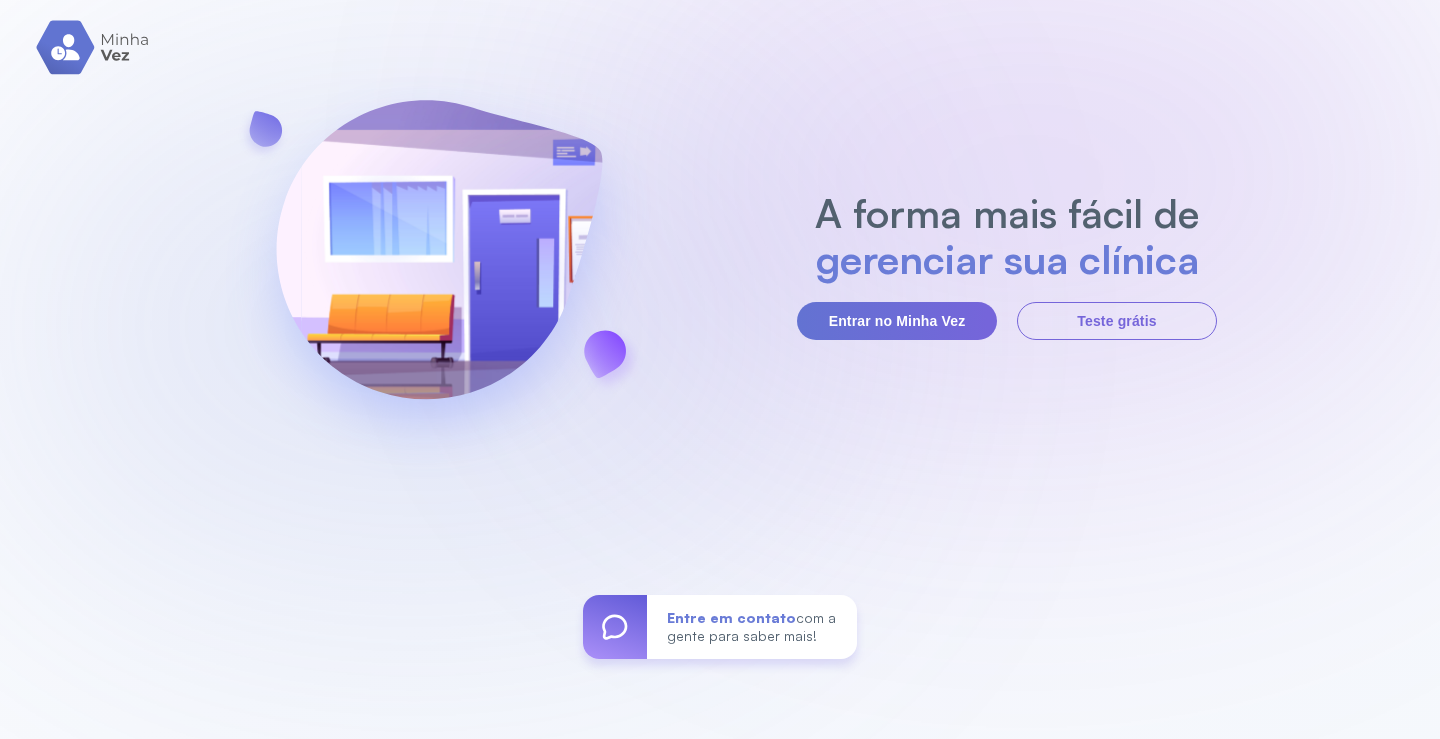 scroll, scrollTop: 0, scrollLeft: 0, axis: both 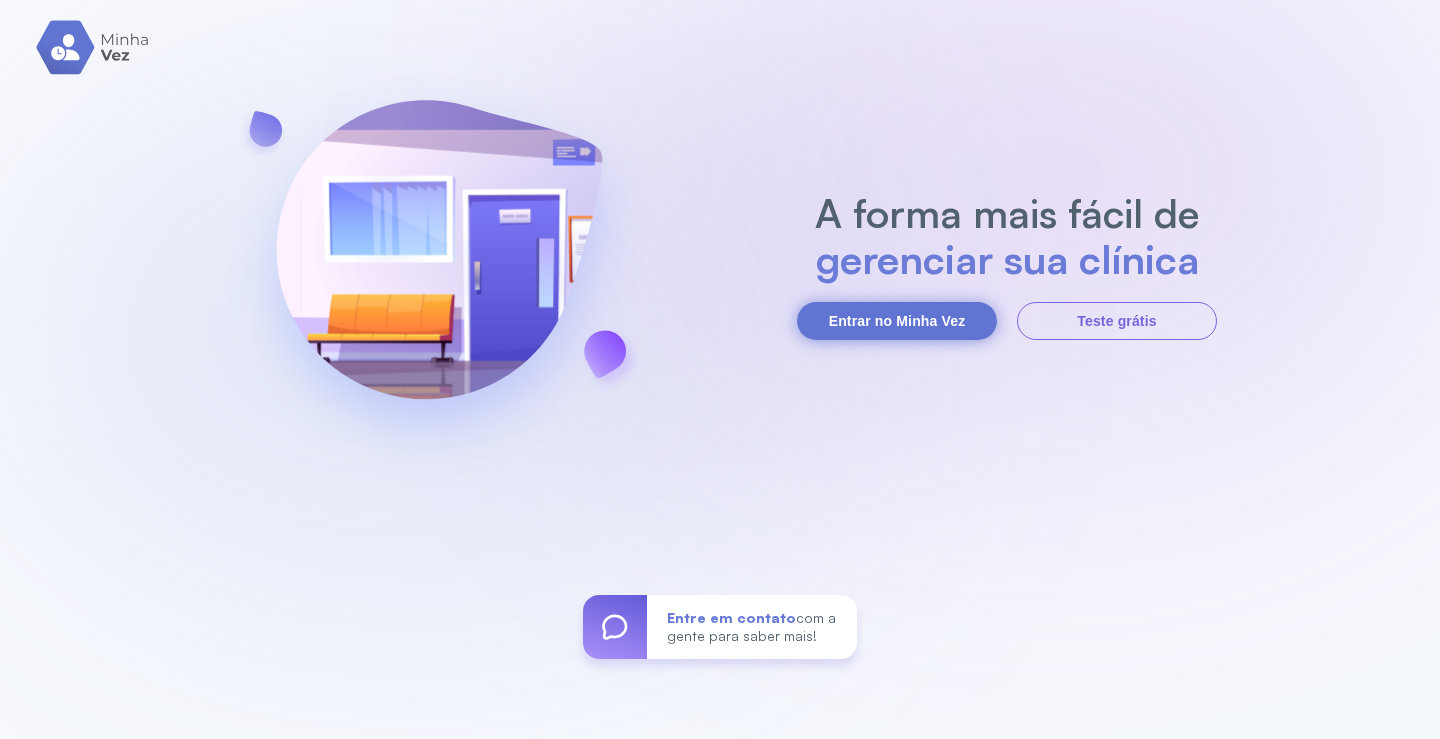 click on "Entrar no Minha Vez" at bounding box center [897, 321] 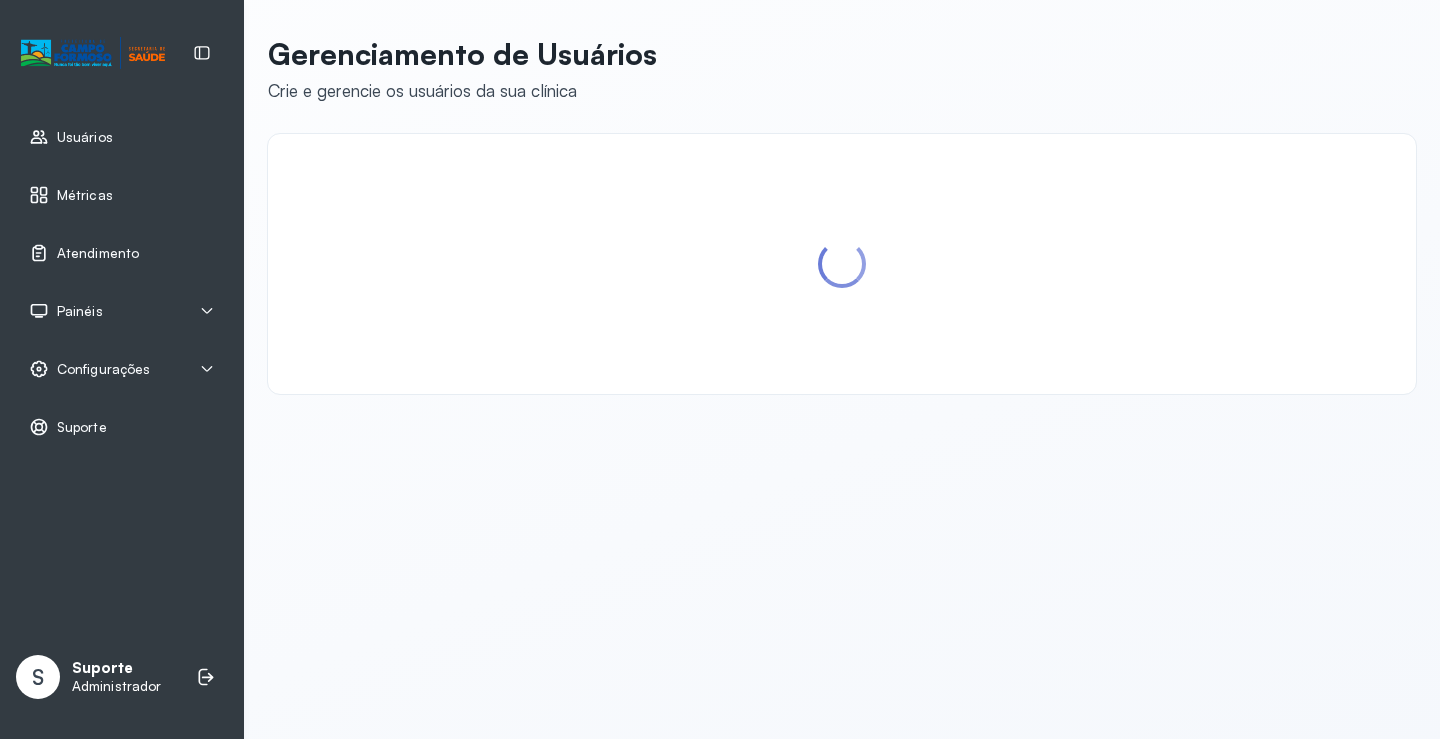 scroll, scrollTop: 0, scrollLeft: 0, axis: both 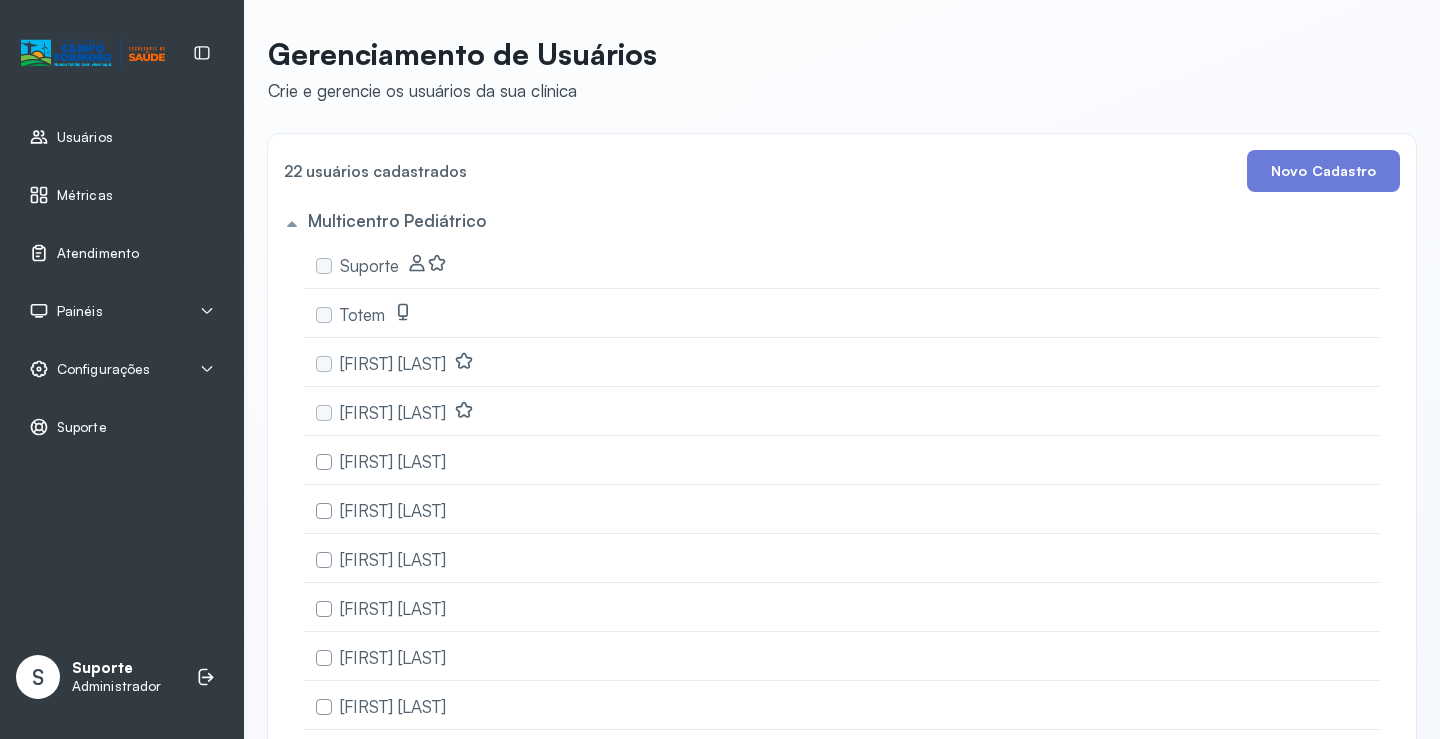 click on "Atendimento" at bounding box center (98, 253) 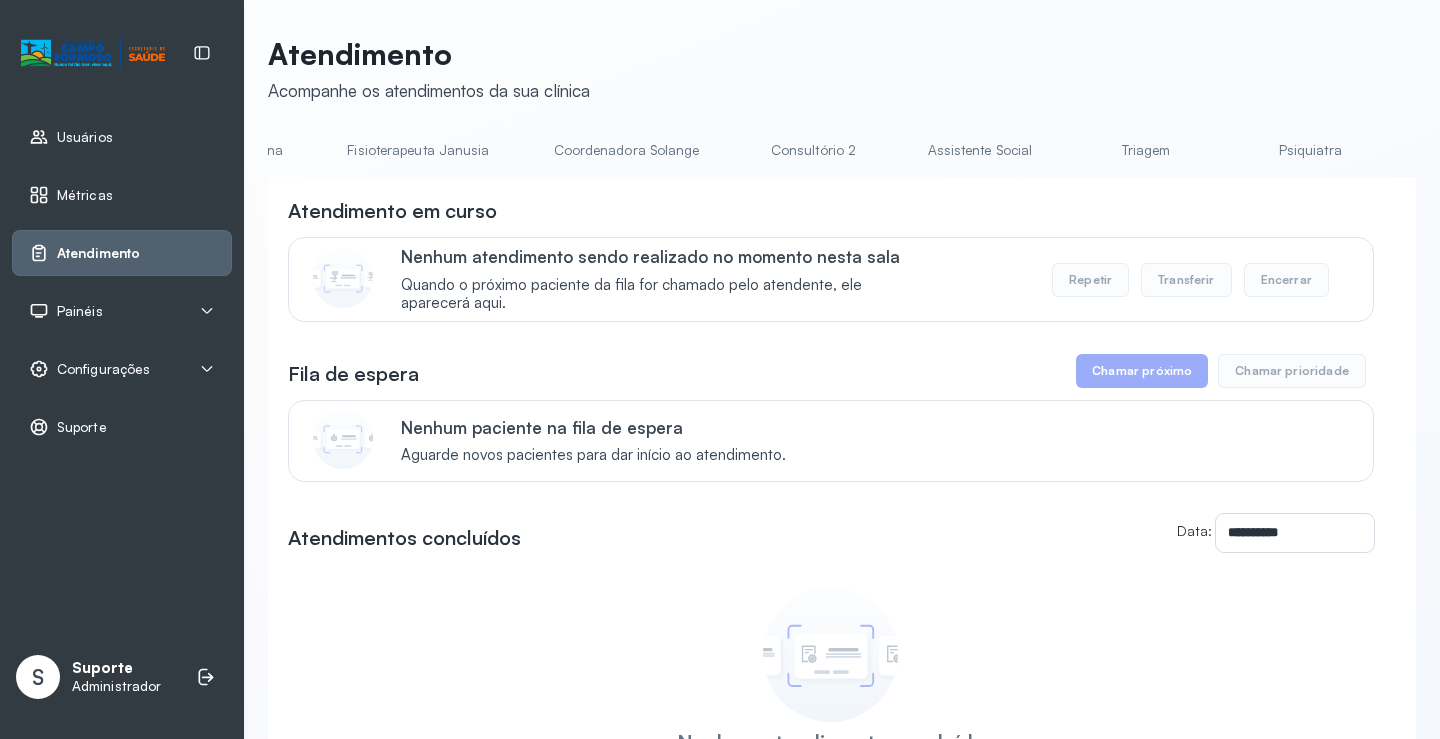 scroll, scrollTop: 0, scrollLeft: 1055, axis: horizontal 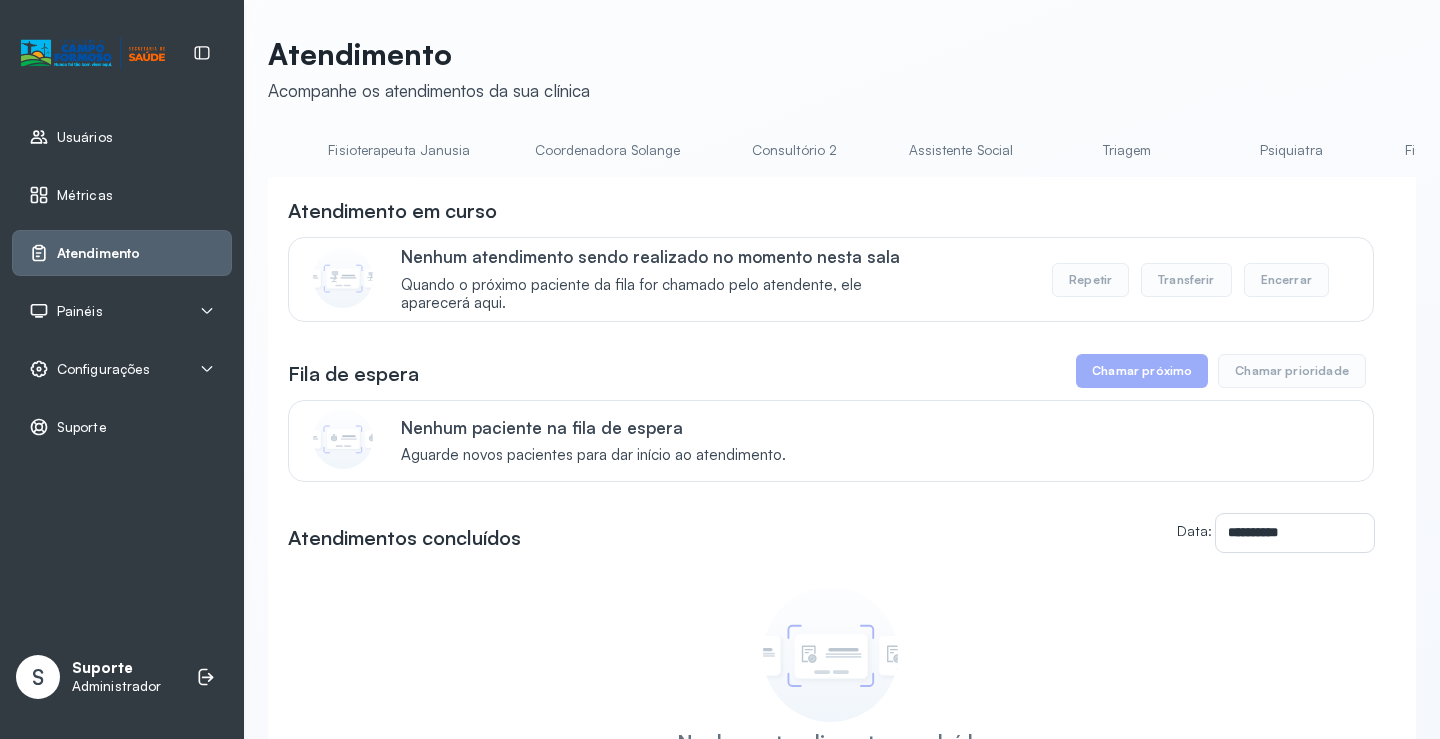 click on "Triagem" at bounding box center (1127, 150) 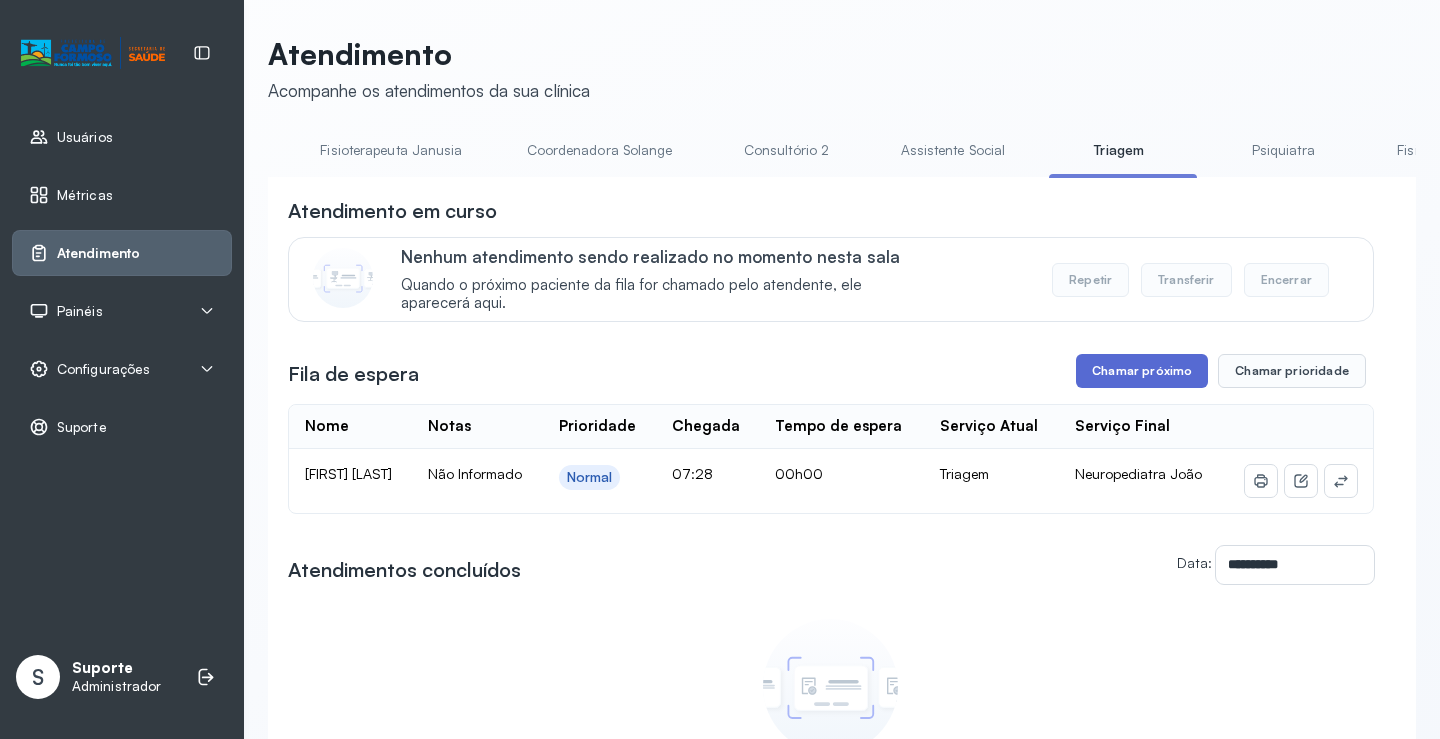 click on "Chamar próximo" at bounding box center (1142, 371) 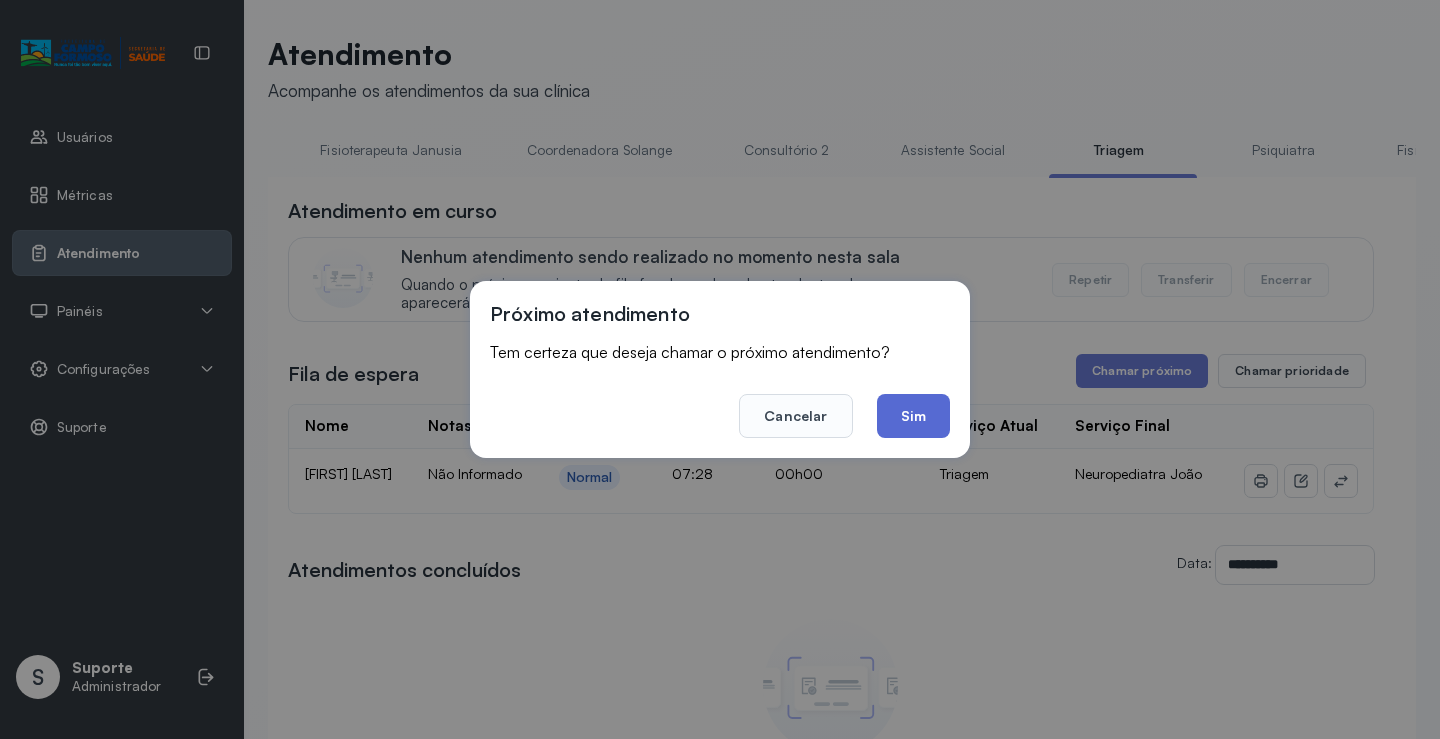 click on "Sim" 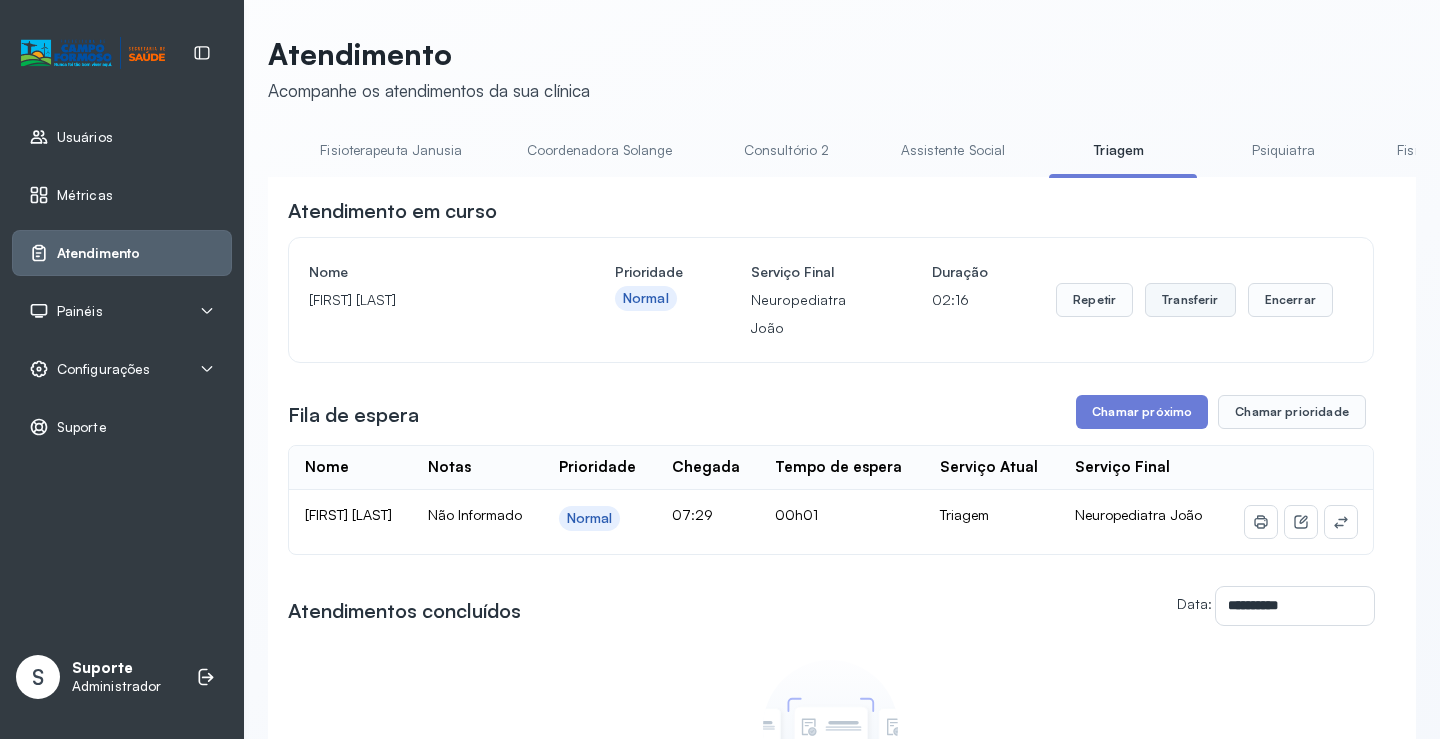 click on "Transferir" at bounding box center [1190, 300] 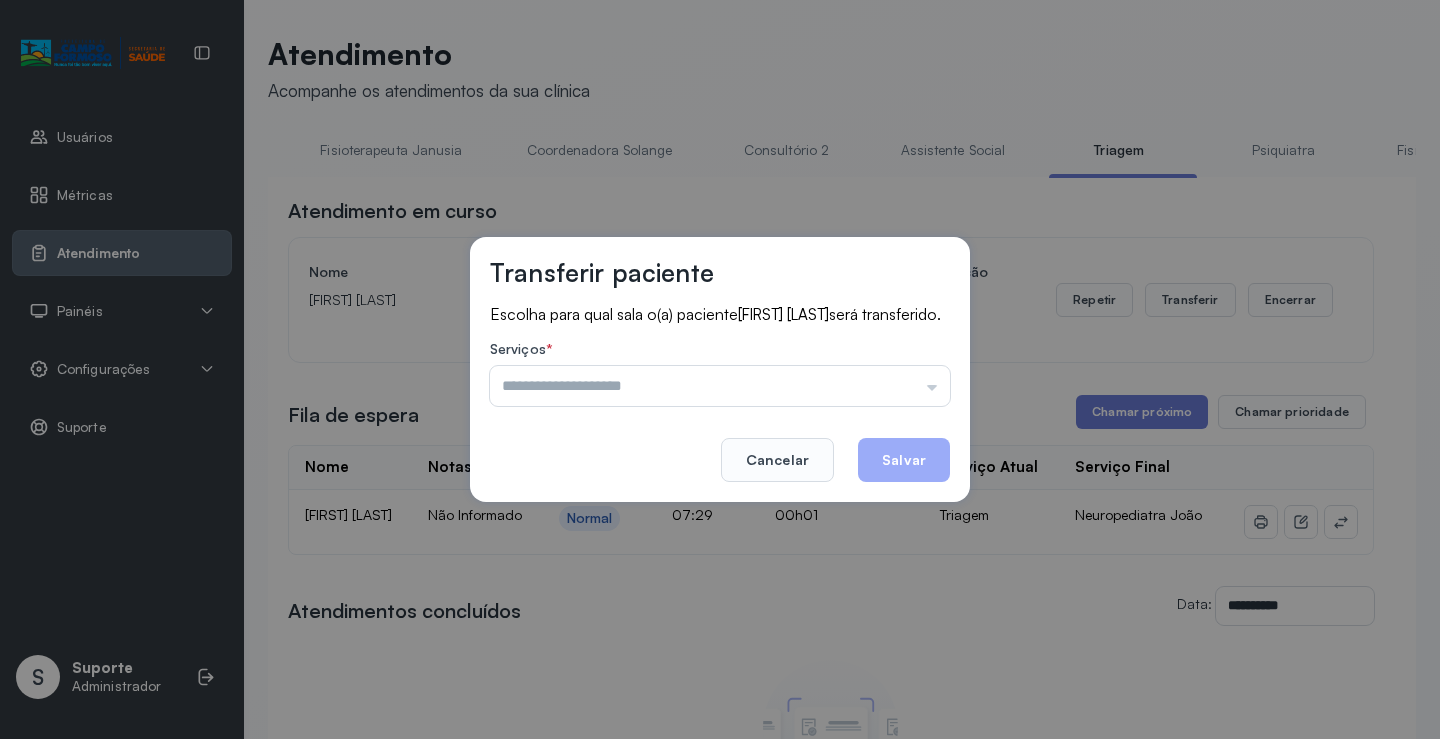 click at bounding box center (720, 386) 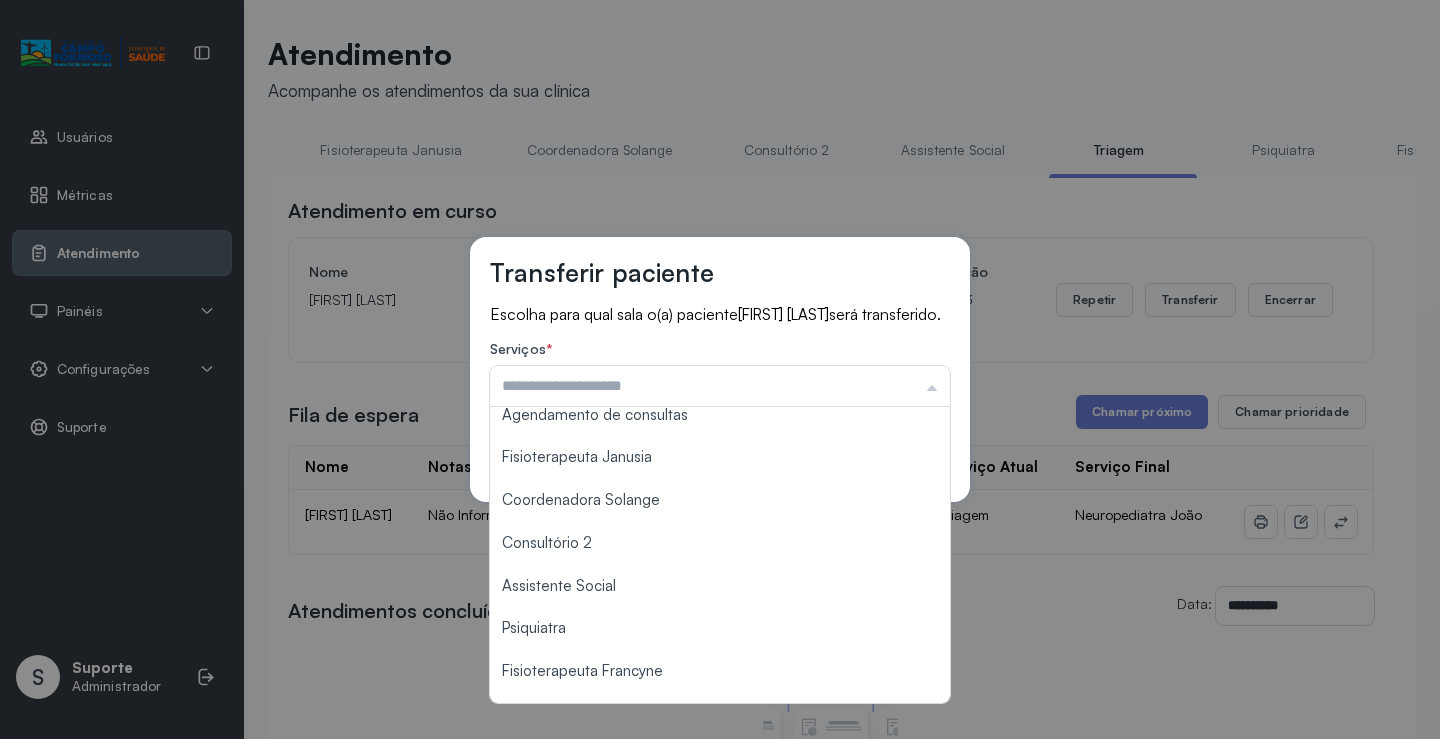 scroll, scrollTop: 303, scrollLeft: 0, axis: vertical 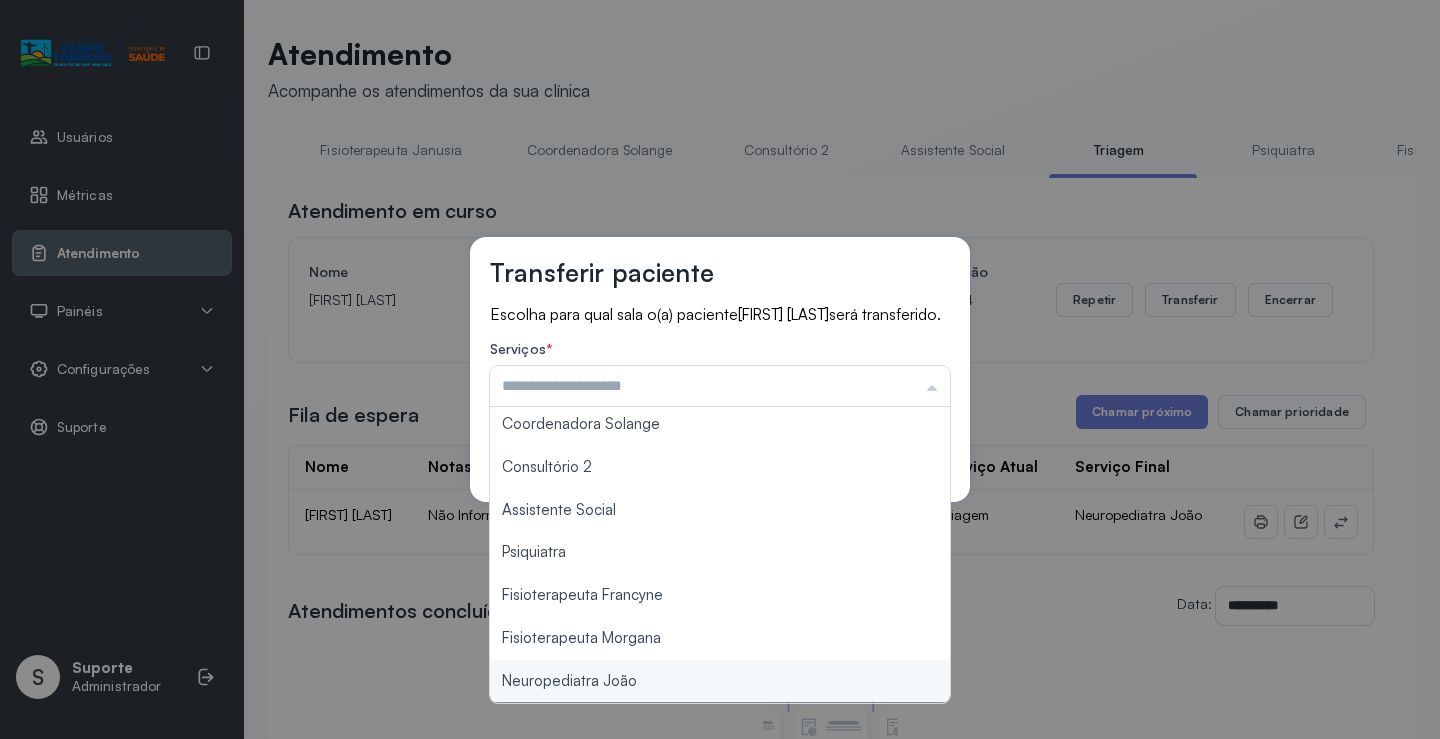 type on "**********" 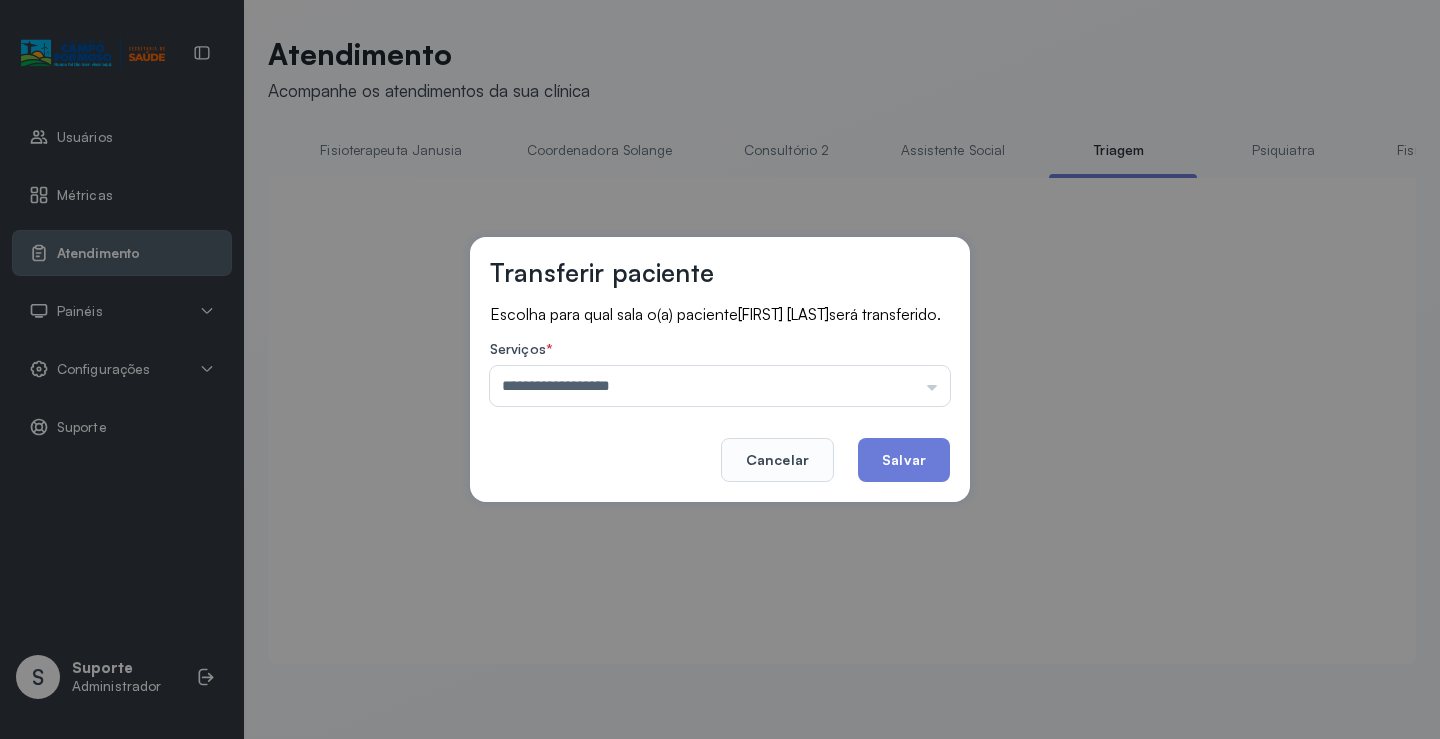 click on "**********" at bounding box center [720, 369] 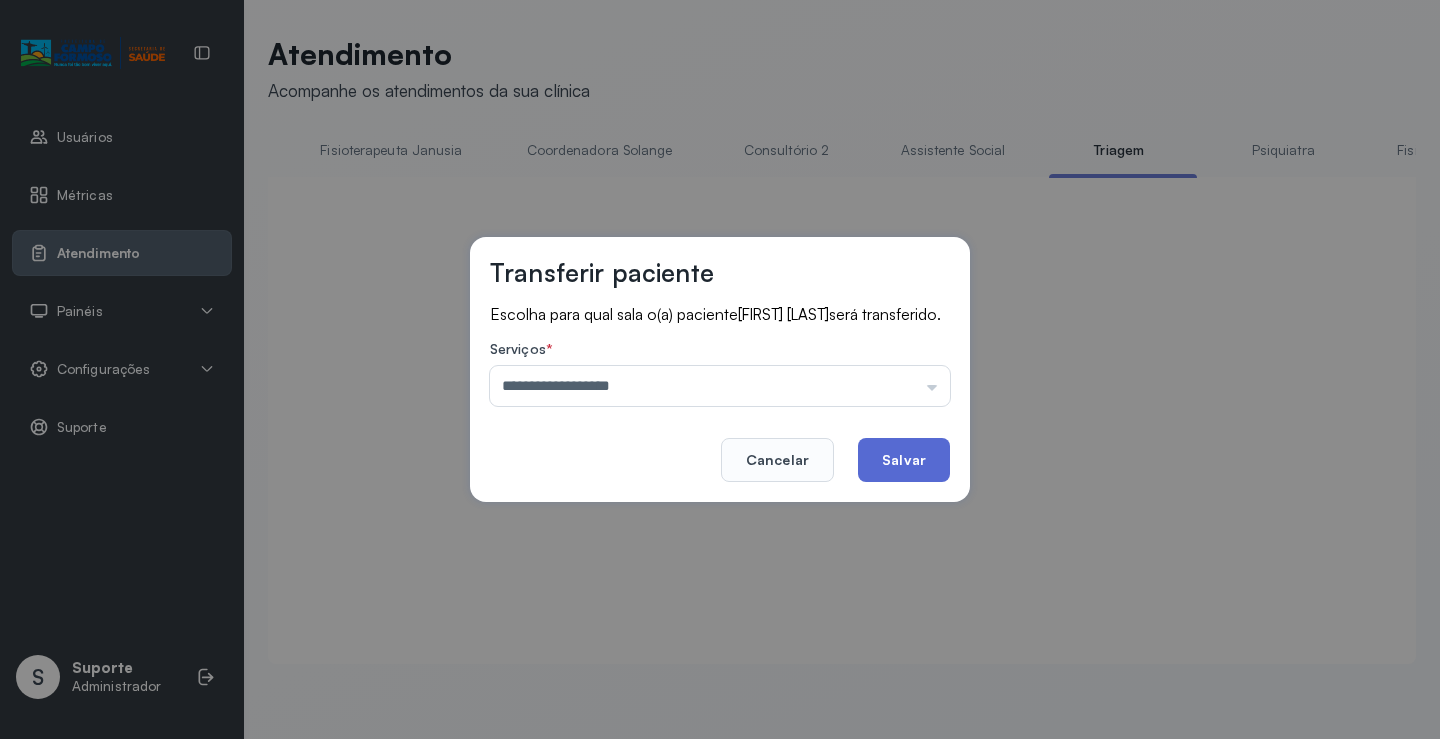 click on "Salvar" 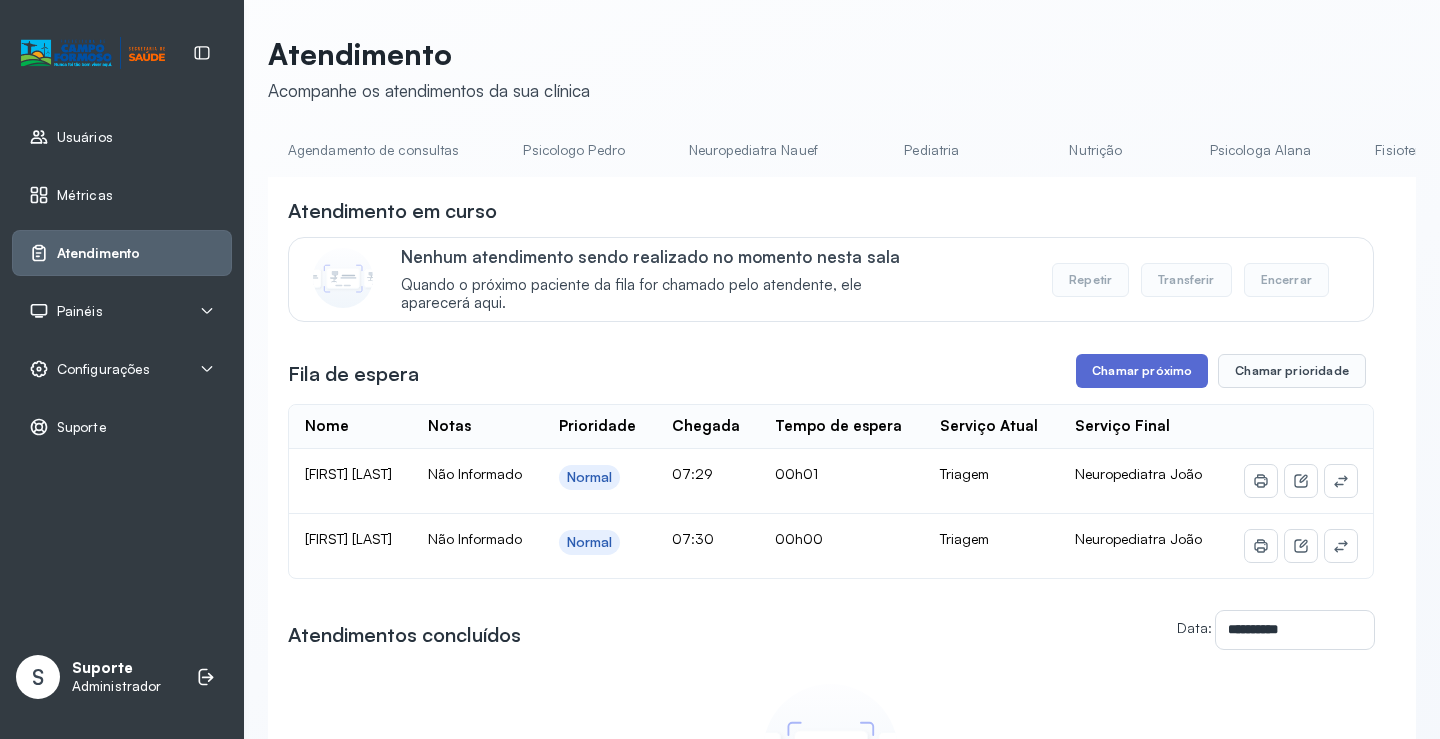 click on "Chamar próximo" at bounding box center (1142, 371) 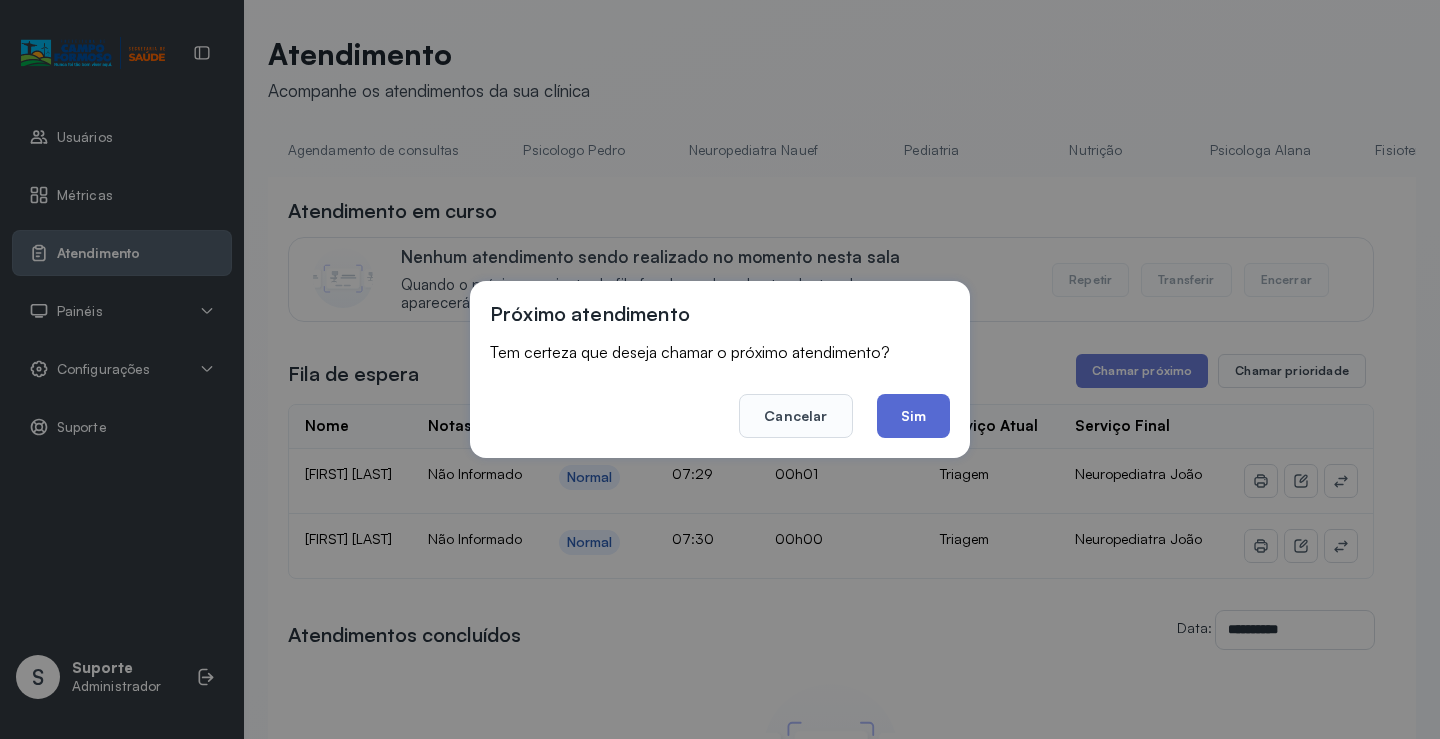 click on "Sim" 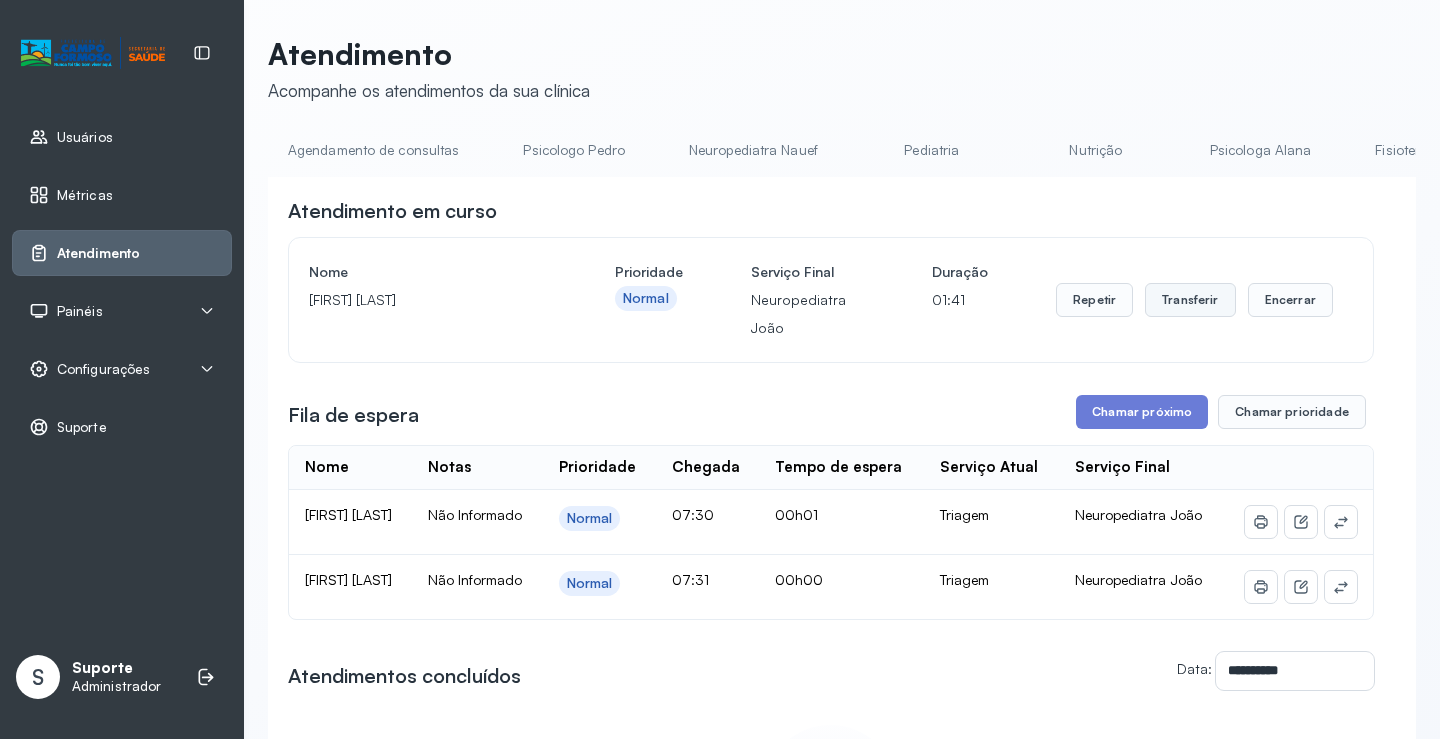 click on "Transferir" at bounding box center [1190, 300] 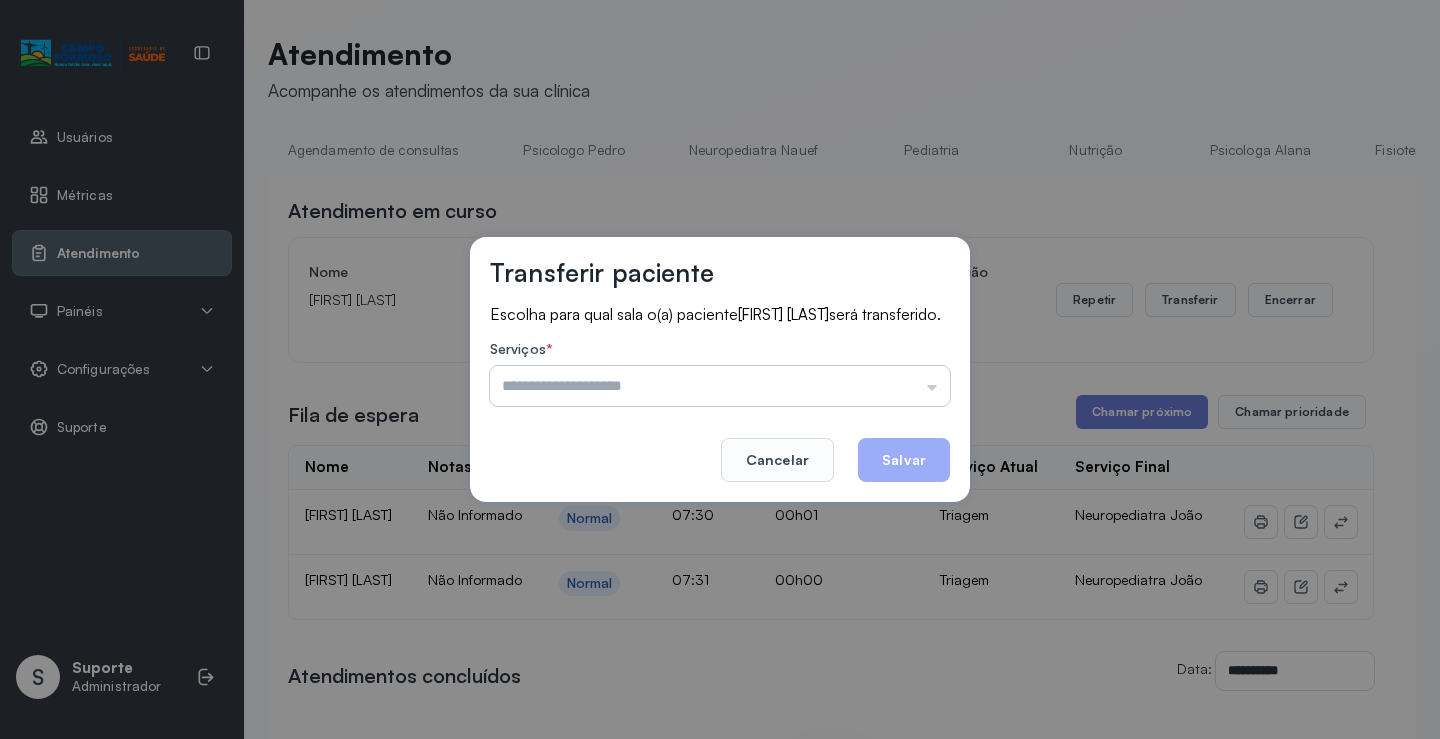 click at bounding box center [720, 386] 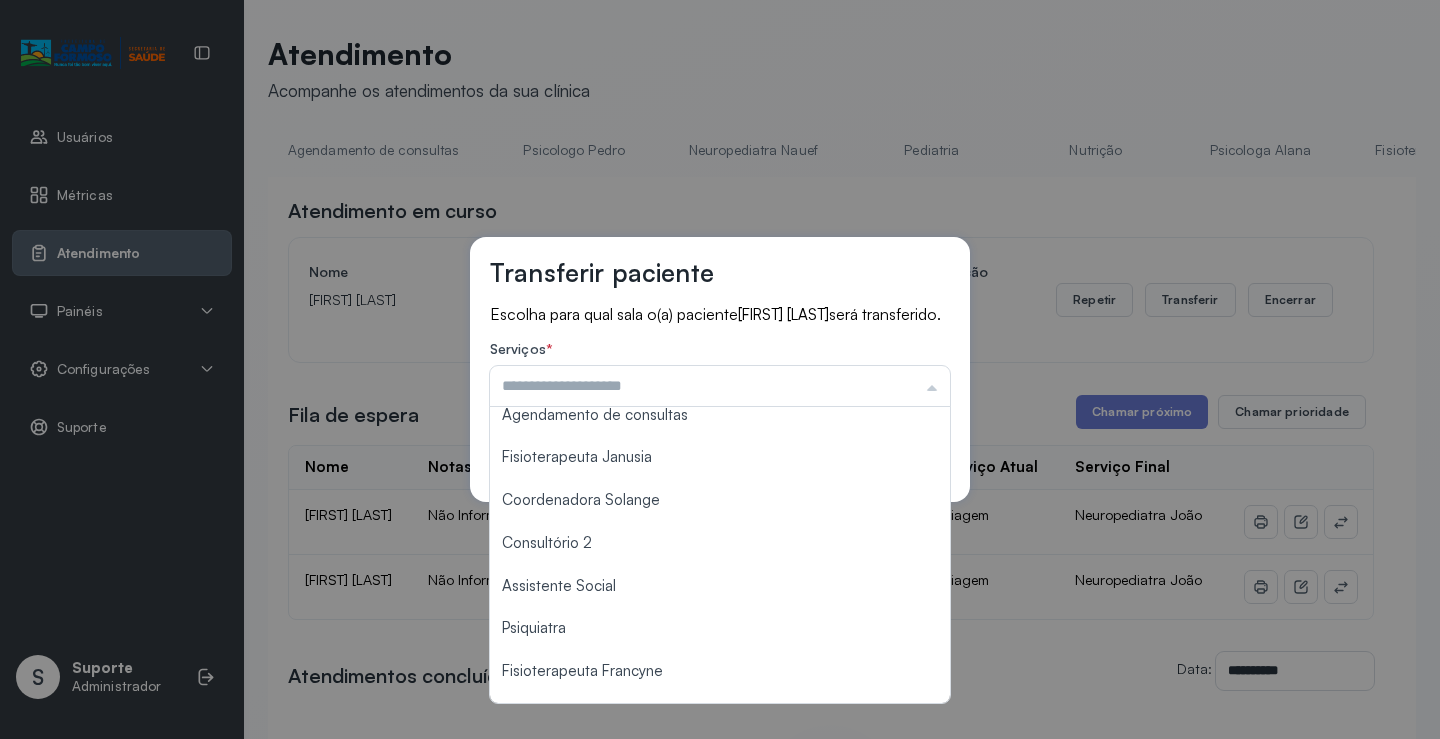 scroll, scrollTop: 302, scrollLeft: 0, axis: vertical 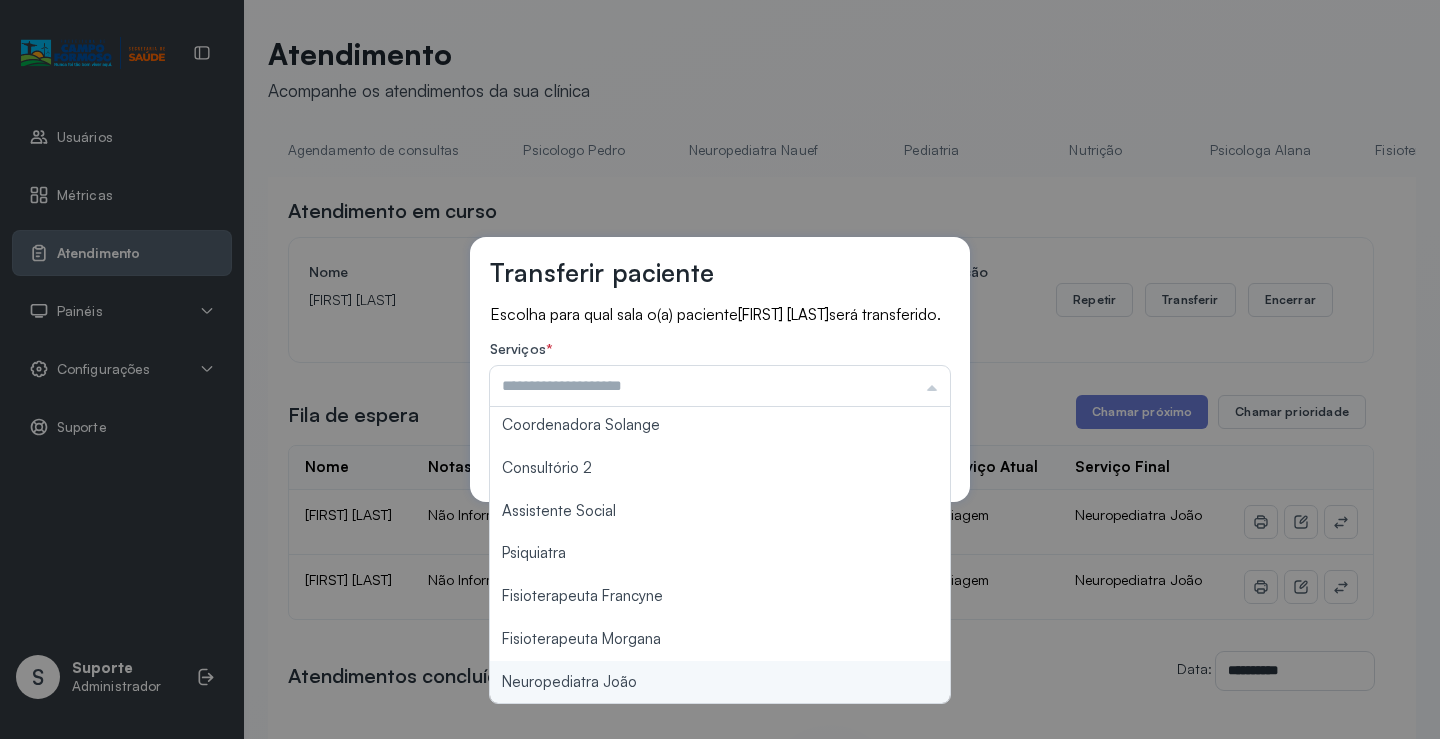 type on "**********" 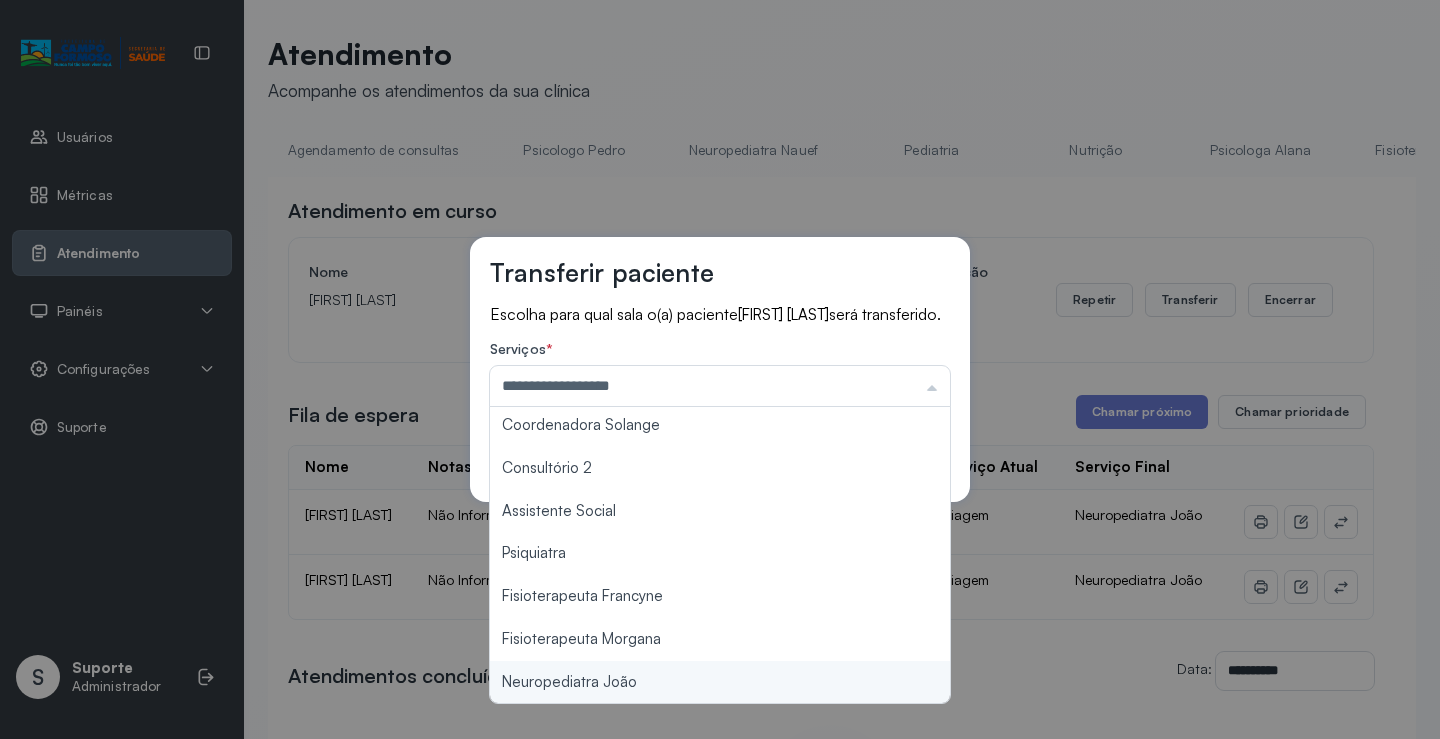 click on "**********" at bounding box center [720, 369] 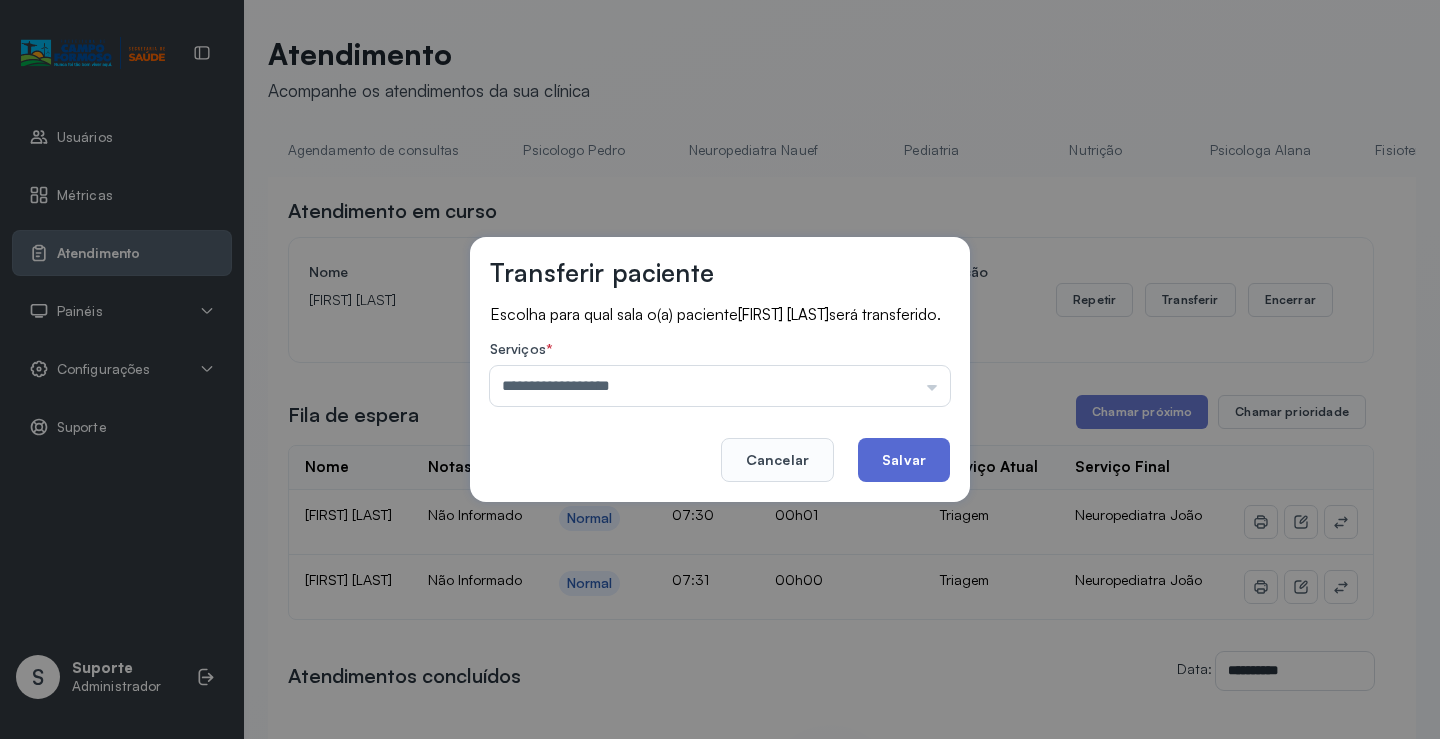 click on "Salvar" 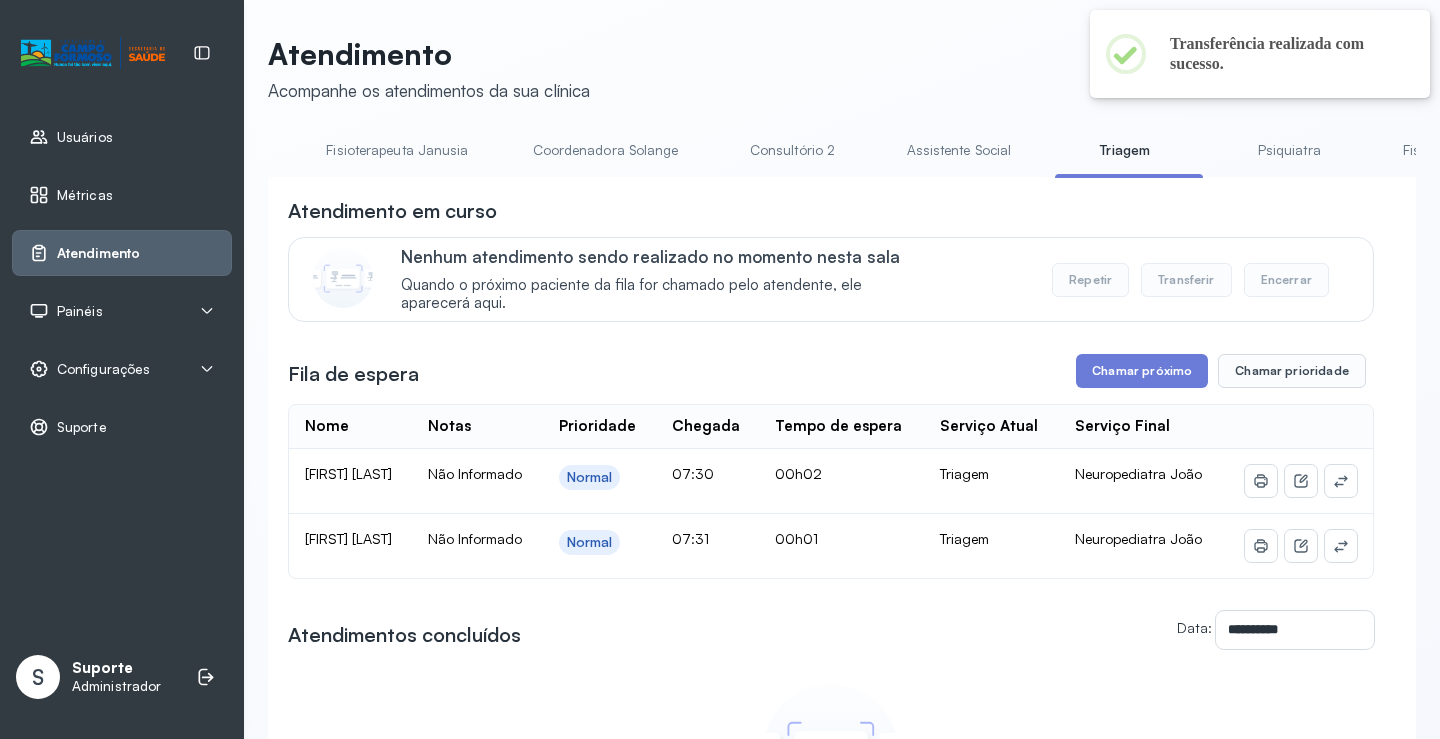 scroll, scrollTop: 0, scrollLeft: 1051, axis: horizontal 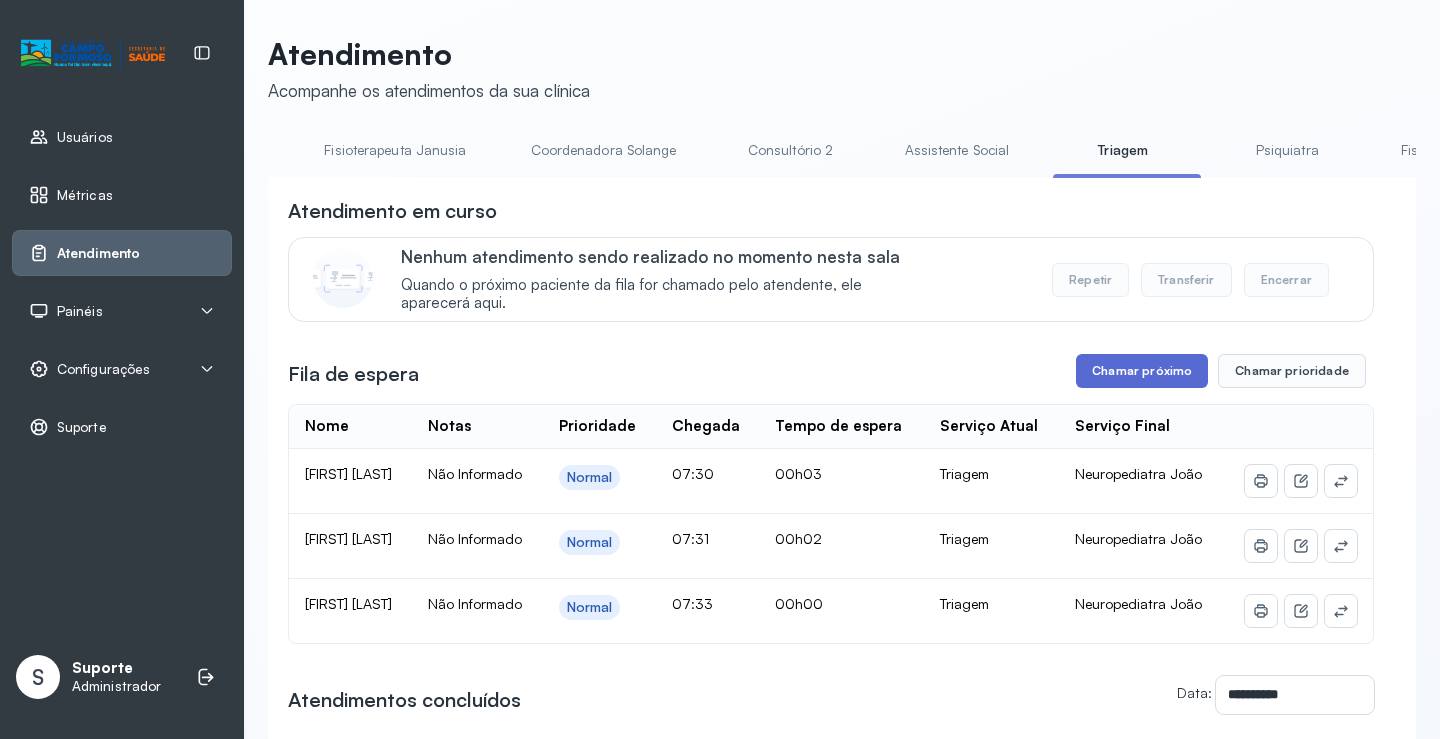 click on "Chamar próximo" at bounding box center (1142, 371) 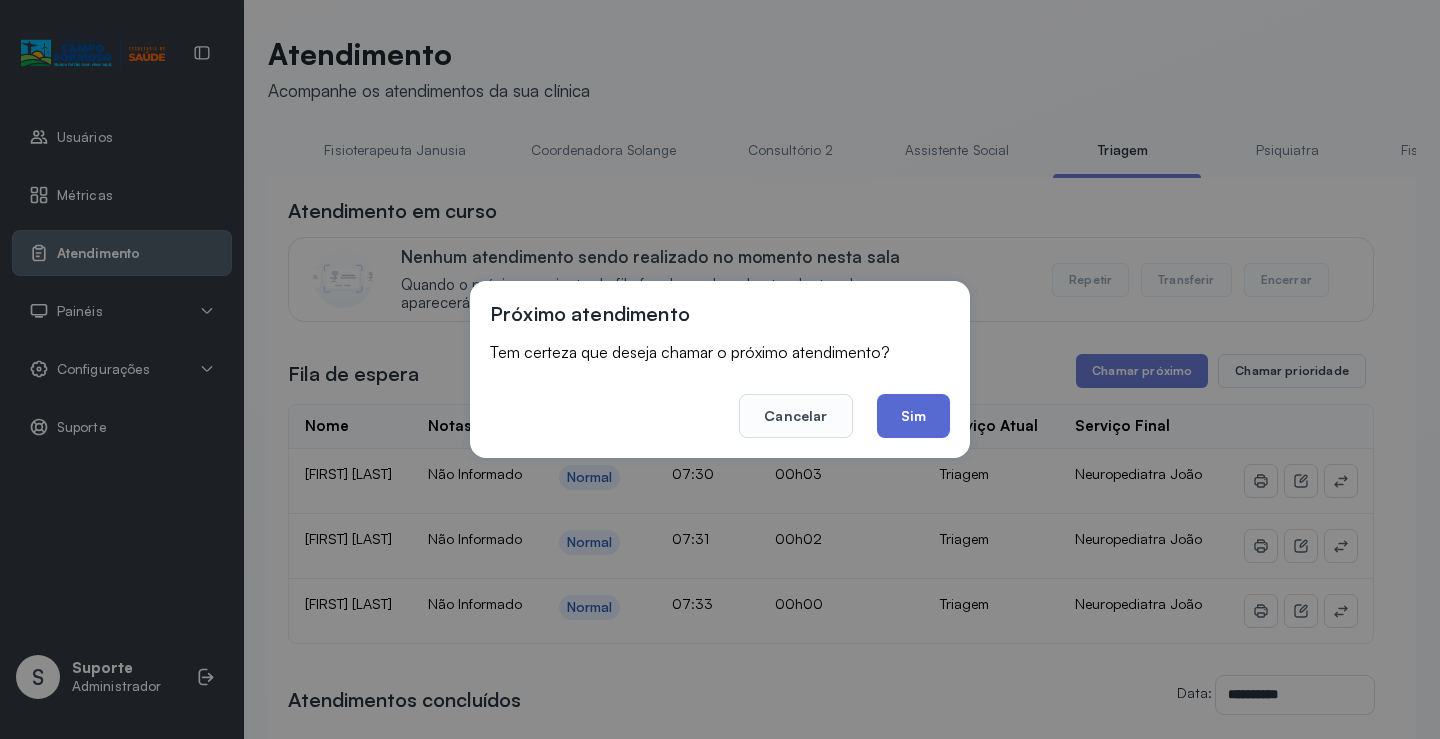 click on "Sim" 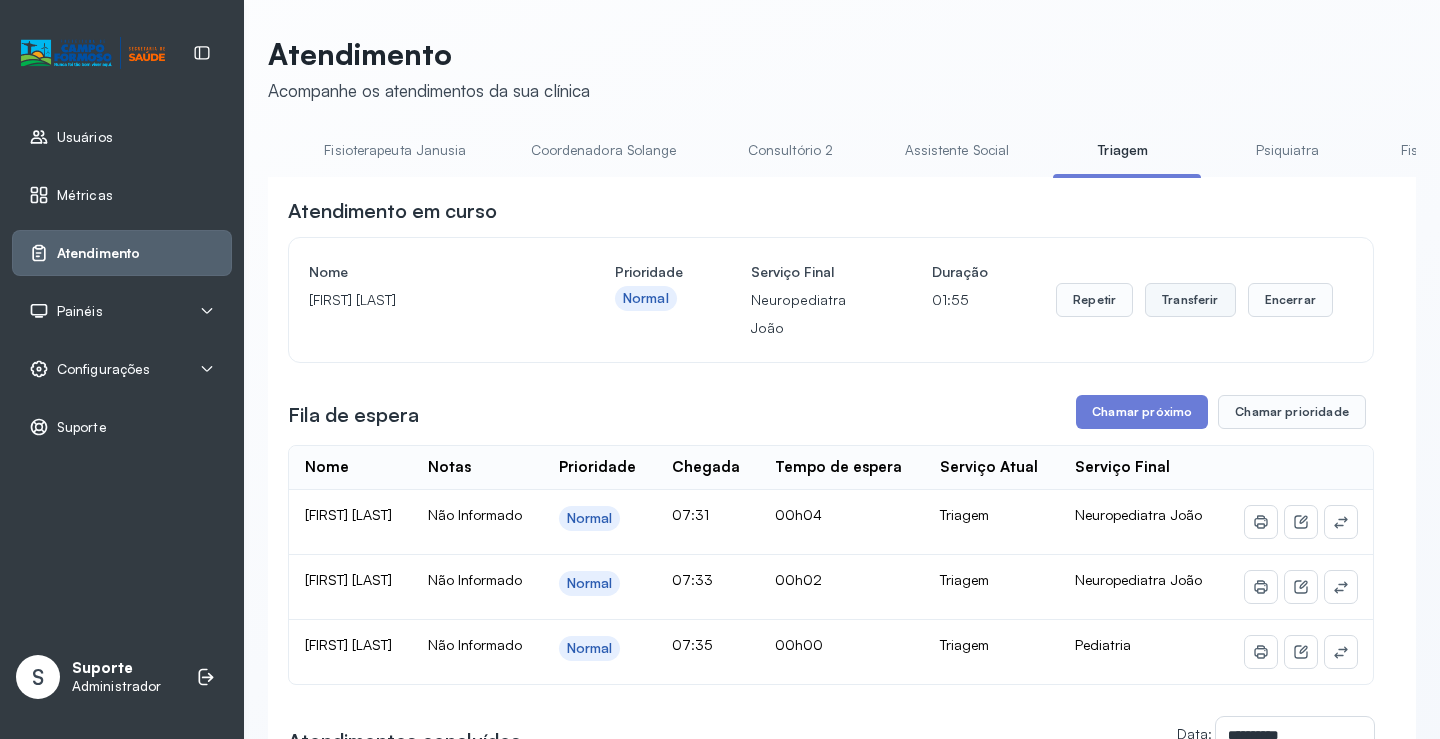 click on "Transferir" at bounding box center [1190, 300] 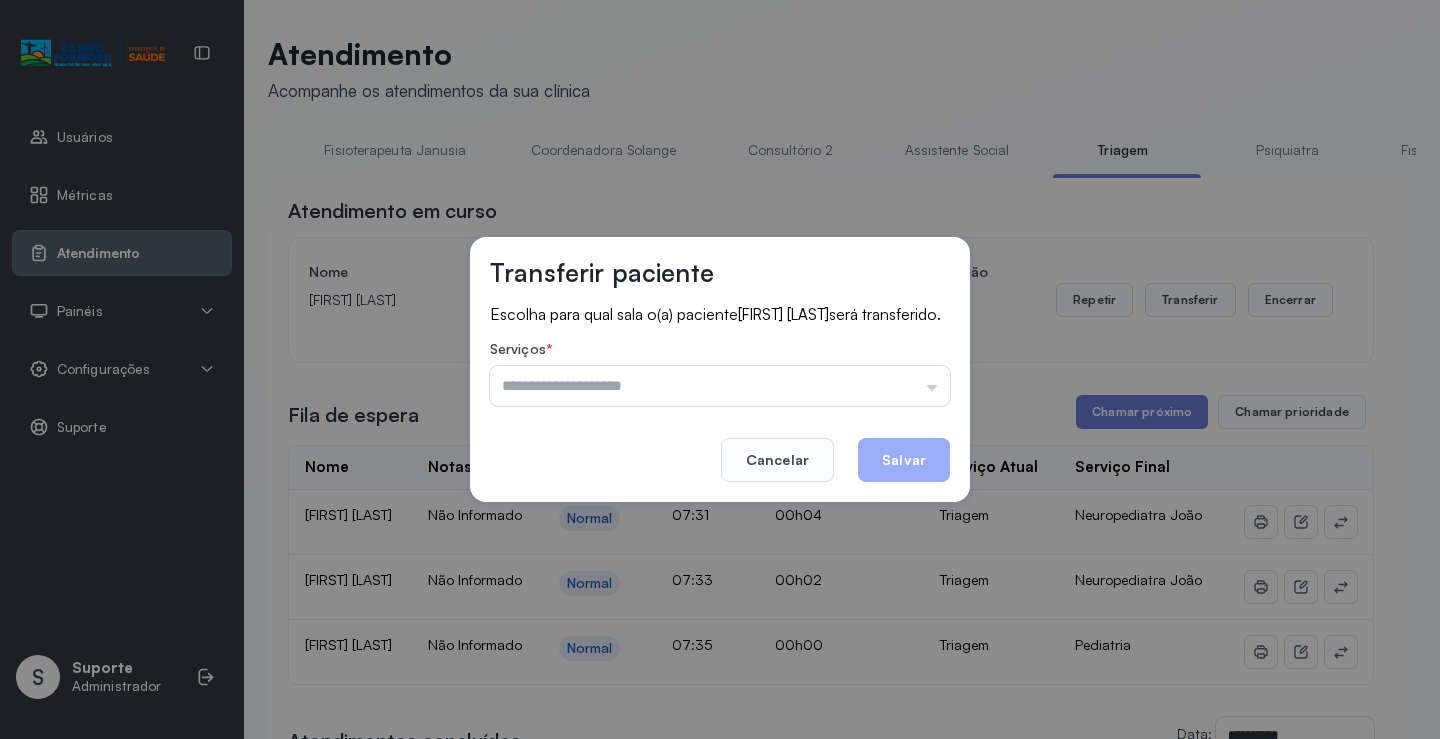 click at bounding box center [720, 386] 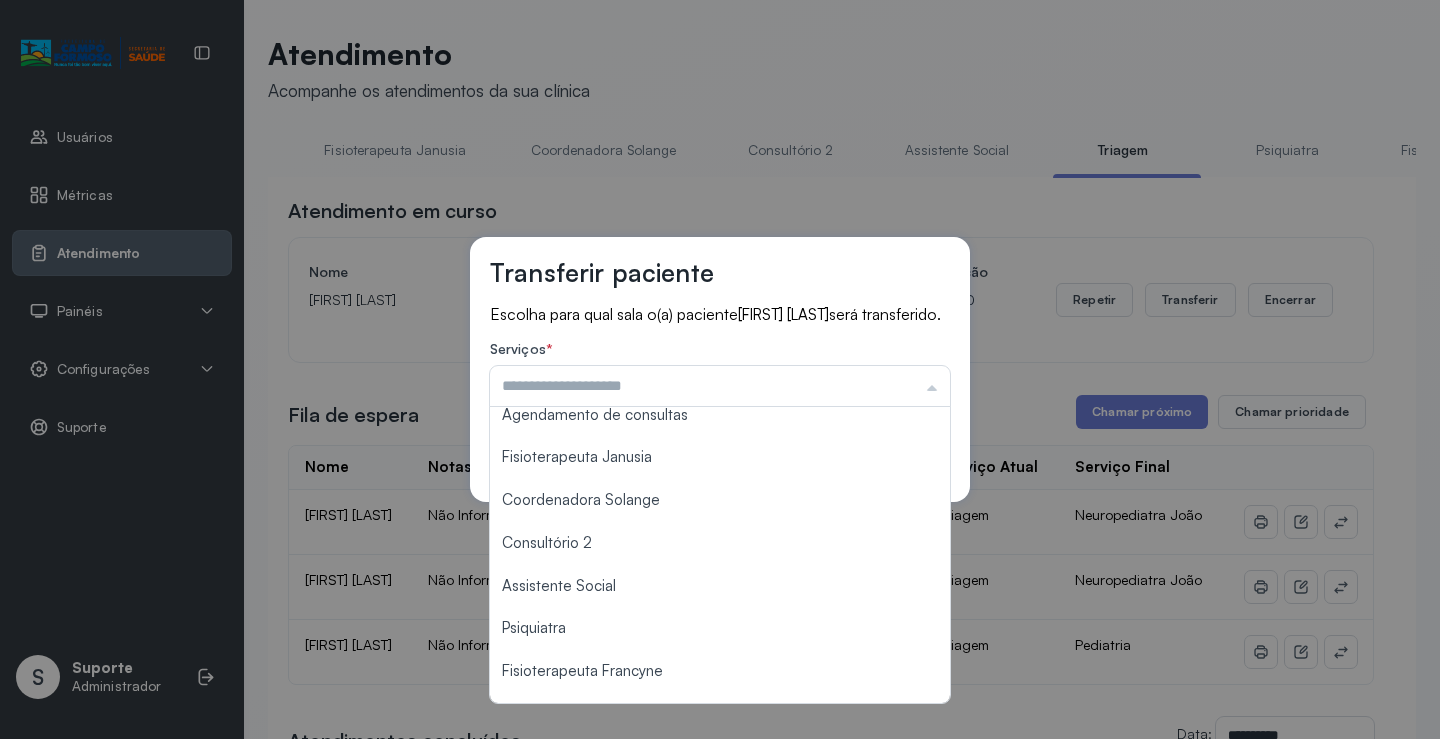 scroll, scrollTop: 303, scrollLeft: 0, axis: vertical 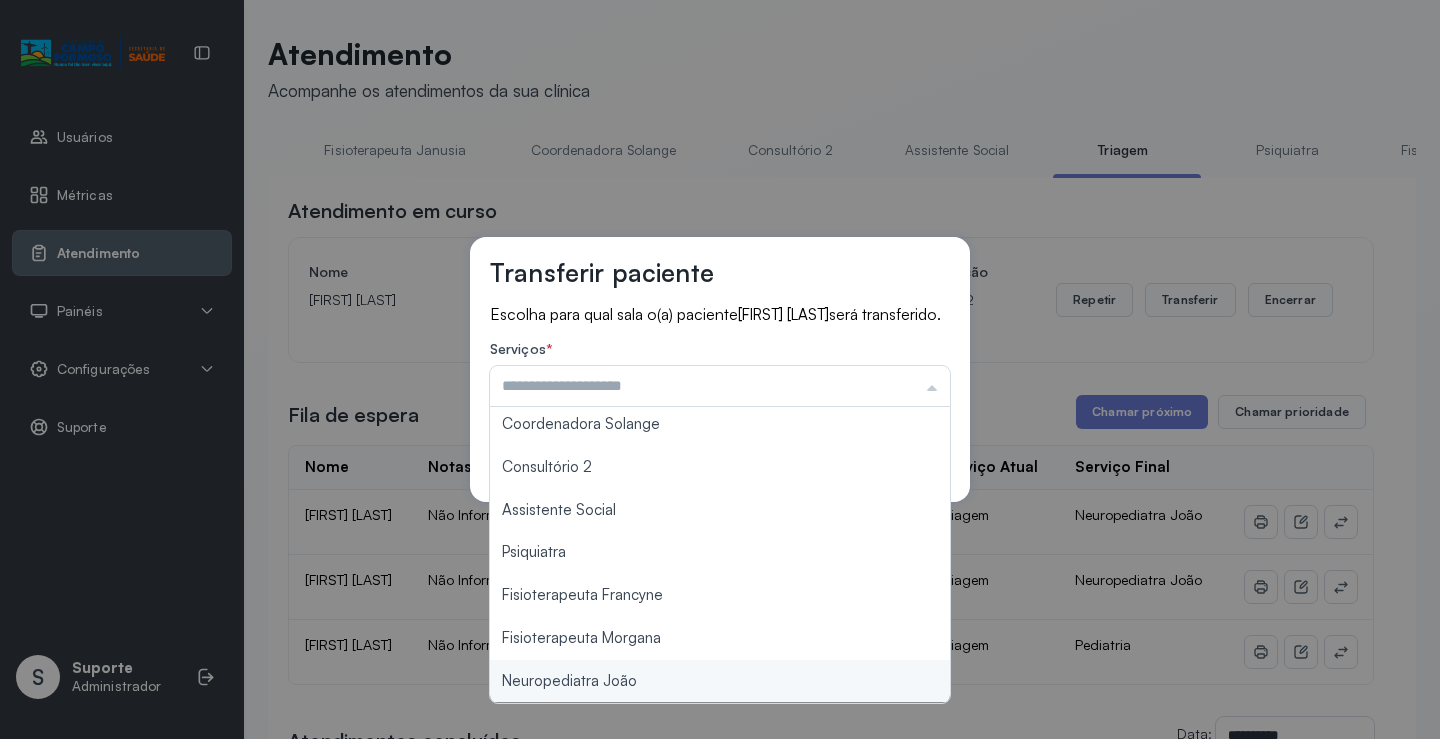 type on "**********" 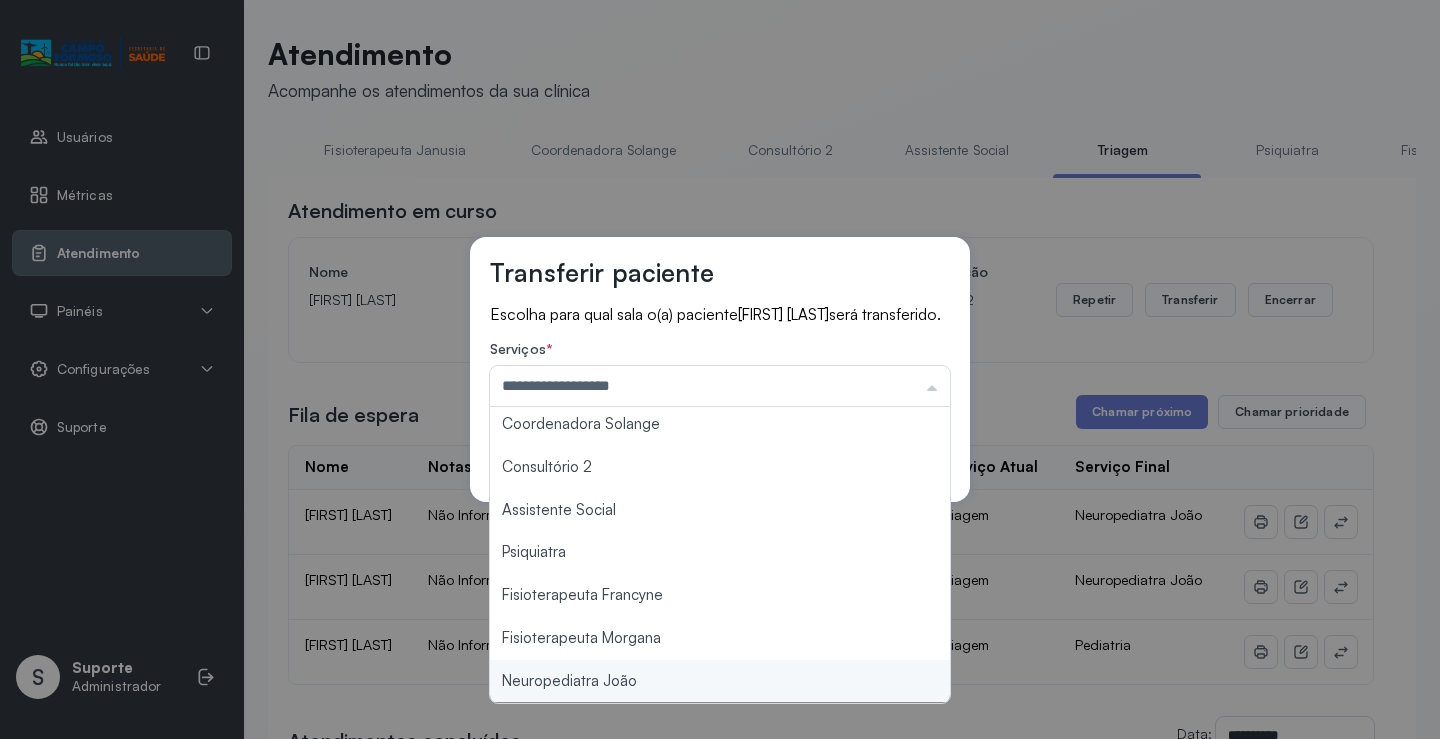 click on "**********" at bounding box center (720, 369) 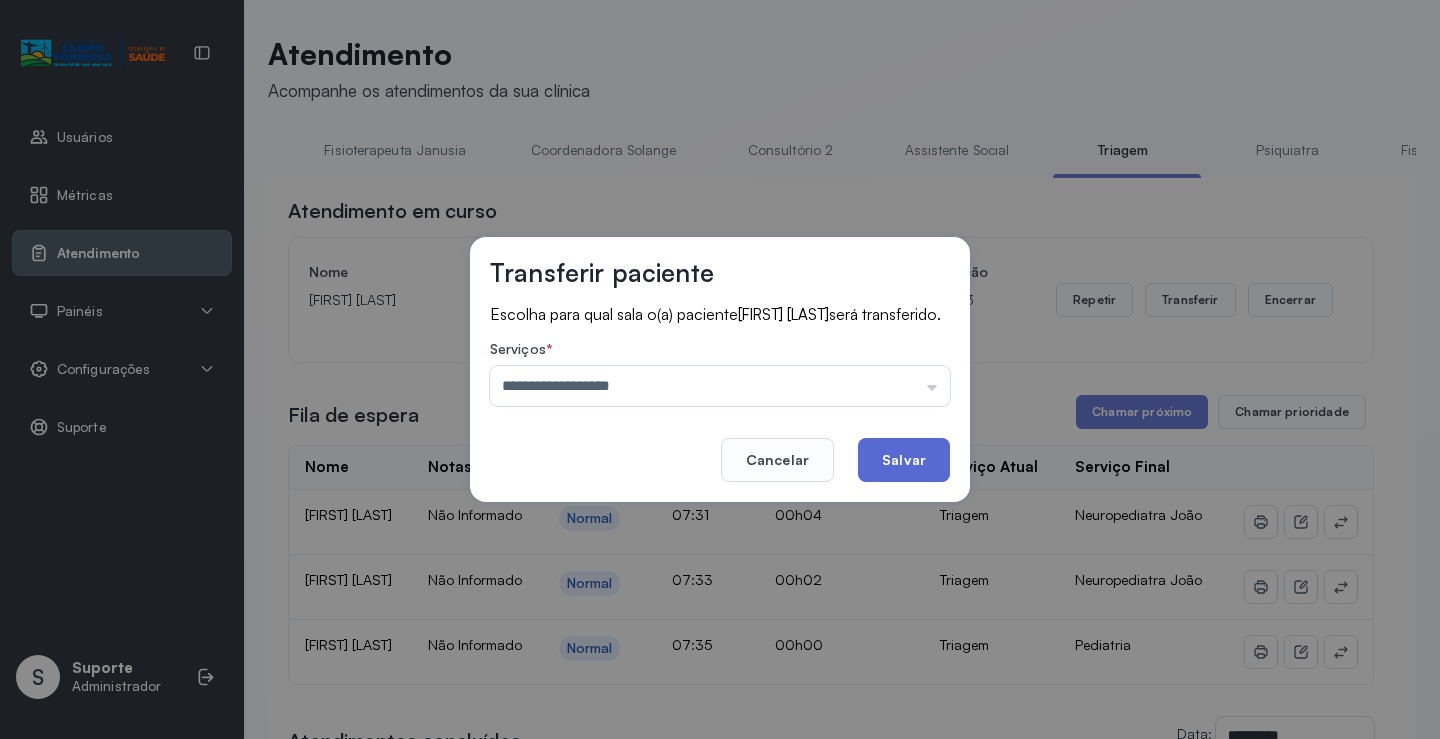 click on "Salvar" 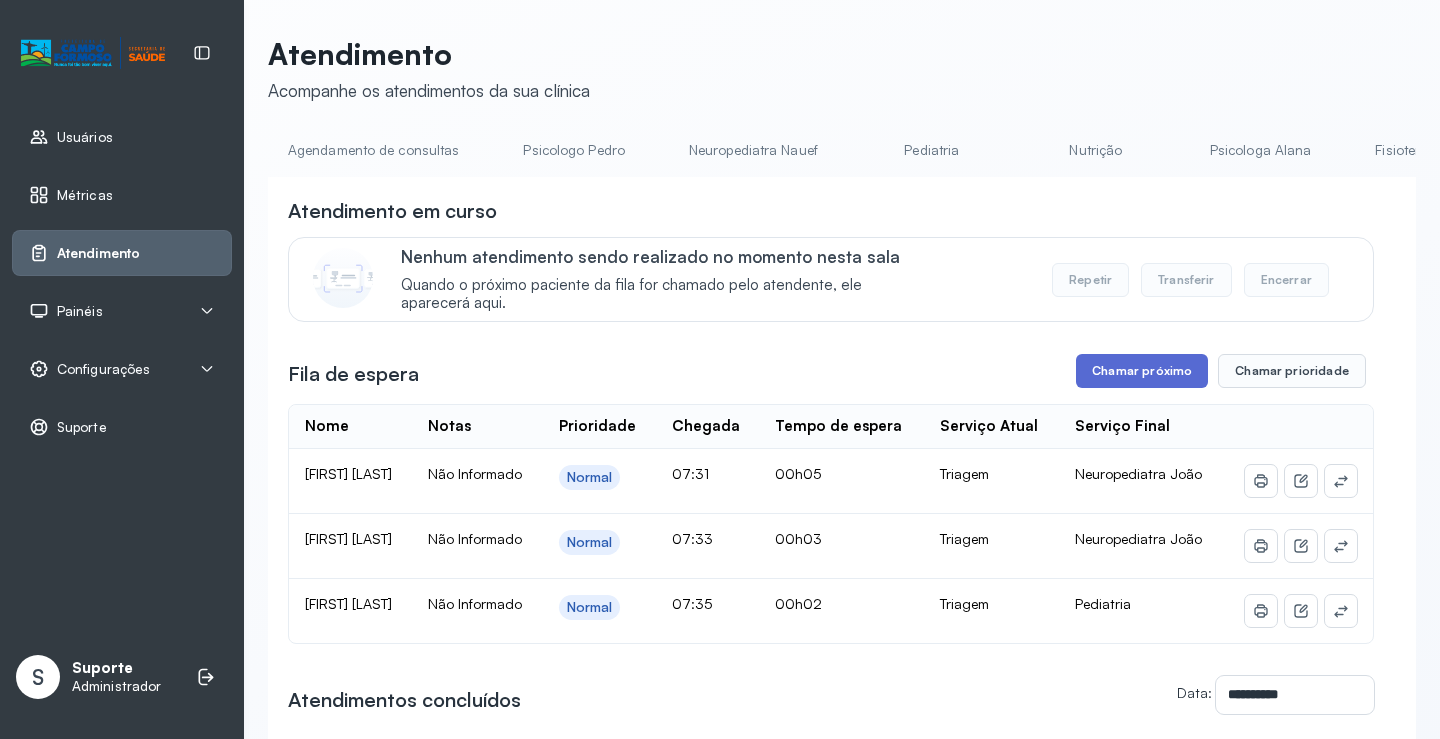 click on "Chamar próximo" at bounding box center (1142, 371) 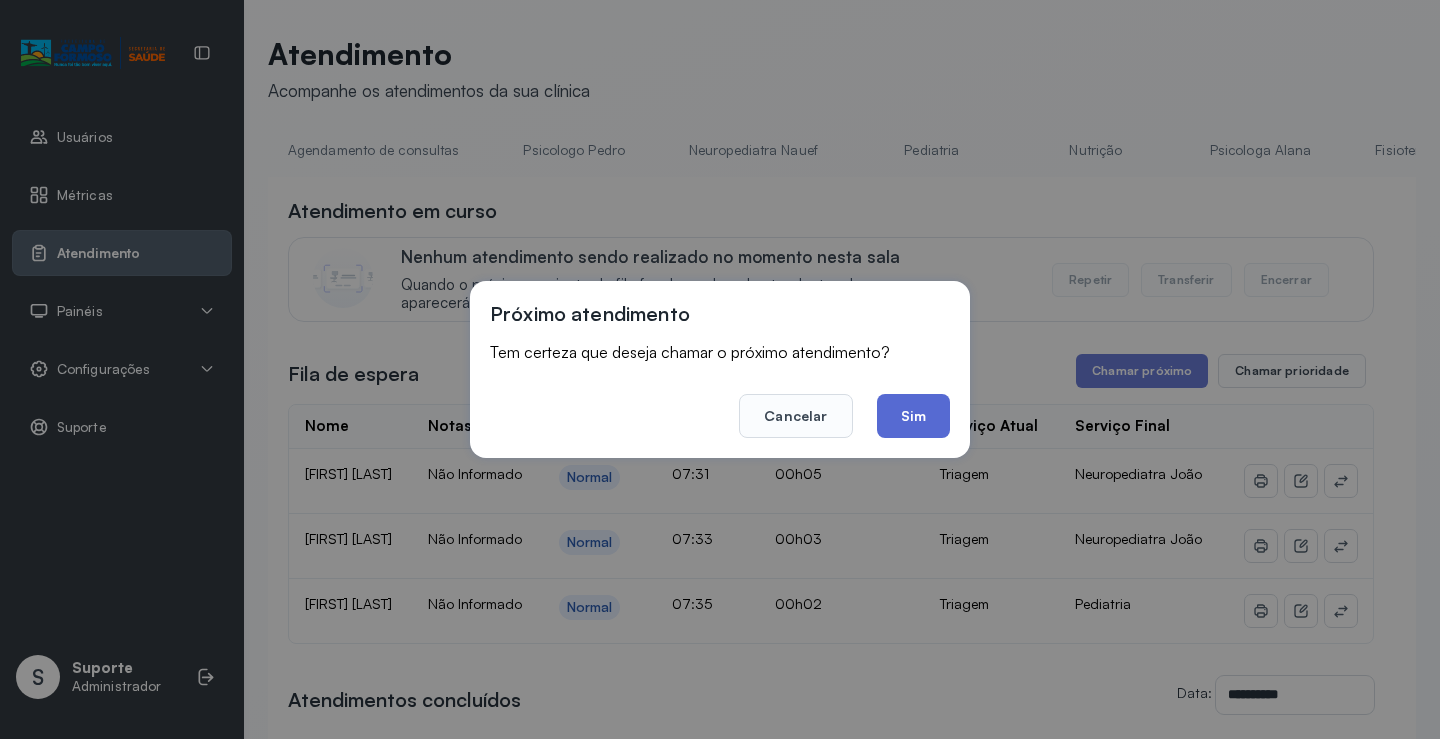 click on "Sim" 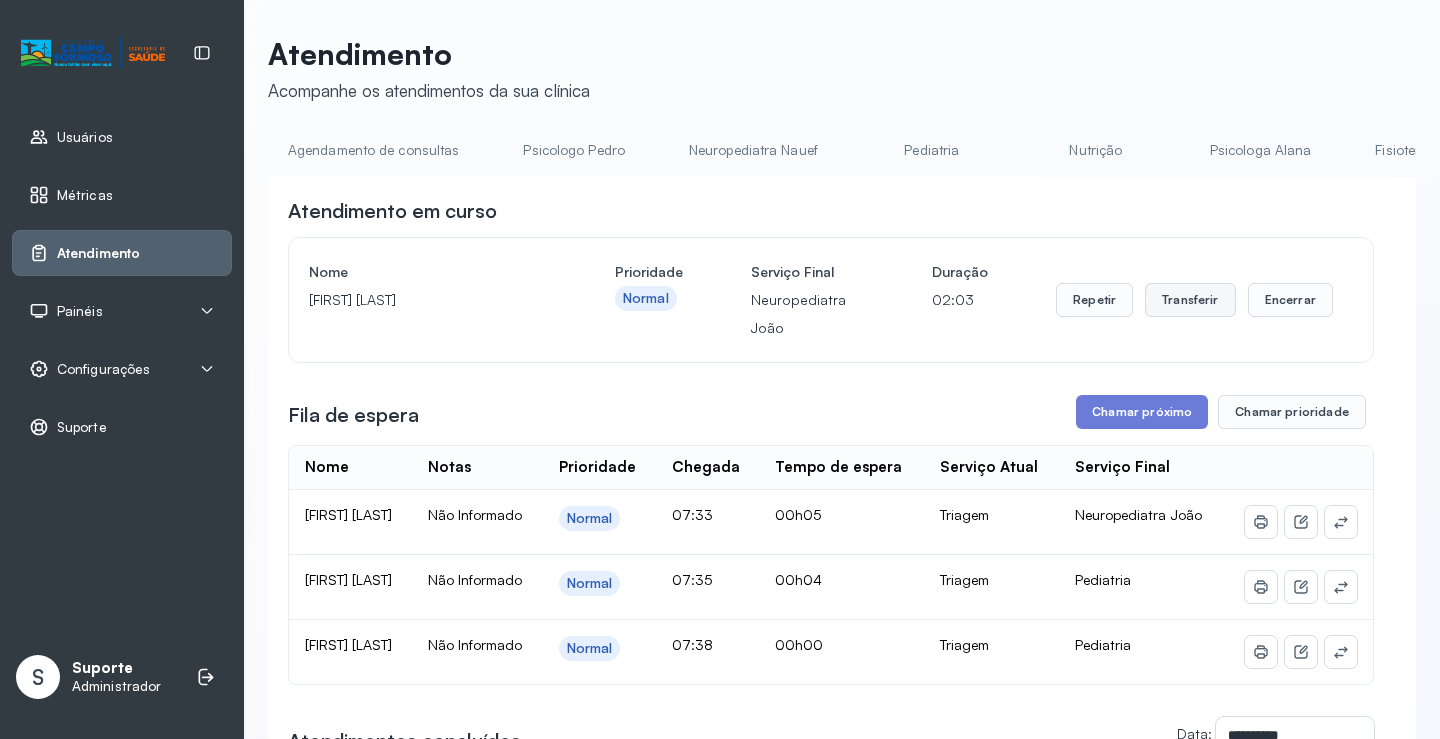 click on "Transferir" at bounding box center [1190, 300] 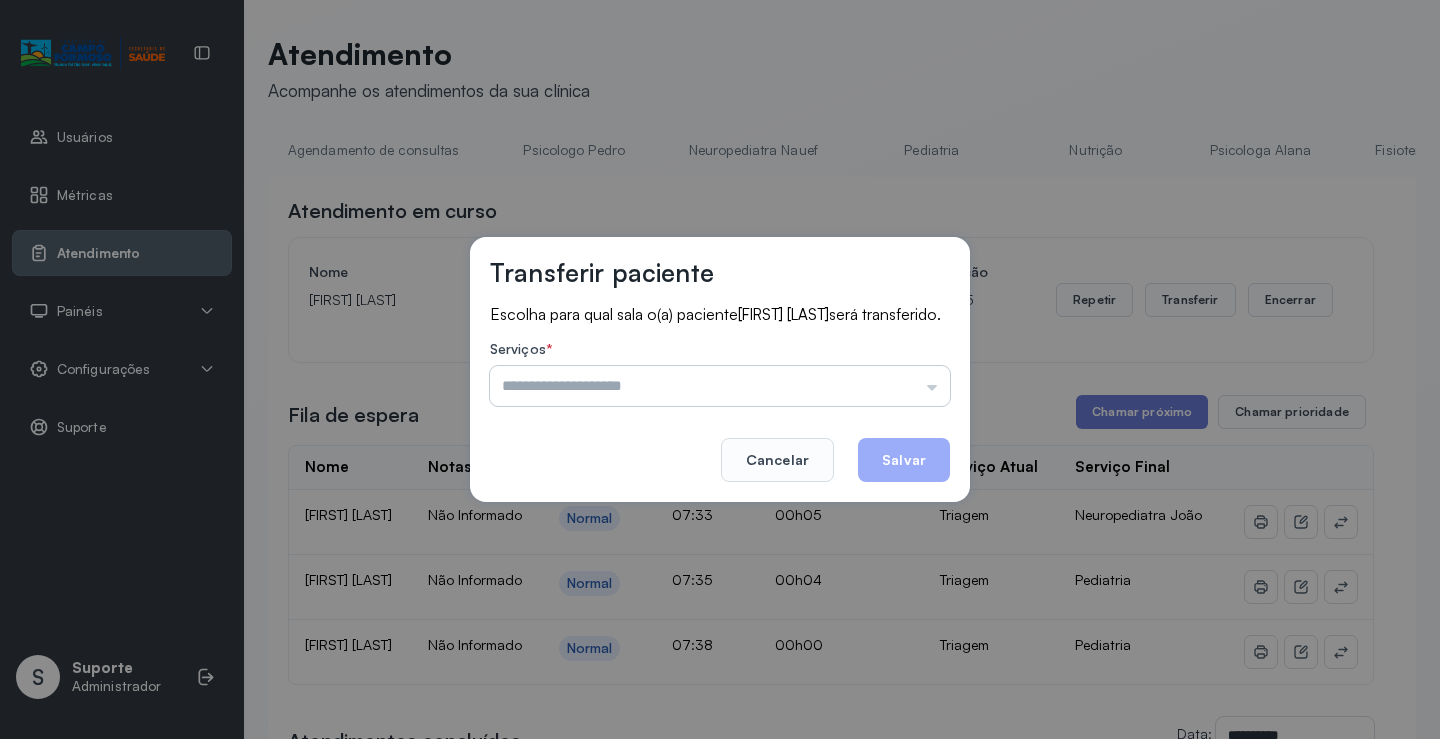 click at bounding box center (720, 386) 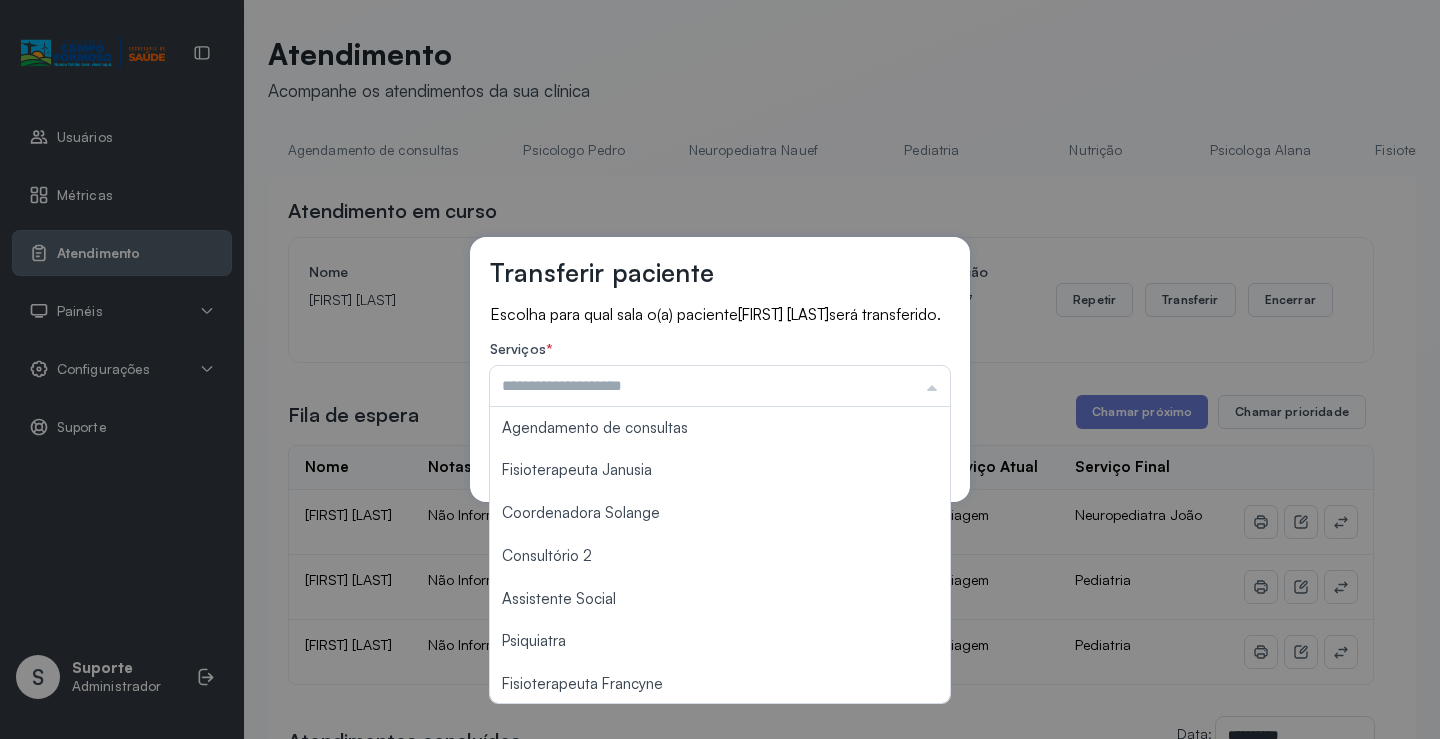 scroll, scrollTop: 303, scrollLeft: 0, axis: vertical 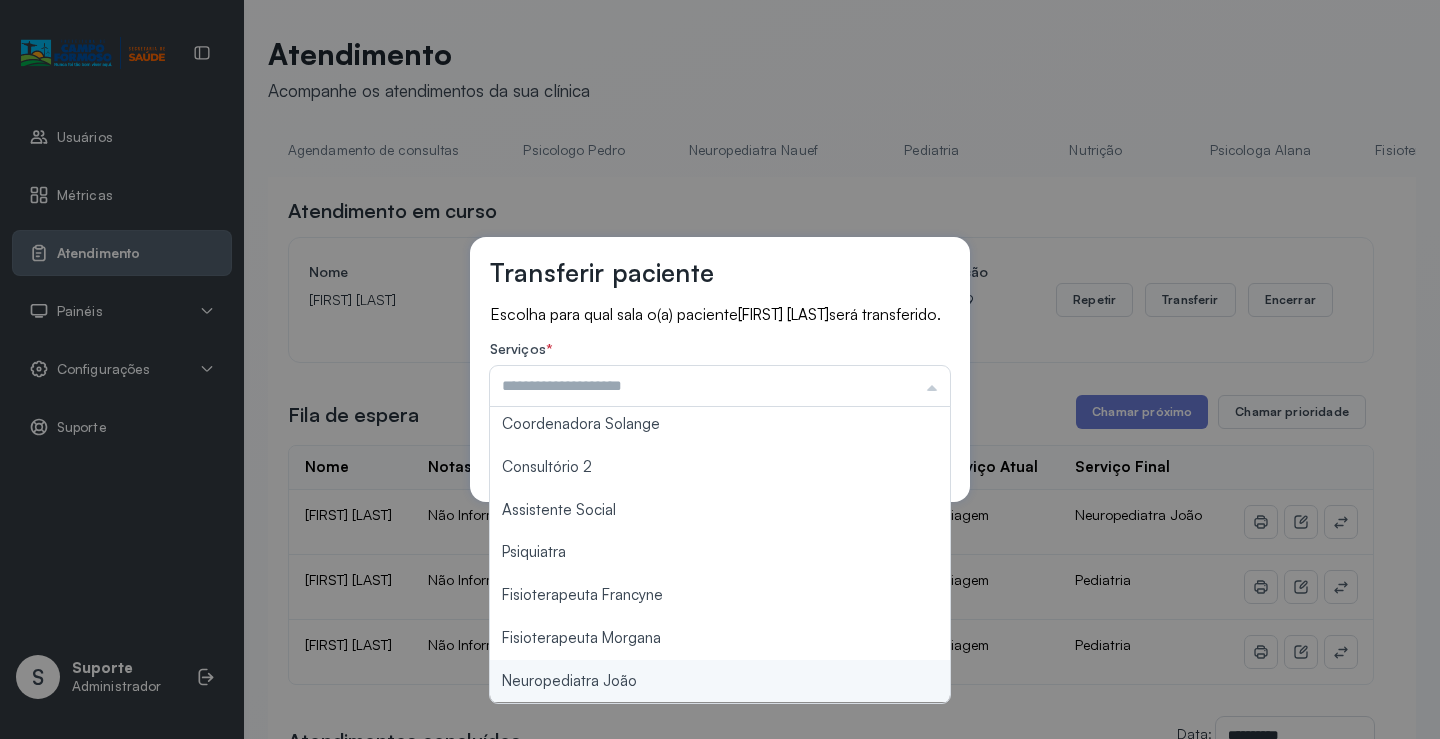 type on "**********" 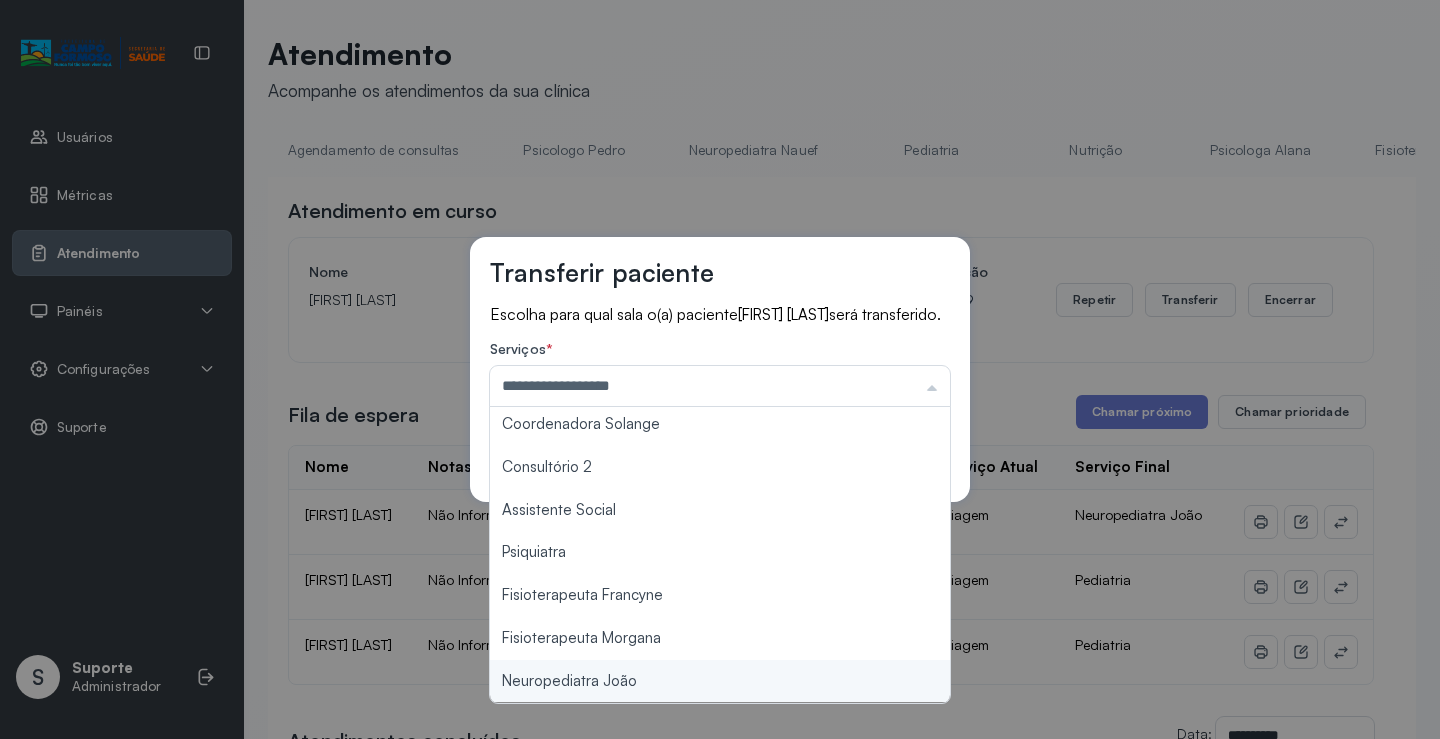 click on "**********" at bounding box center [720, 369] 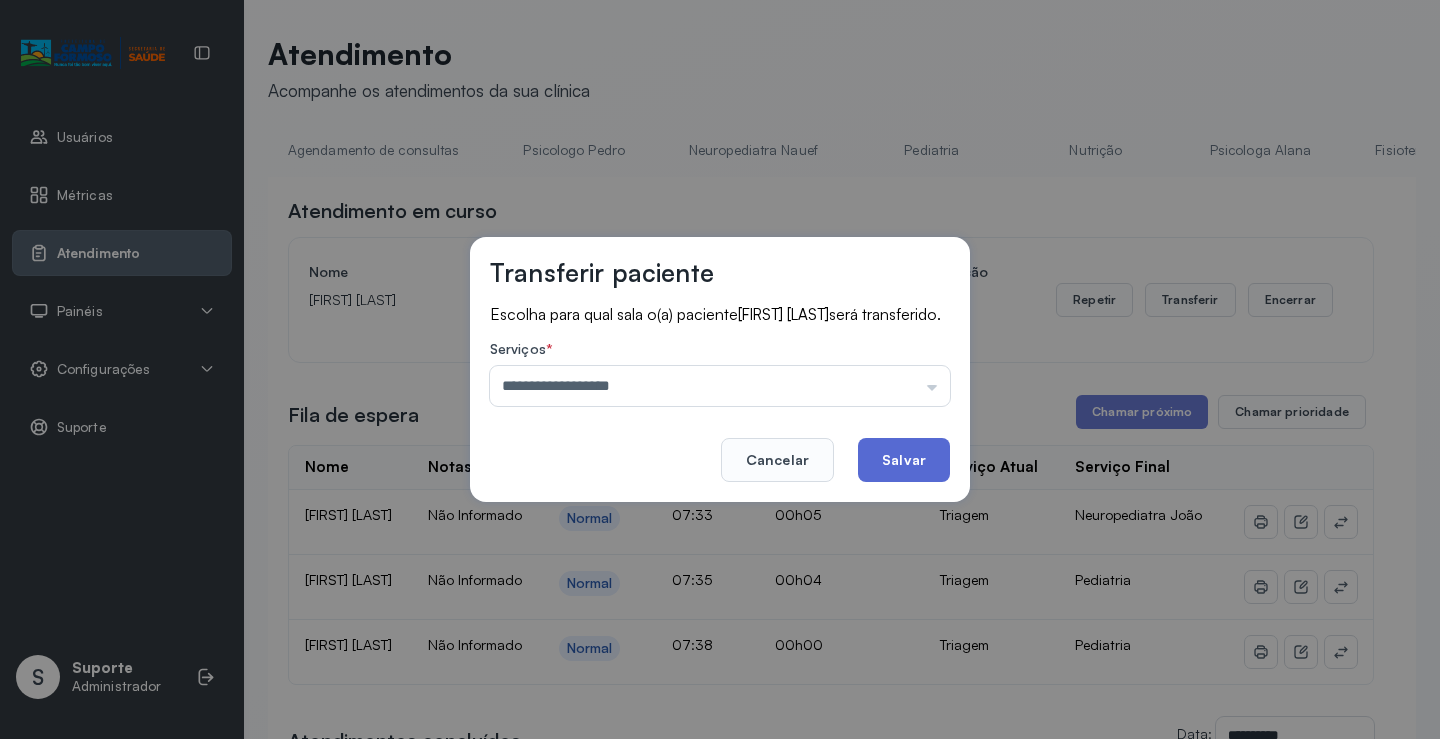 click on "Salvar" 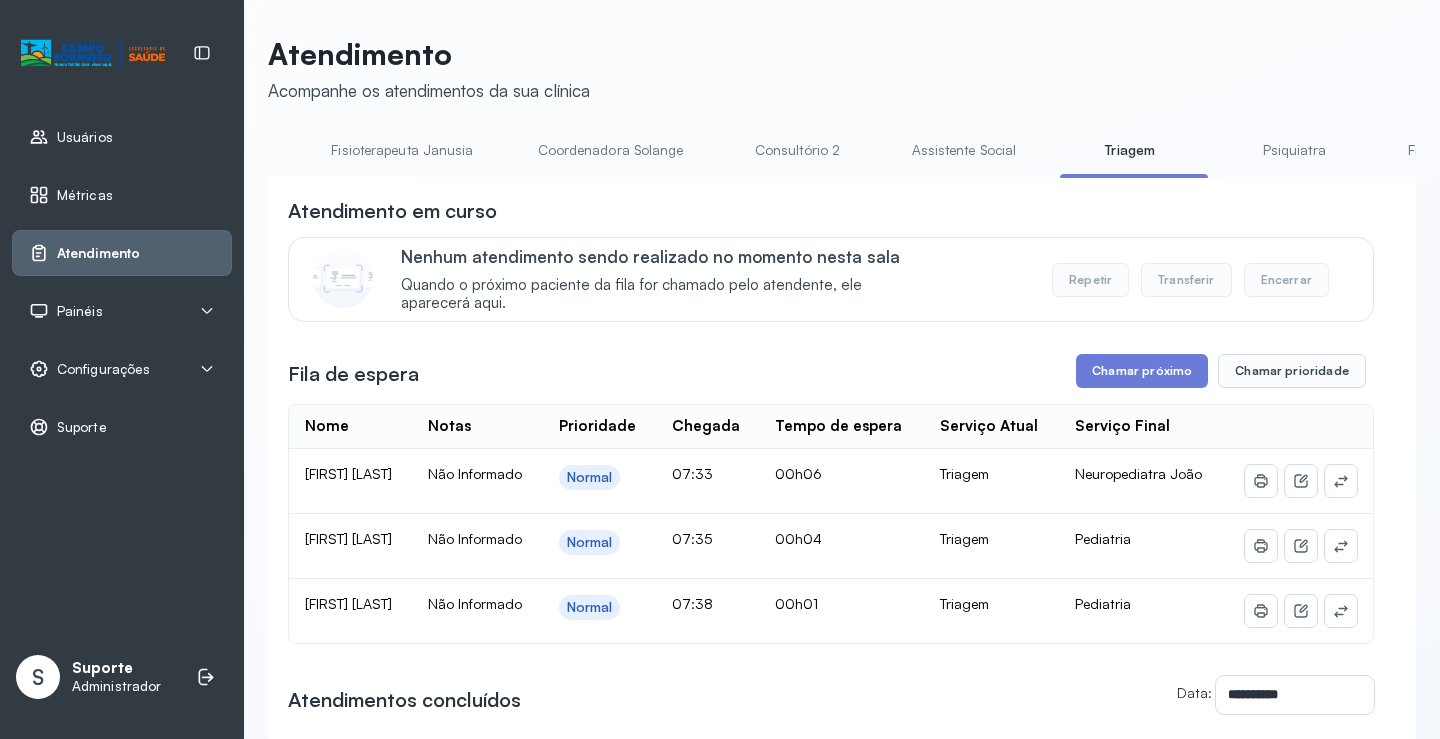 scroll, scrollTop: 0, scrollLeft: 1058, axis: horizontal 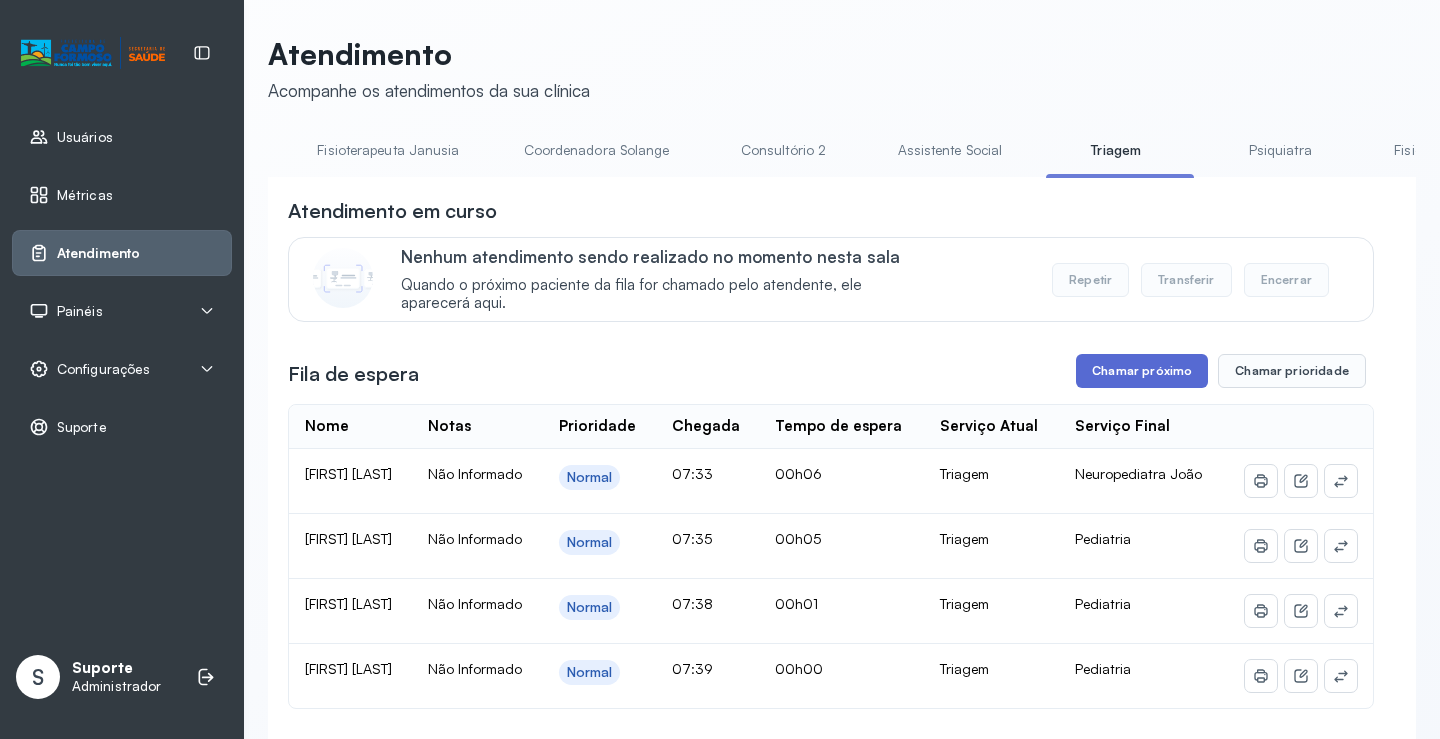 click on "Chamar próximo" at bounding box center [1142, 371] 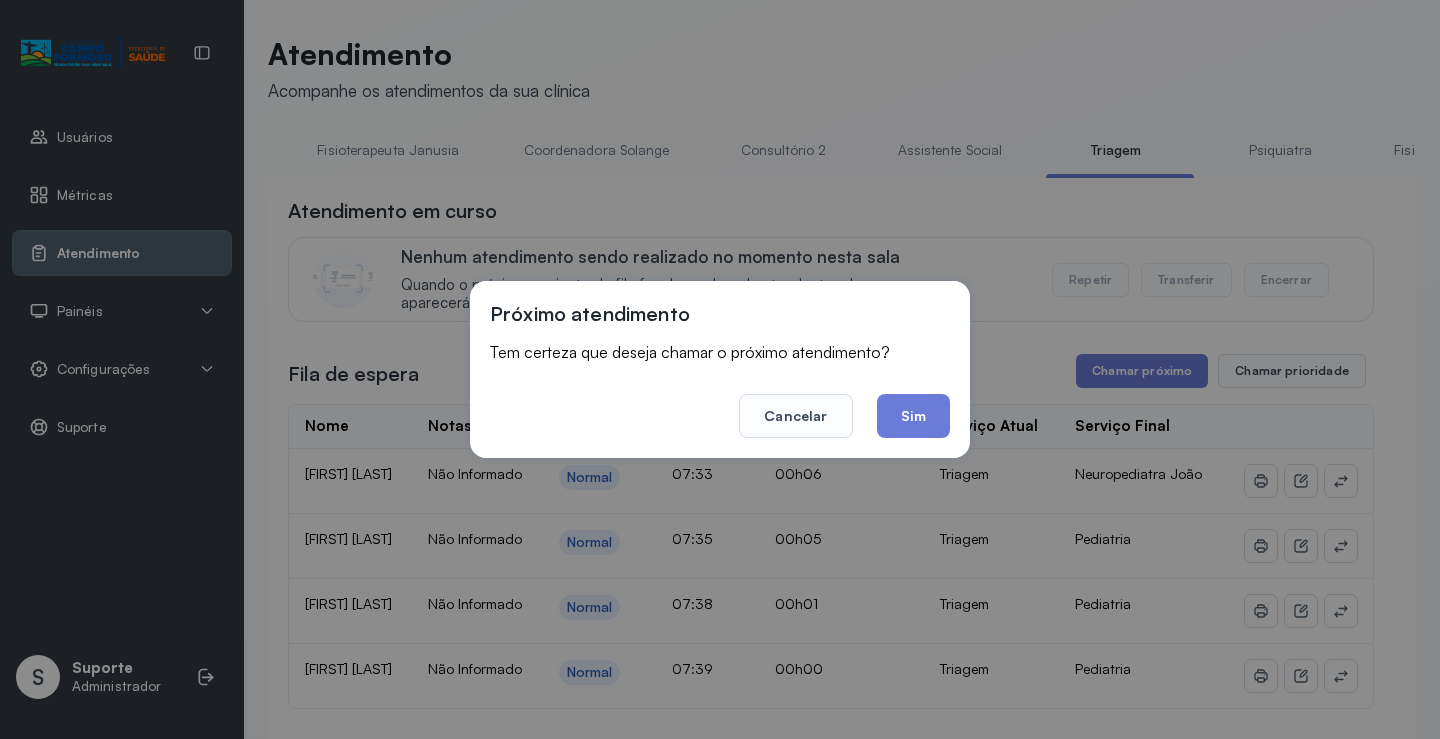 drag, startPoint x: 922, startPoint y: 413, endPoint x: 849, endPoint y: 381, distance: 79.70571 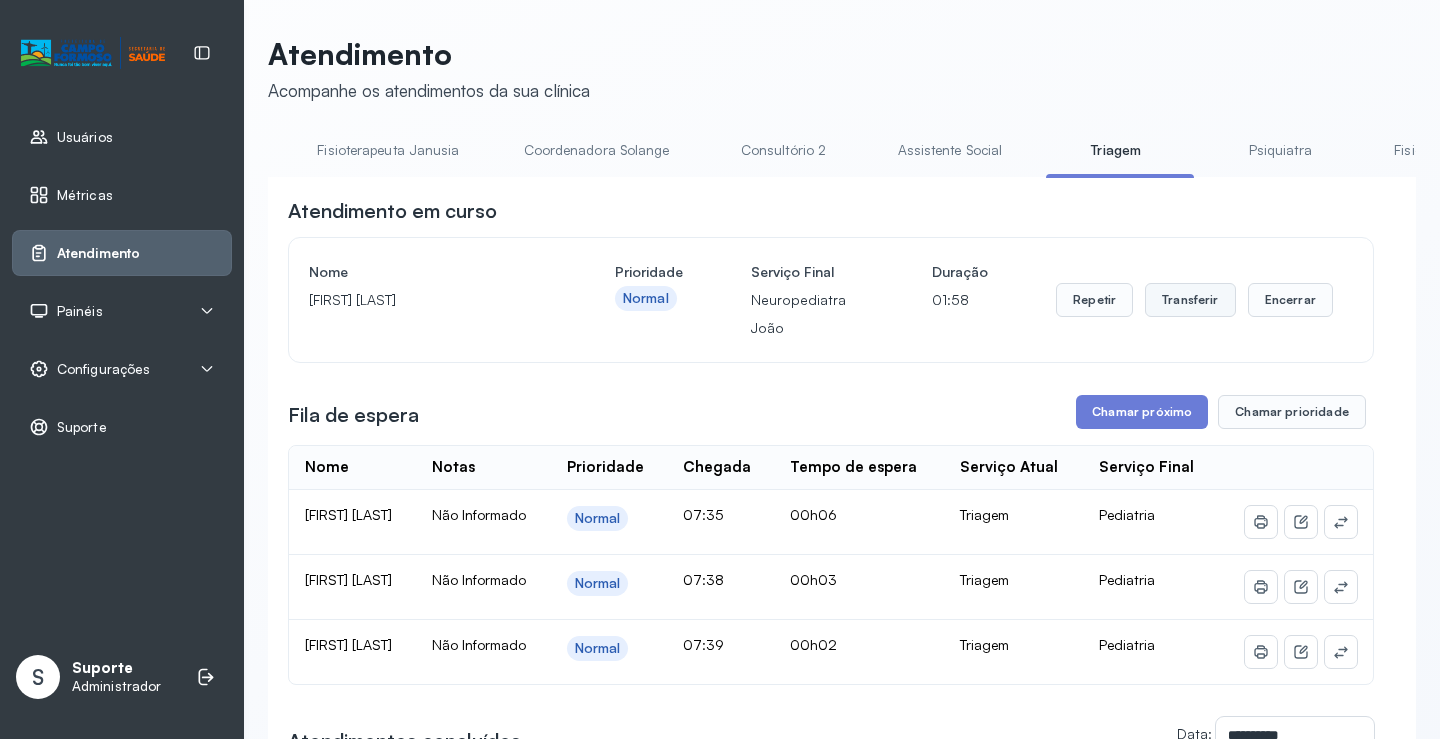 click on "Transferir" at bounding box center [1190, 300] 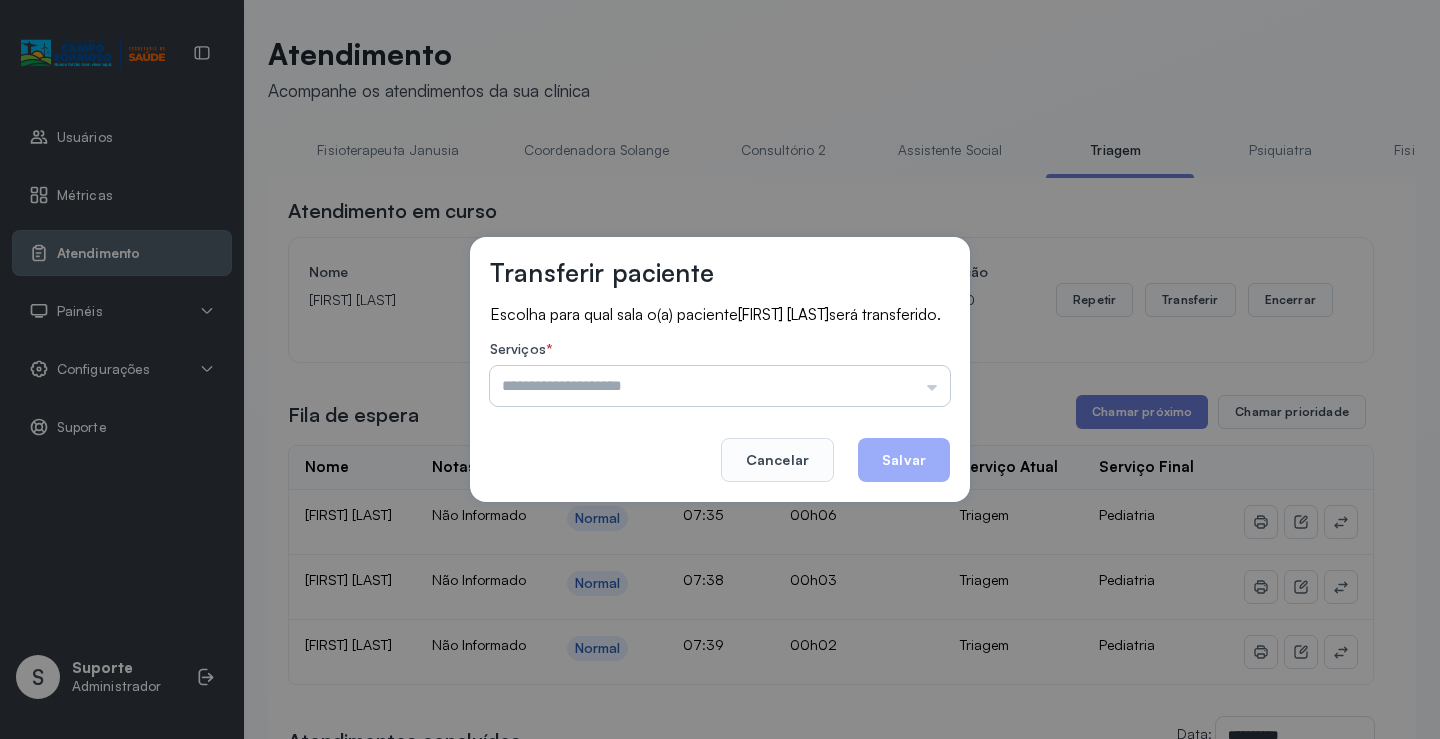 drag, startPoint x: 826, startPoint y: 383, endPoint x: 804, endPoint y: 415, distance: 38.832977 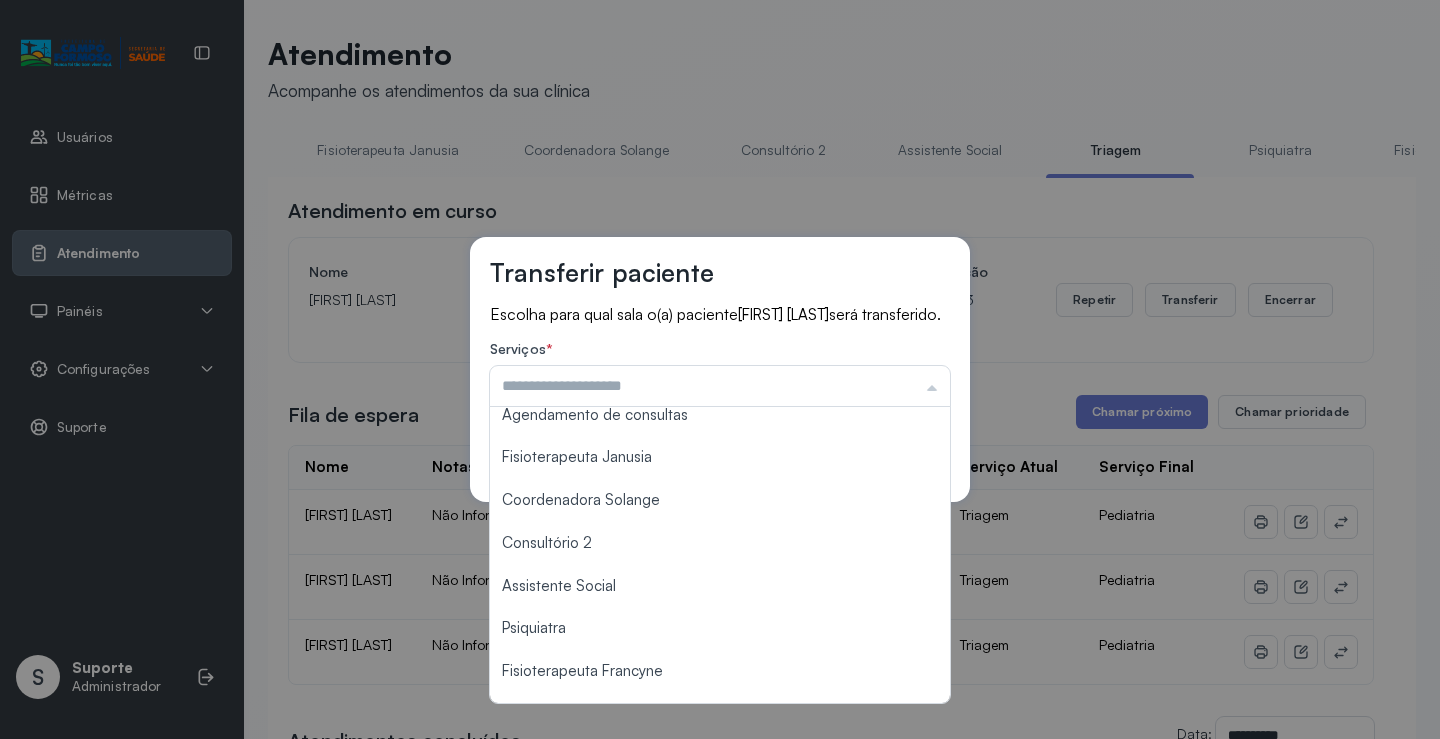 scroll, scrollTop: 303, scrollLeft: 0, axis: vertical 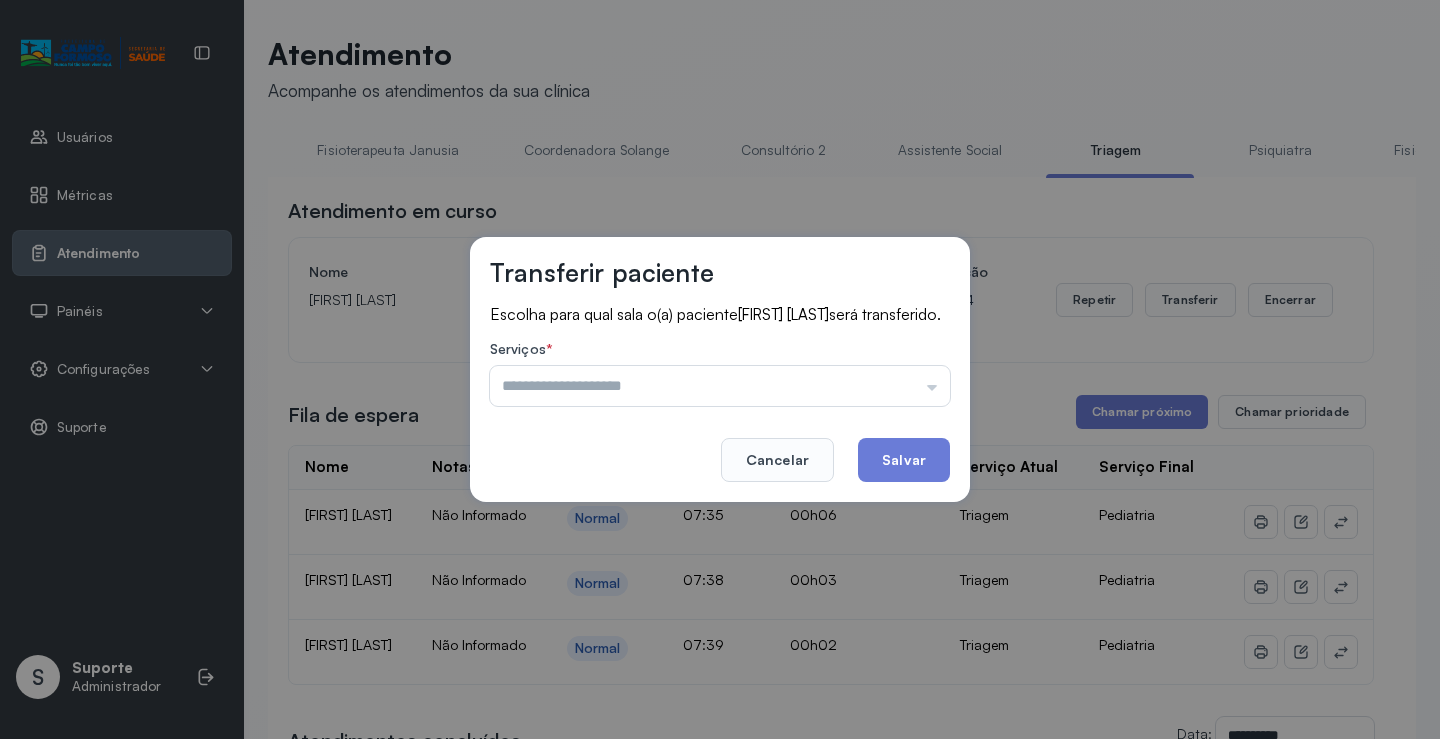type on "**********" 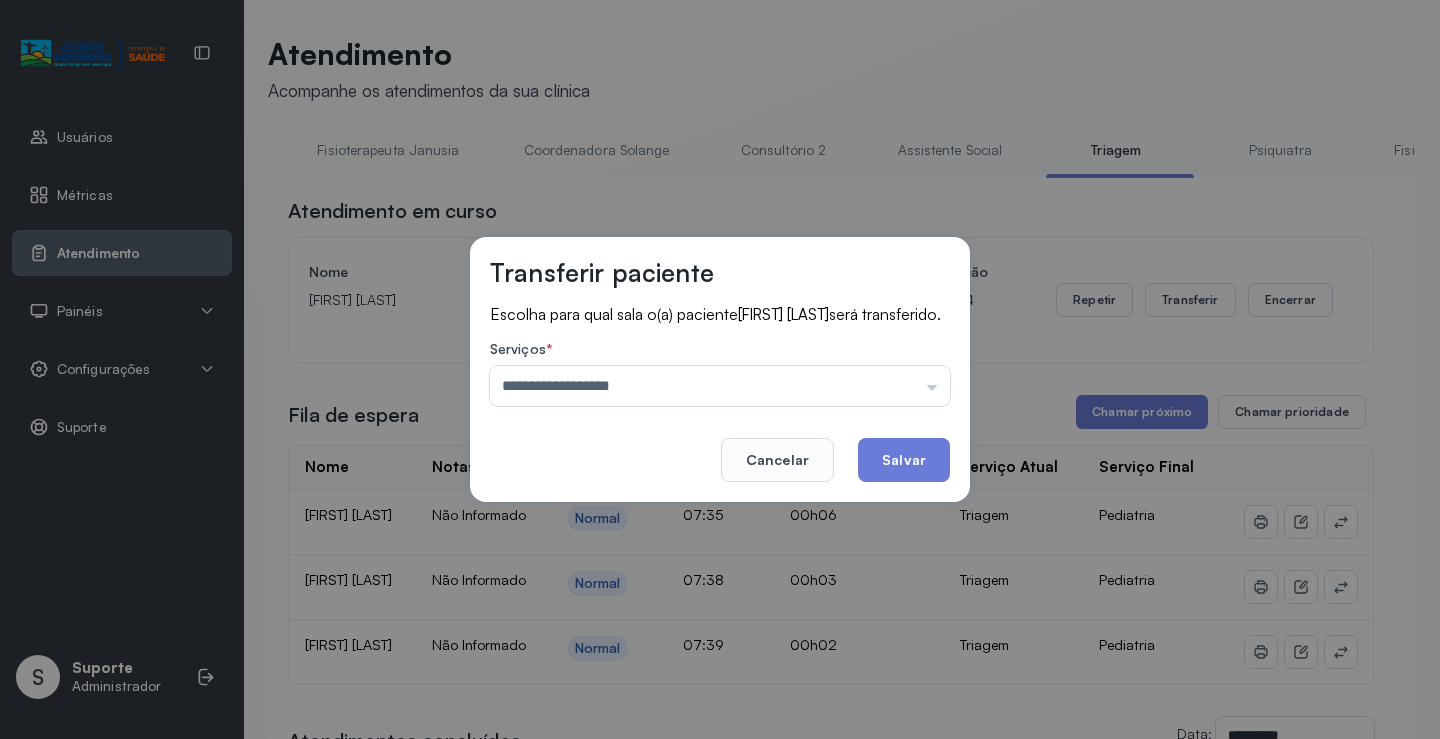 click on "**********" at bounding box center [720, 369] 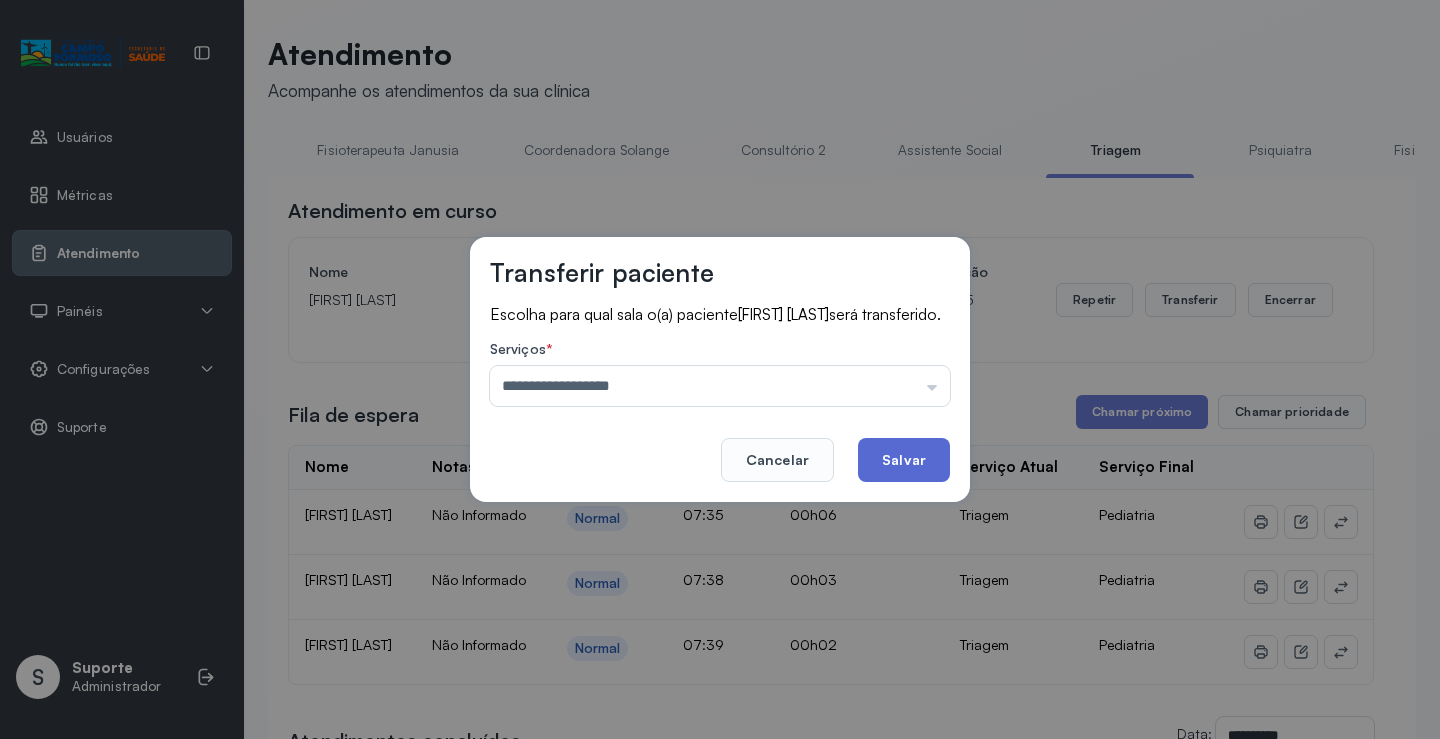click on "Salvar" 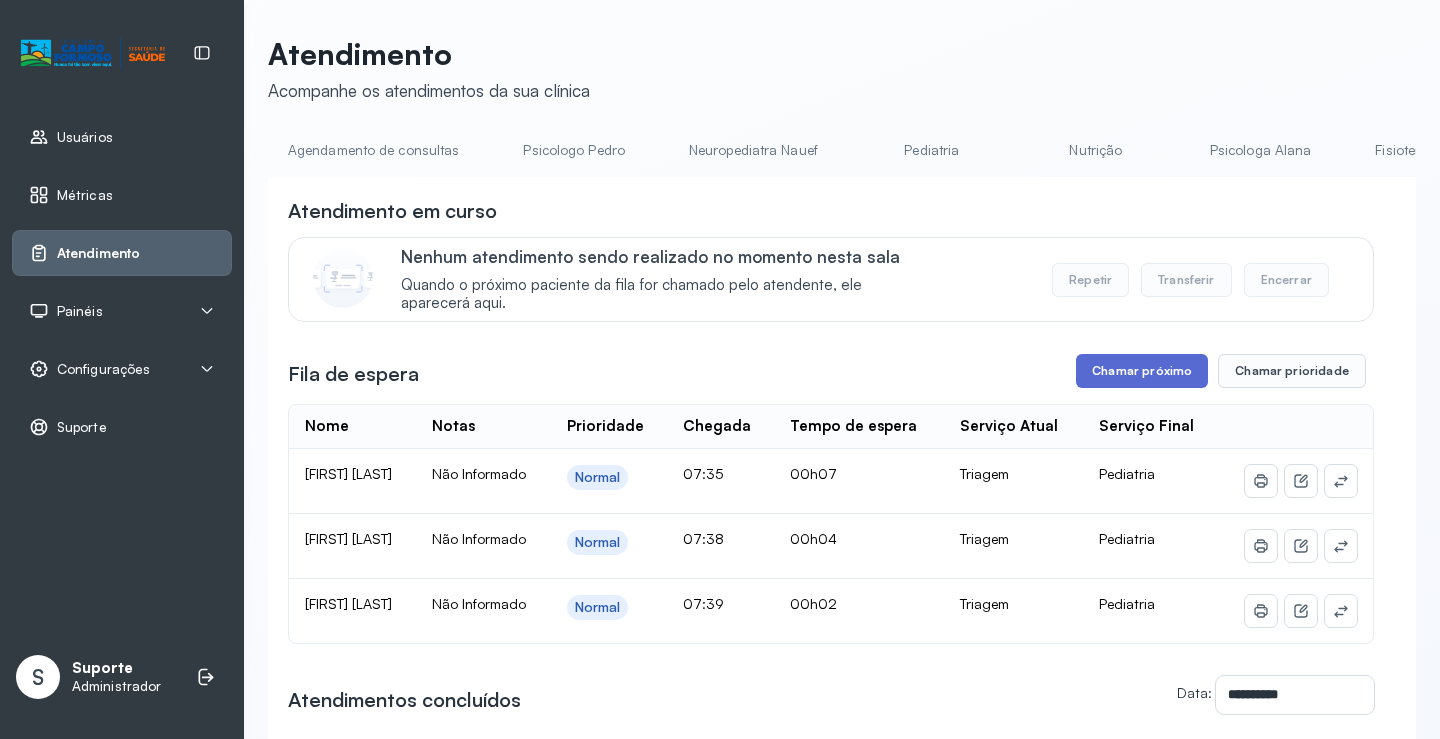 click on "Chamar próximo" at bounding box center (1142, 371) 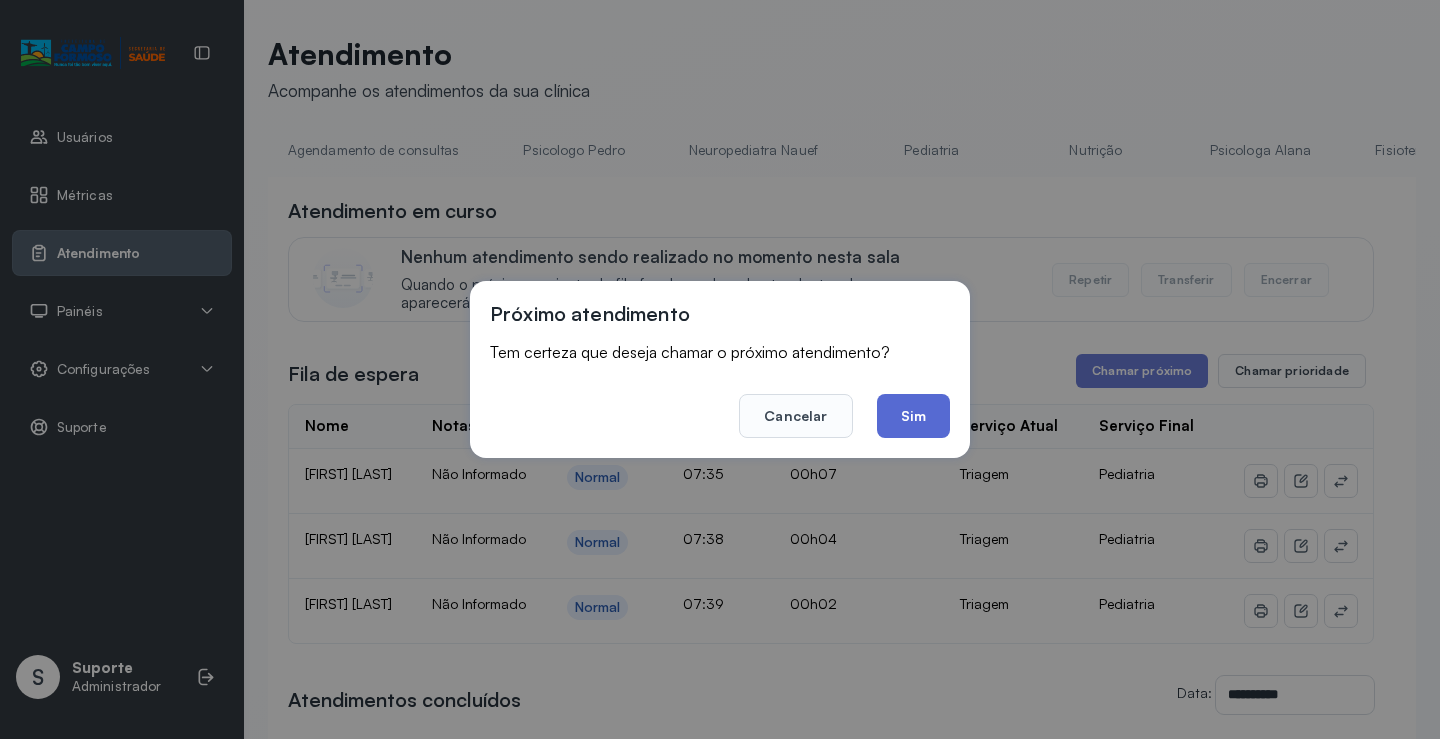click on "Sim" 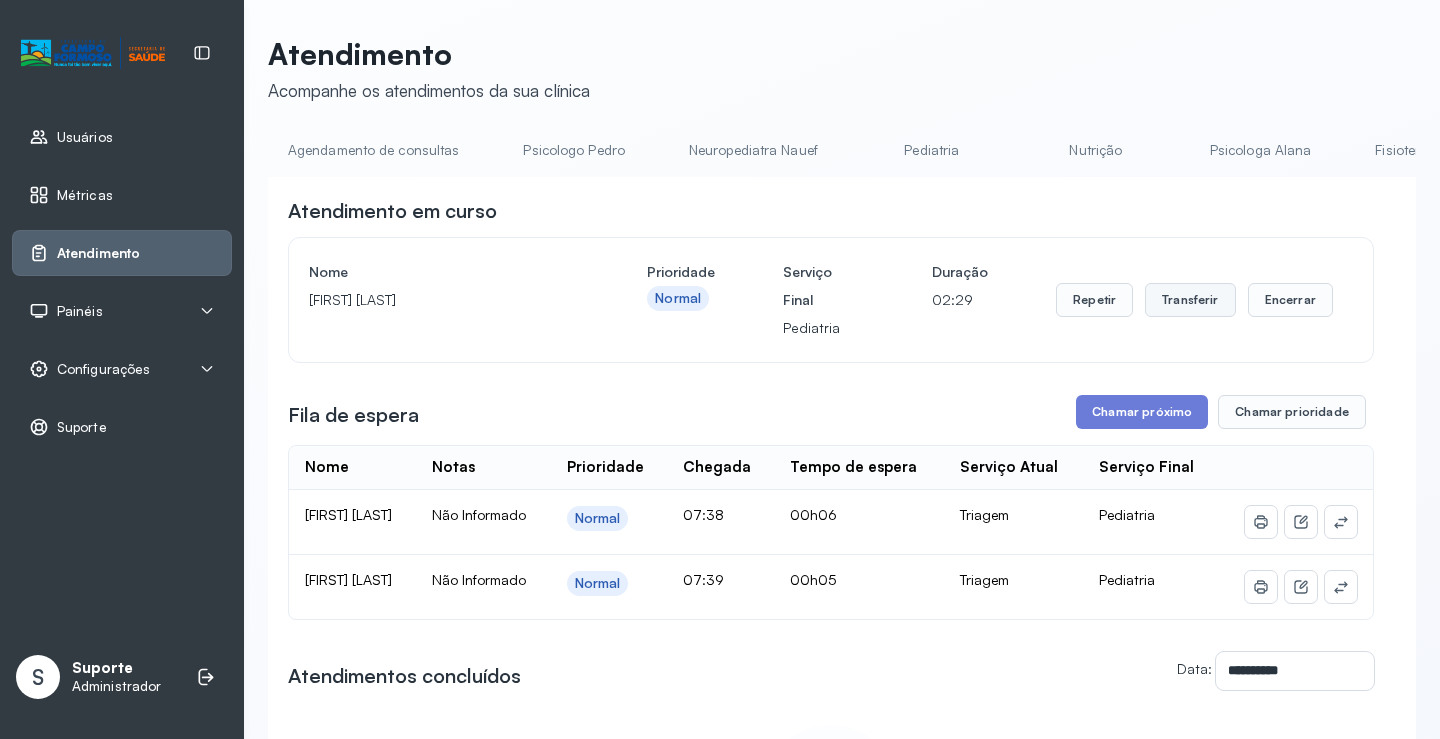 click on "Transferir" at bounding box center (1190, 300) 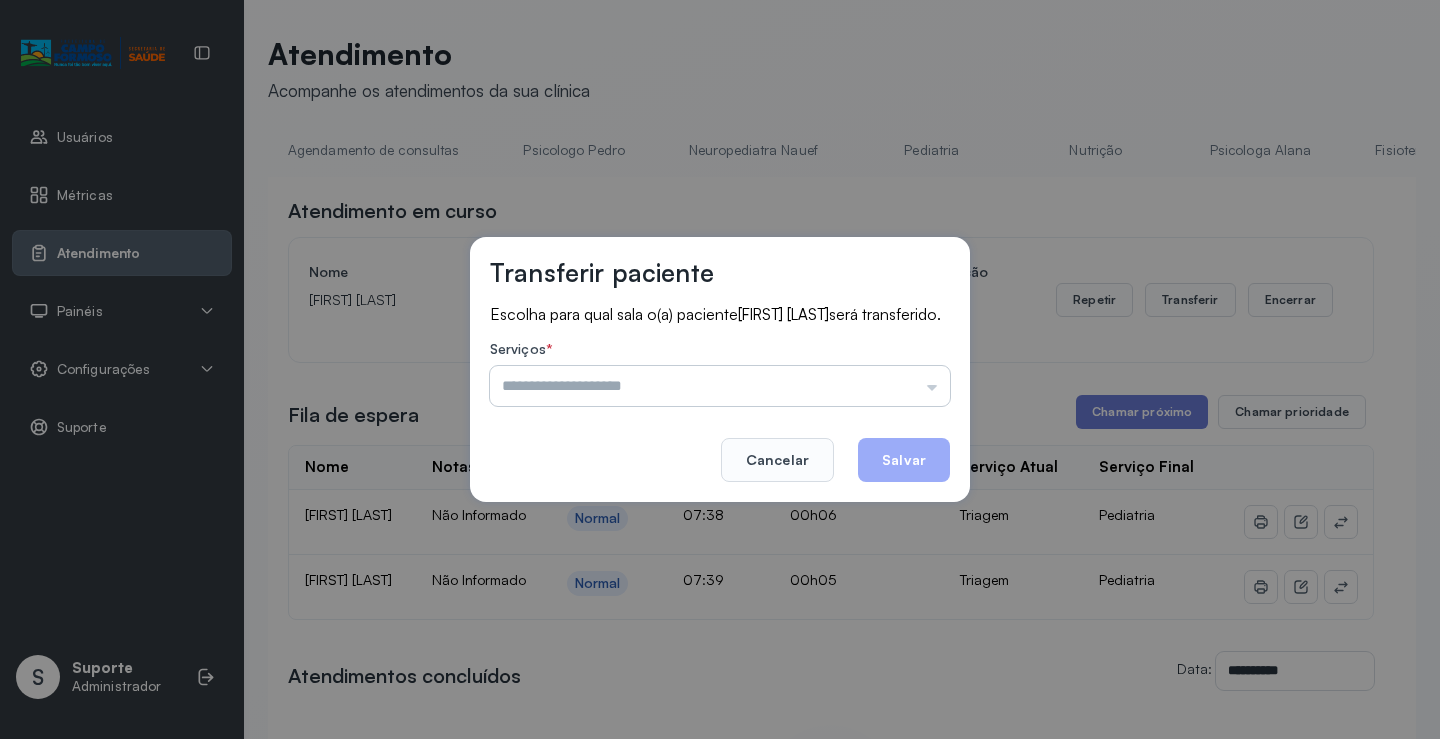 click at bounding box center (720, 386) 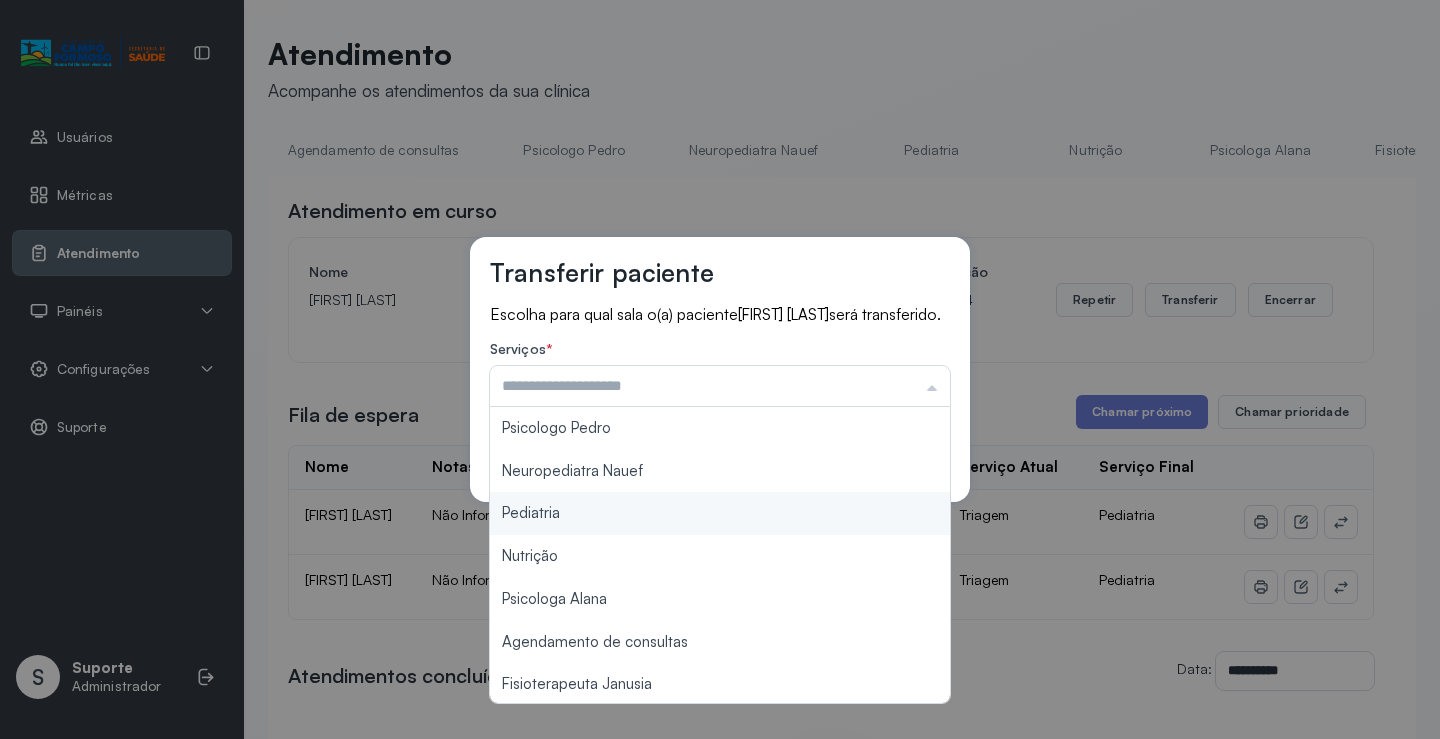 type on "*********" 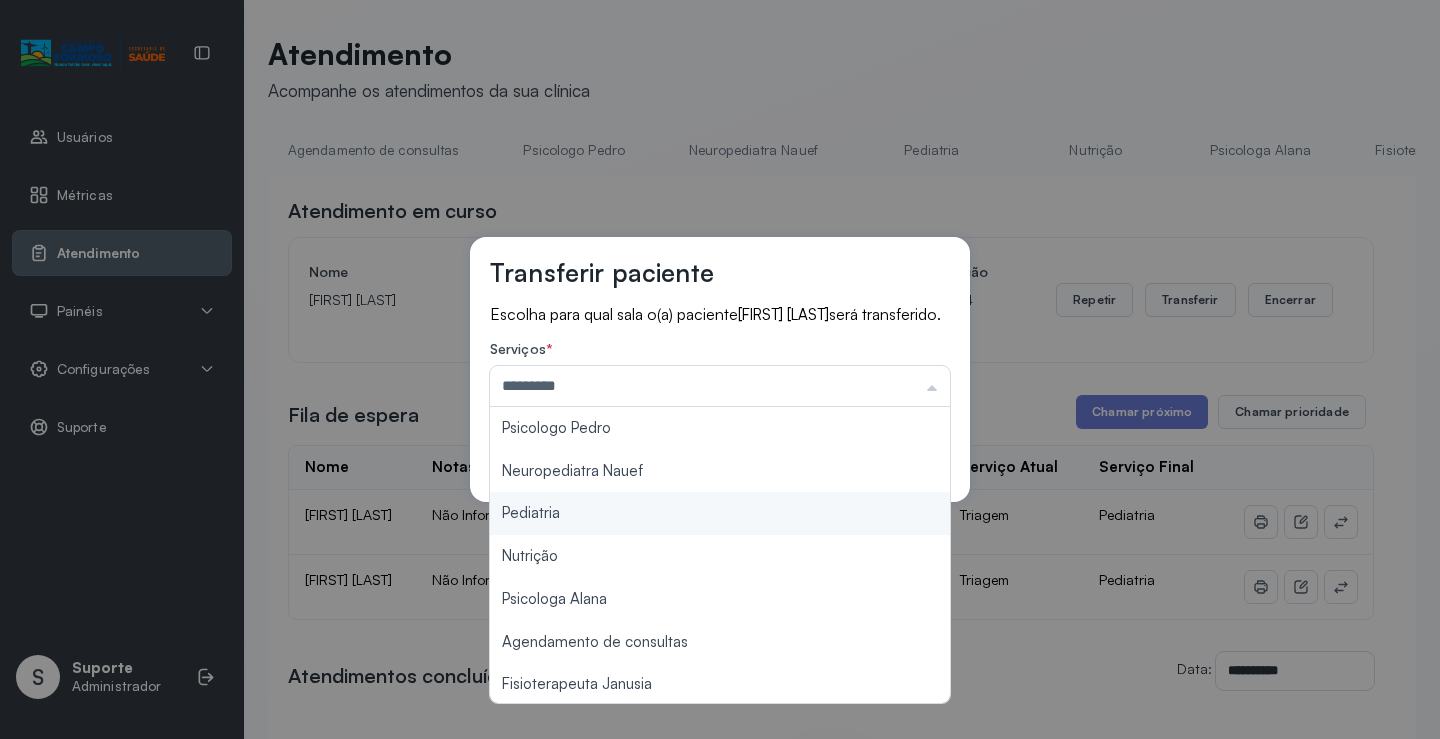 click on "Transferir paciente Escolha para qual sala o(a) paciente  [FIRST] [LAST]  será transferido.  Serviços  *  ********* Psicologo Pedro Neuropediatra Nauef Pediatria Nutrição Psicologa Alana Agendamento de consultas Fisioterapeuta Janusia Coordenadora Solange Consultório 2 Assistente Social Psiquiatra Fisioterapeuta Francyne Fisioterapeuta Morgana Neuropediatra João Cancelar Salvar" at bounding box center (720, 369) 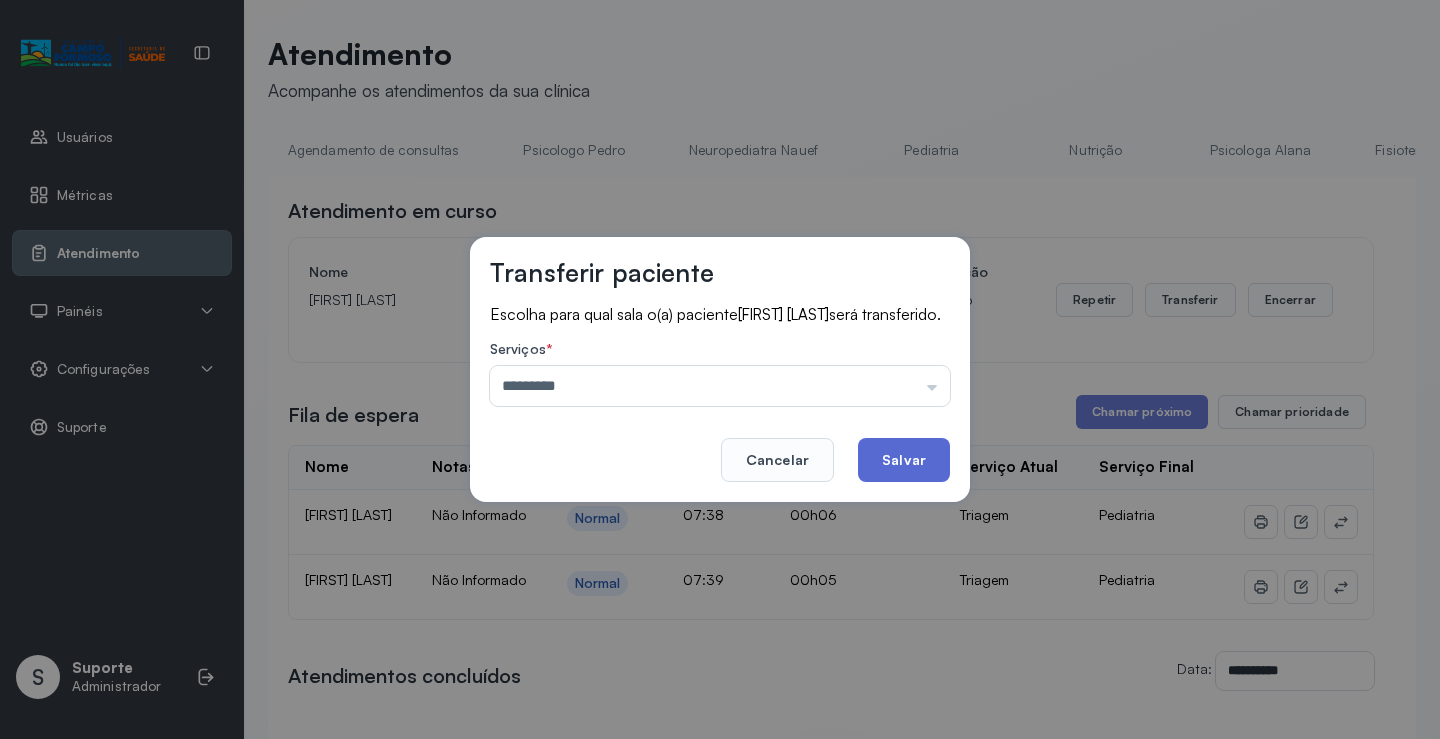 click on "Salvar" 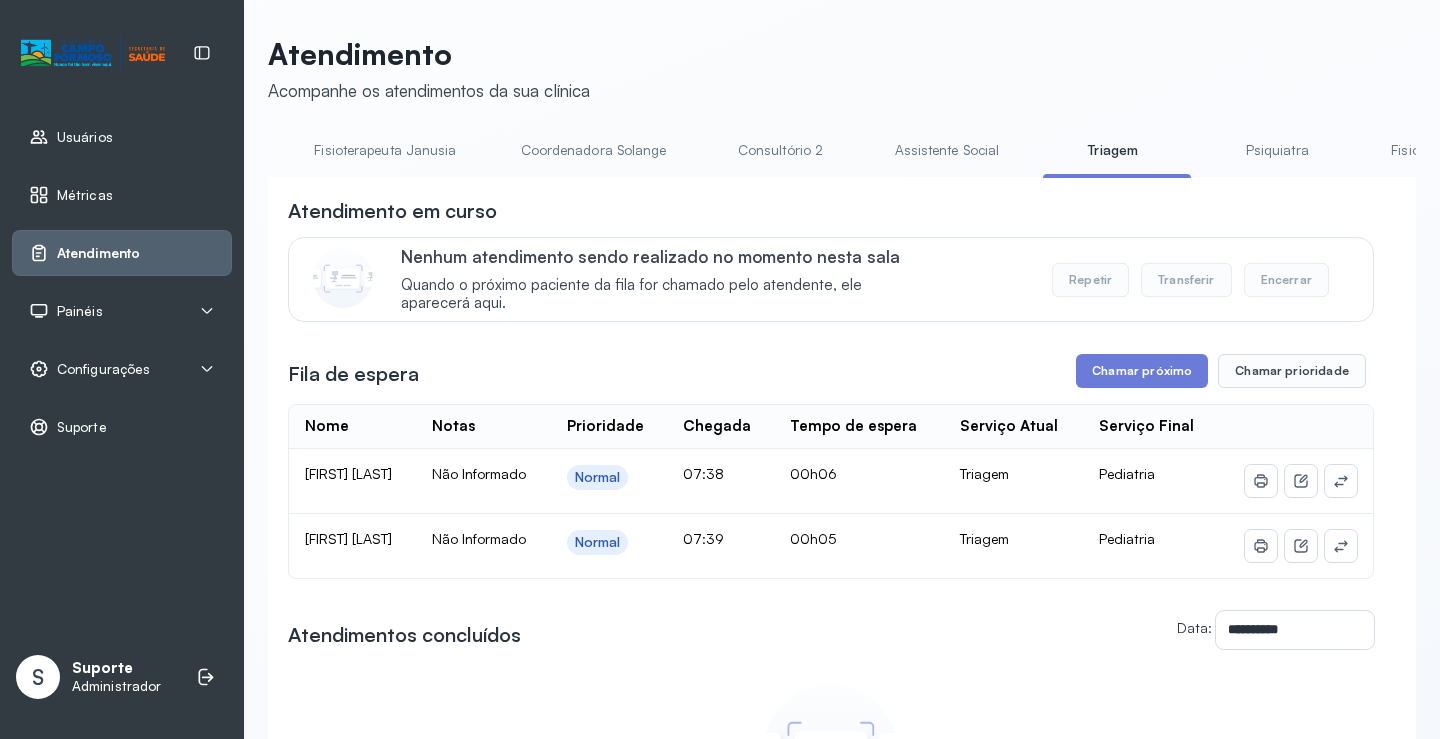 scroll, scrollTop: 0, scrollLeft: 1065, axis: horizontal 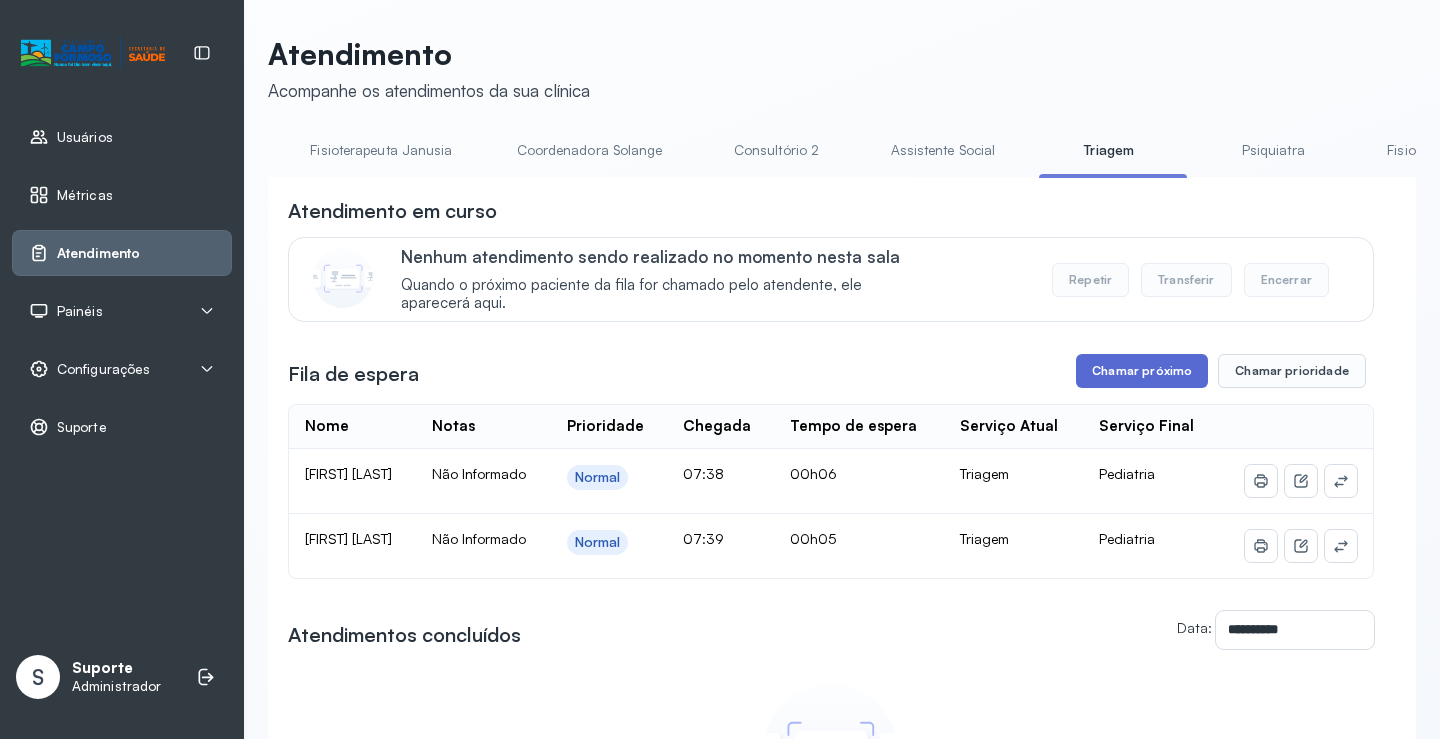 click on "Chamar próximo" at bounding box center [1142, 371] 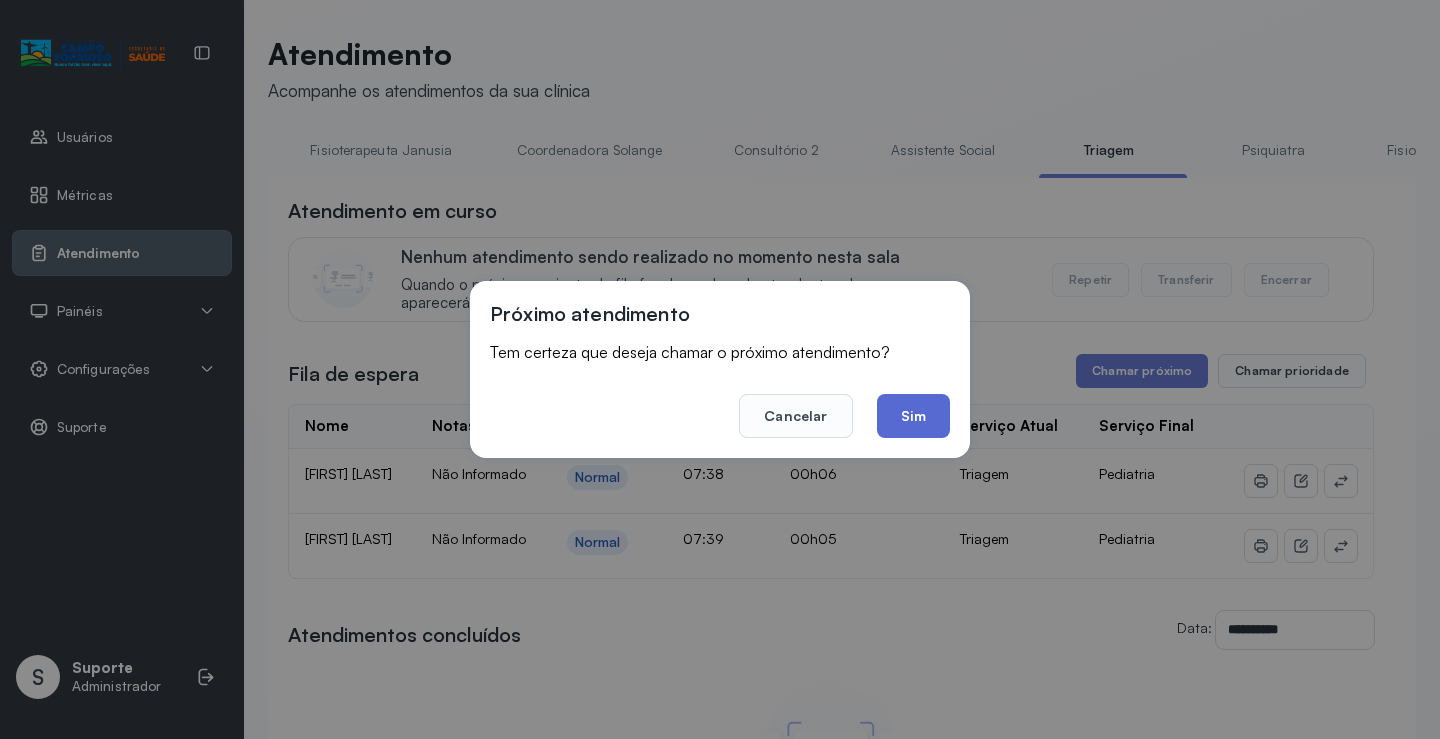 click on "Sim" 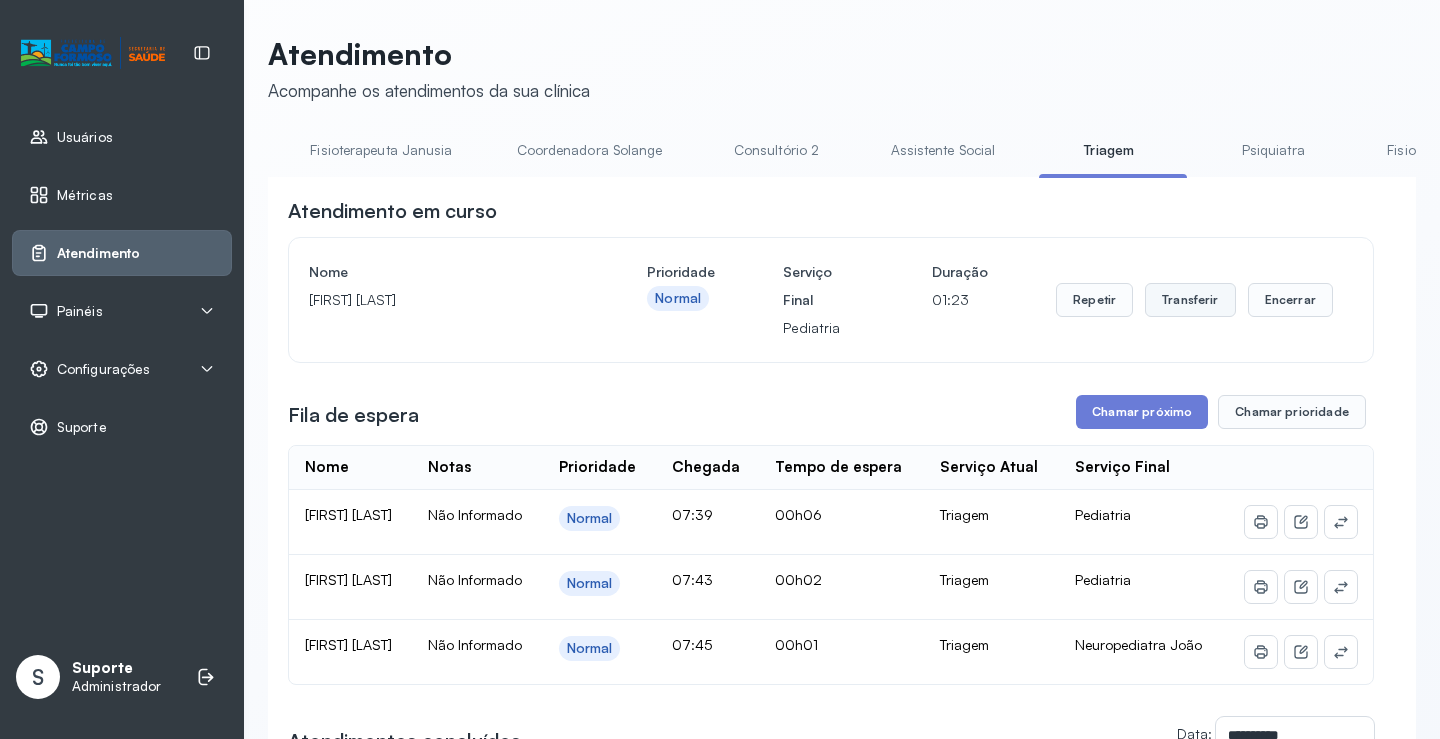 click on "Transferir" at bounding box center [1190, 300] 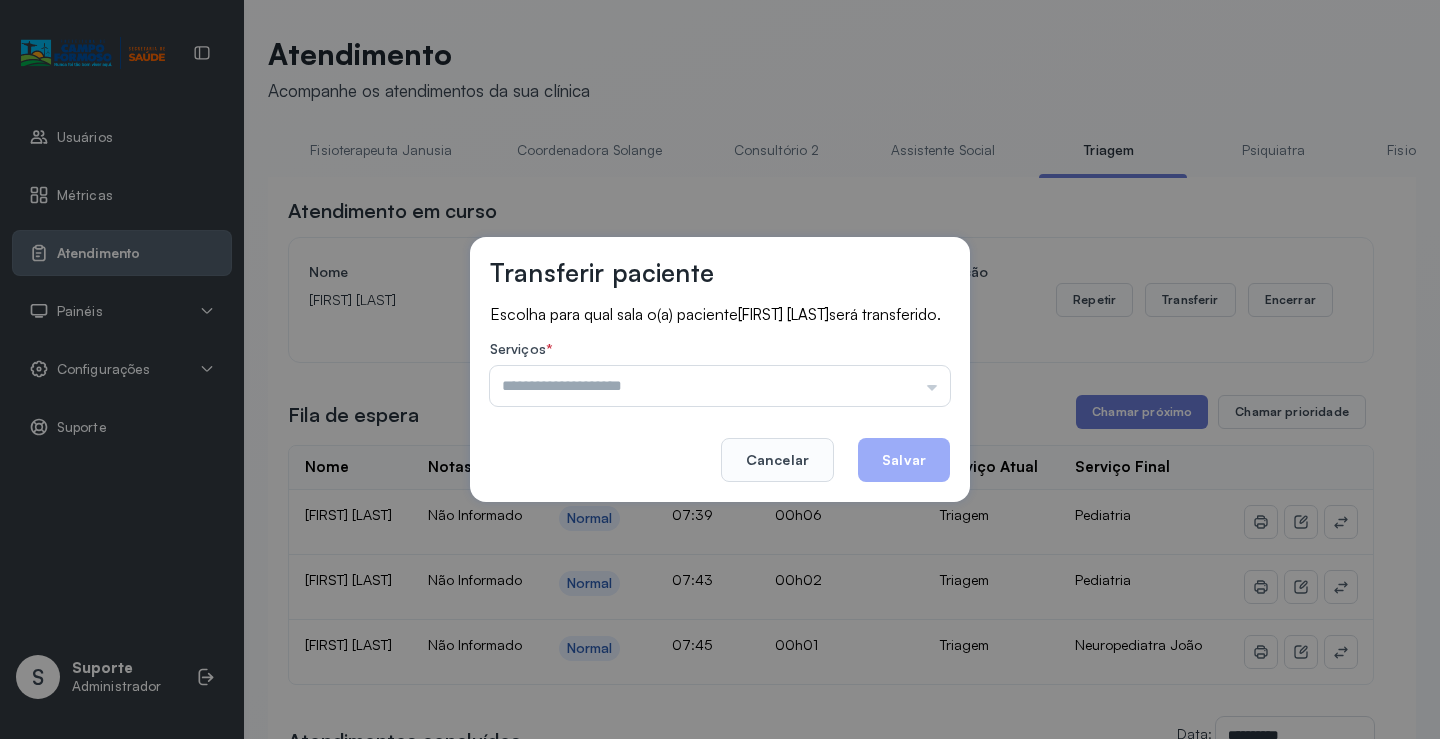 click at bounding box center [720, 386] 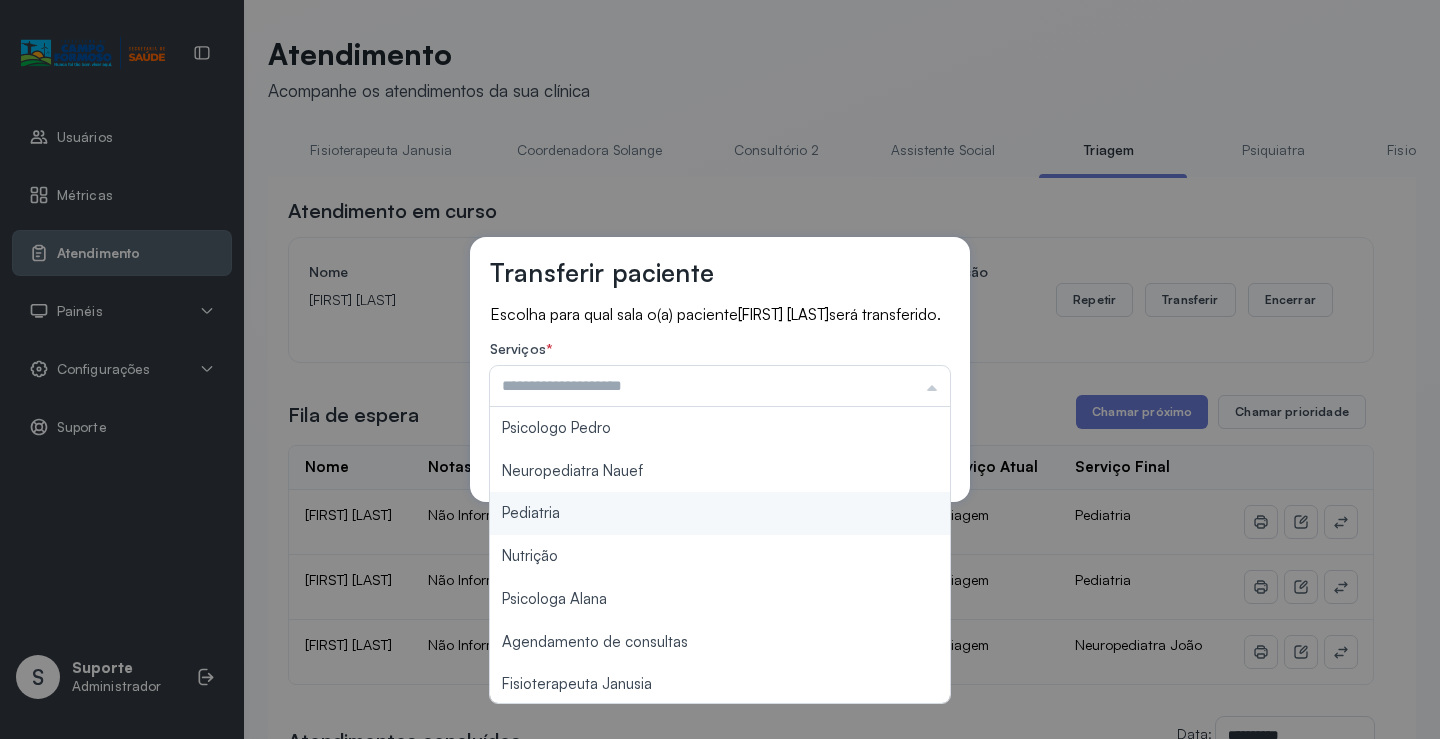 type on "*********" 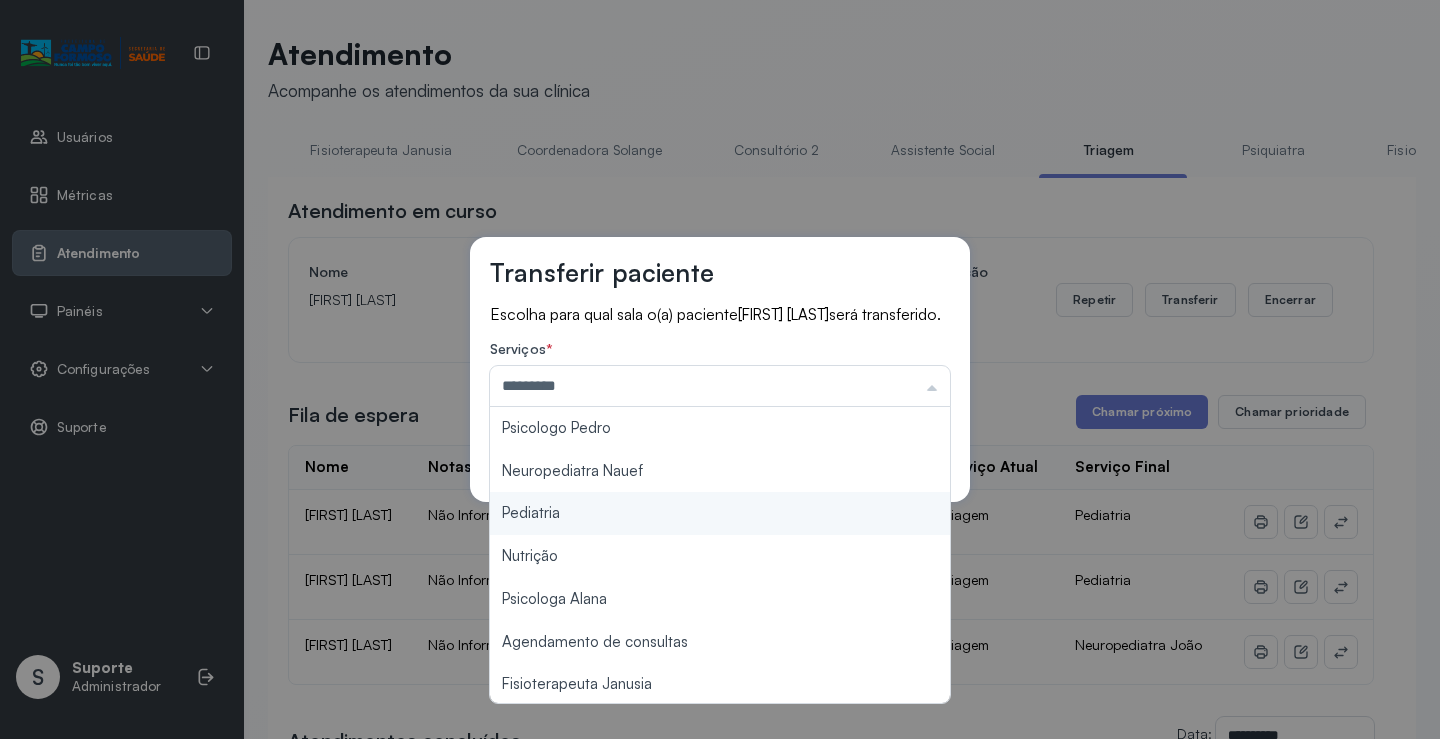 click on "Transferir paciente Escolha para qual sala o(a) paciente  [FIRST] [LAST]  será transferido.  Serviços  *  ********* Psicologo Pedro Neuropediatra Nauef Pediatria Nutrição Psicologa Alana Agendamento de consultas Fisioterapeuta Janusia Coordenadora Solange Consultório 2 Assistente Social Psiquiatra Fisioterapeuta Francyne Fisioterapeuta Morgana Neuropediatra João Cancelar Salvar" at bounding box center [720, 369] 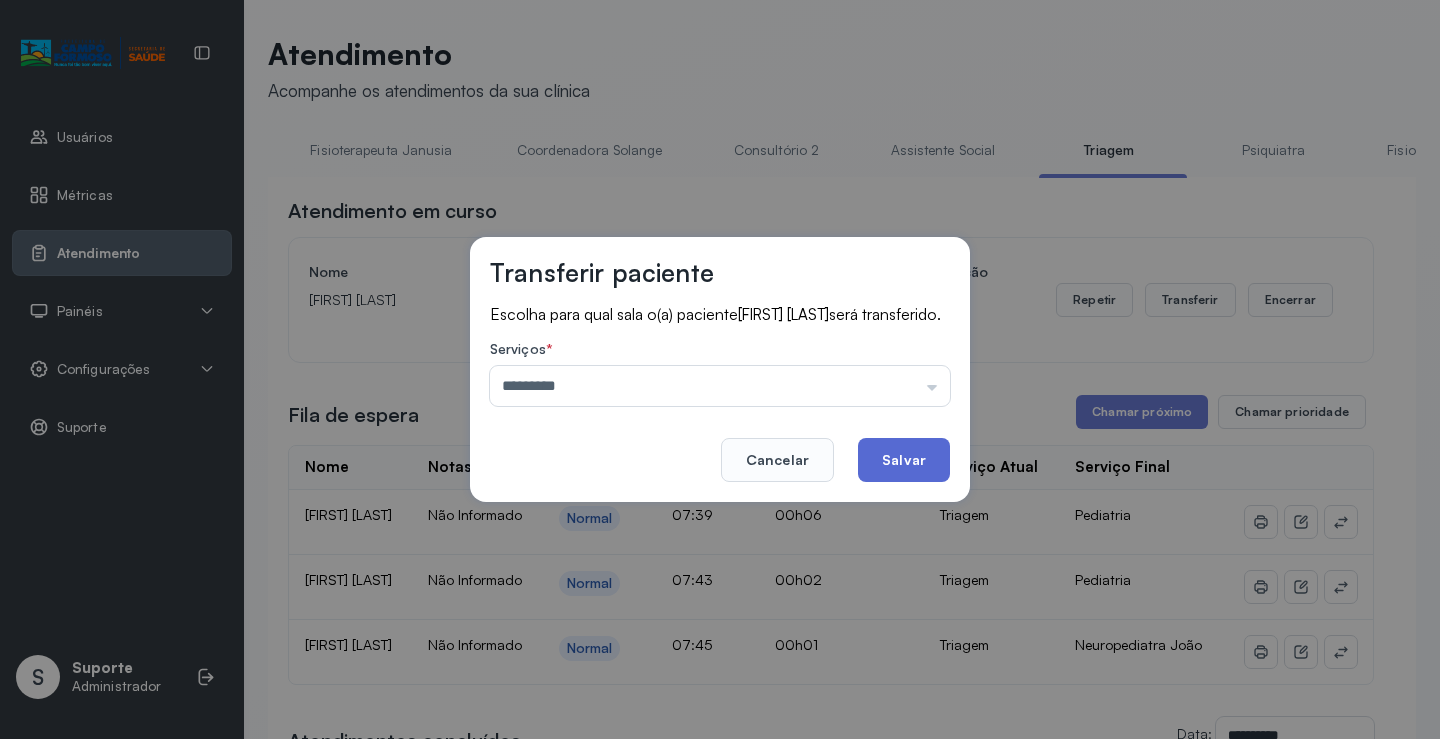 click on "Salvar" 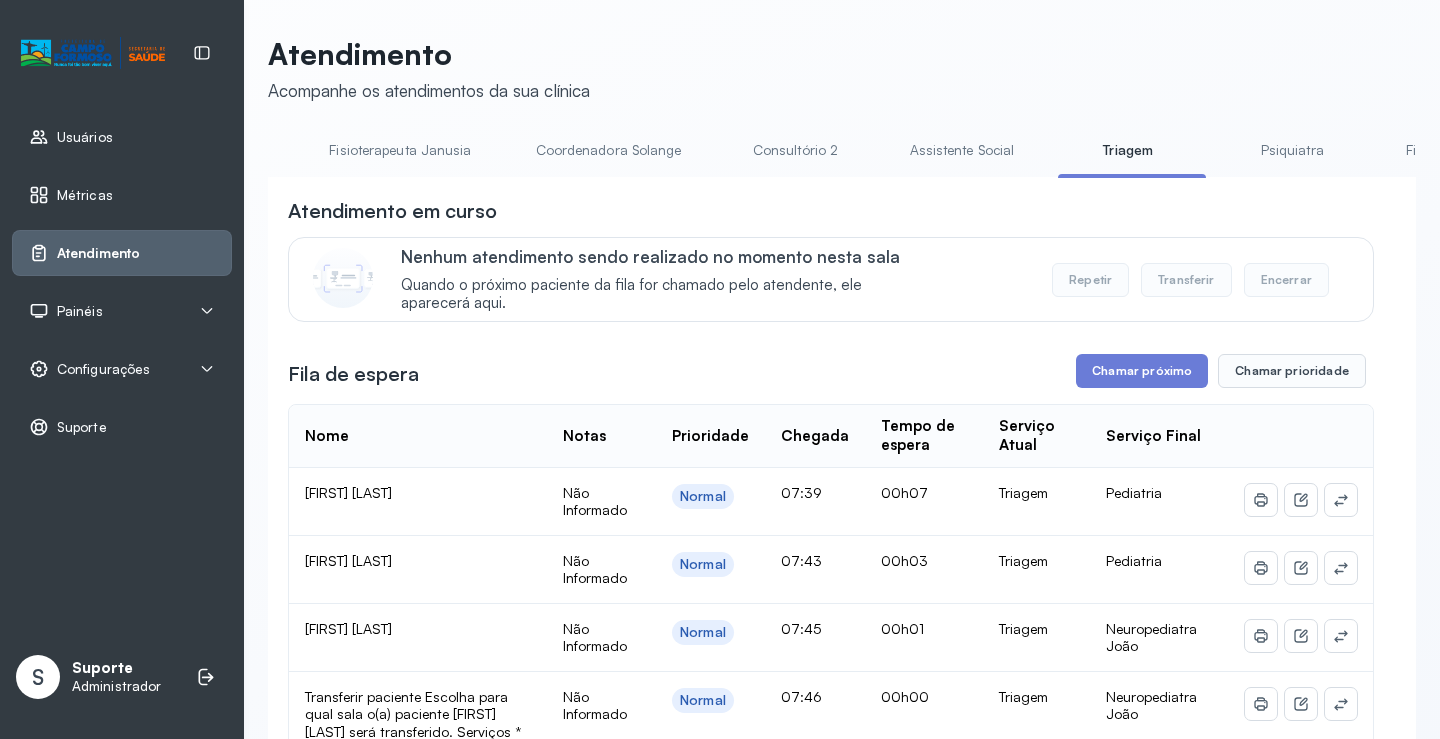 scroll, scrollTop: 0, scrollLeft: 1051, axis: horizontal 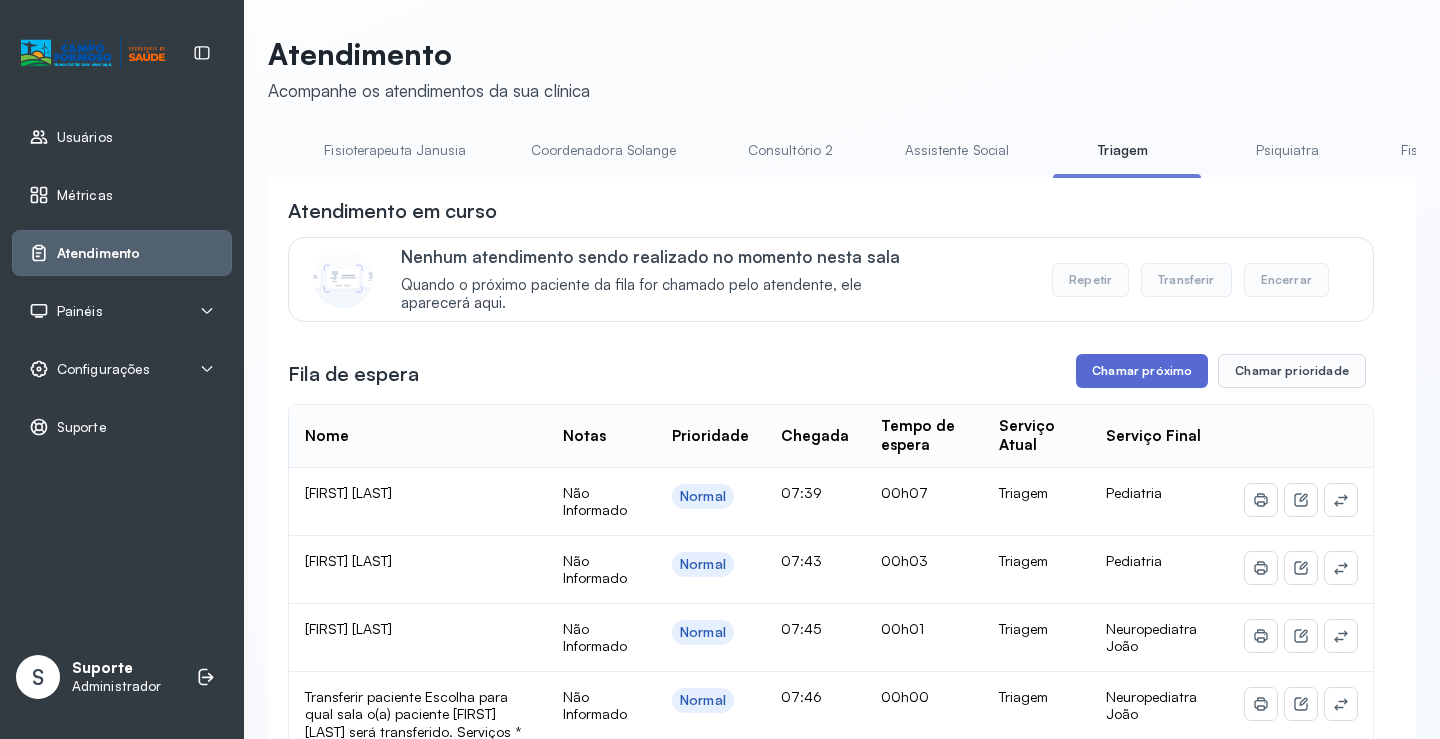 click on "Chamar próximo" at bounding box center [1142, 371] 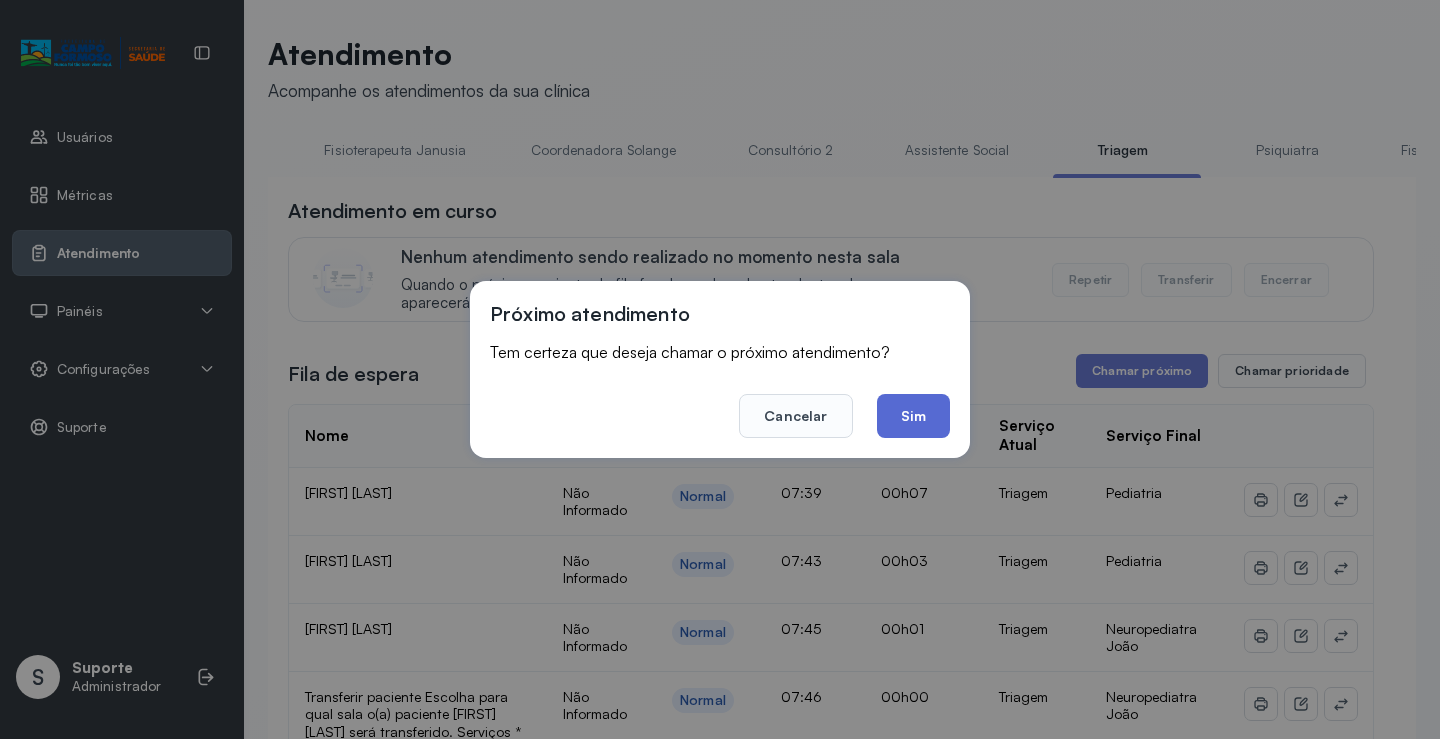 click on "Sim" 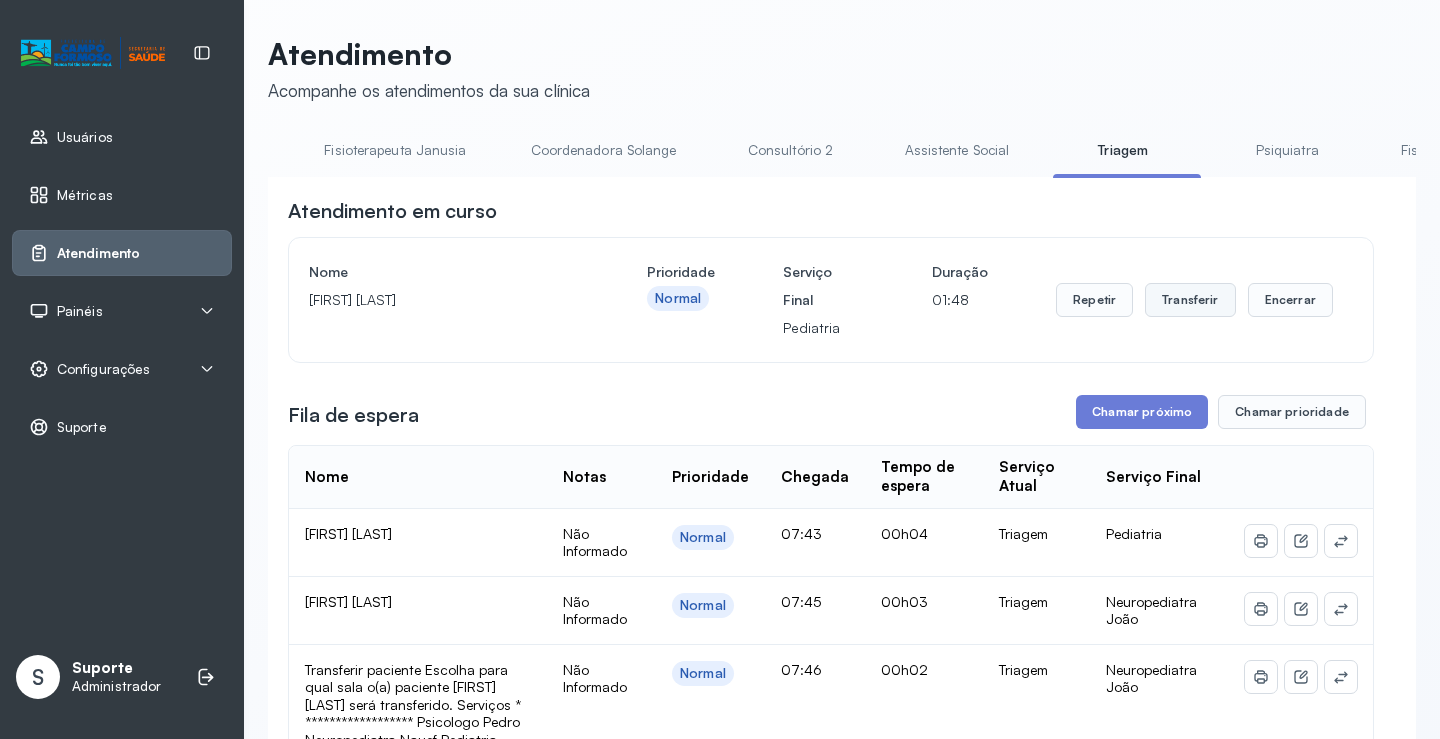 click on "Transferir" at bounding box center [1190, 300] 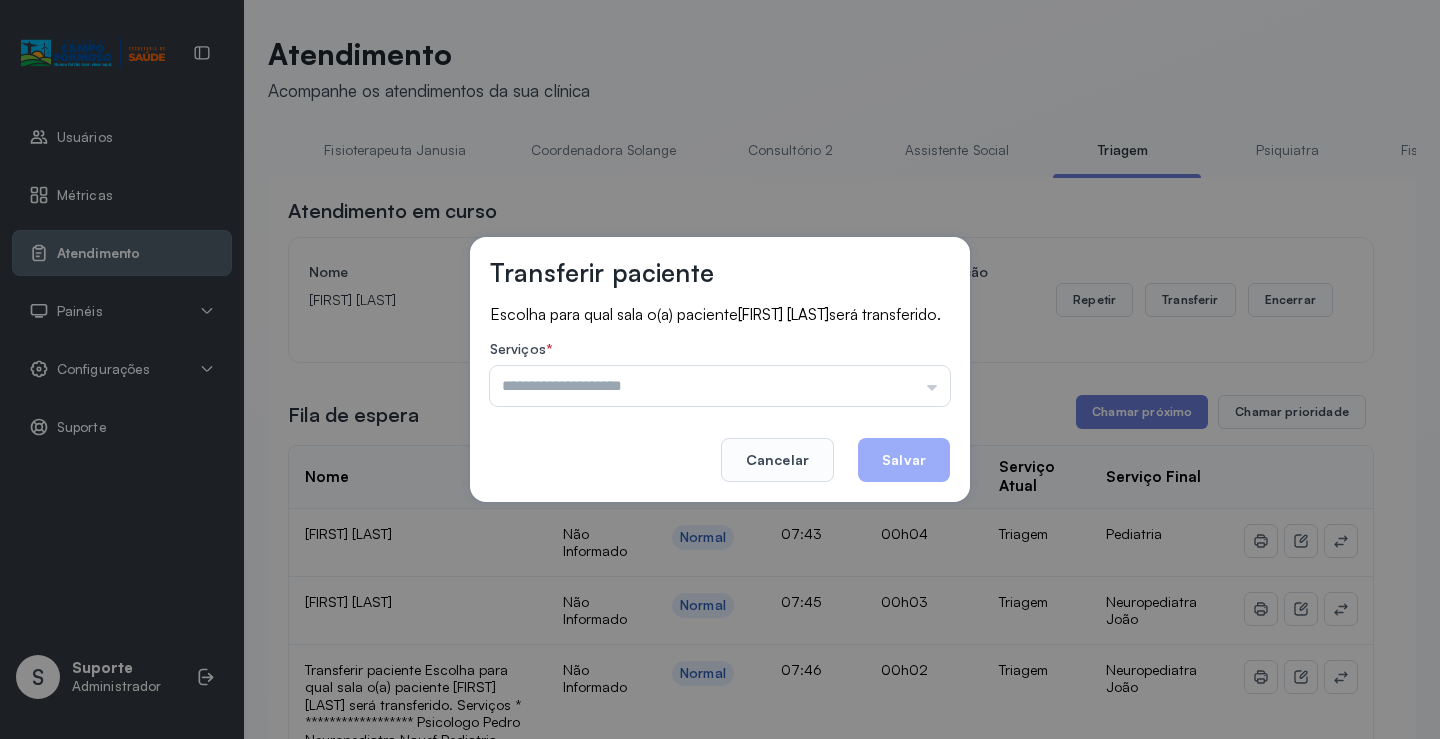 click at bounding box center [720, 386] 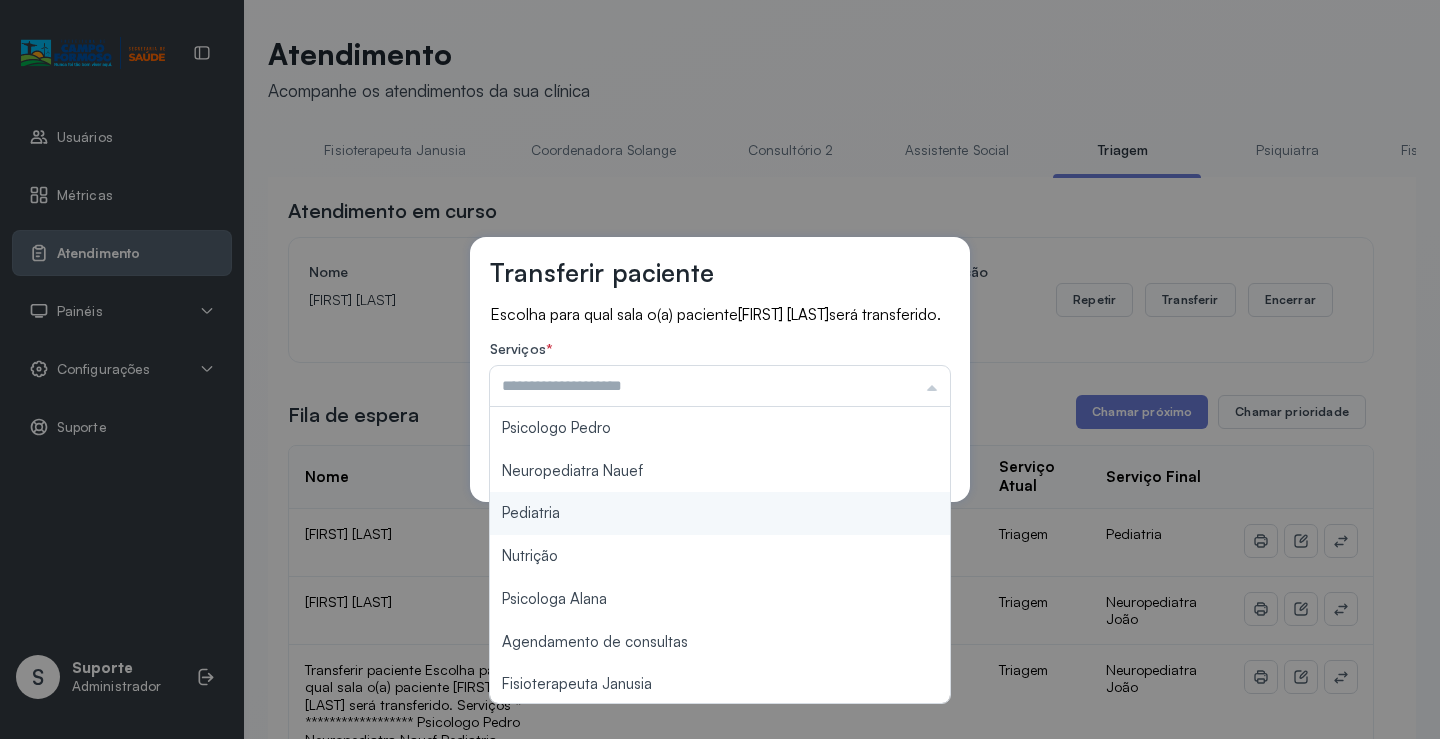 type on "*********" 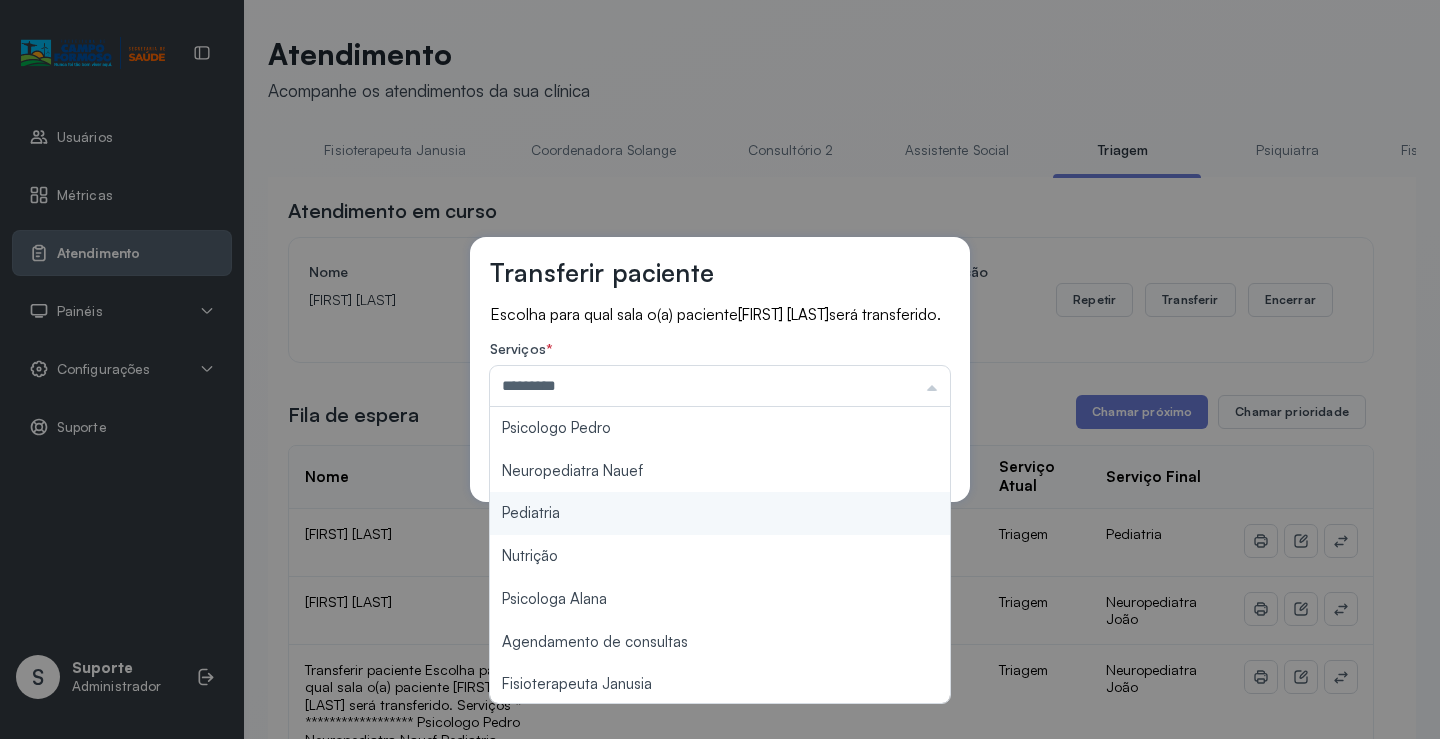click on "Transferir paciente Escolha para qual sala o(a) paciente  [FIRST] [LAST]  será transferido.  Serviços  *  ********* Psicologo Pedro Neuropediatra Nauef Pediatria Nutrição Psicologa Alana Agendamento de consultas Fisioterapeuta Janusia Coordenadora Solange Consultório 2 Assistente Social Psiquiatra Fisioterapeuta Francyne Fisioterapeuta Morgana Neuropediatra João Cancelar Salvar" at bounding box center (720, 369) 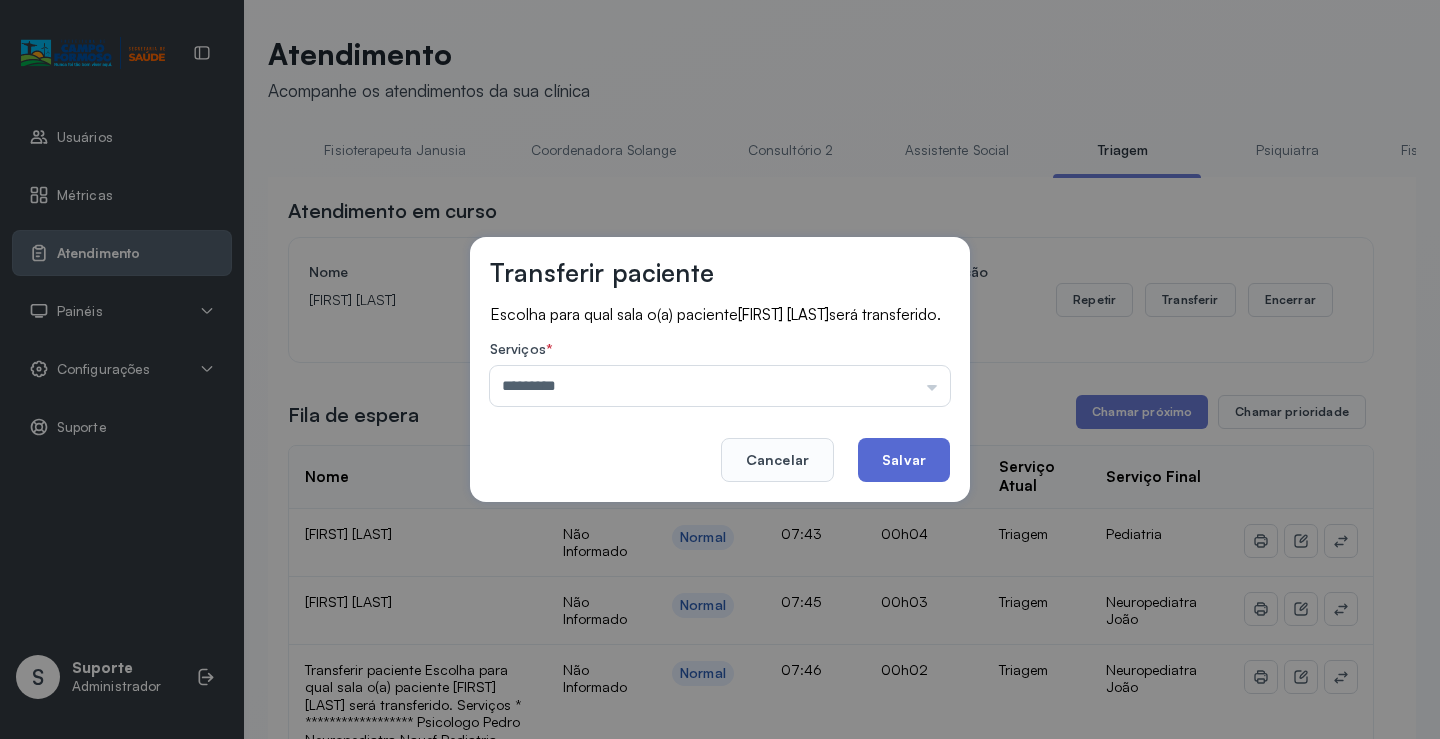 click on "Salvar" 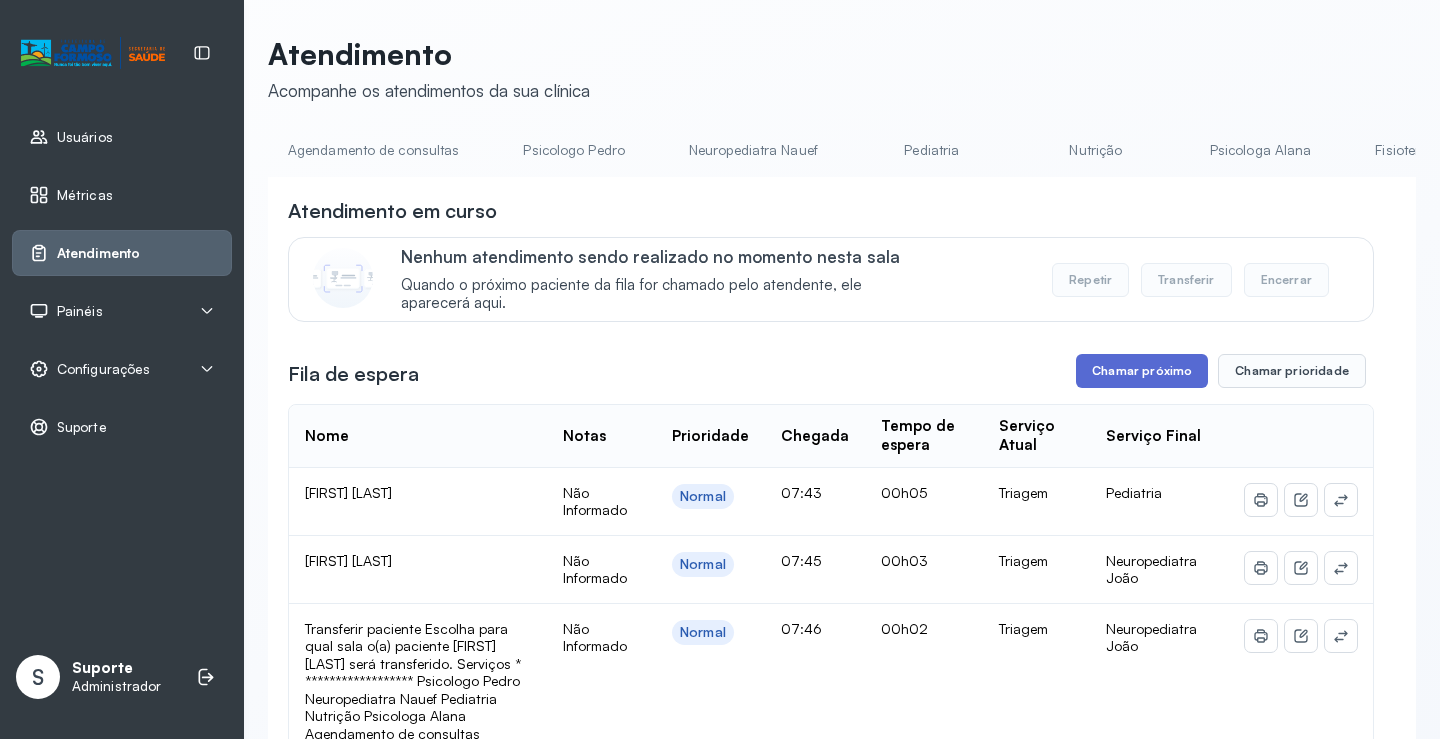 click on "Chamar próximo" at bounding box center (1142, 371) 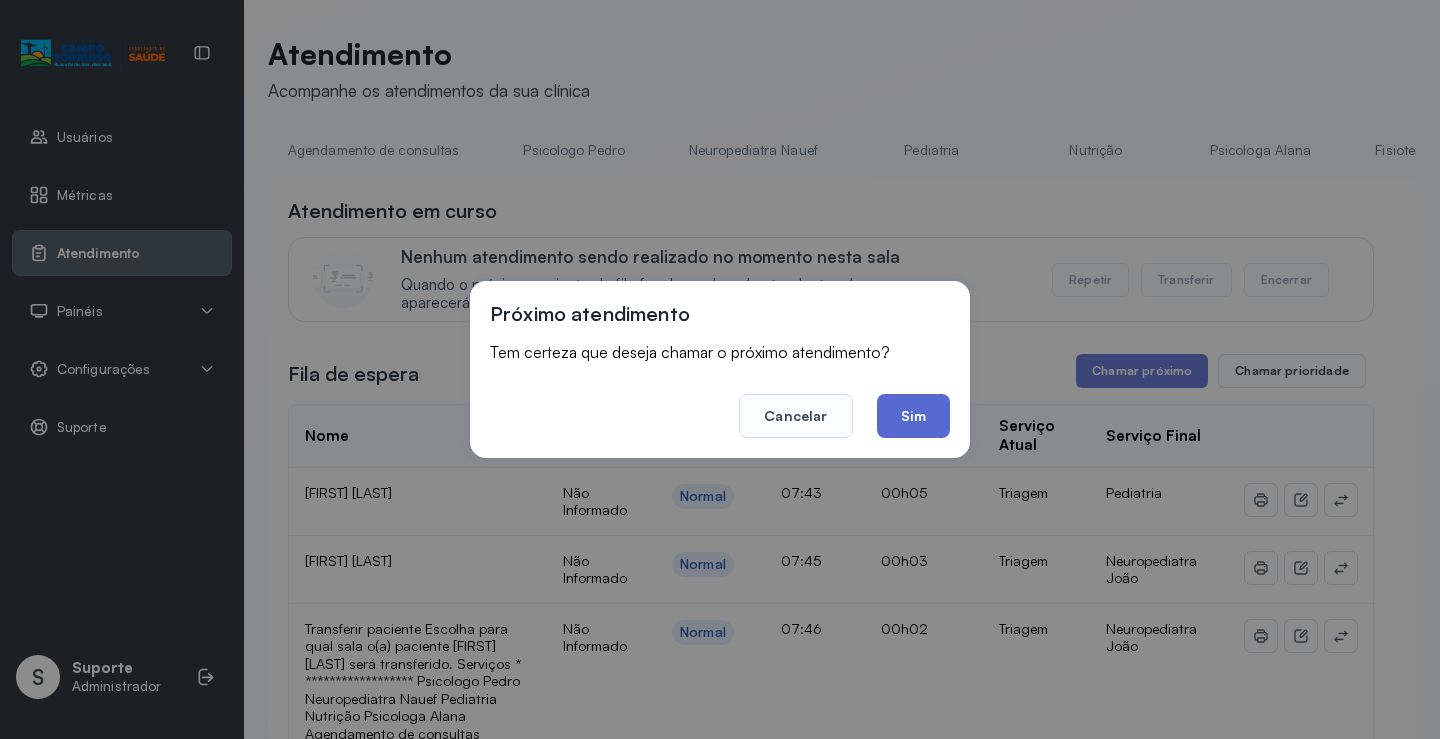 click on "Sim" 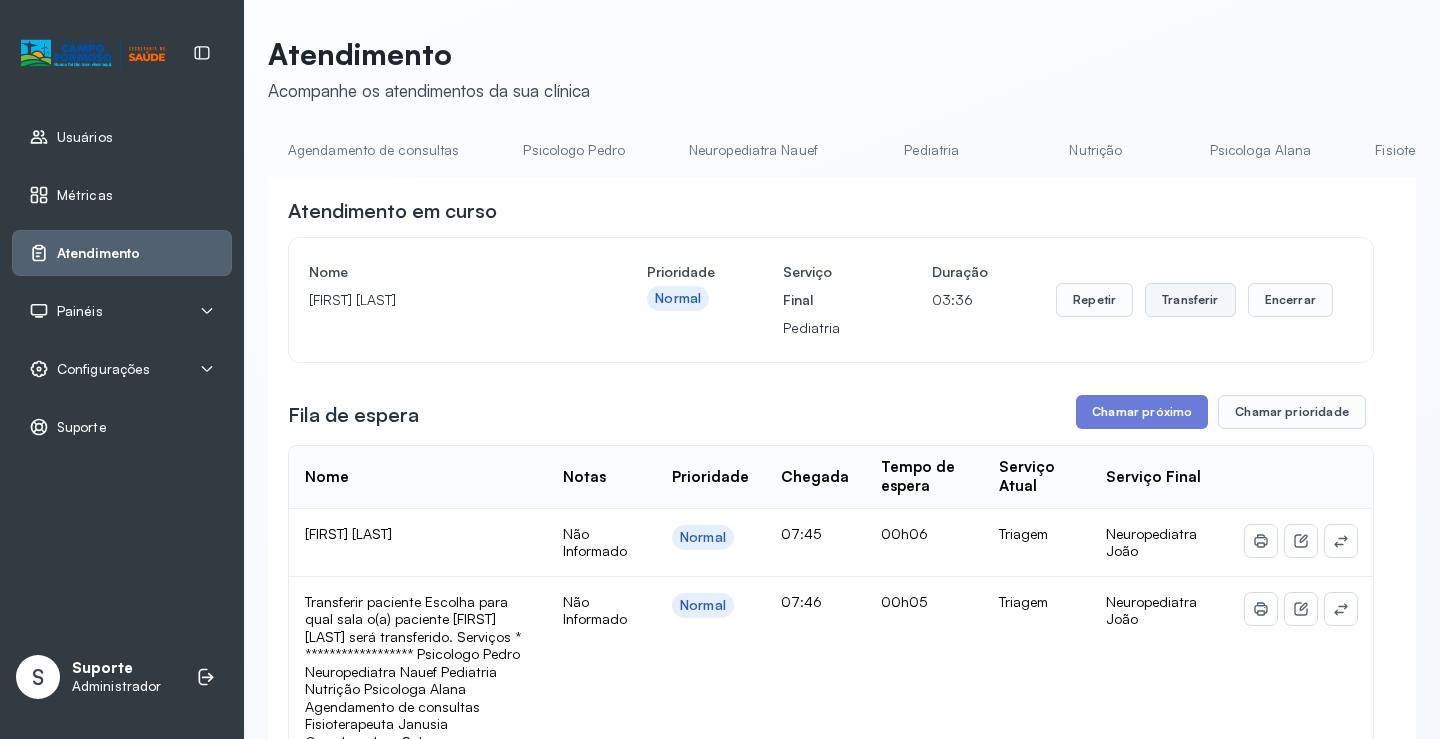 click on "Transferir" at bounding box center [1190, 300] 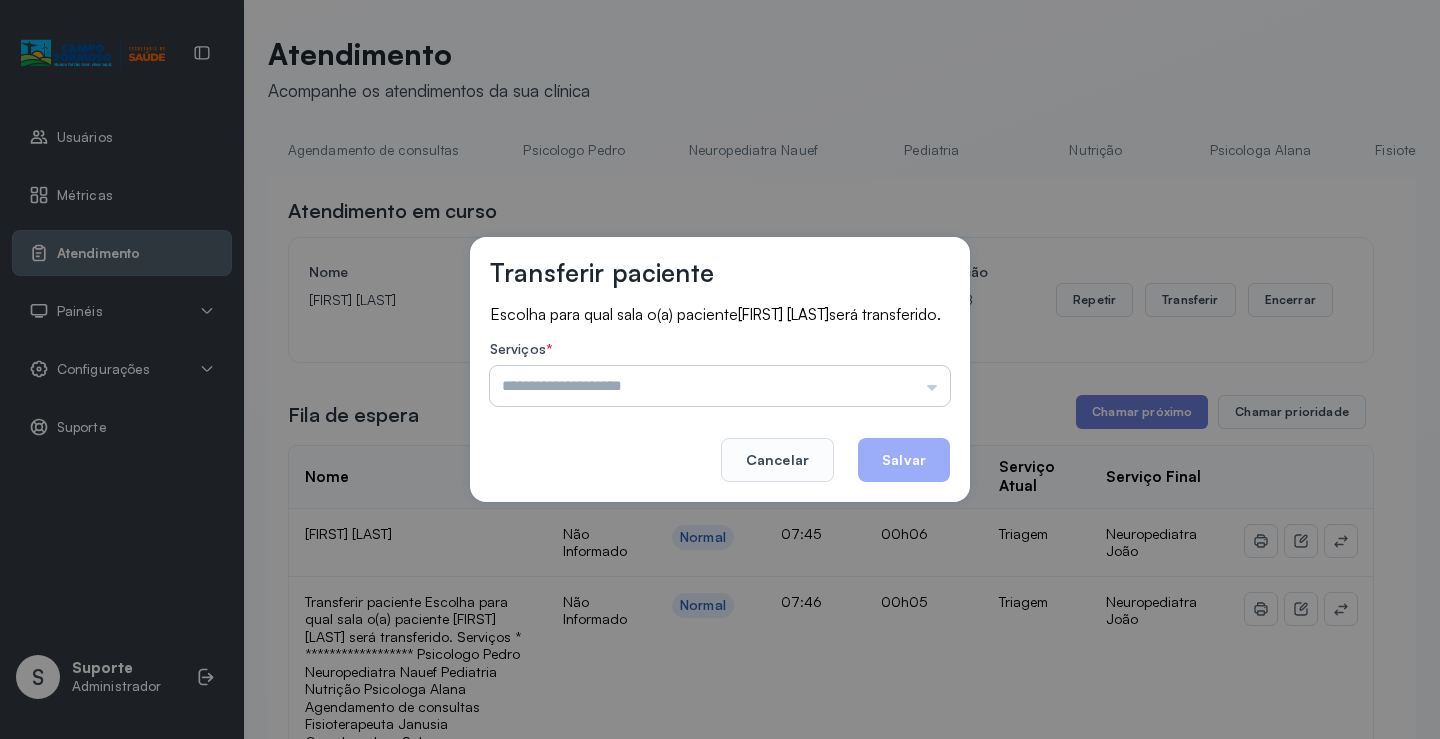 click at bounding box center [720, 386] 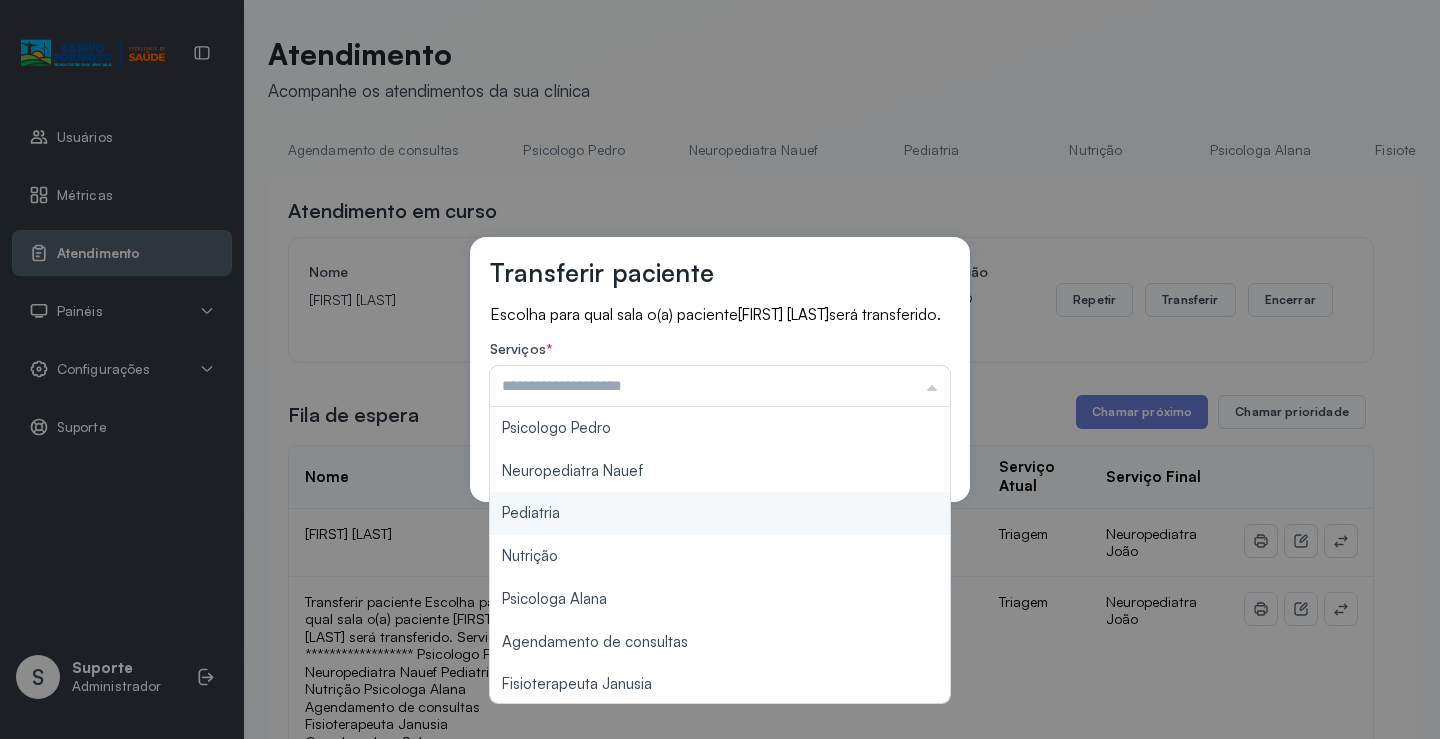 type on "*********" 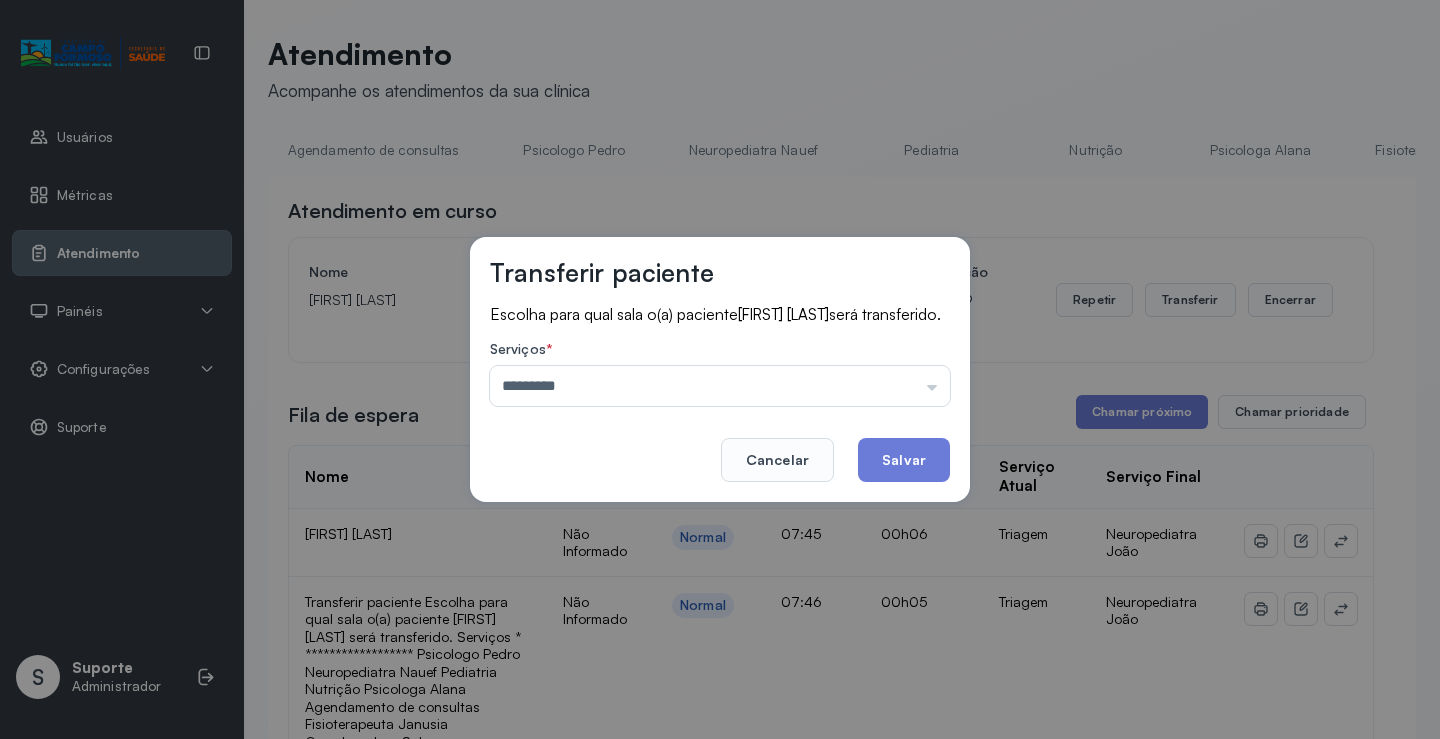 click on "Transferir paciente Escolha para qual sala o(a) paciente  [FIRST] [LAST]  será transferido.  Serviços  *  ********* Psicologo Pedro Neuropediatra Nauef Pediatria Nutrição Psicologa Alana Agendamento de consultas Fisioterapeuta Janusia Coordenadora Solange Consultório 2 Assistente Social Psiquiatra Fisioterapeuta Francyne Fisioterapeuta Morgana Neuropediatra João Cancelar Salvar" at bounding box center [720, 369] 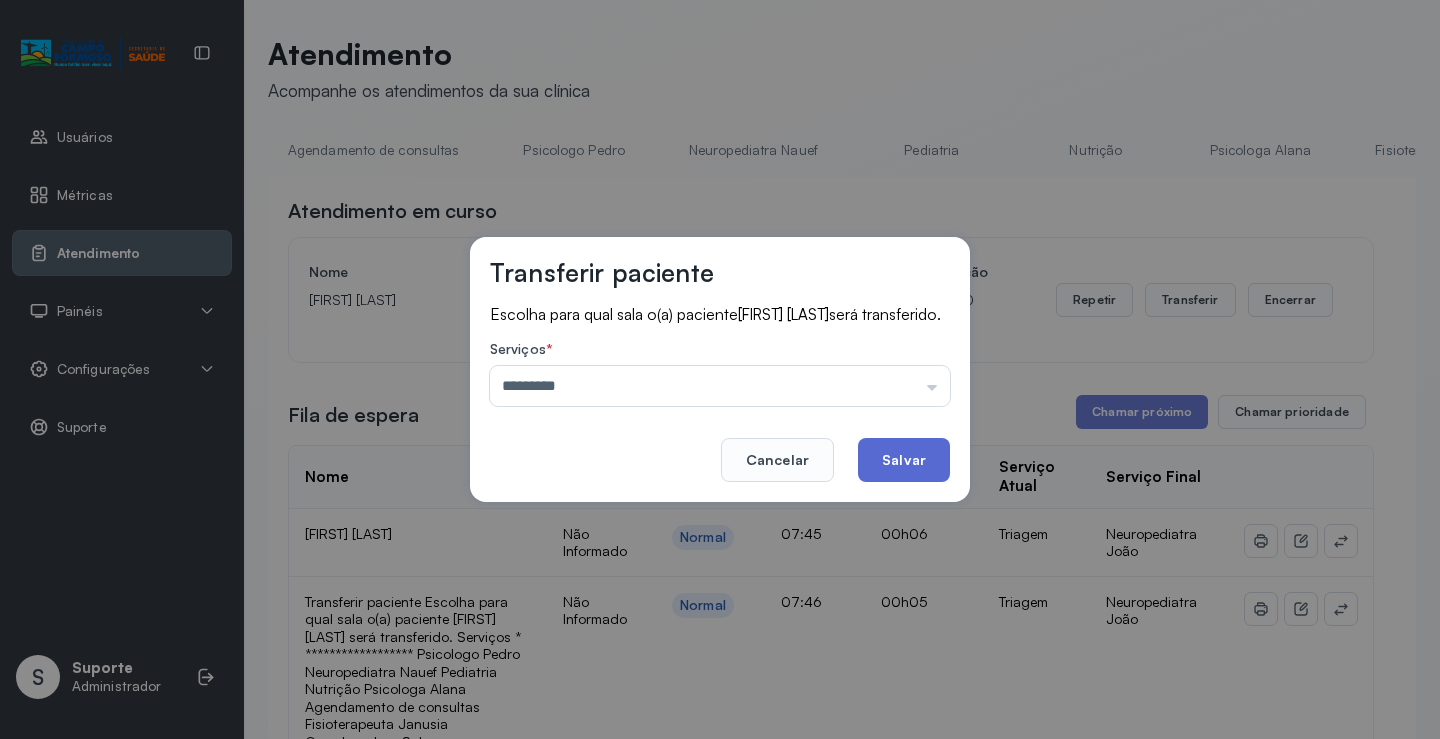 click on "Salvar" 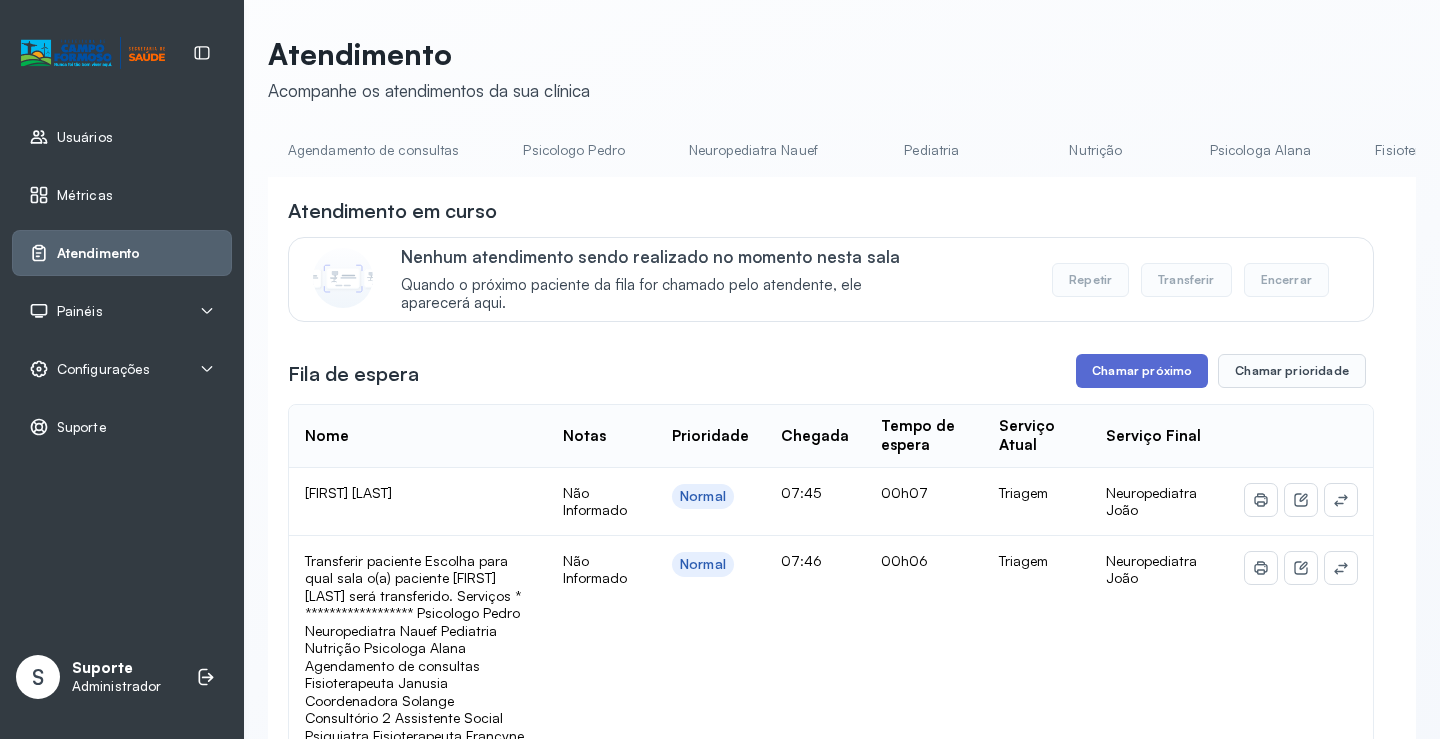 click on "Chamar próximo" at bounding box center (1142, 371) 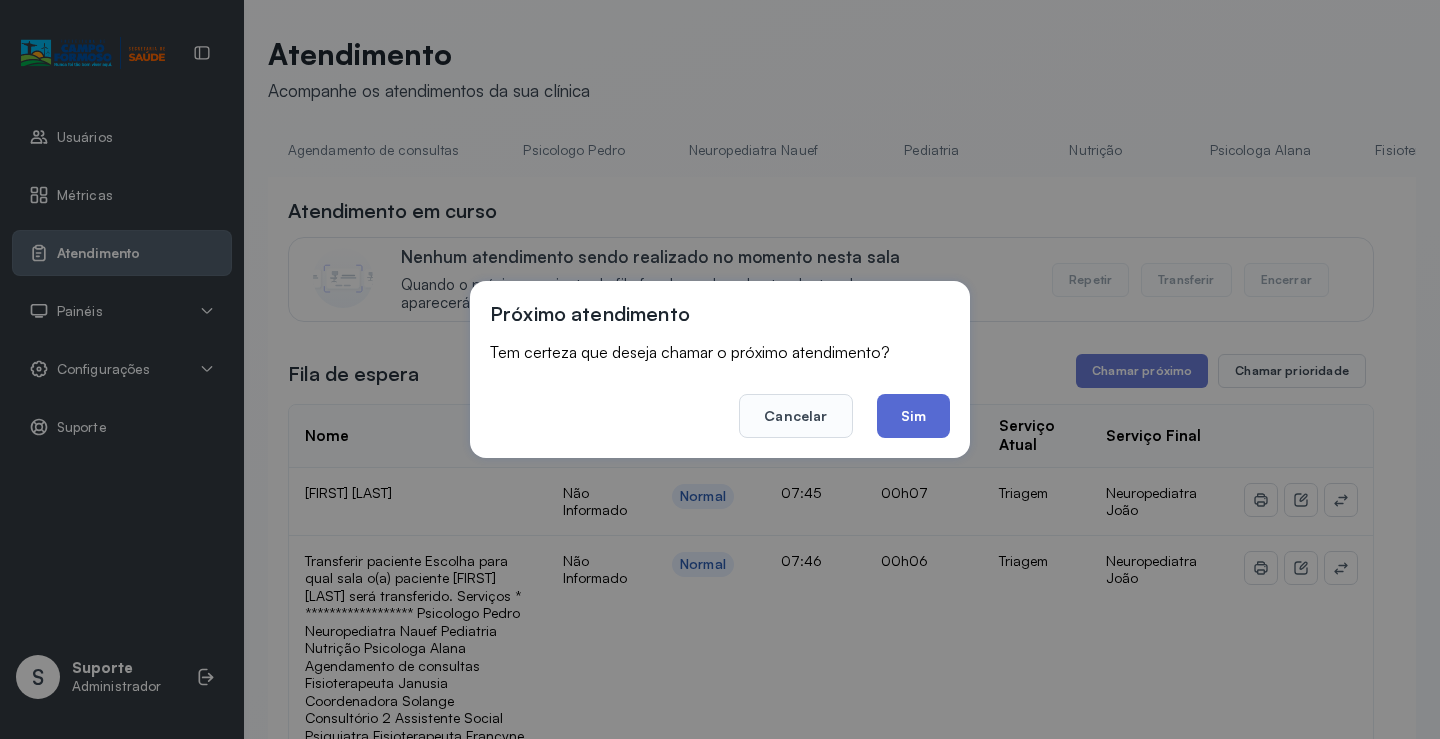 click on "Sim" 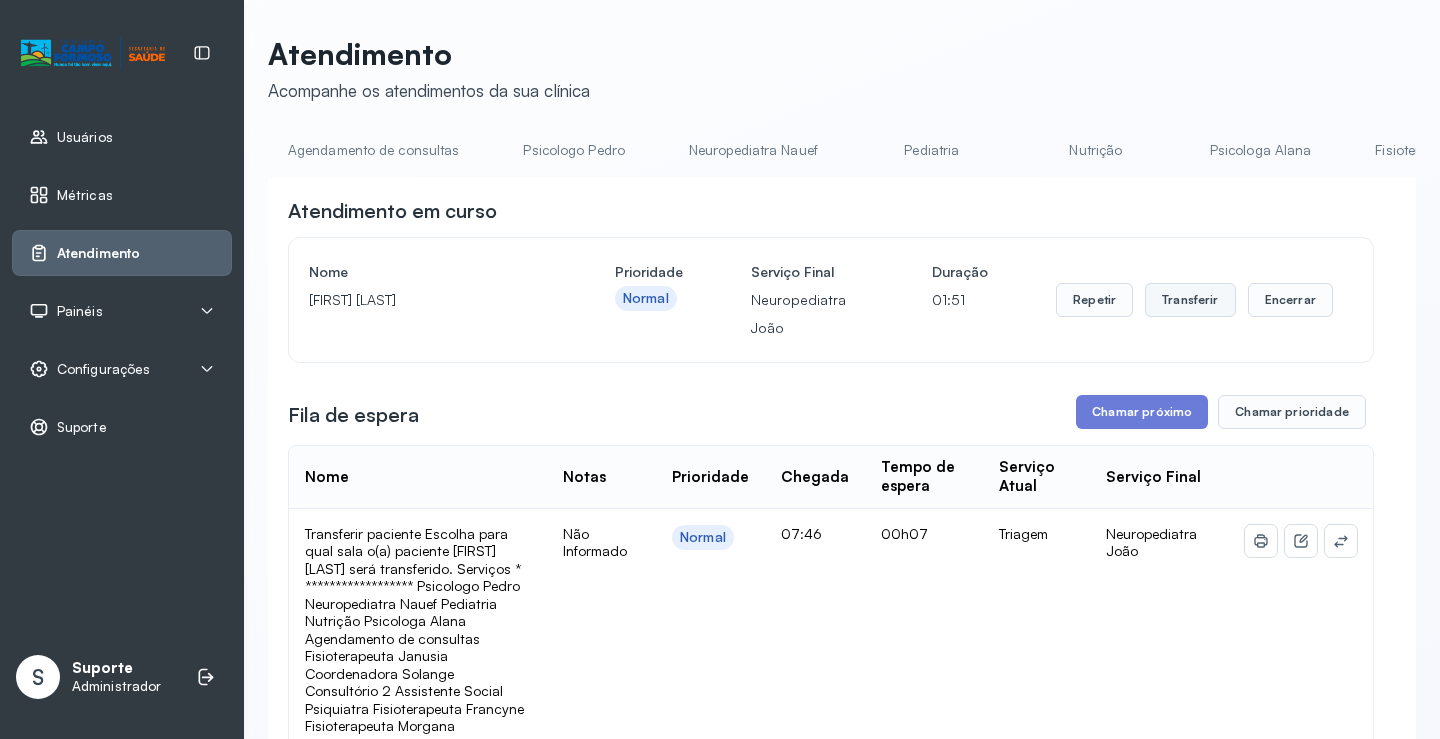 click on "Transferir" at bounding box center (1190, 300) 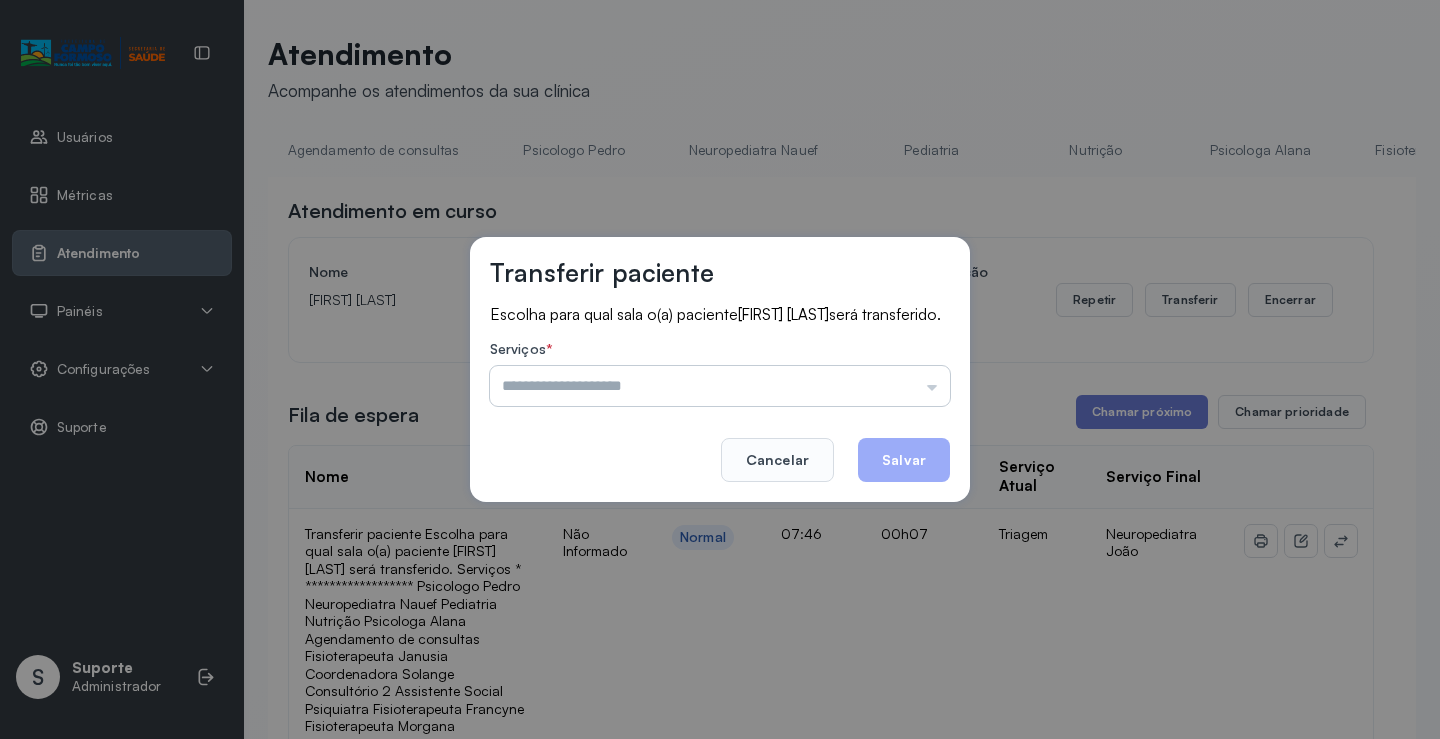 click at bounding box center [720, 386] 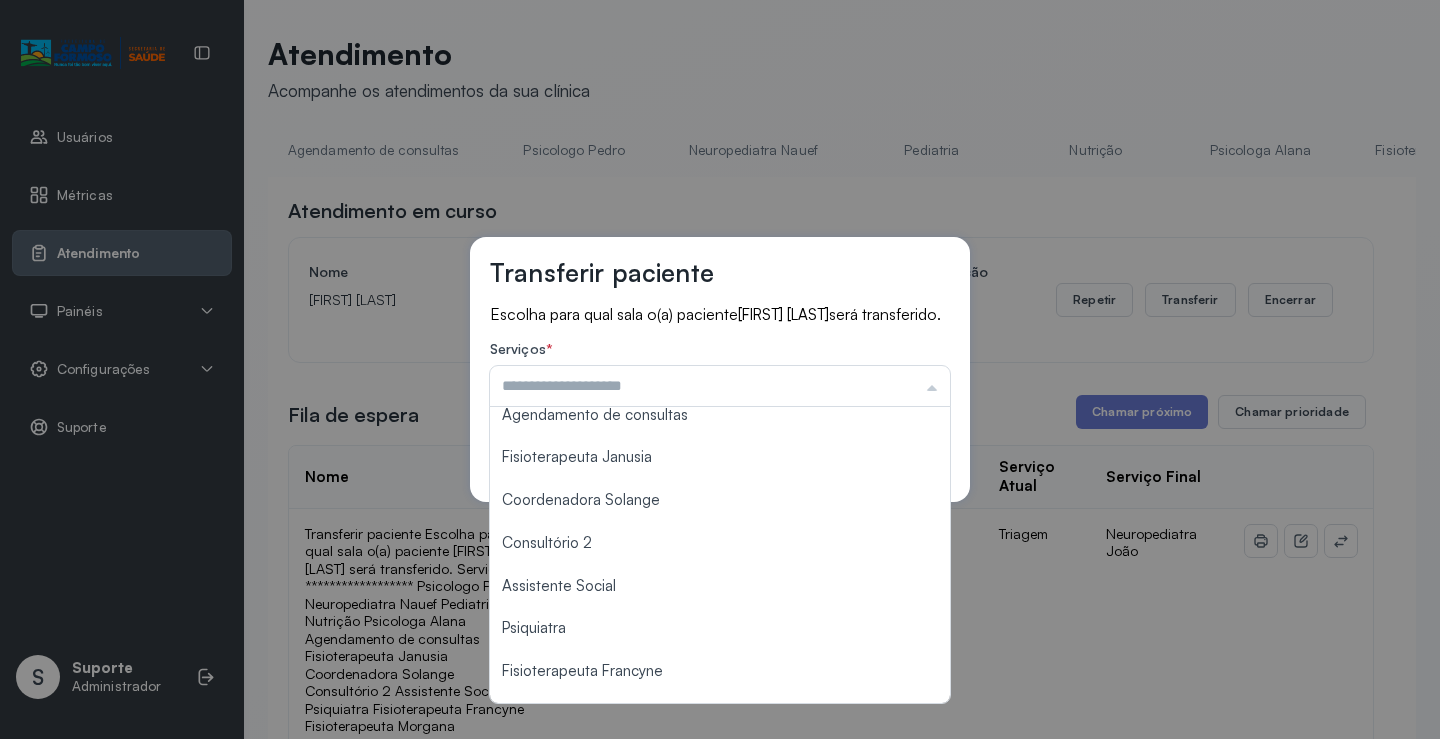 scroll, scrollTop: 303, scrollLeft: 0, axis: vertical 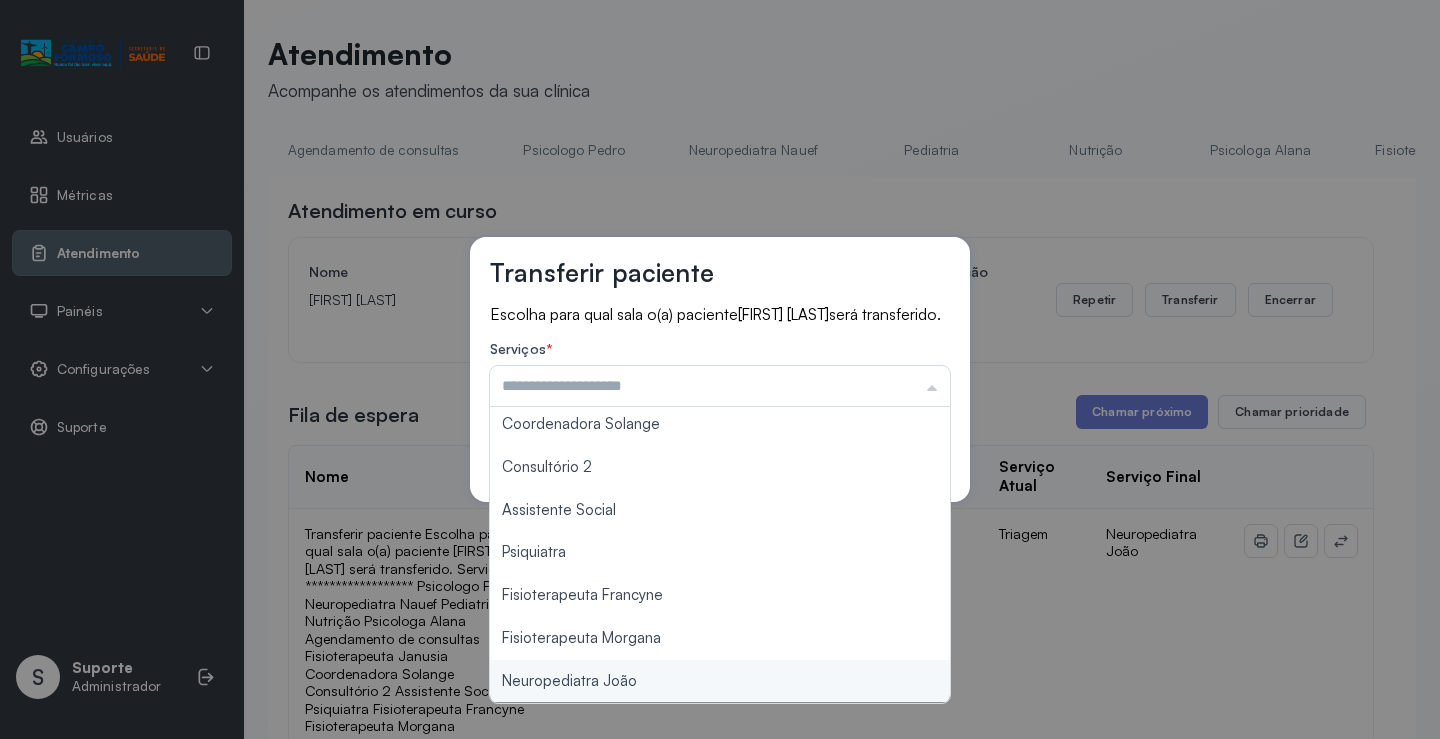 type on "**********" 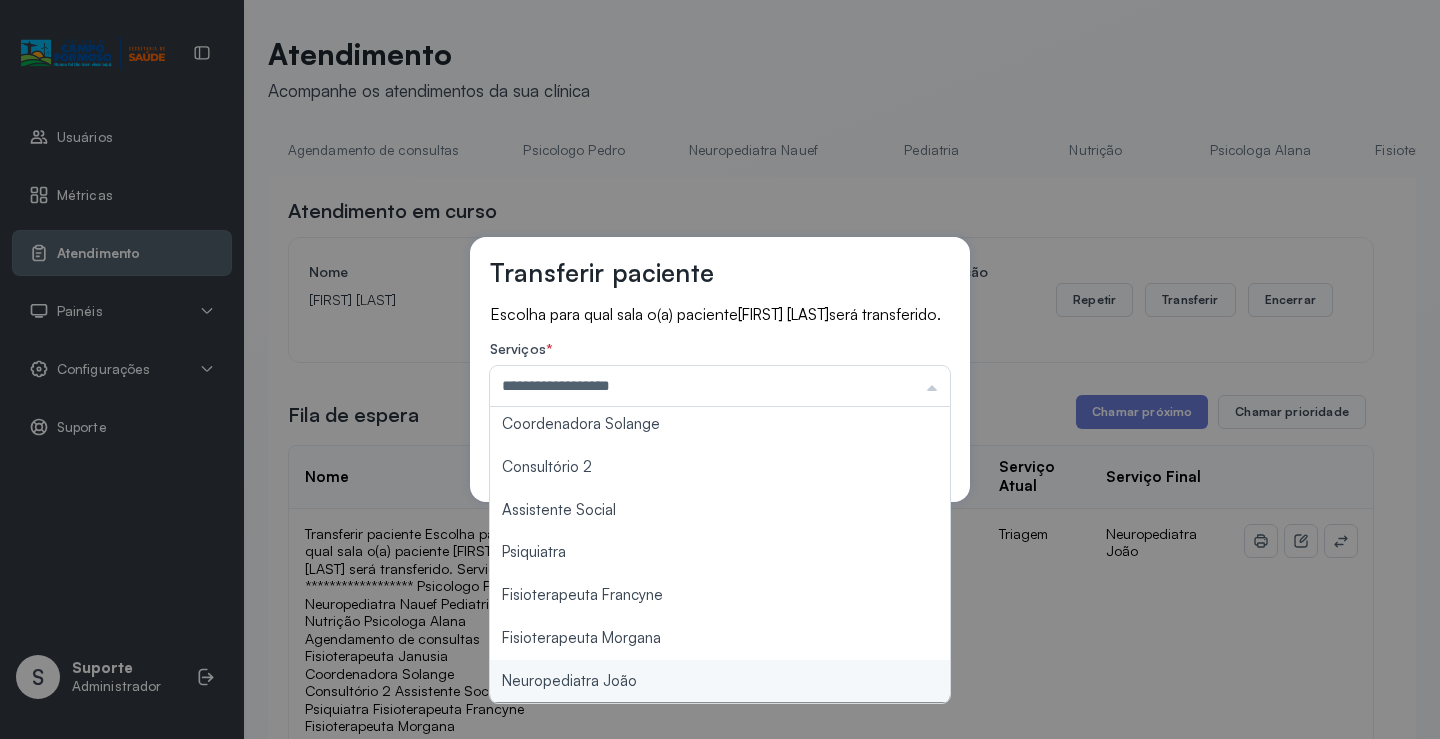 click on "**********" at bounding box center [720, 369] 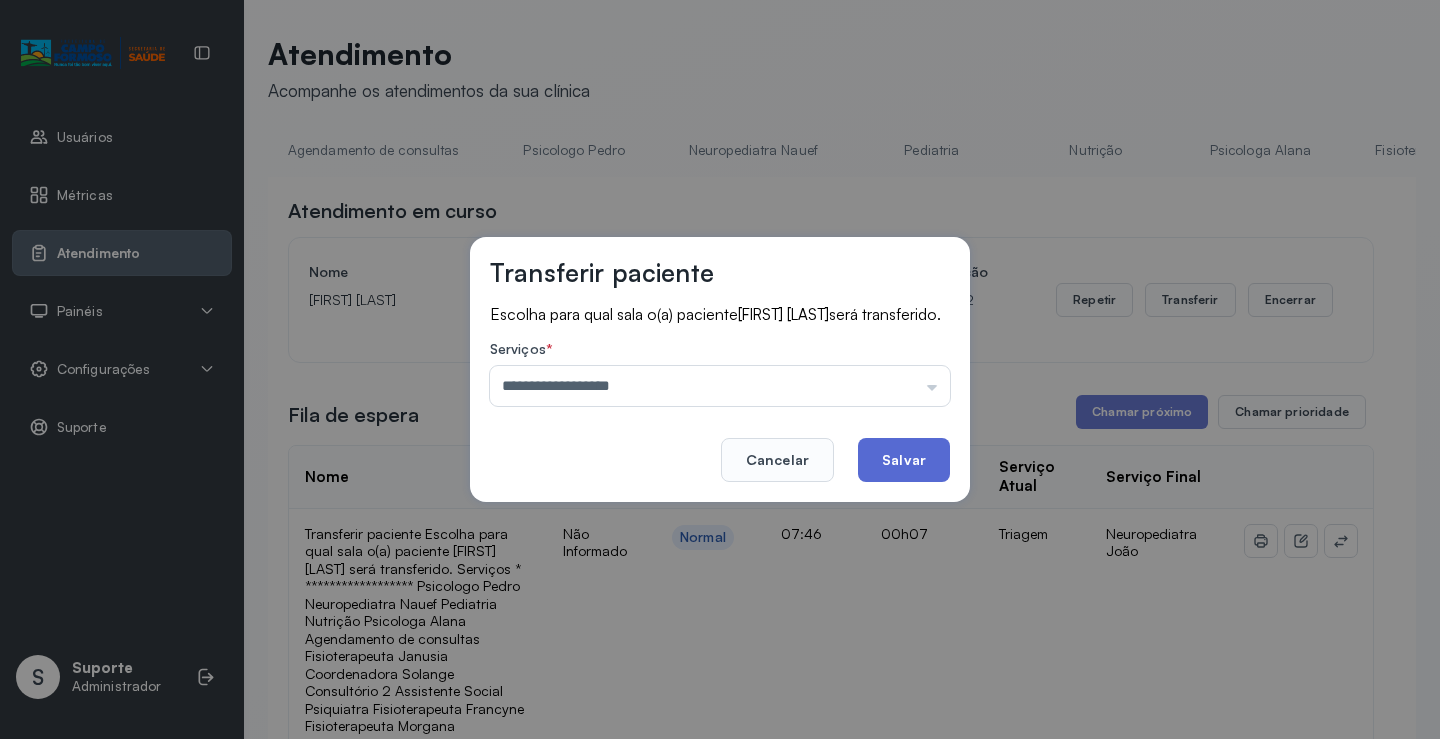 click on "Salvar" 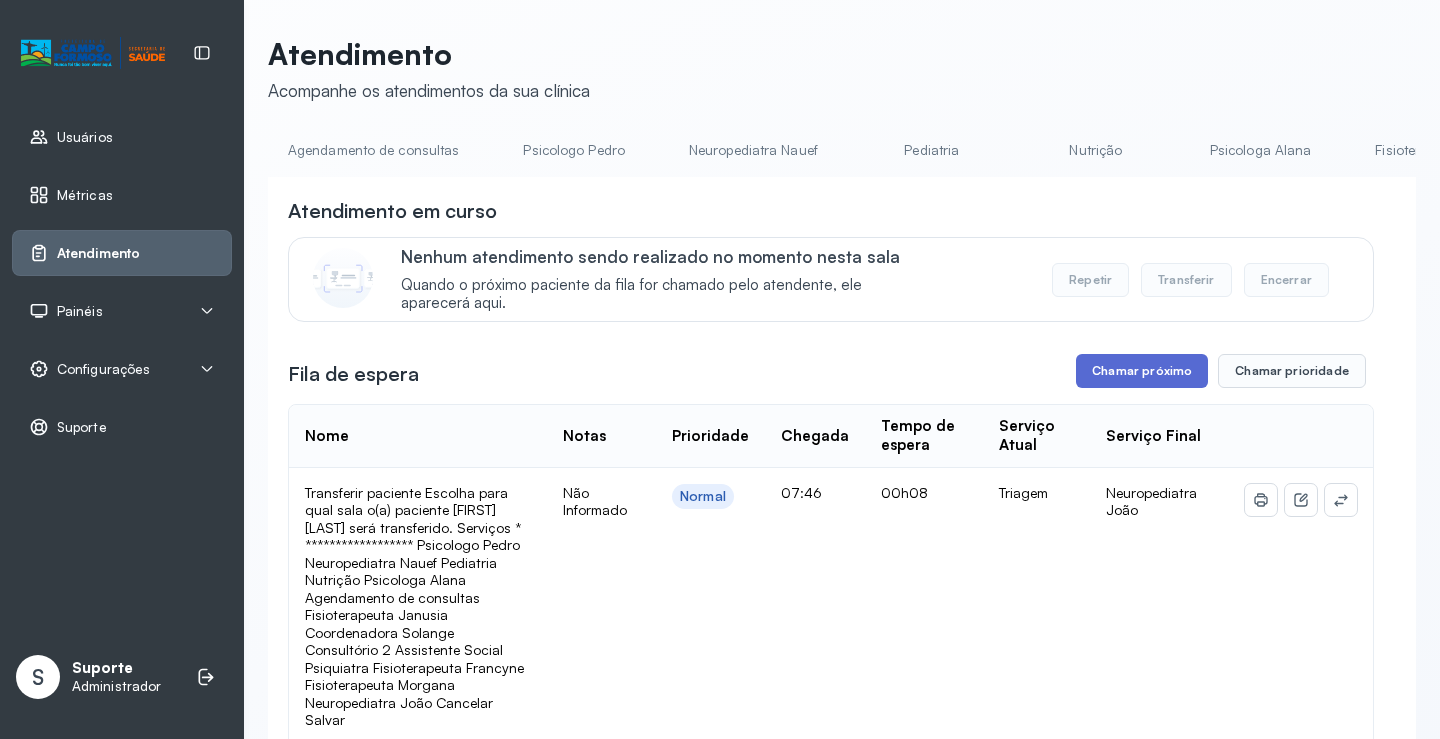 click on "Chamar próximo" at bounding box center (1142, 371) 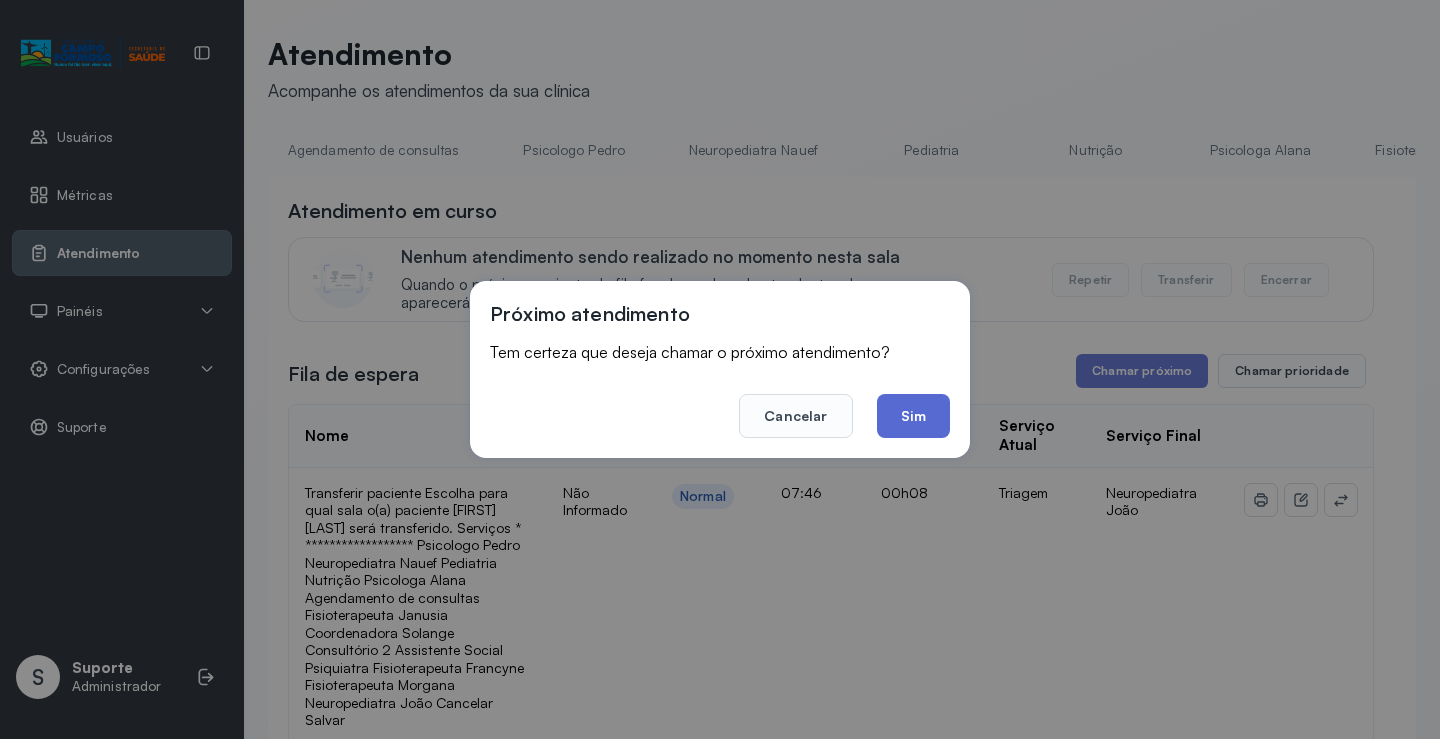 click on "Sim" 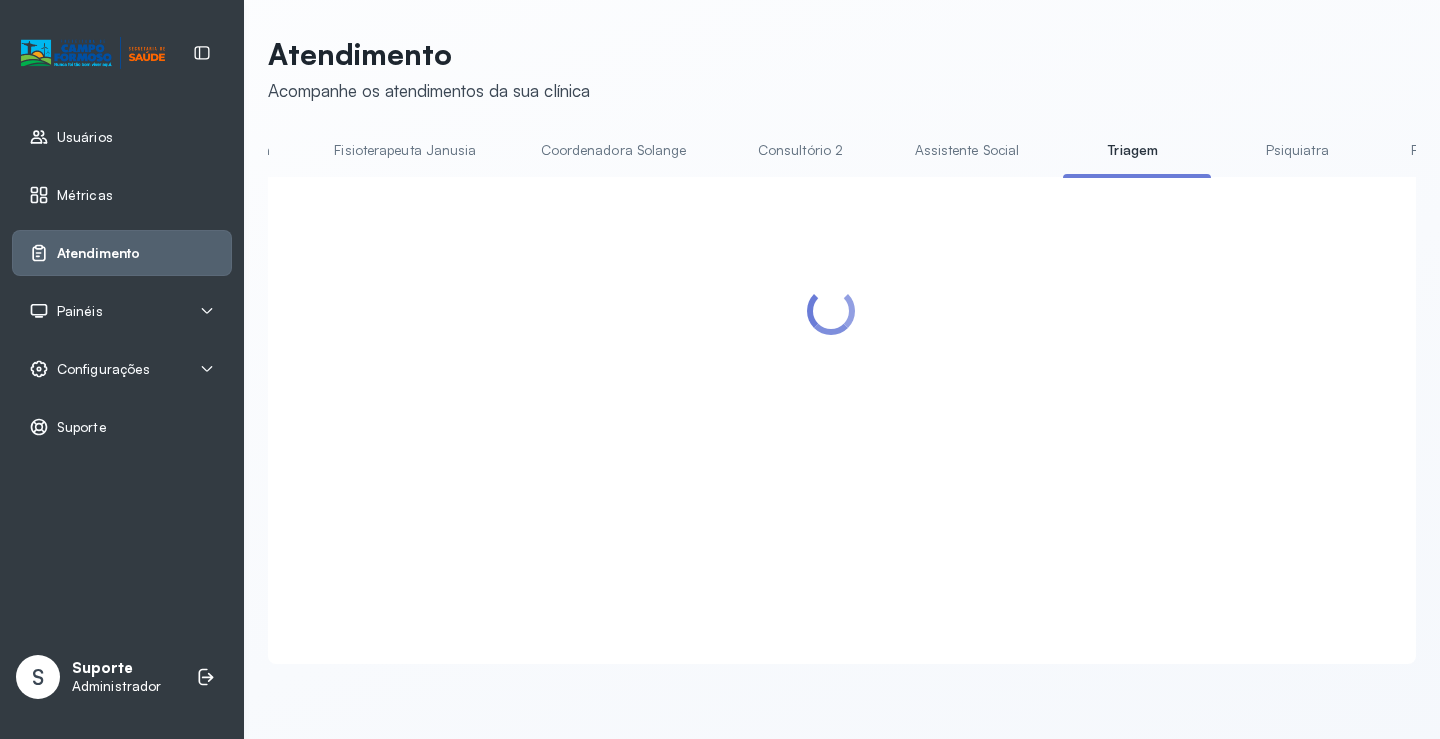 scroll, scrollTop: 0, scrollLeft: 1070, axis: horizontal 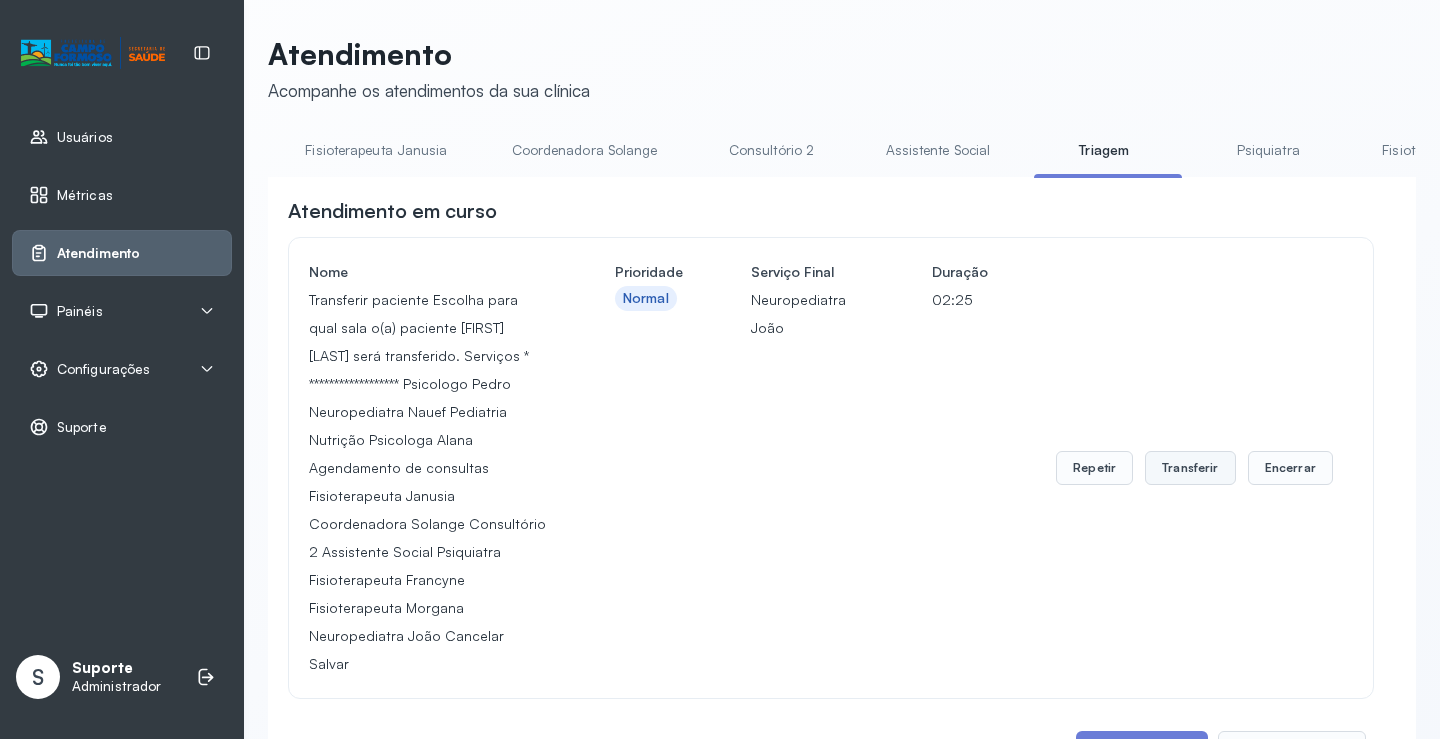 click on "Transferir" at bounding box center (1190, 468) 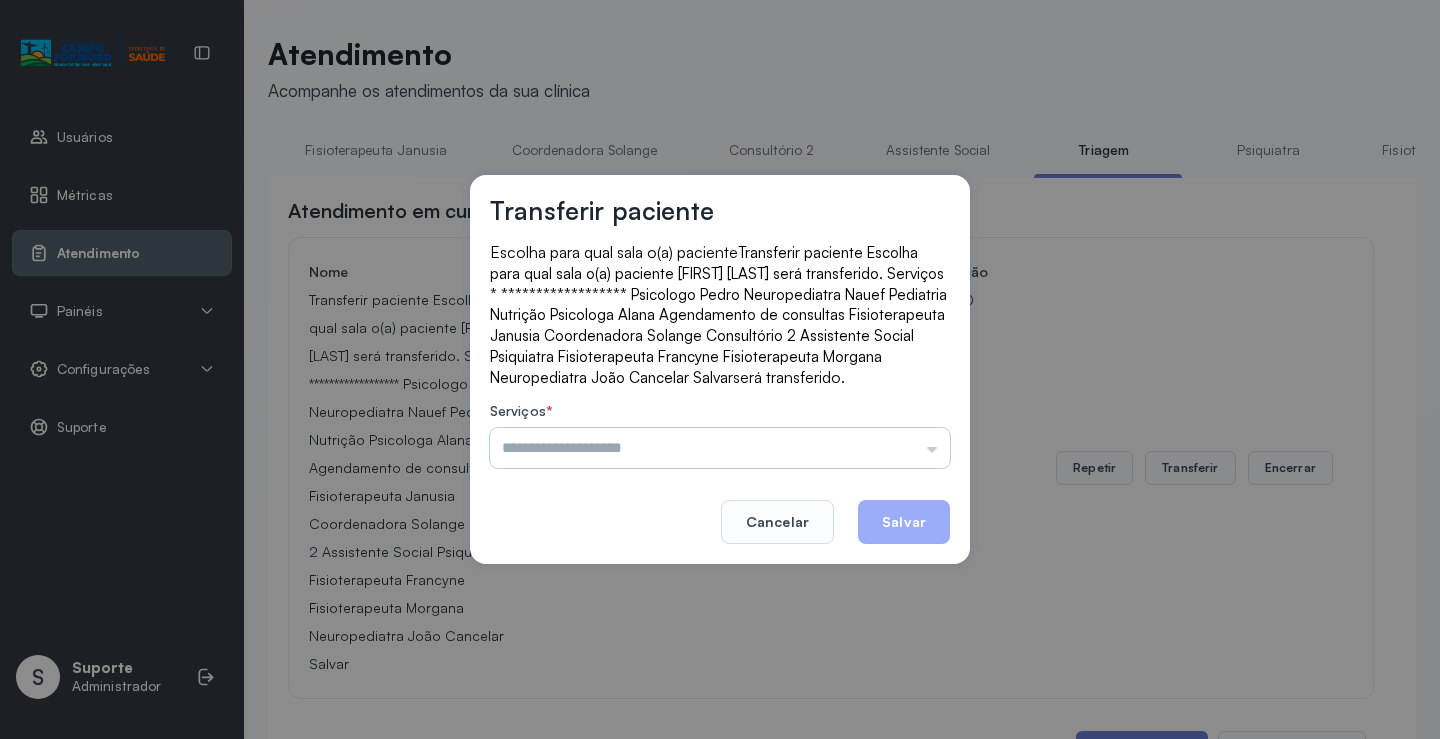 click at bounding box center (720, 448) 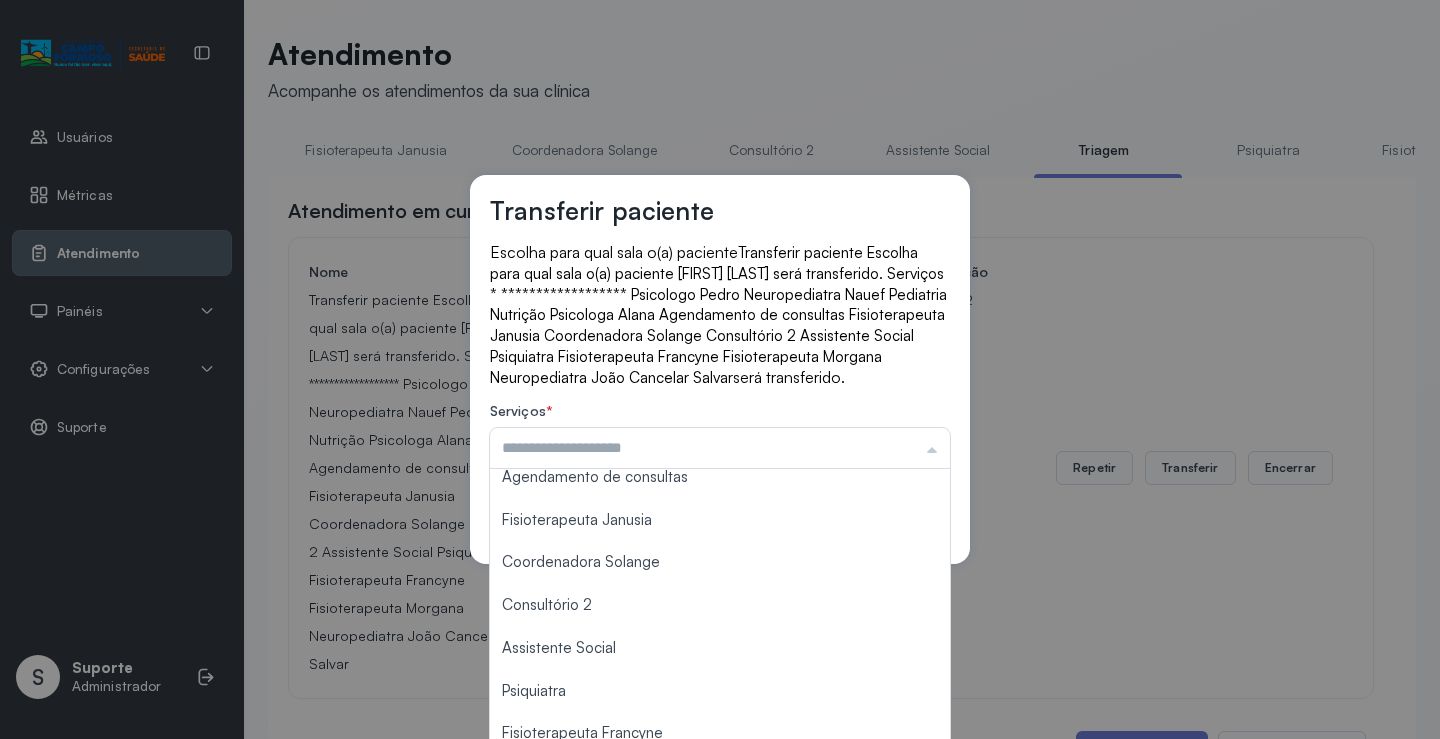 scroll, scrollTop: 303, scrollLeft: 0, axis: vertical 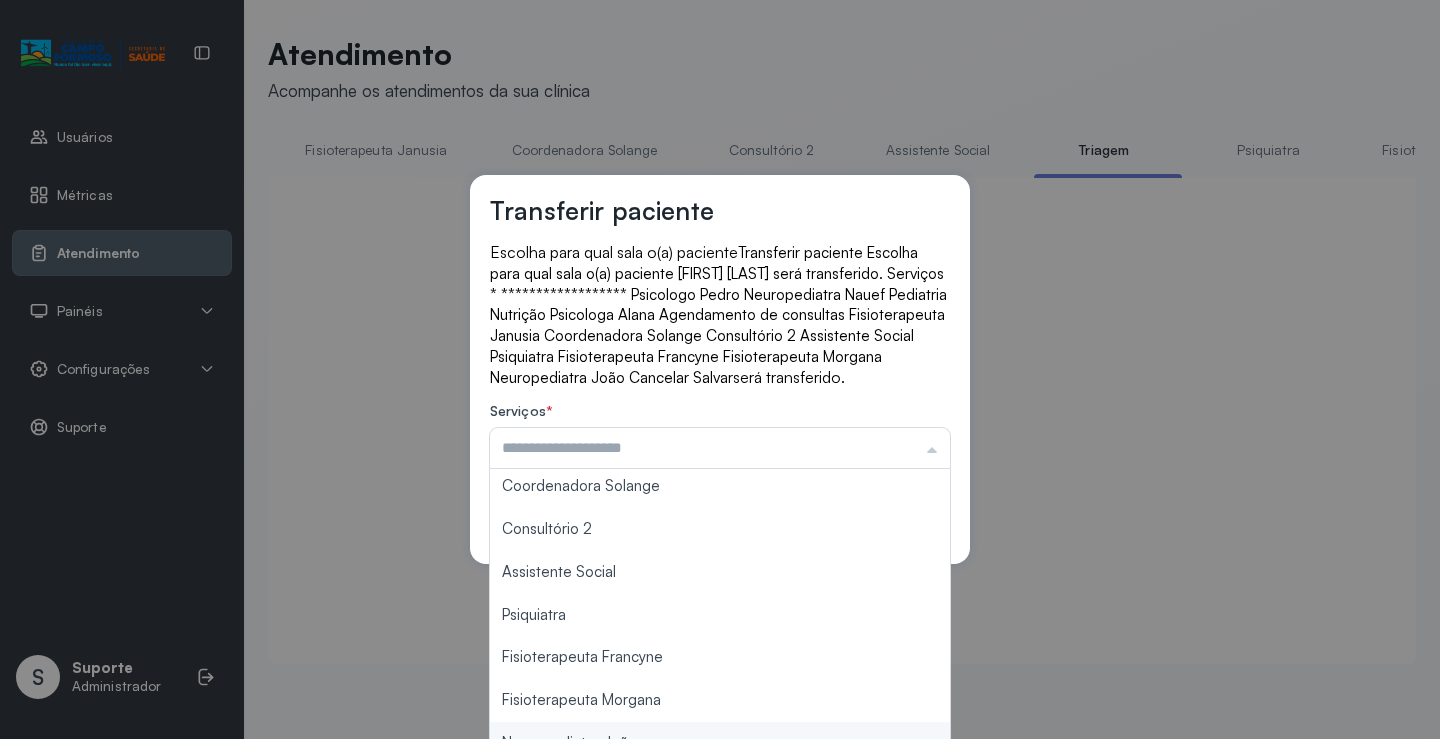 type on "**********" 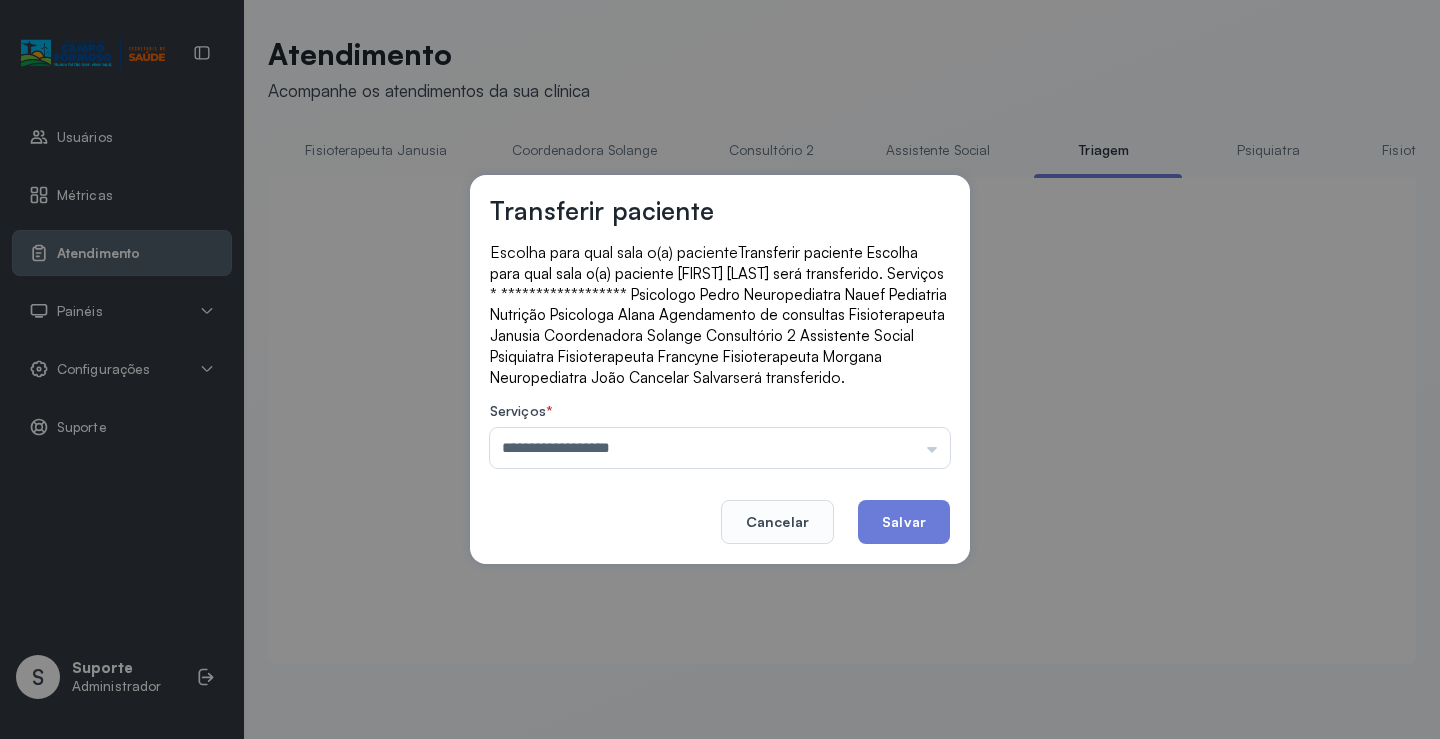 click on "**********" at bounding box center (720, 369) 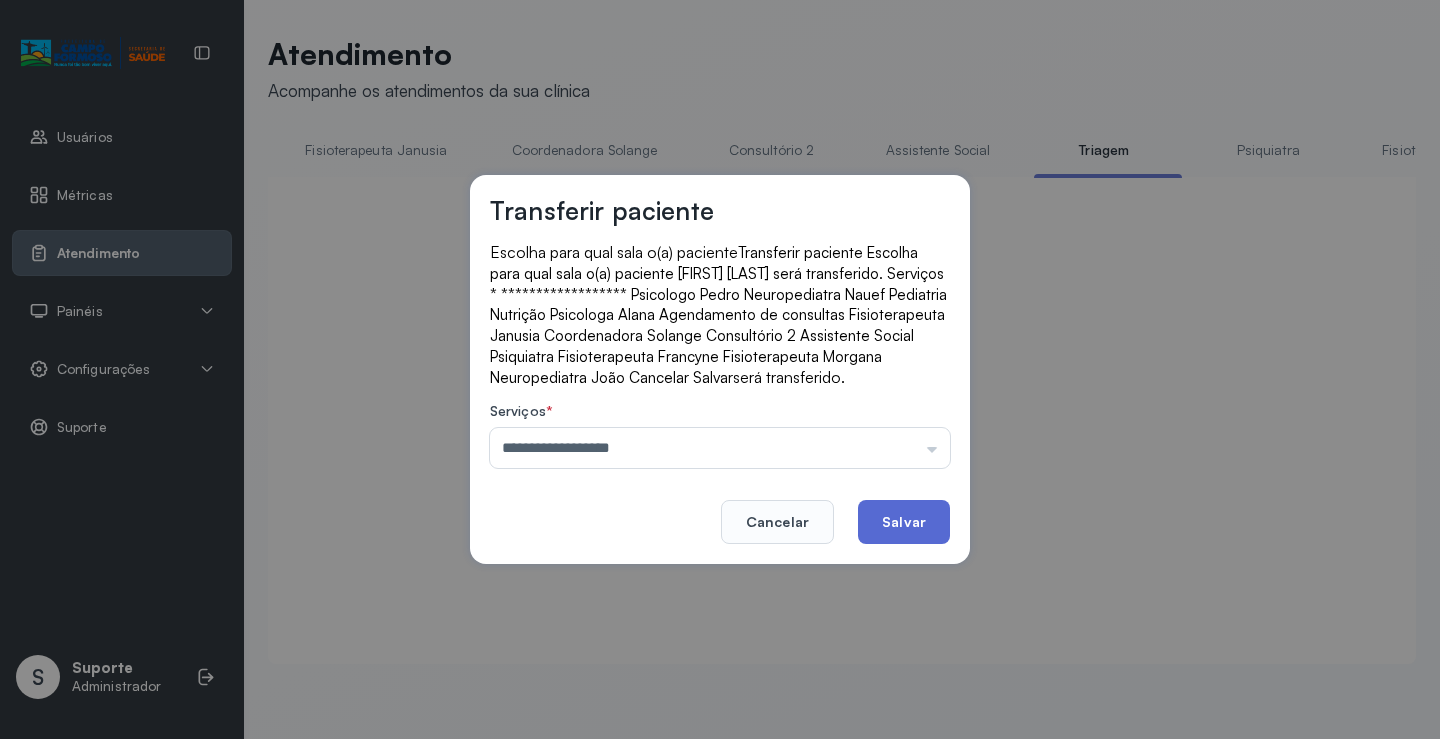 click on "Salvar" 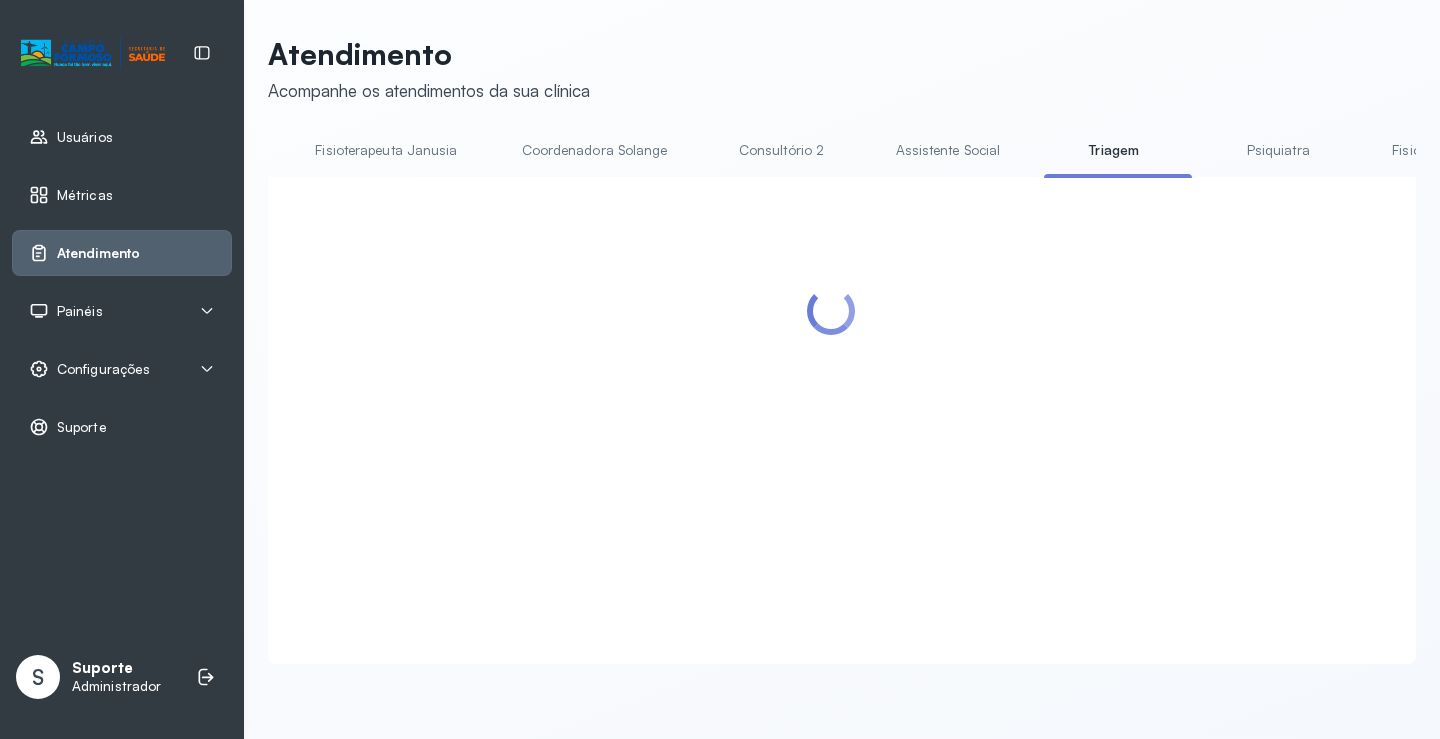 scroll, scrollTop: 0, scrollLeft: 1041, axis: horizontal 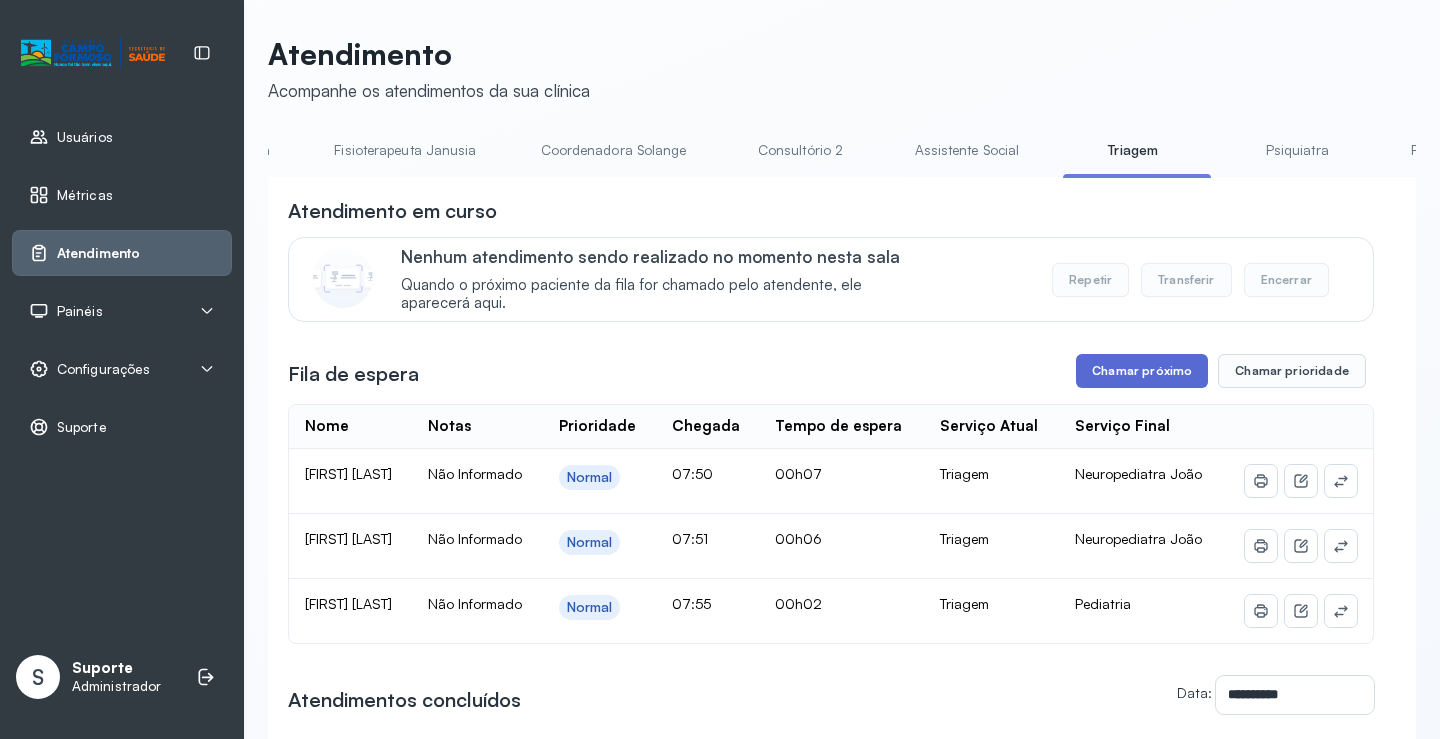 click on "Chamar próximo" at bounding box center [1142, 371] 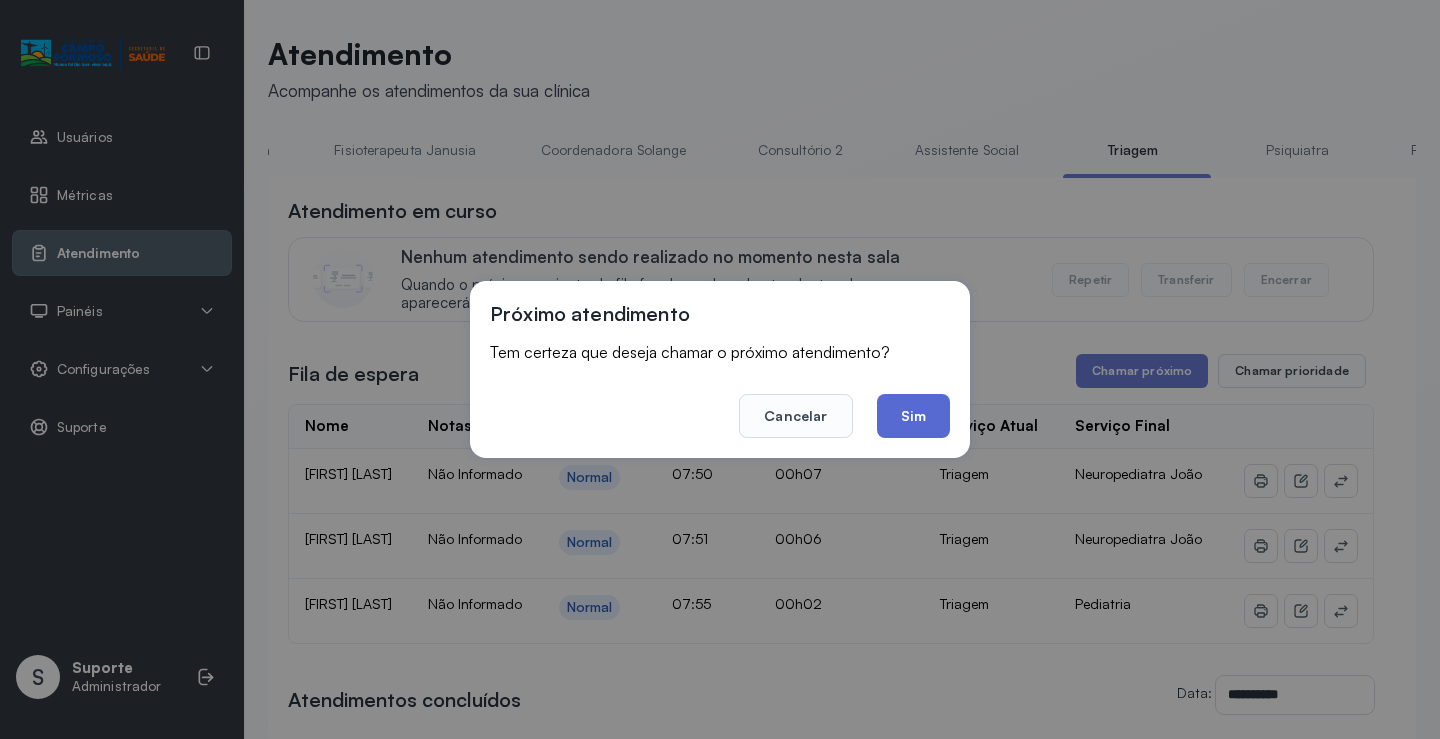 click on "Sim" 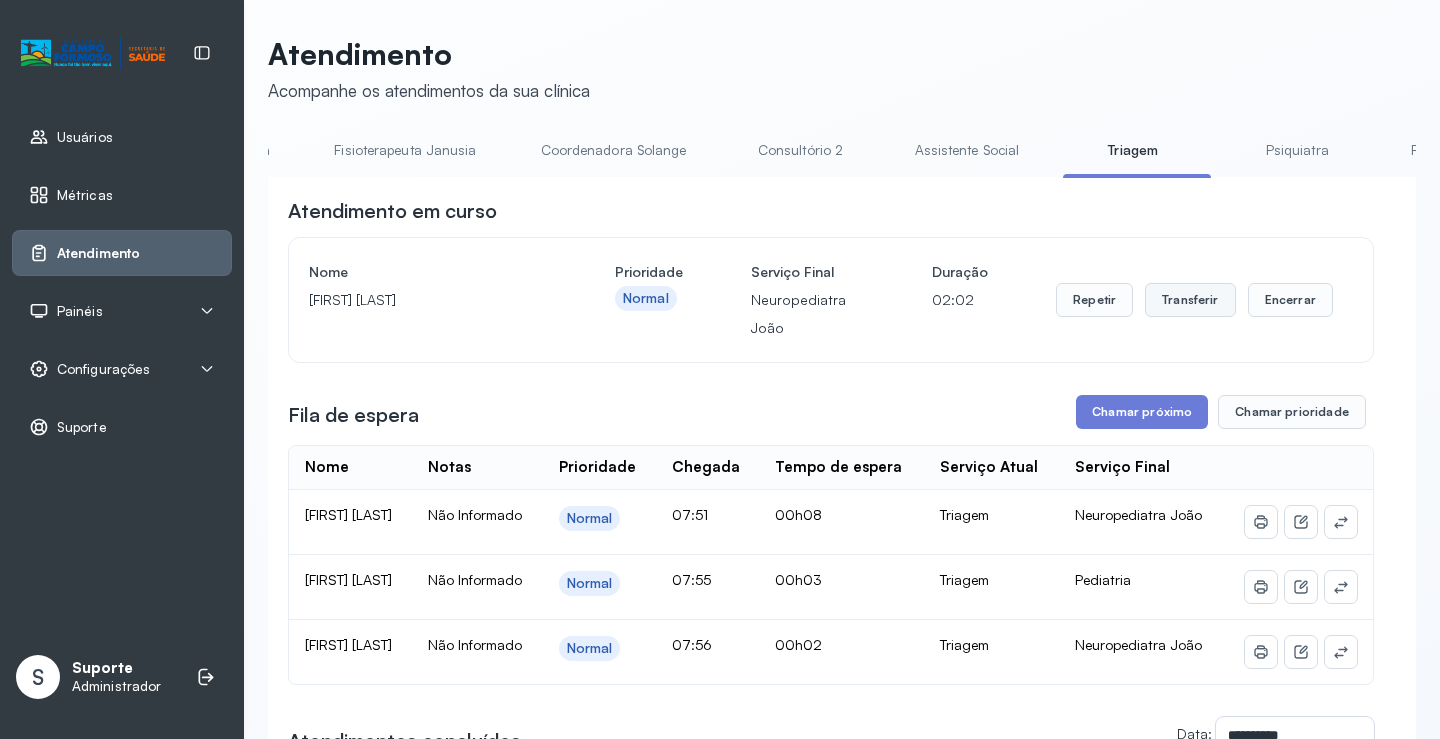 click on "Transferir" at bounding box center (1190, 300) 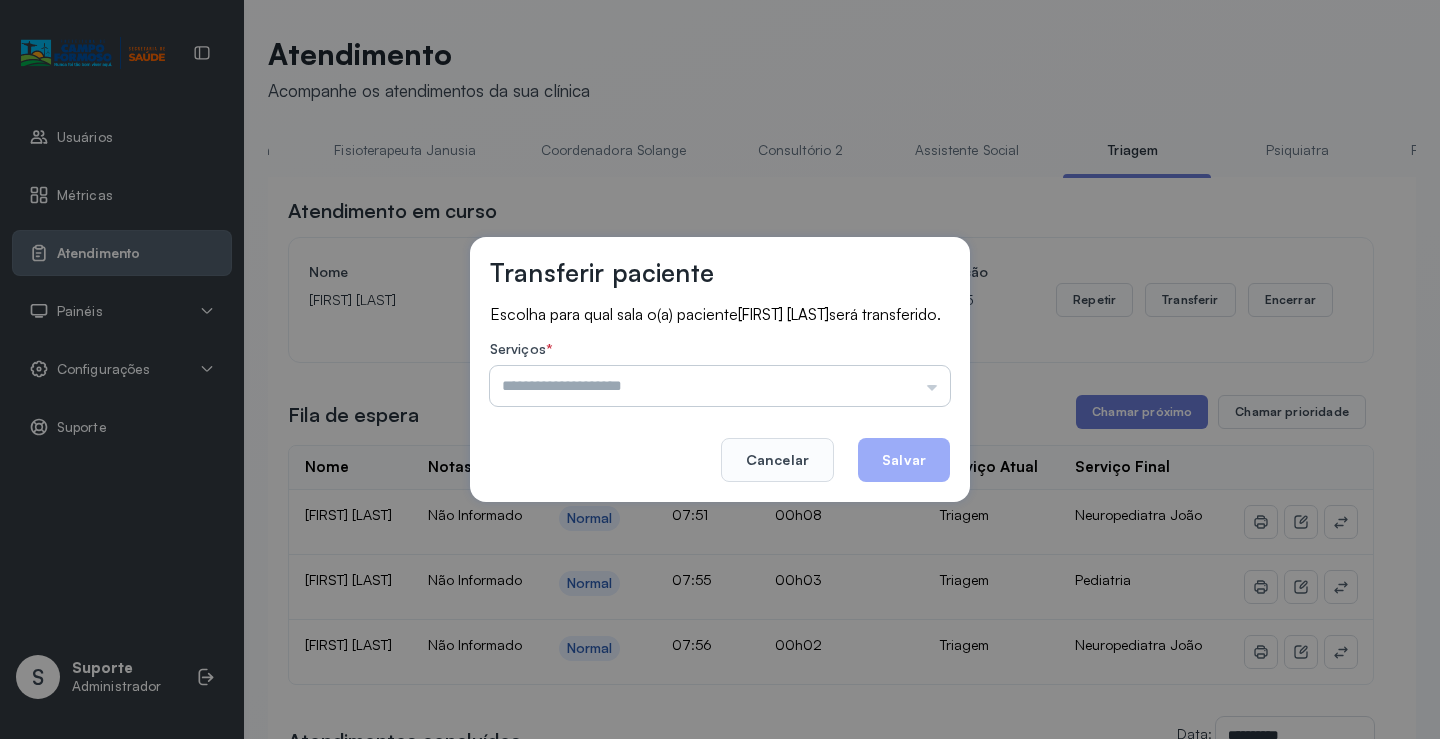 click at bounding box center [720, 386] 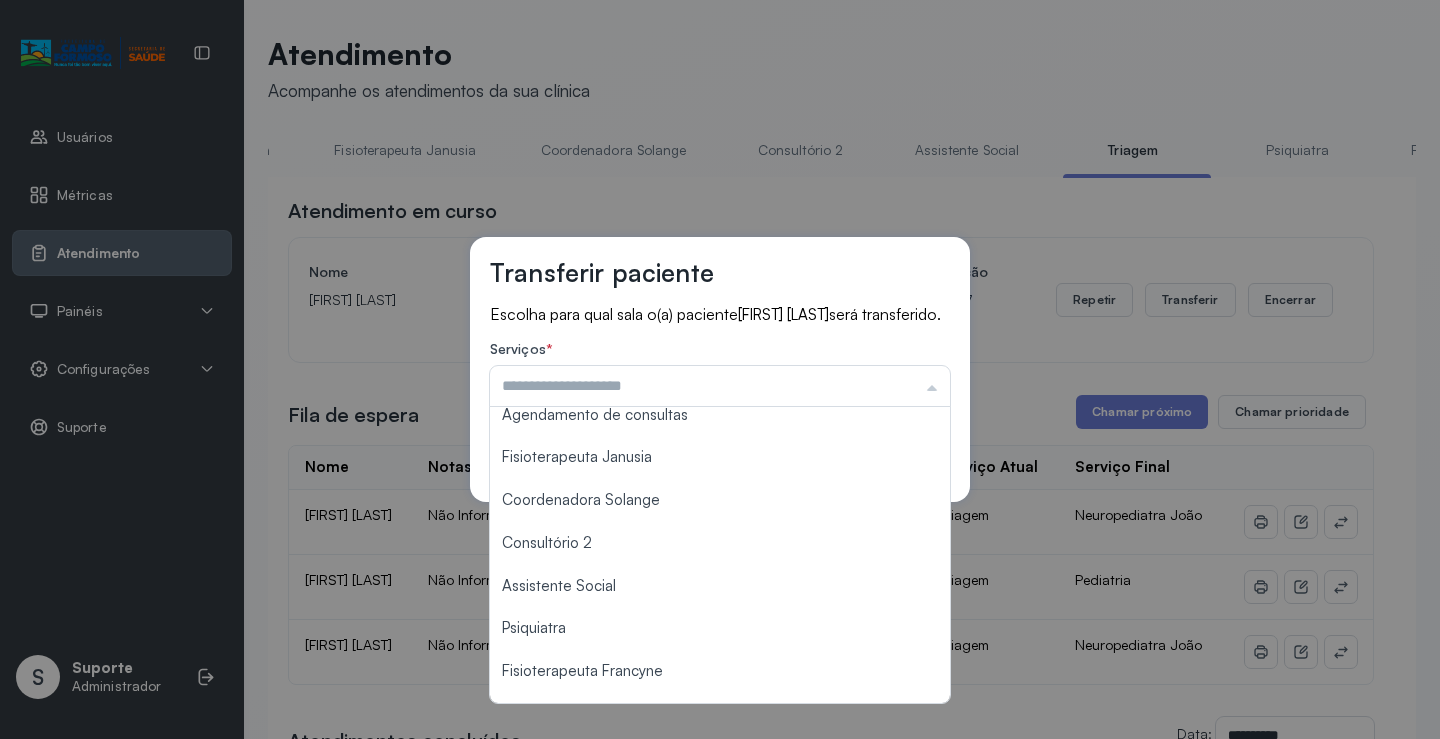 scroll, scrollTop: 303, scrollLeft: 0, axis: vertical 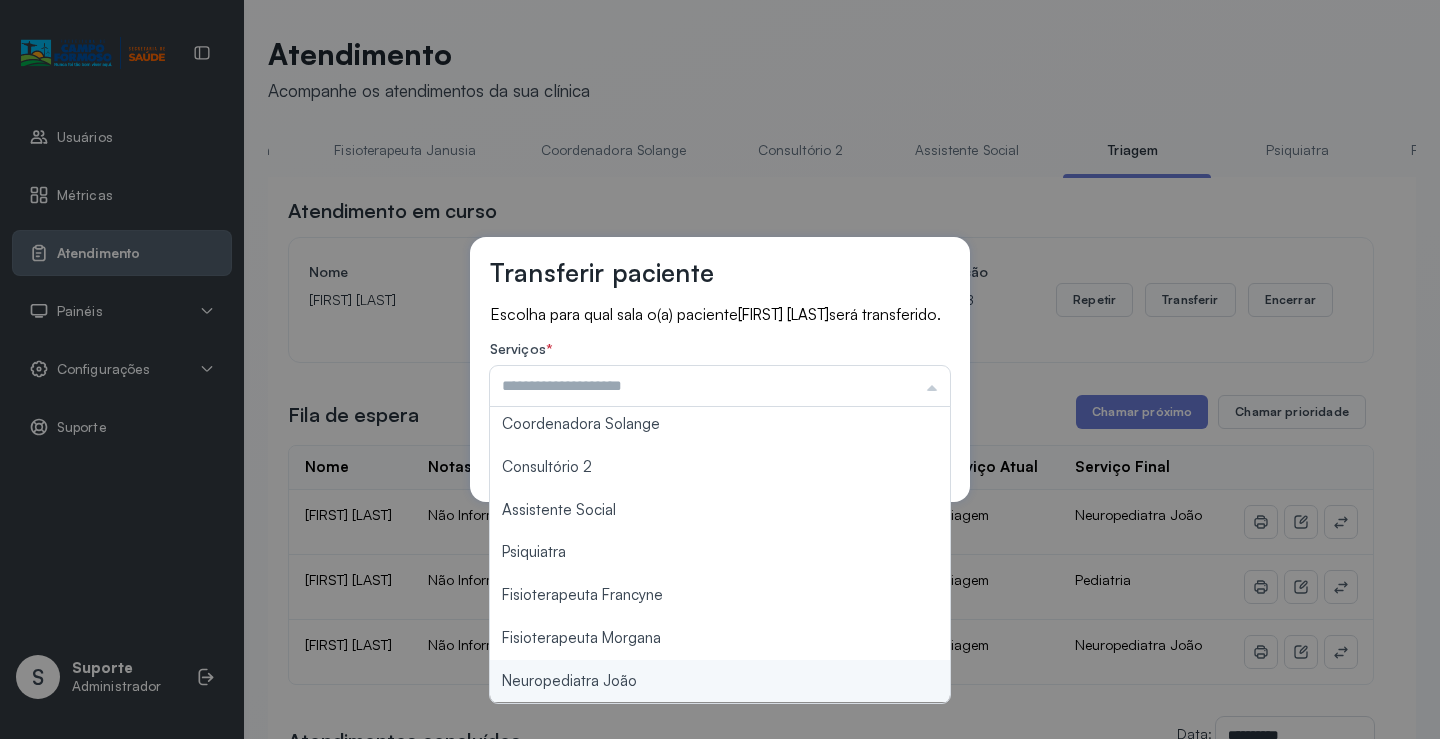 type on "**********" 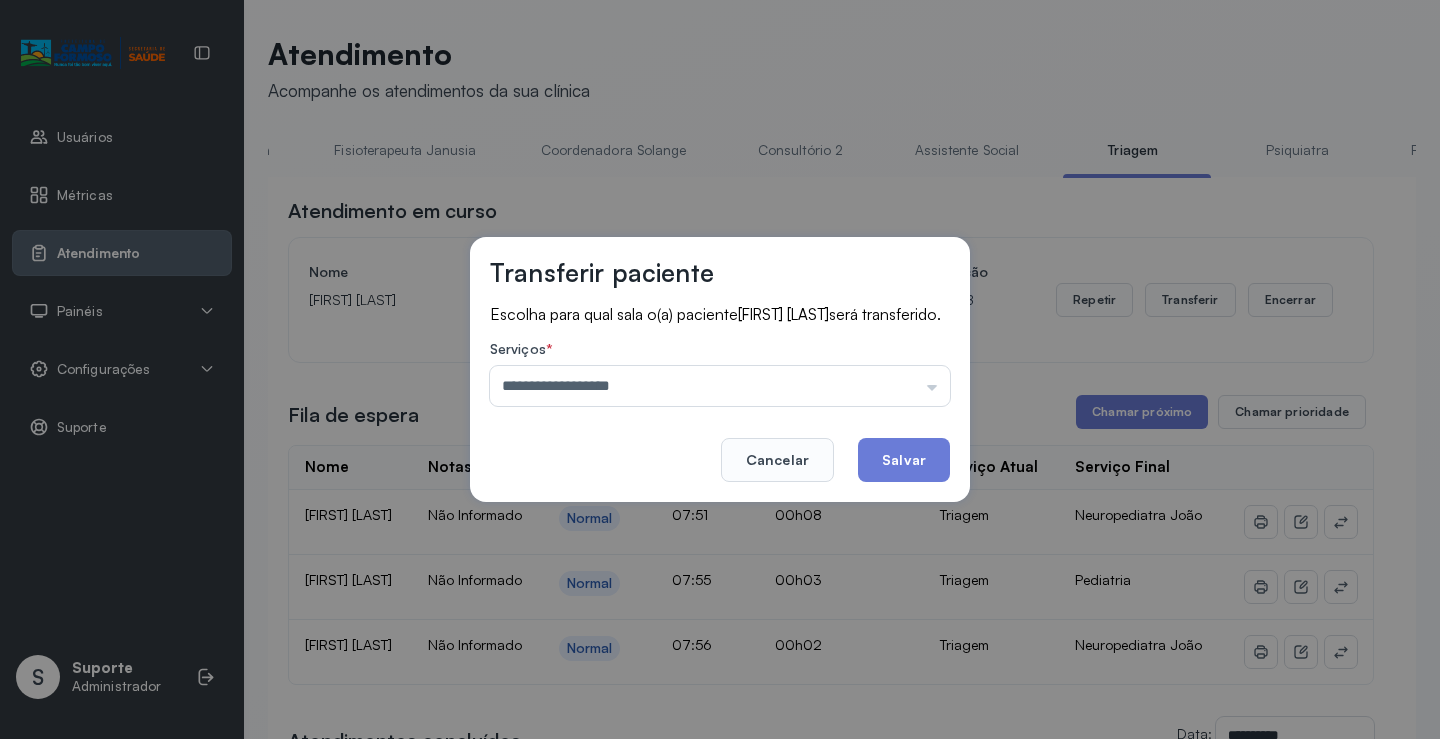 click on "**********" at bounding box center (720, 369) 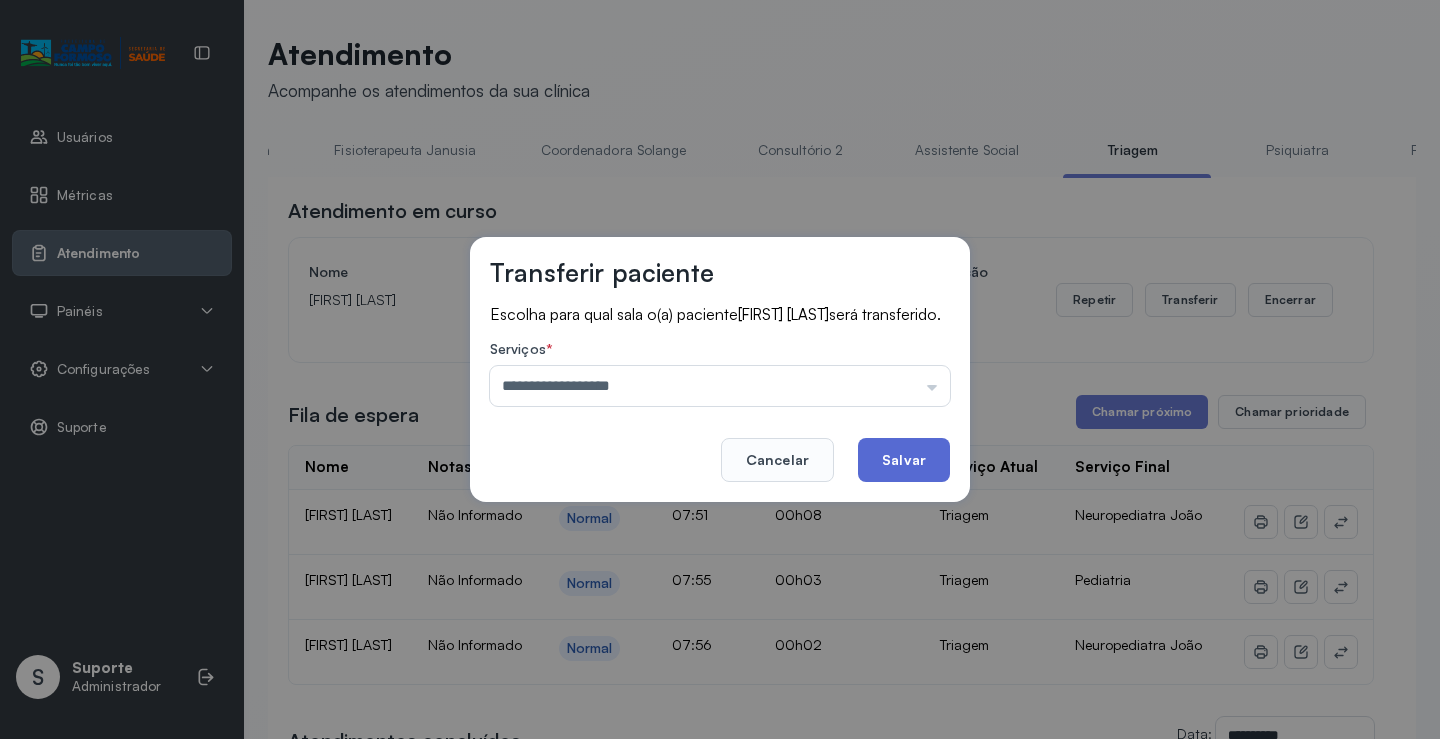 click on "Salvar" 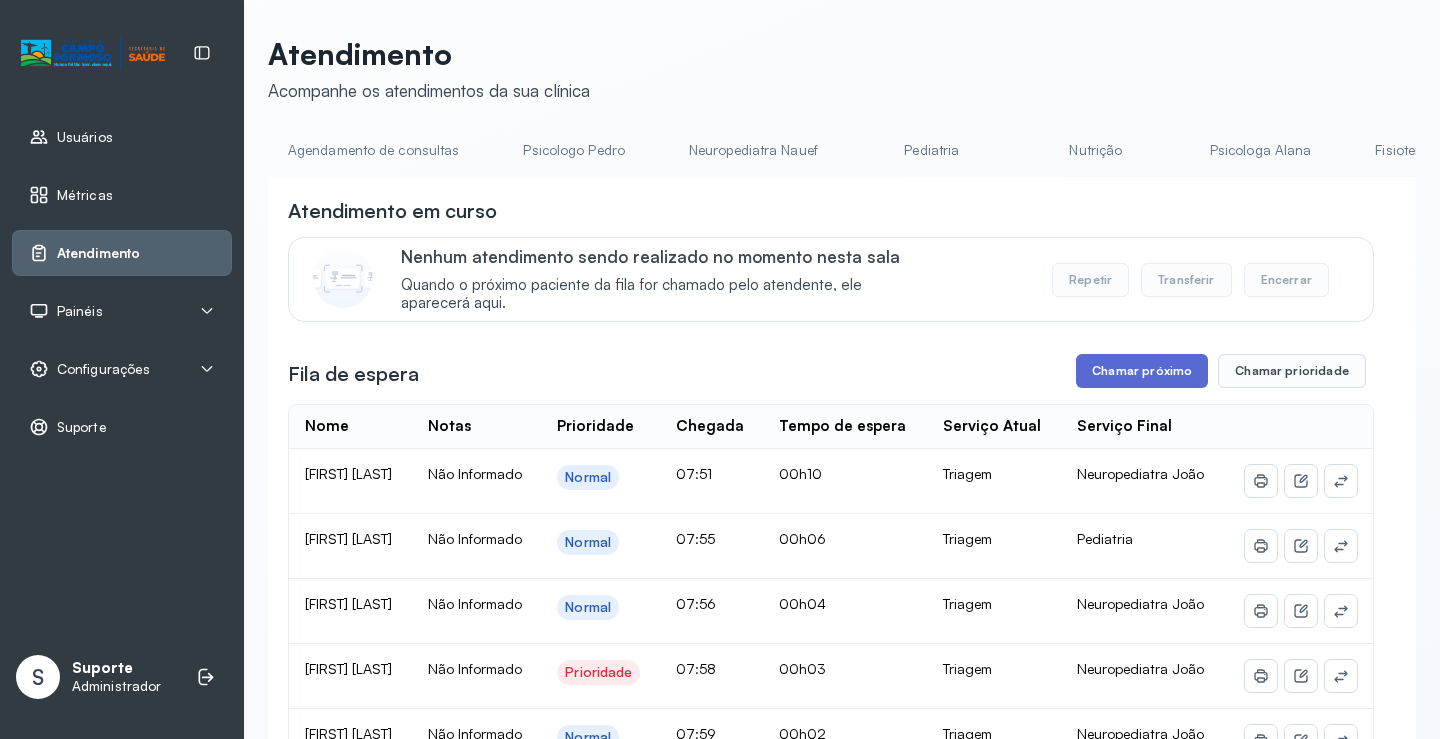 click on "Chamar próximo" at bounding box center [1142, 371] 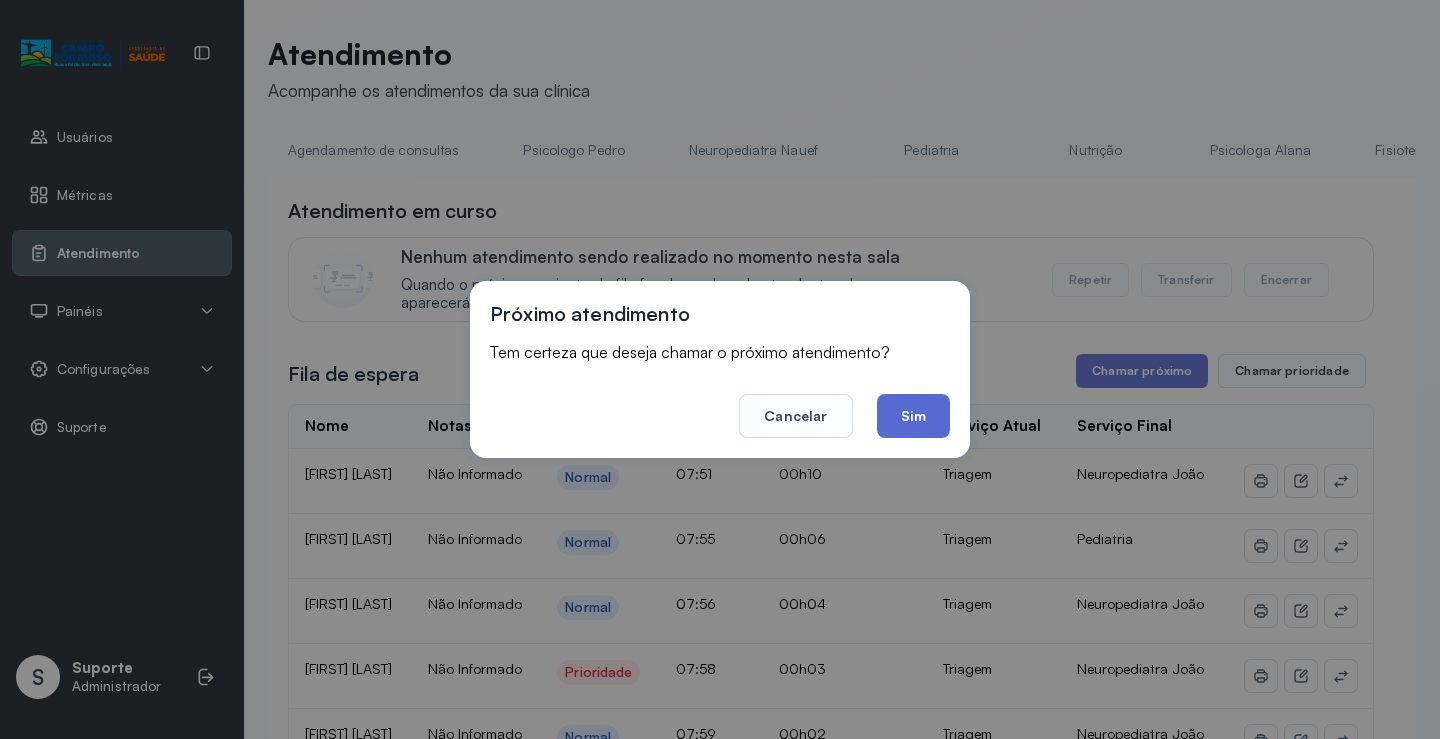 click on "Sim" 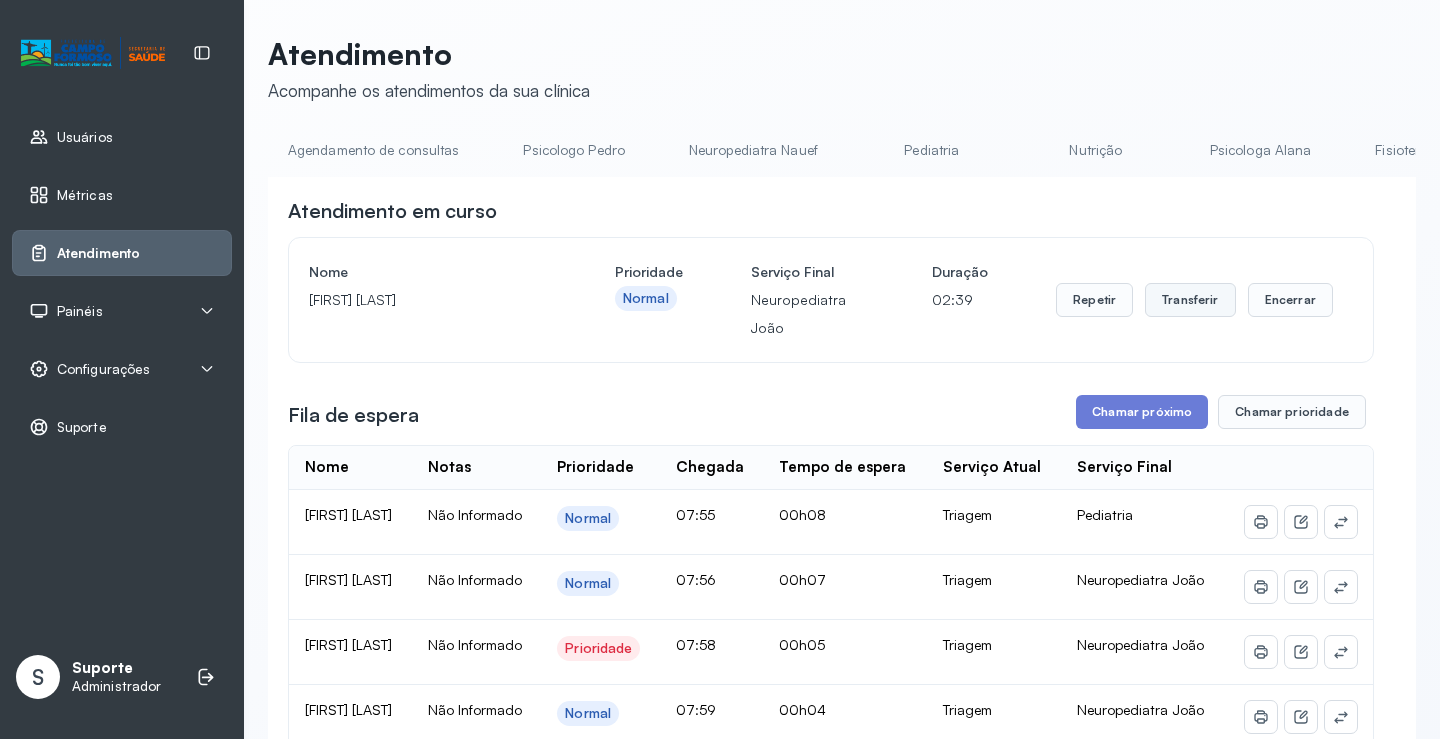 click on "Transferir" at bounding box center [1190, 300] 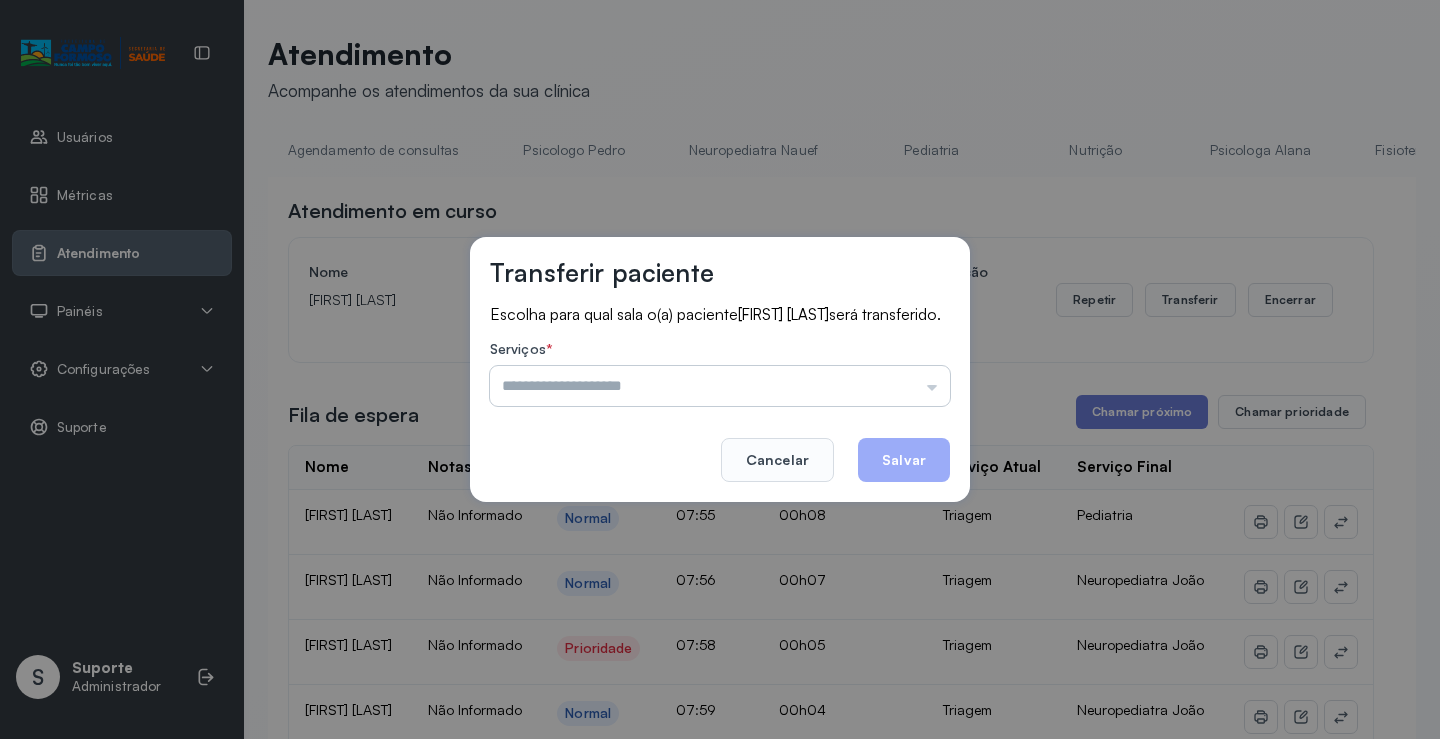 click at bounding box center (720, 386) 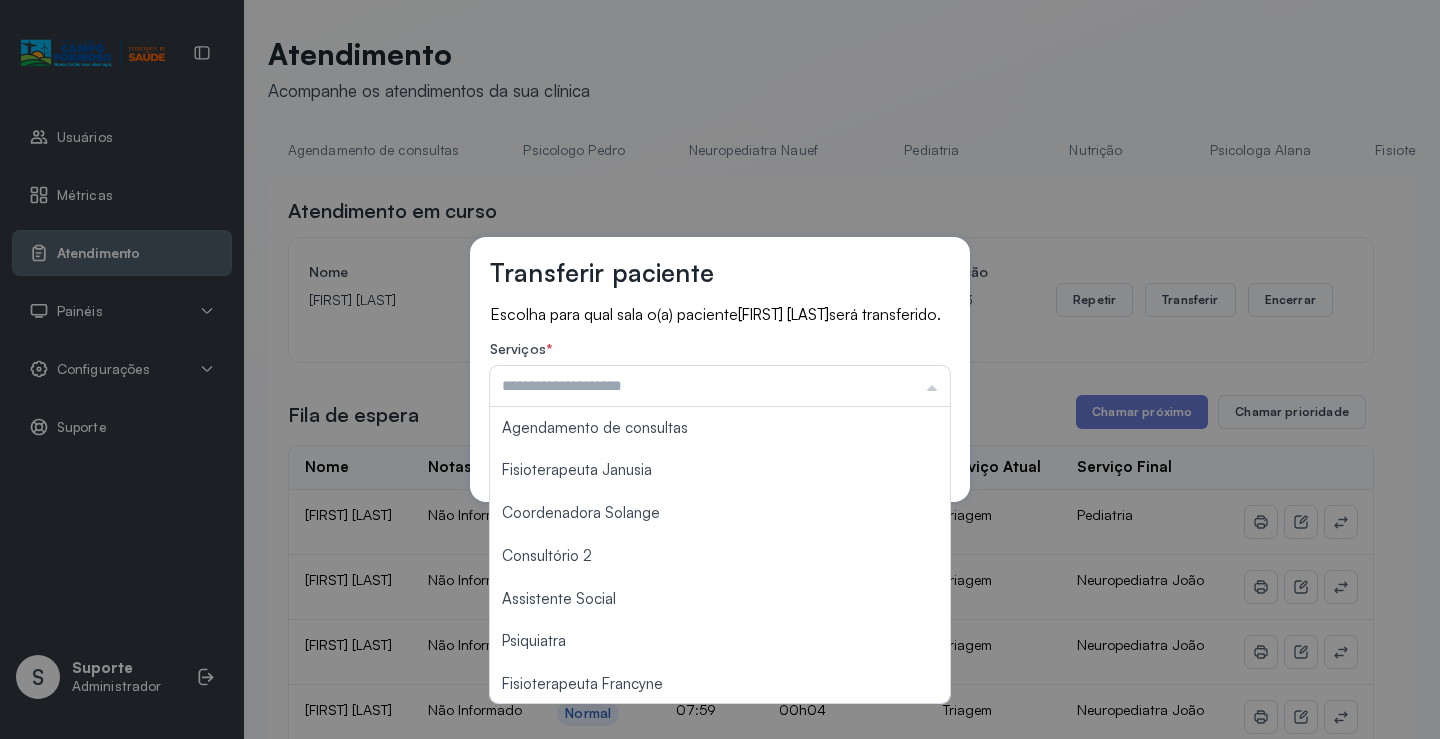 scroll, scrollTop: 303, scrollLeft: 0, axis: vertical 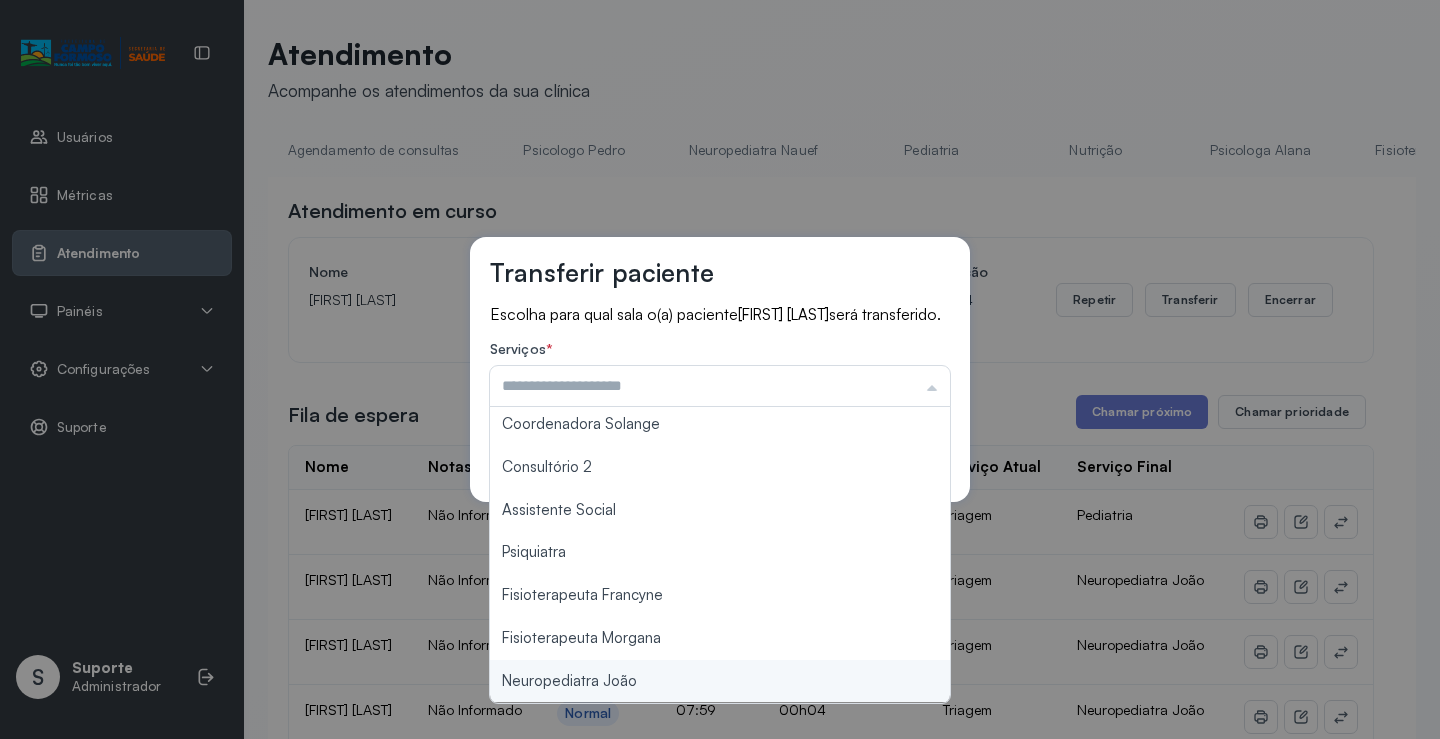 type on "**********" 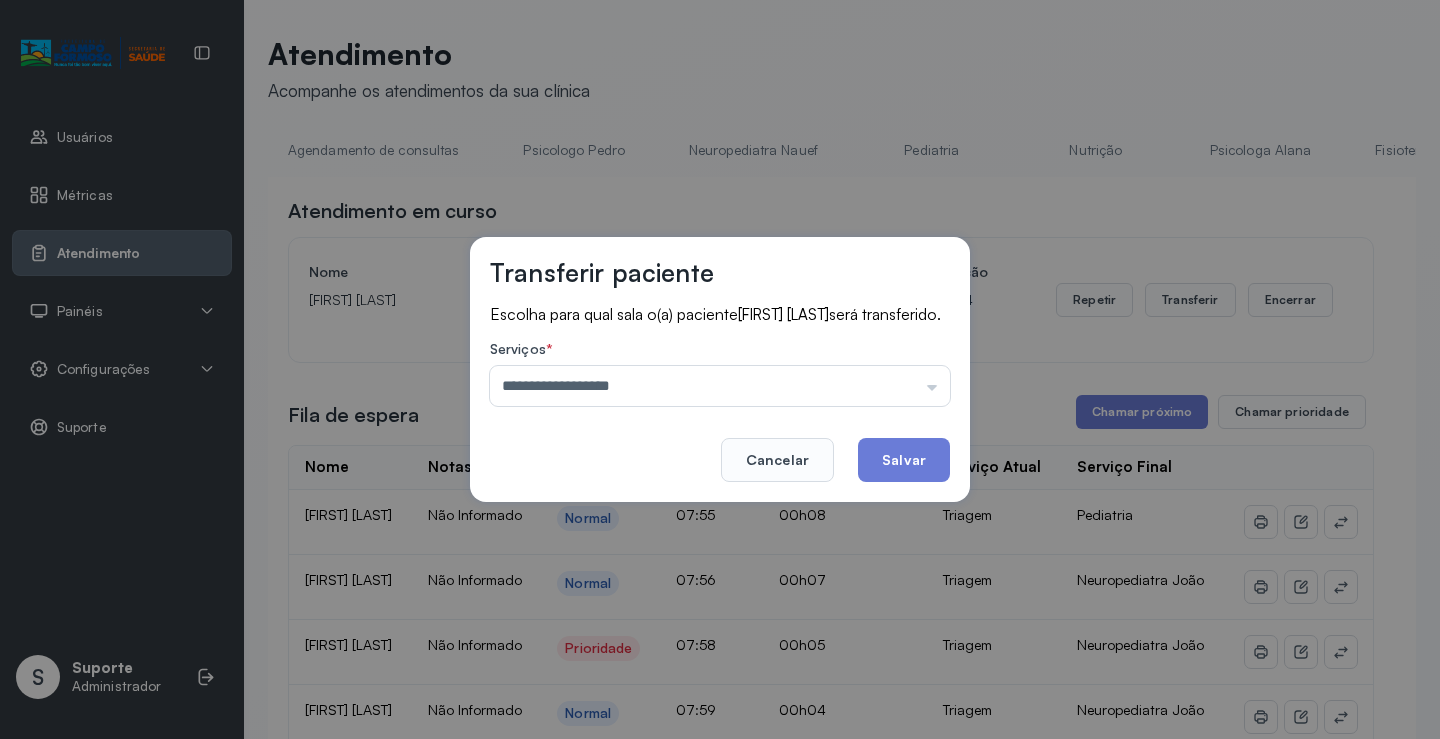 click on "**********" at bounding box center [720, 369] 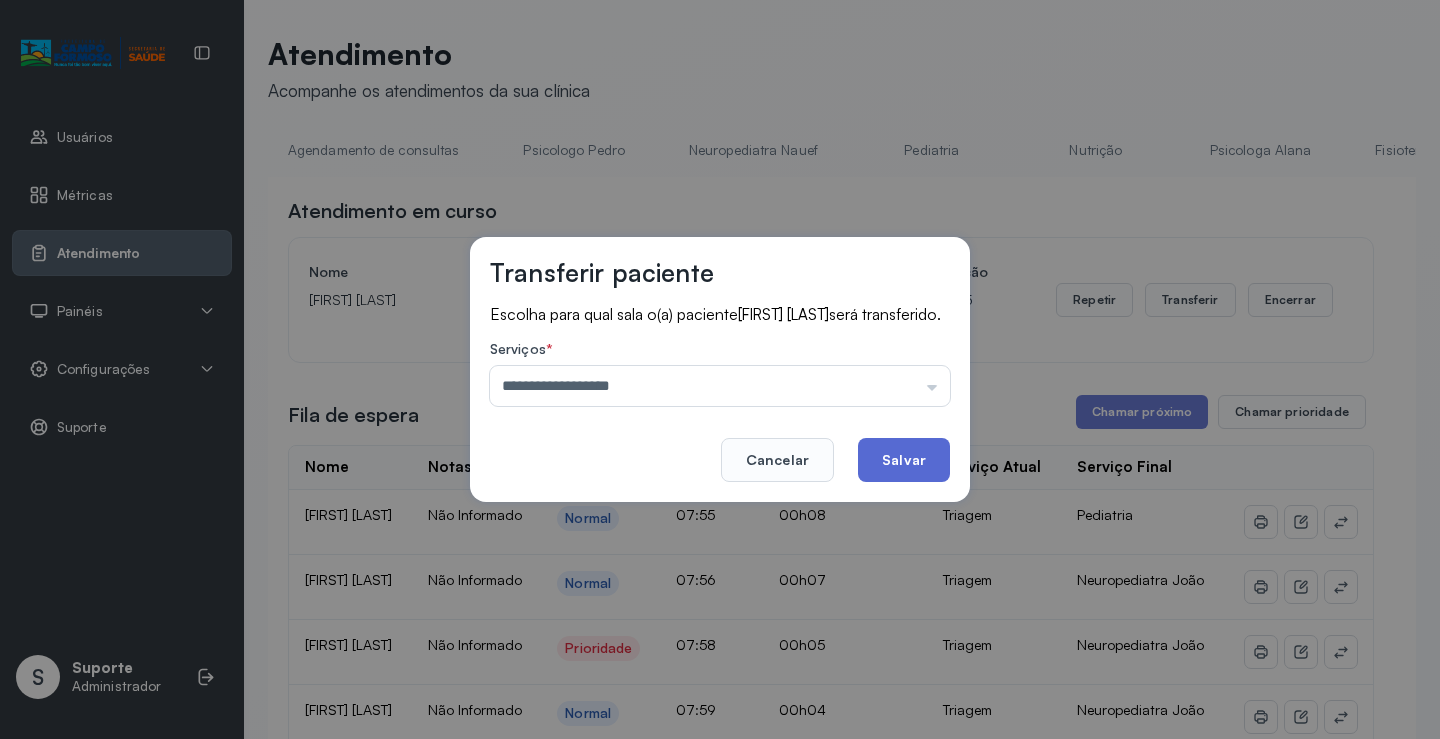 click on "Salvar" 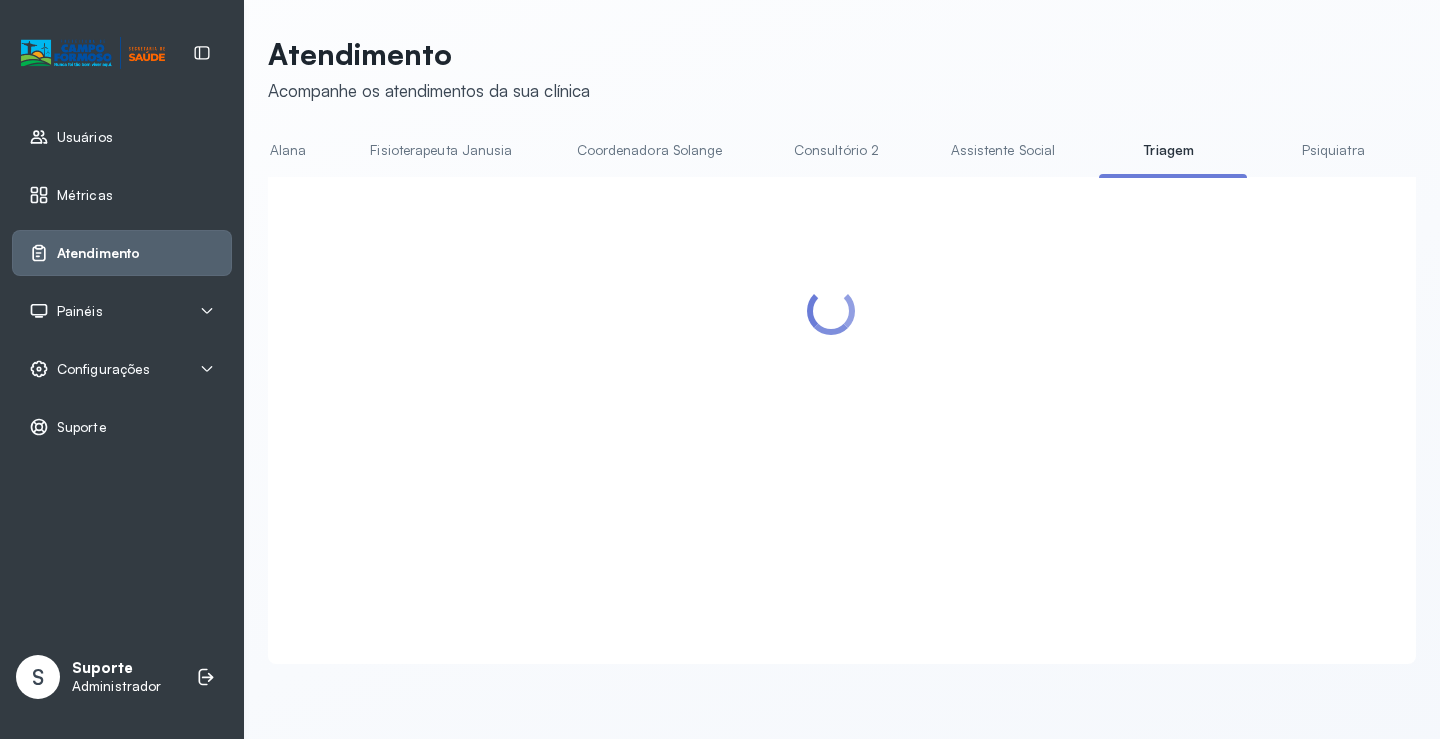 scroll, scrollTop: 0, scrollLeft: 1058, axis: horizontal 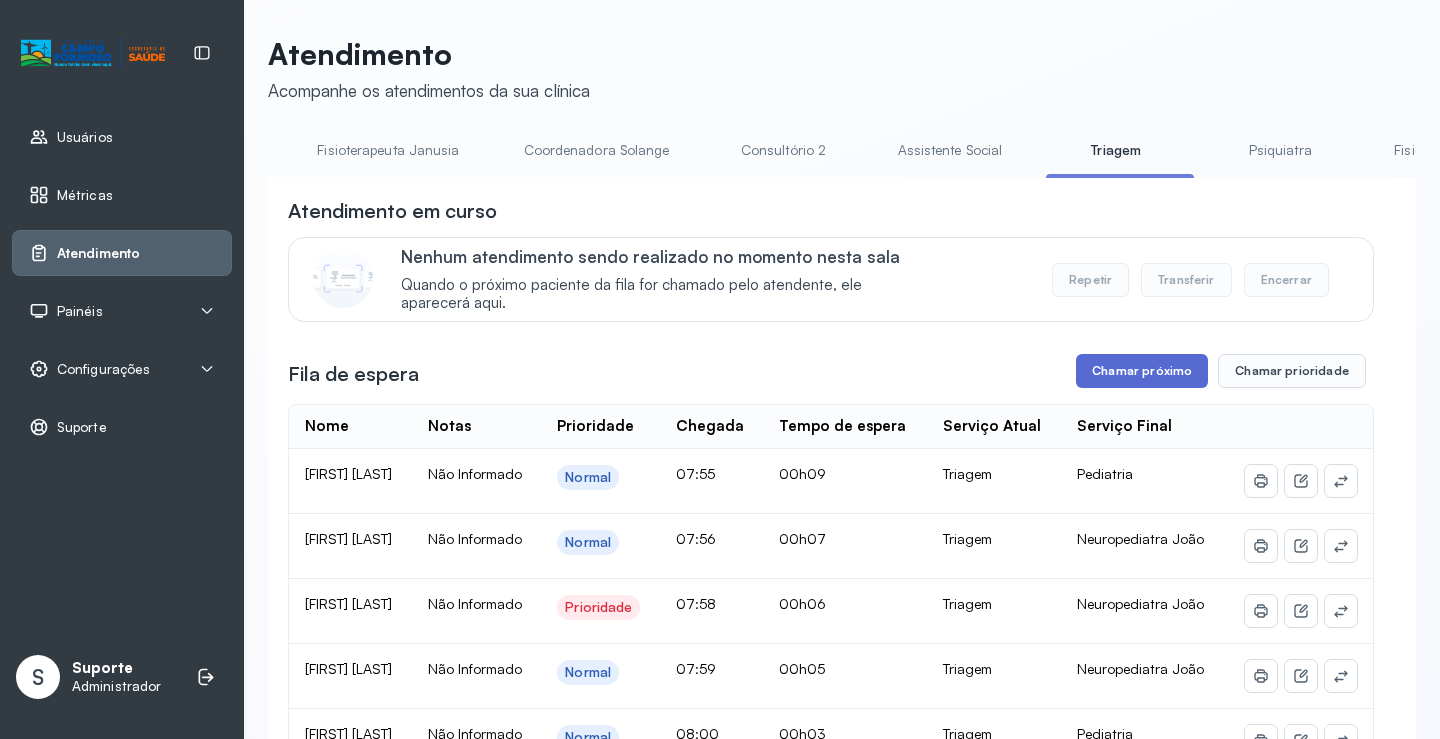 click on "Chamar próximo" at bounding box center [1142, 371] 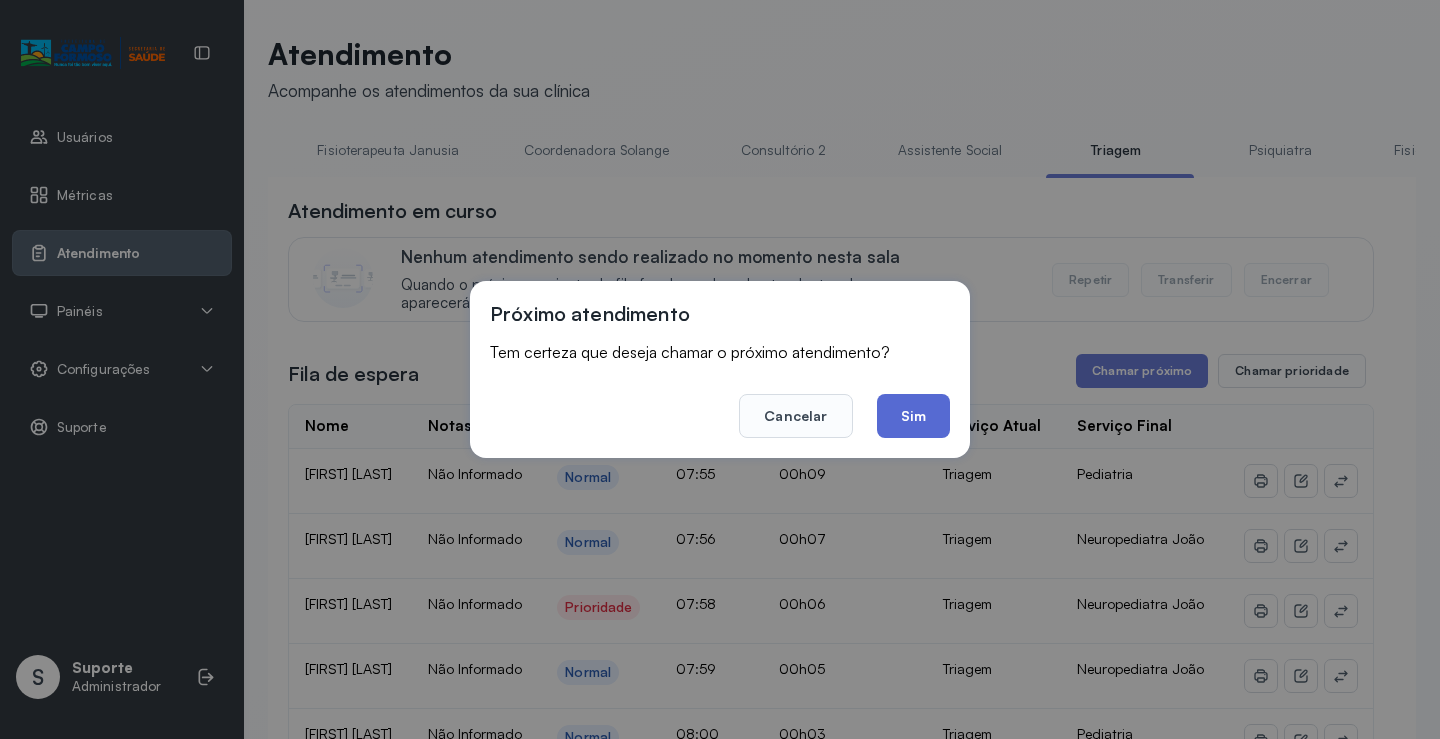 click on "Sim" 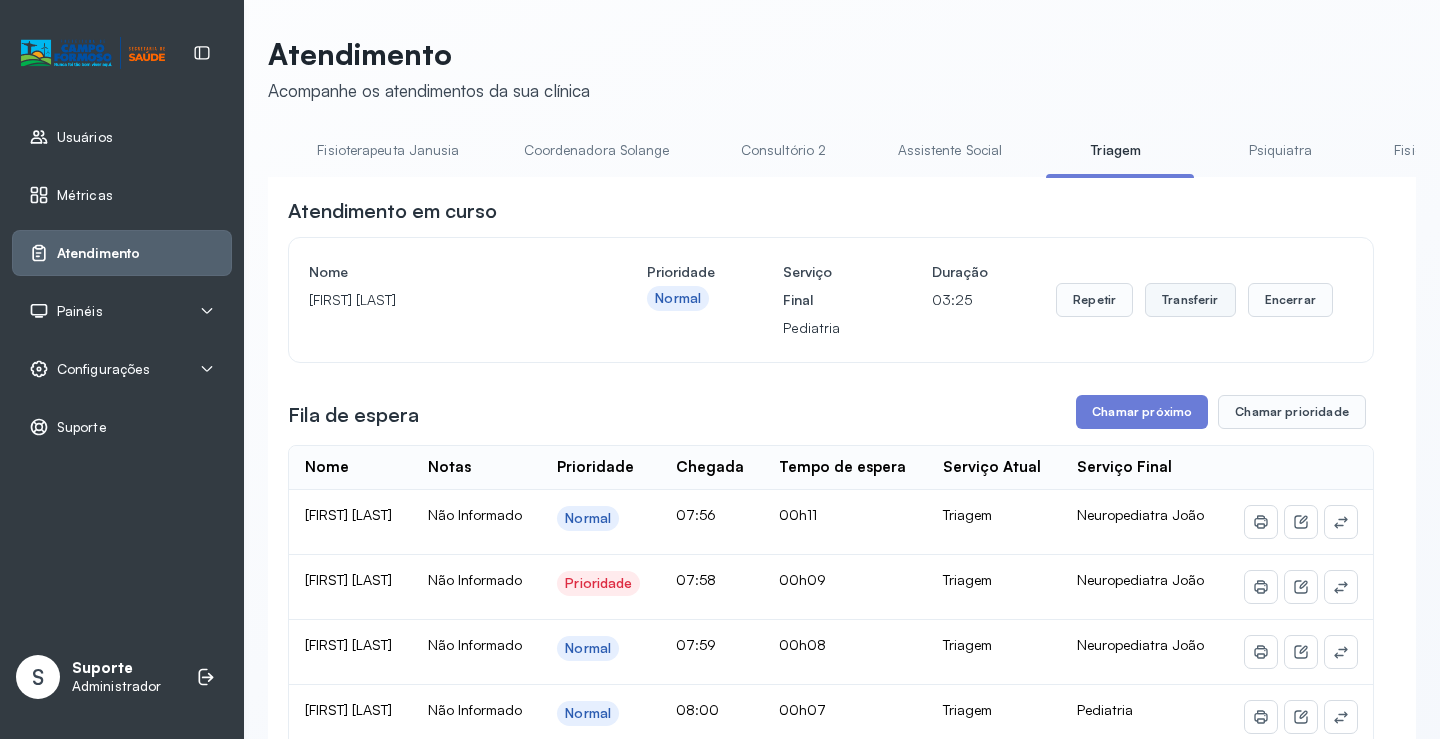 click on "Transferir" at bounding box center (1190, 300) 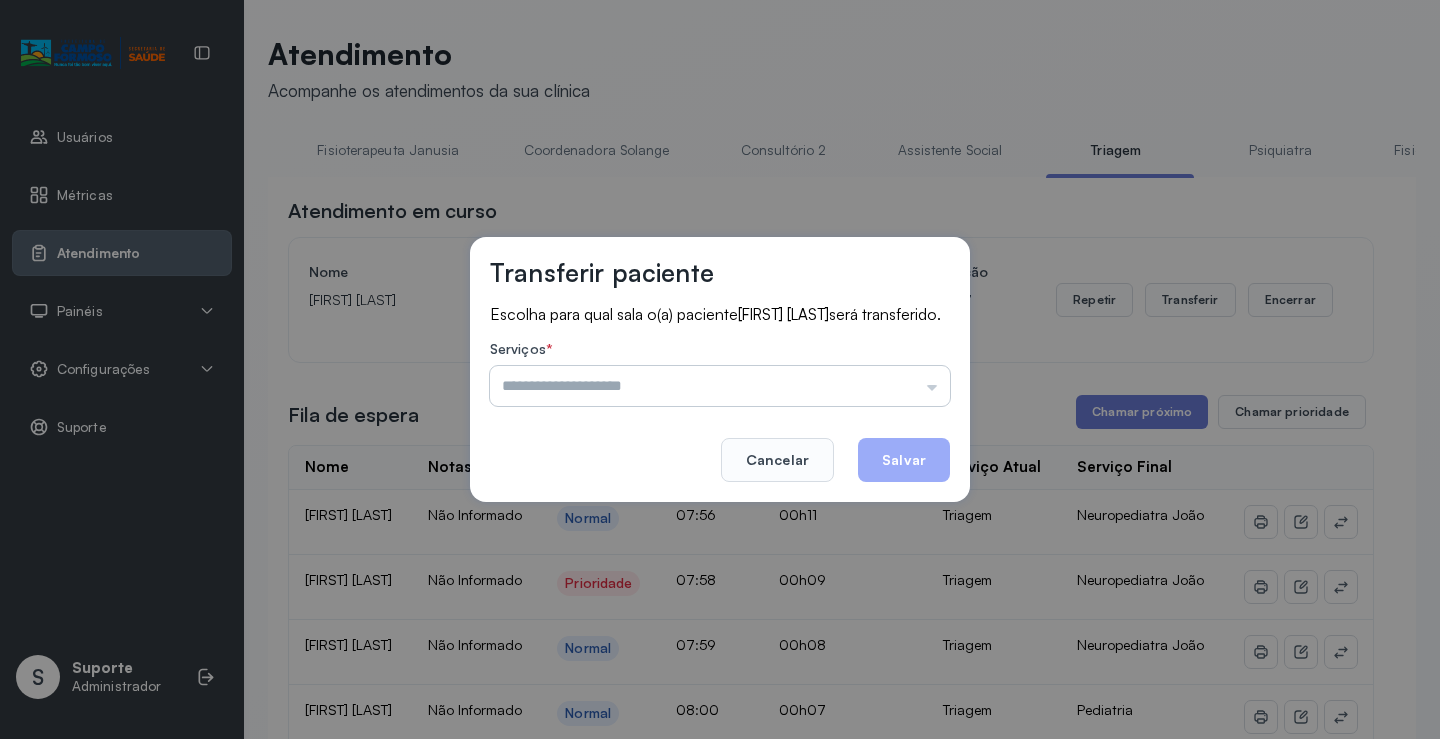 click at bounding box center (720, 386) 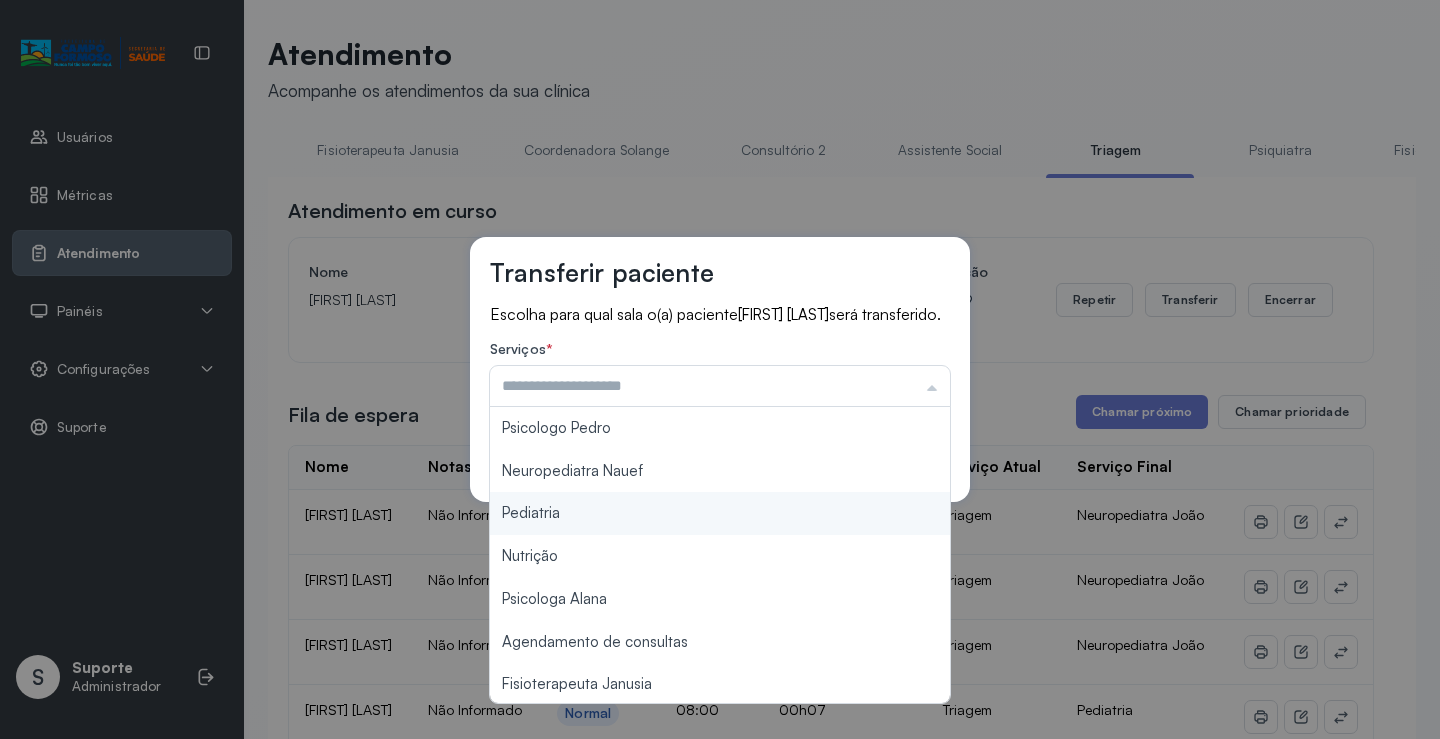 type on "*********" 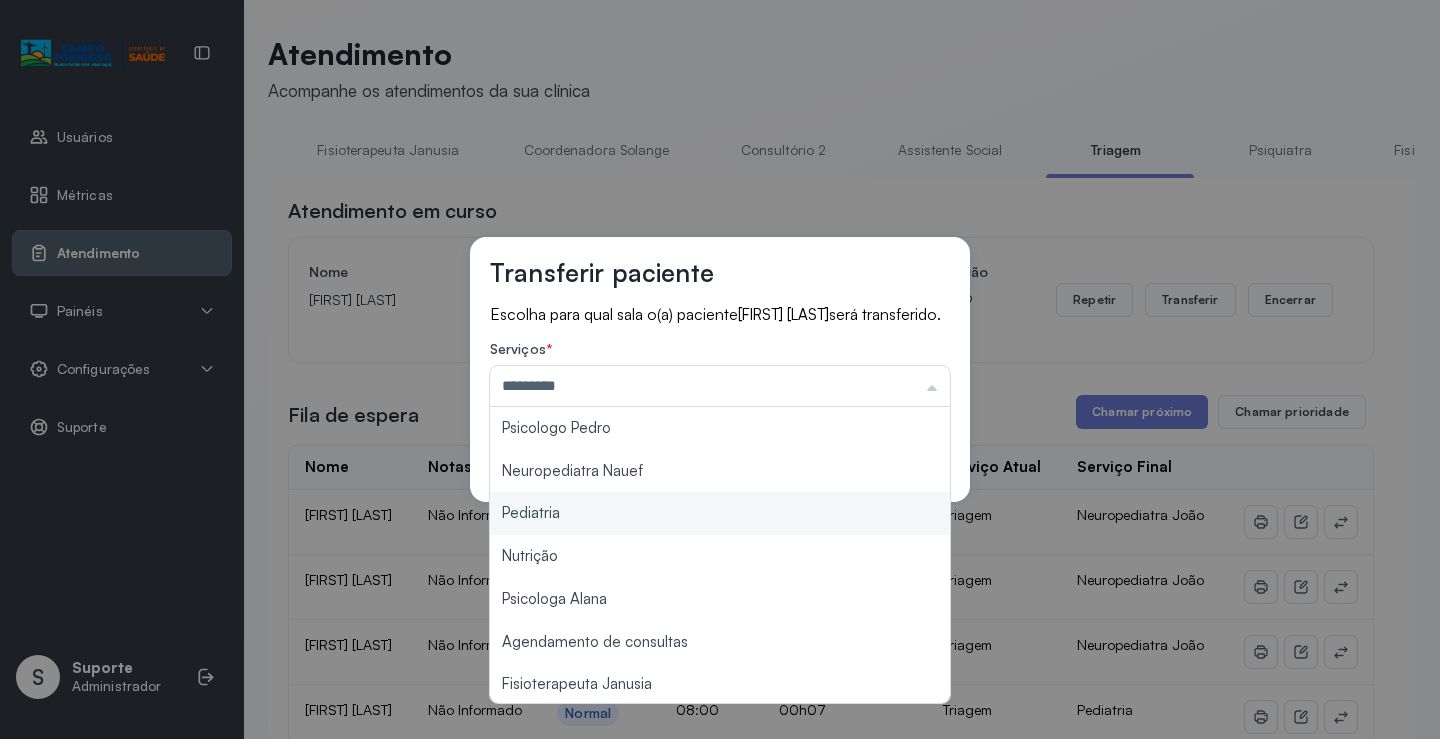 drag, startPoint x: 575, startPoint y: 512, endPoint x: 598, endPoint y: 509, distance: 23.194826 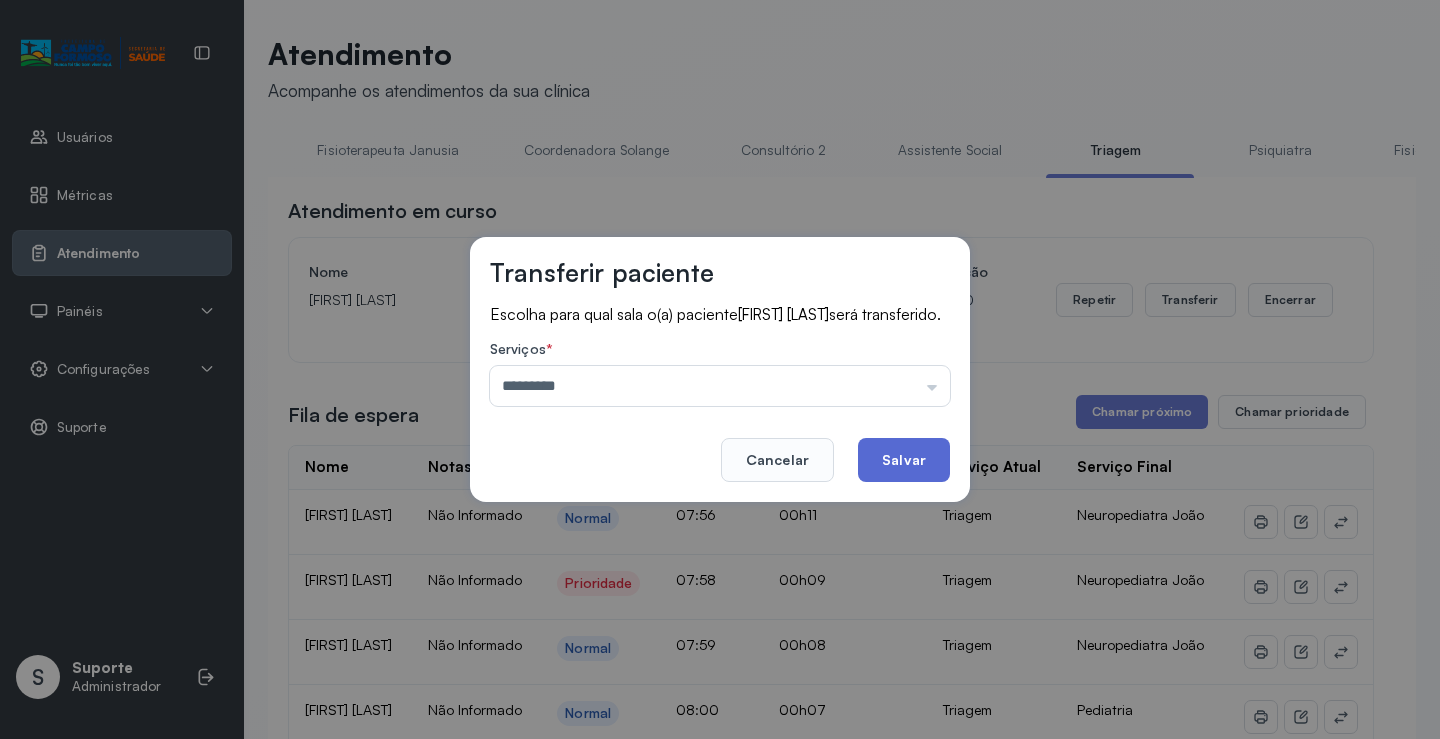 click on "Salvar" 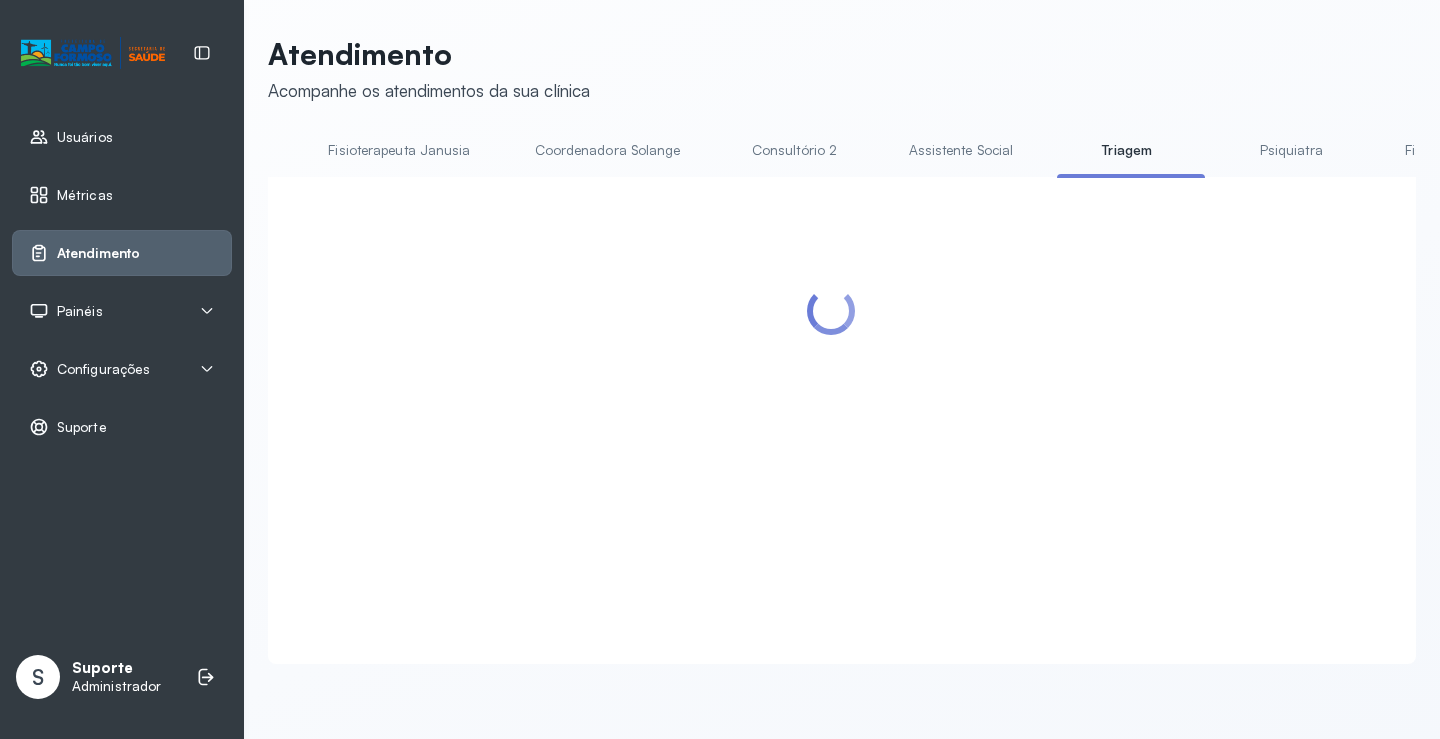 scroll, scrollTop: 0, scrollLeft: 1048, axis: horizontal 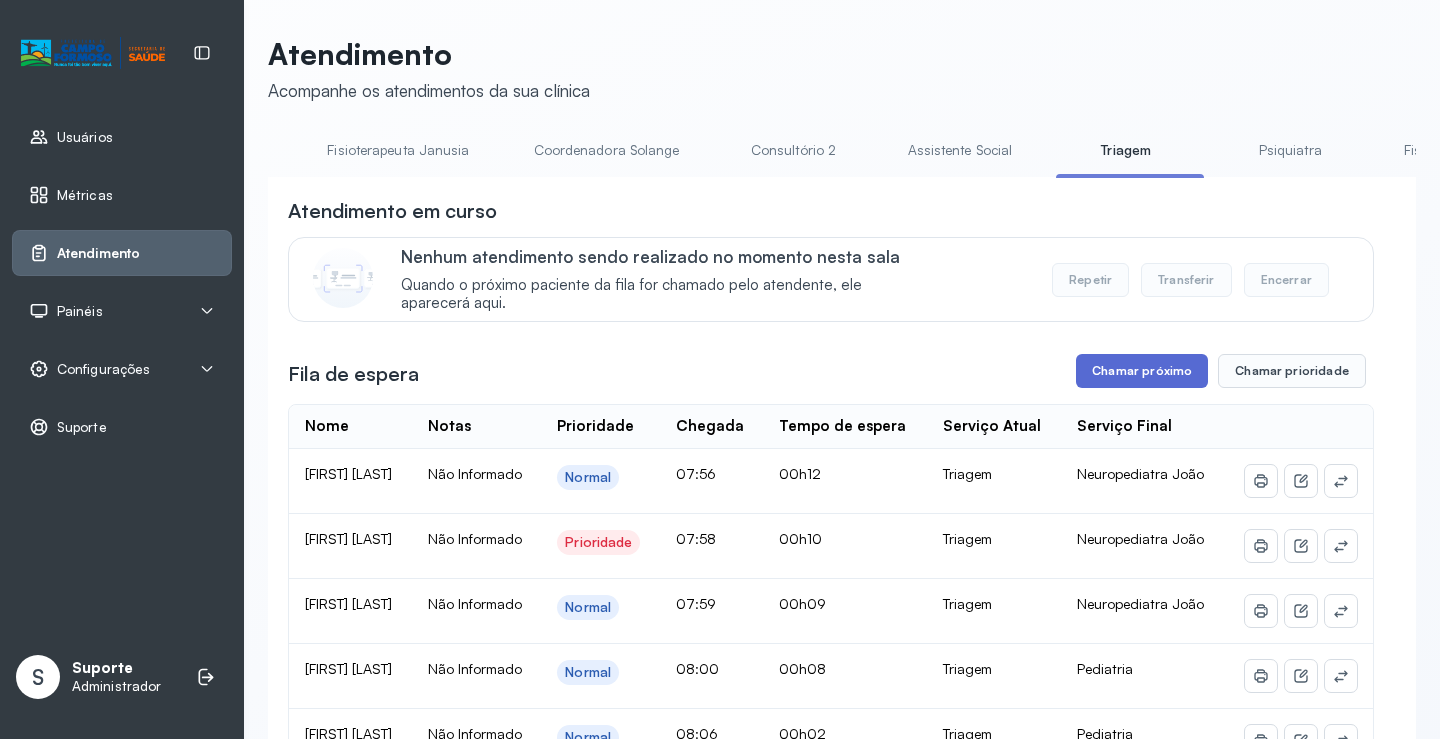 click on "Chamar próximo" at bounding box center [1142, 371] 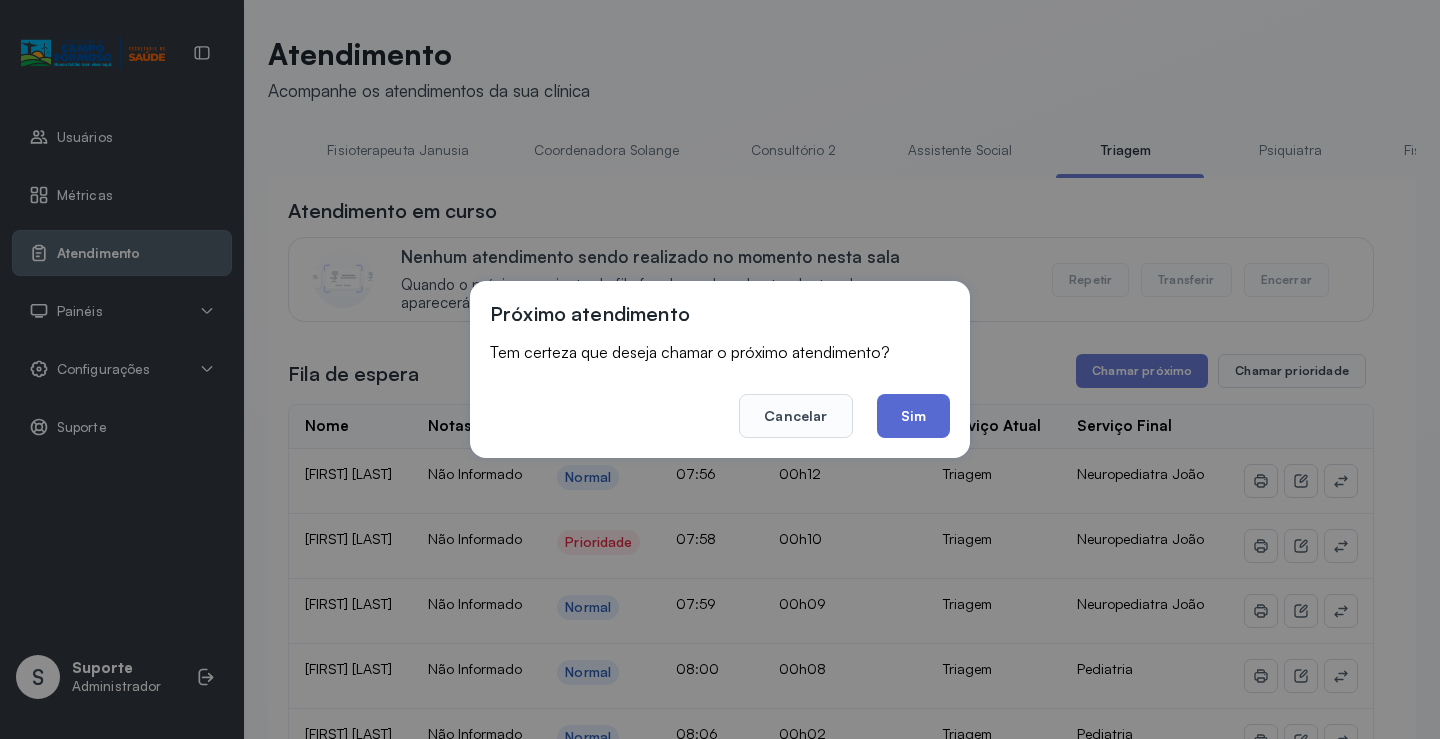 click on "Sim" 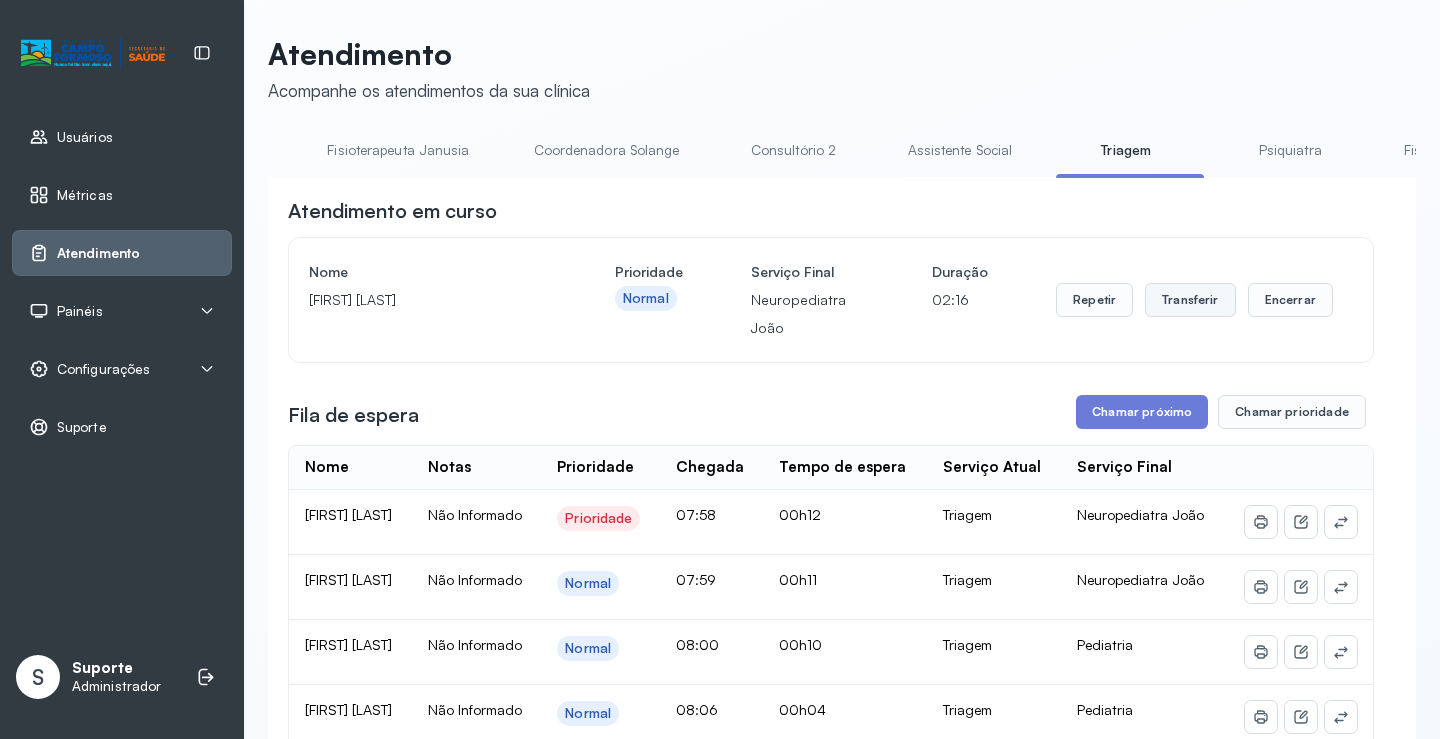 click on "Transferir" at bounding box center [1190, 300] 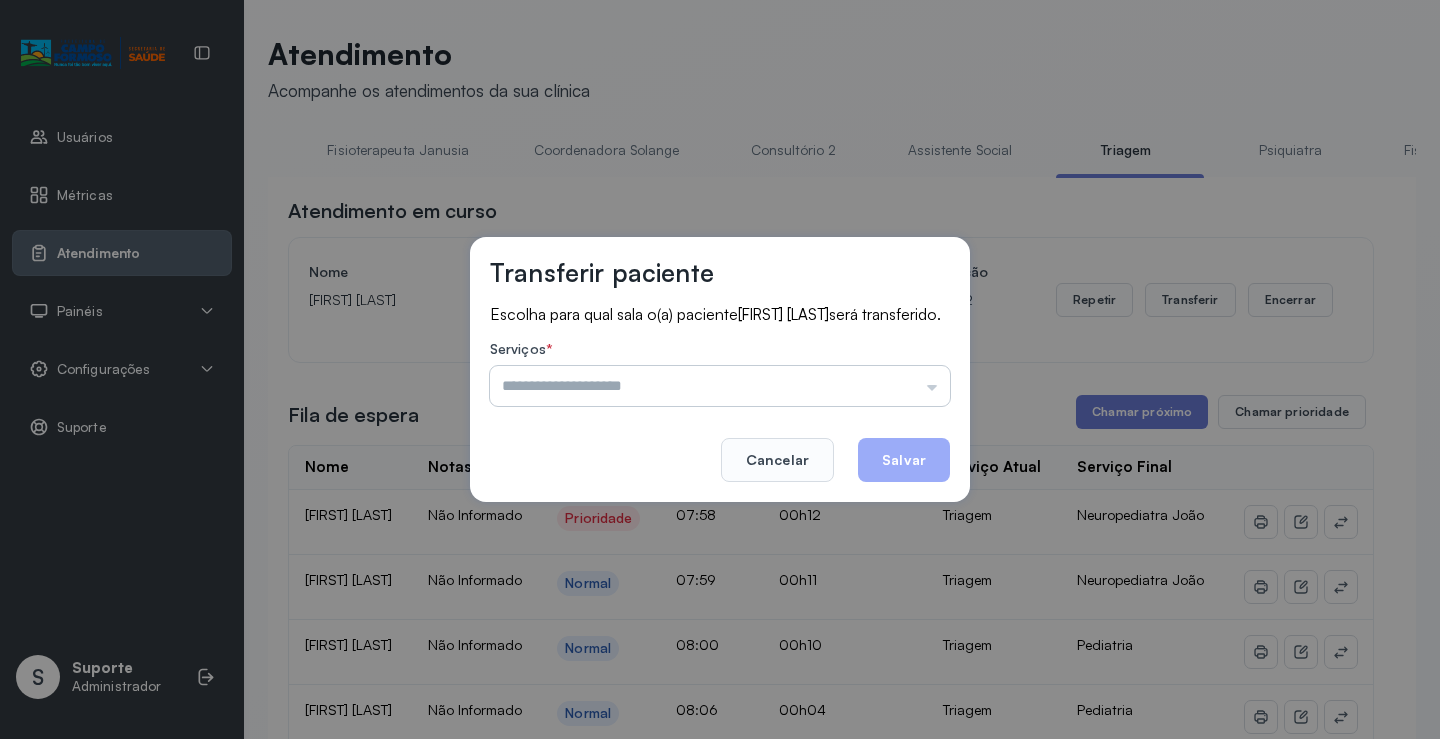 click at bounding box center [720, 386] 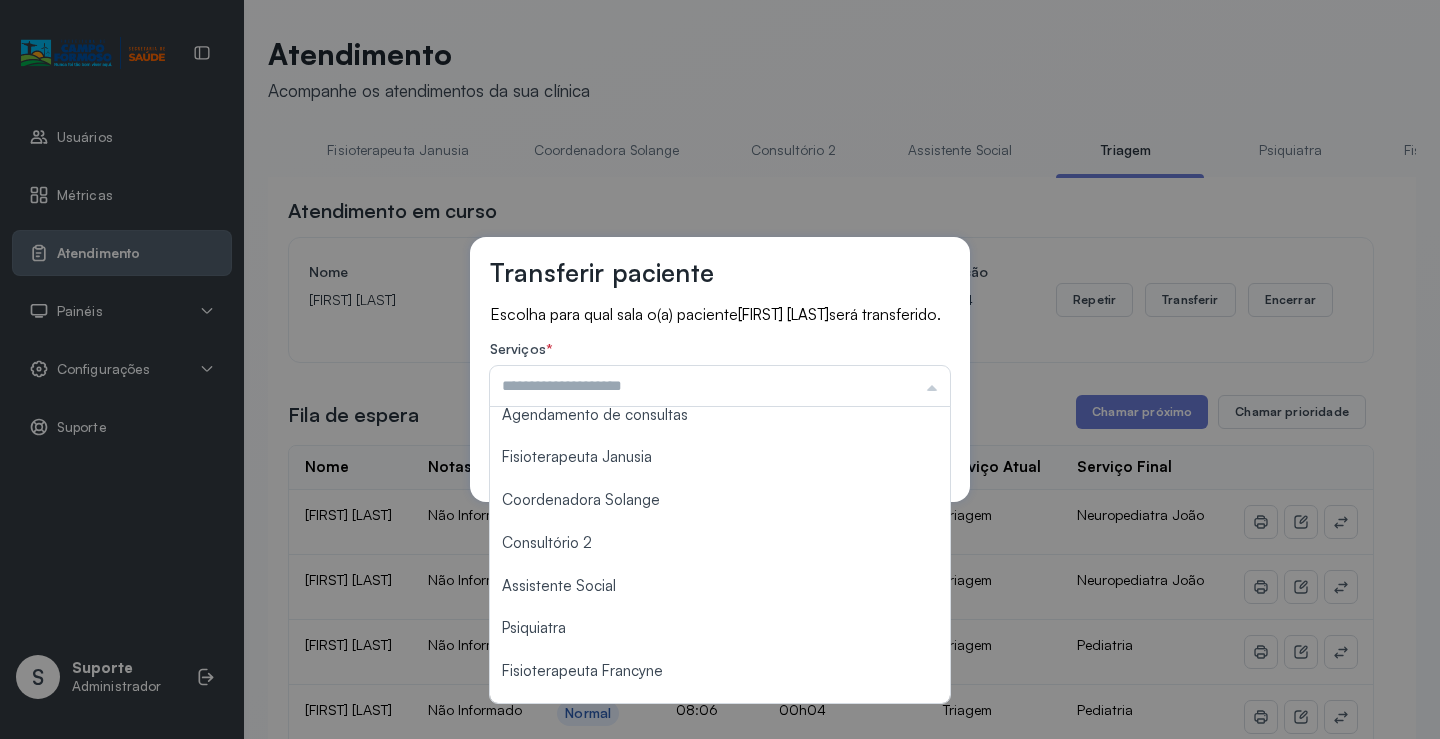 scroll, scrollTop: 302, scrollLeft: 0, axis: vertical 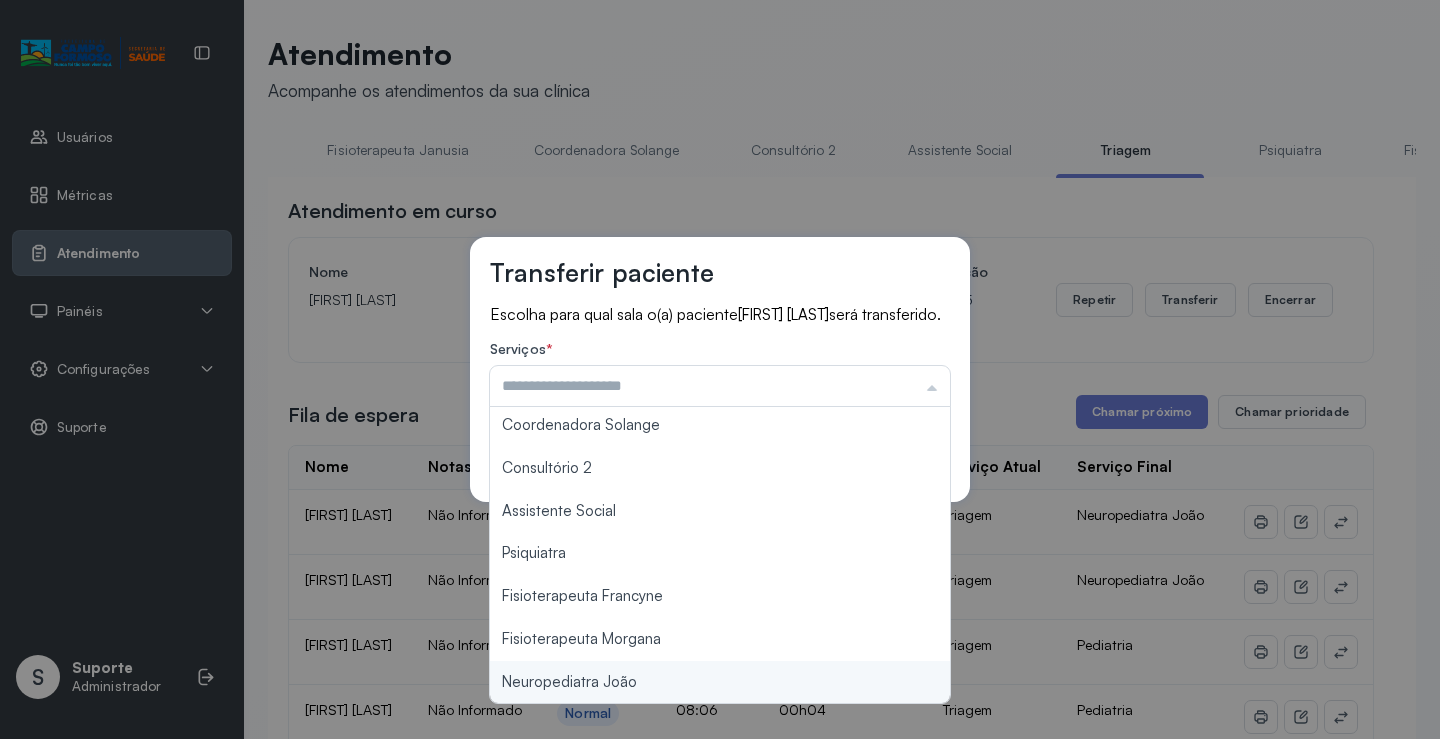 type on "**********" 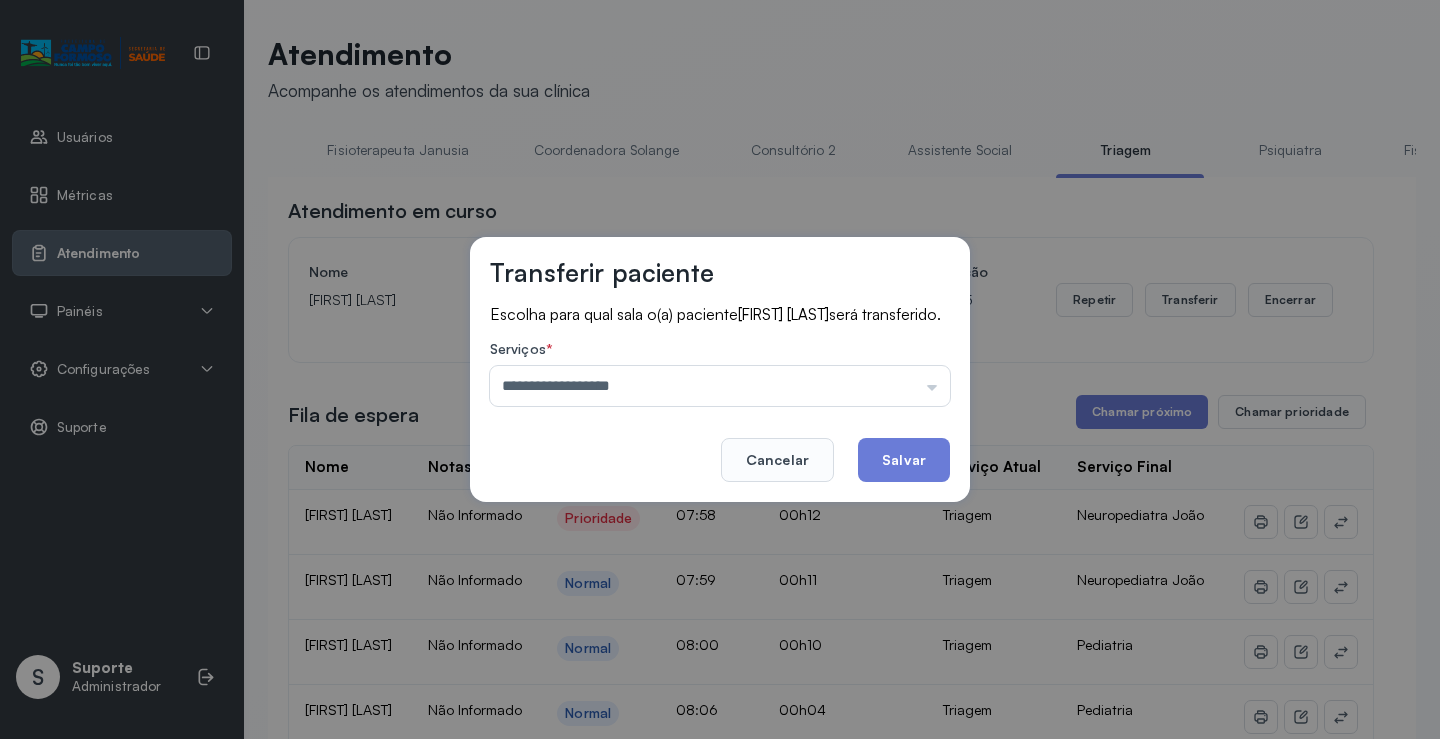 click on "**********" at bounding box center (720, 369) 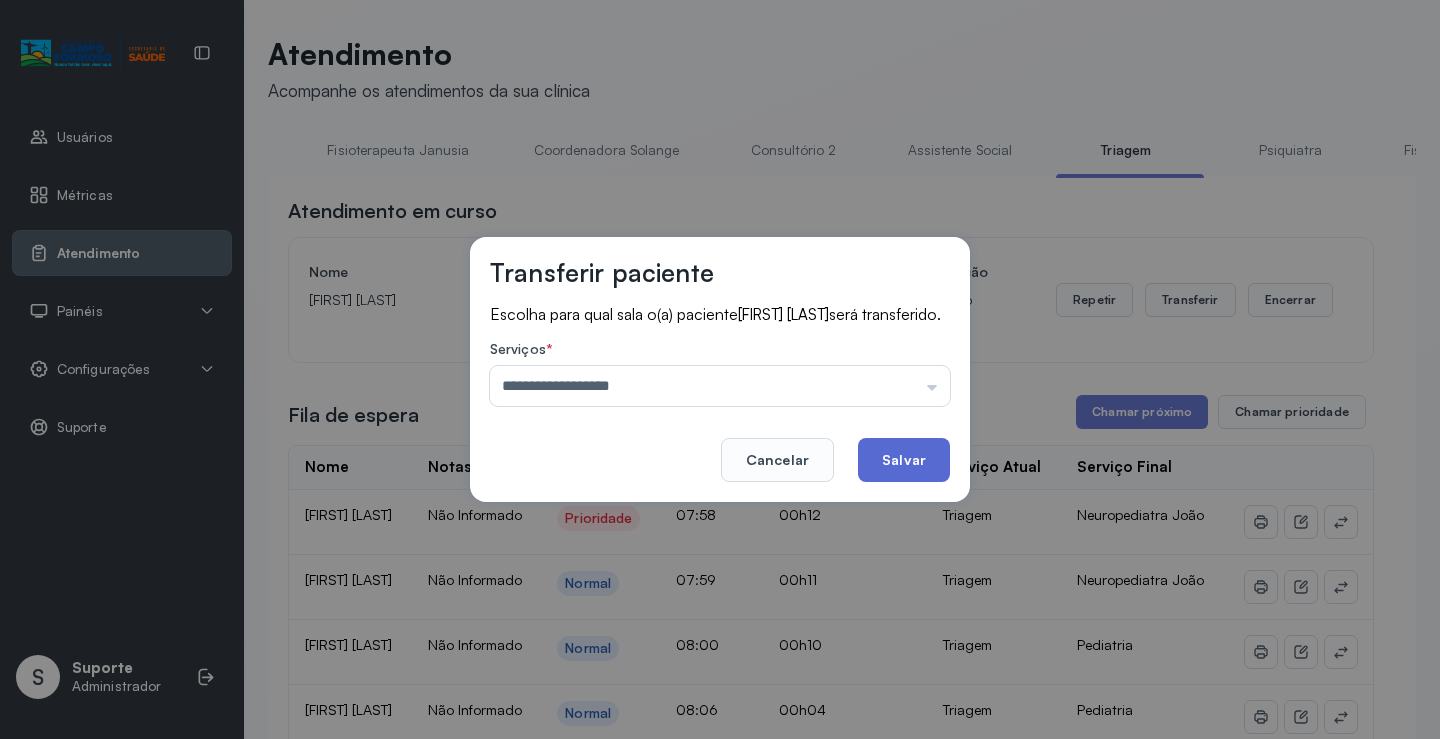 click on "Salvar" 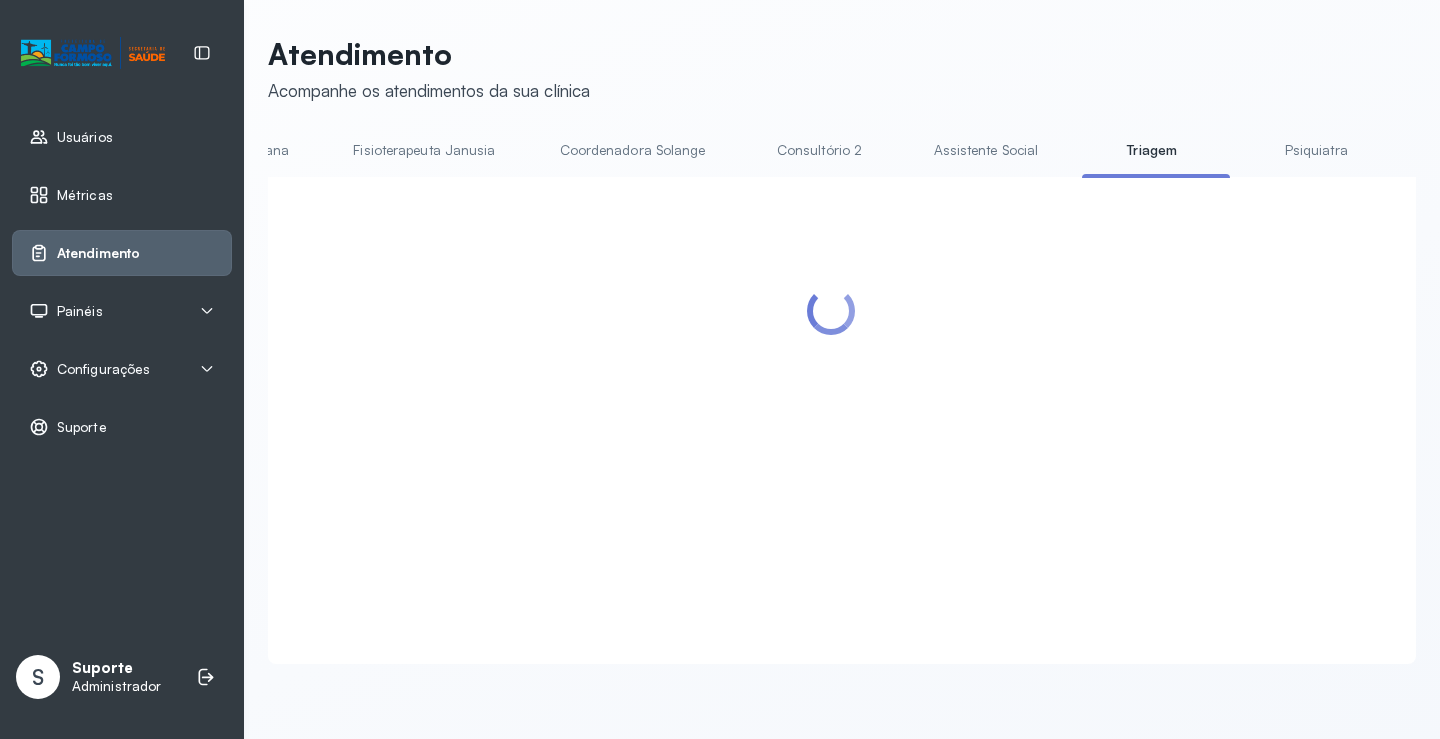 scroll, scrollTop: 0, scrollLeft: 1029, axis: horizontal 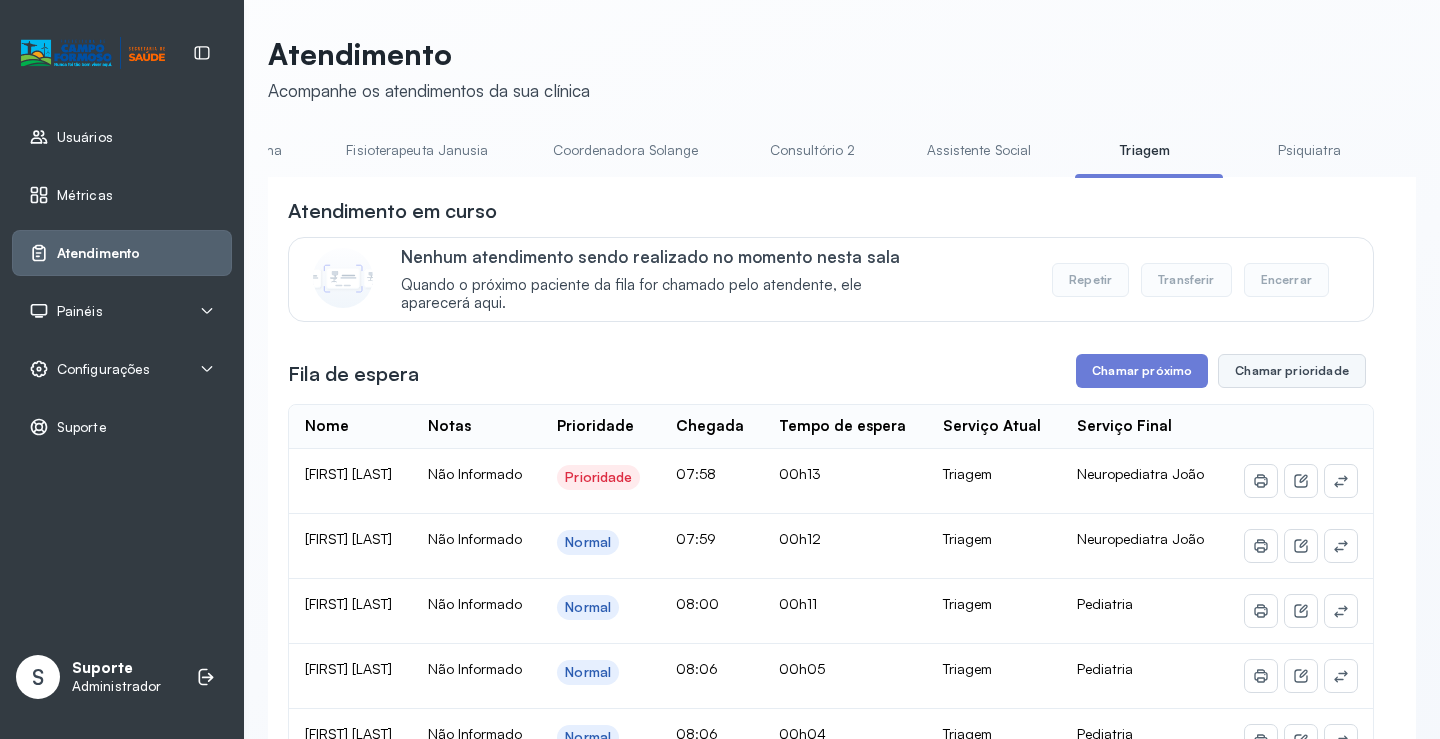 click on "Chamar prioridade" at bounding box center (1292, 371) 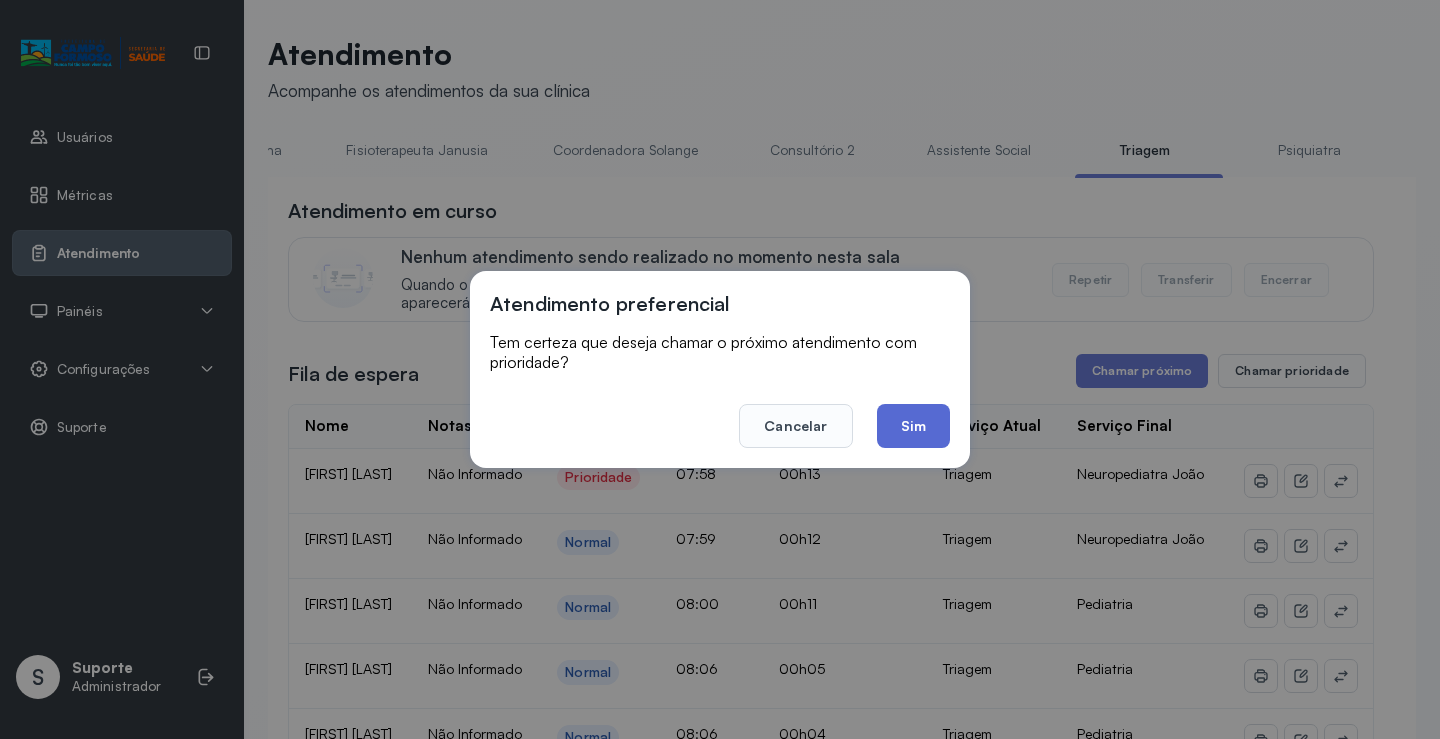 click on "Sim" 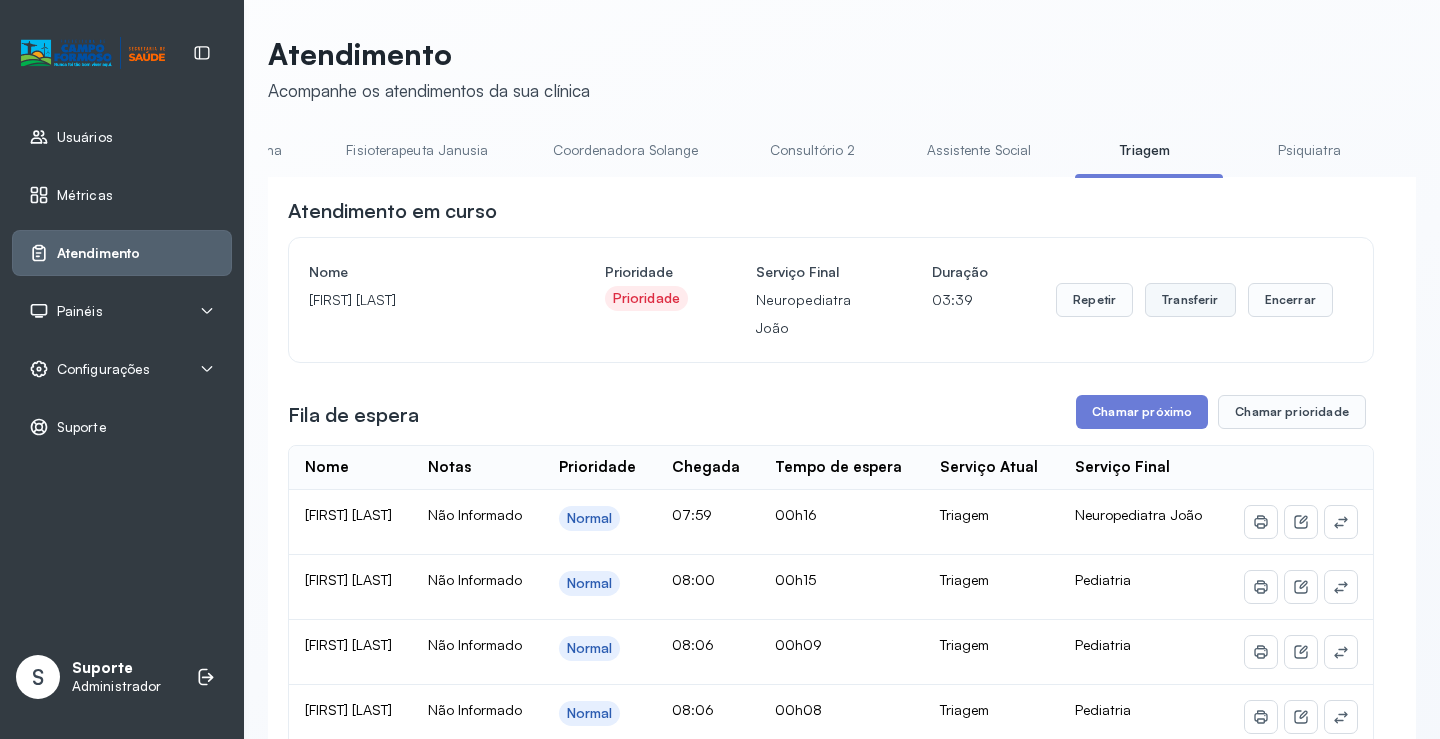 click on "Transferir" at bounding box center (1190, 300) 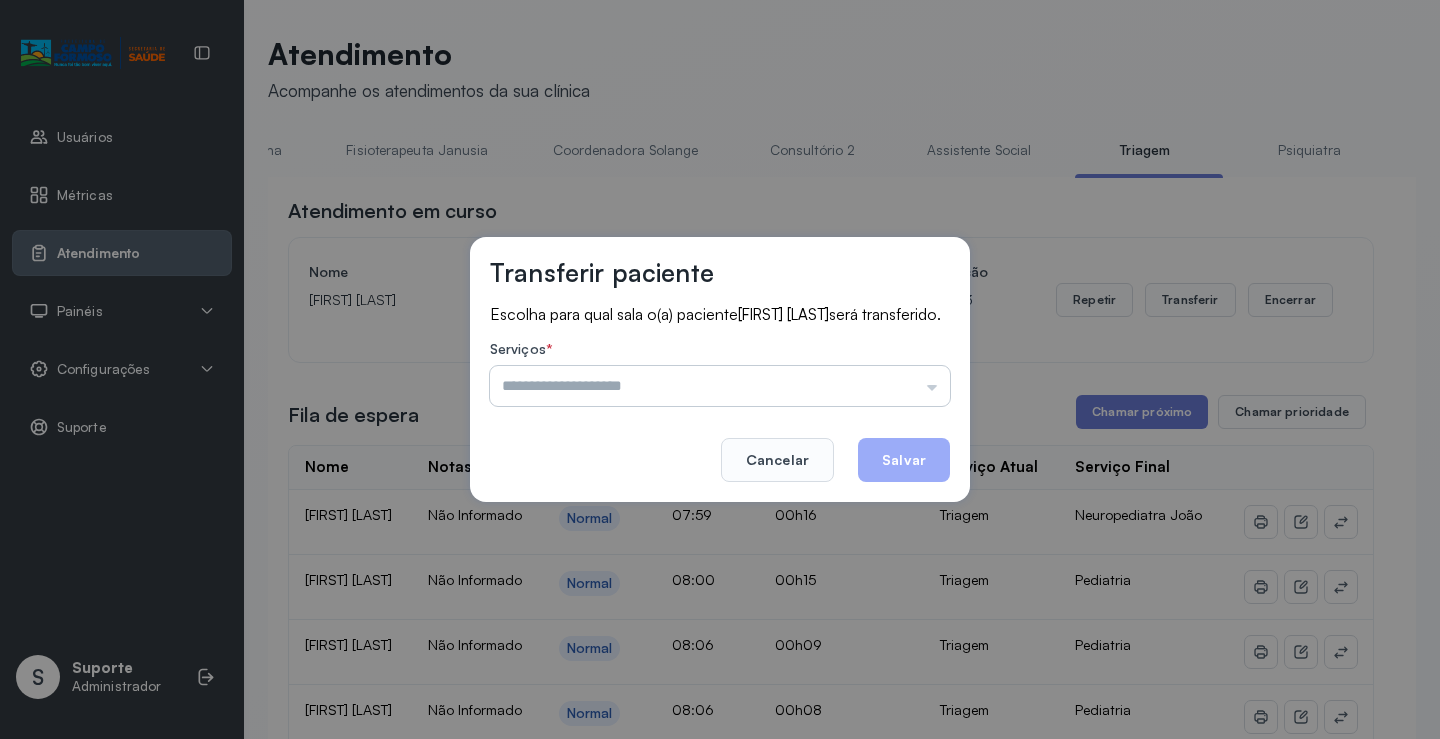 click at bounding box center (720, 386) 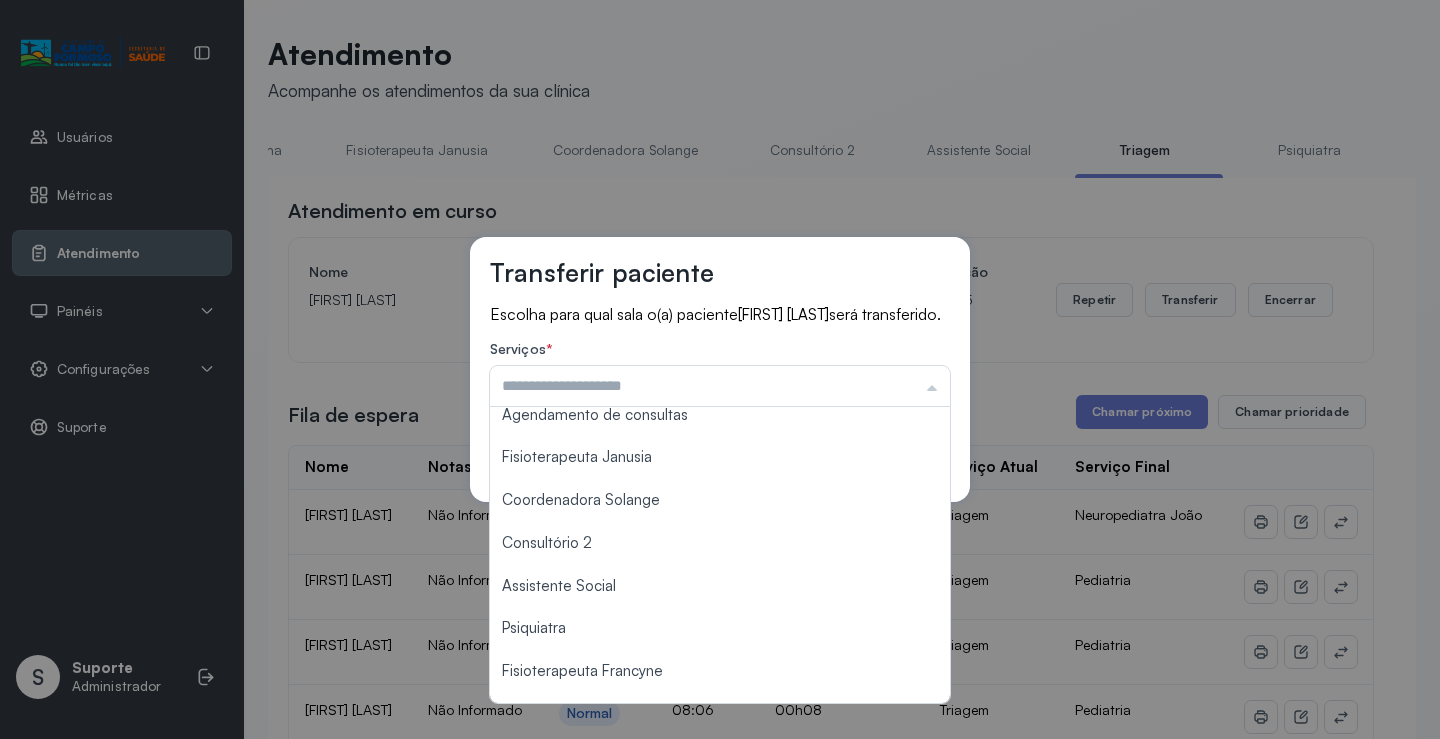 scroll, scrollTop: 302, scrollLeft: 0, axis: vertical 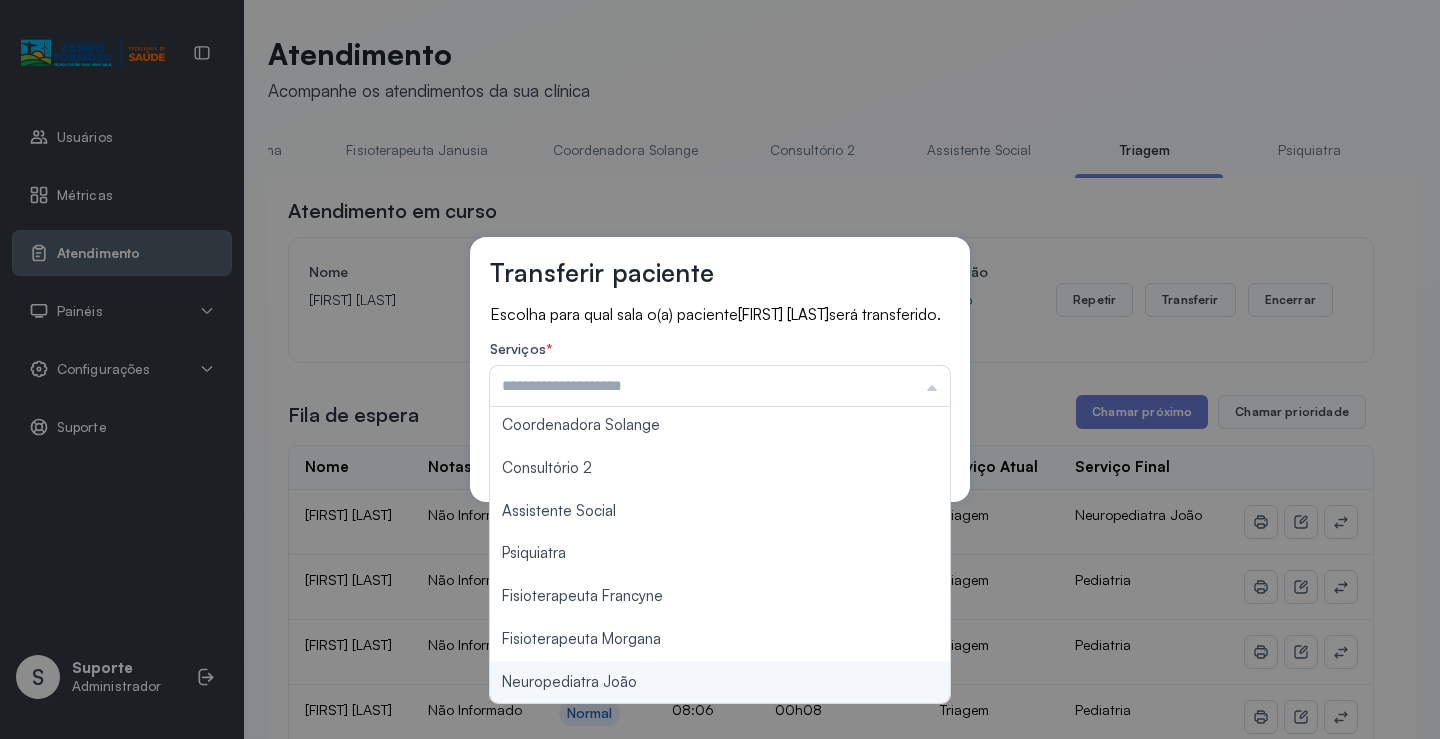 type on "**********" 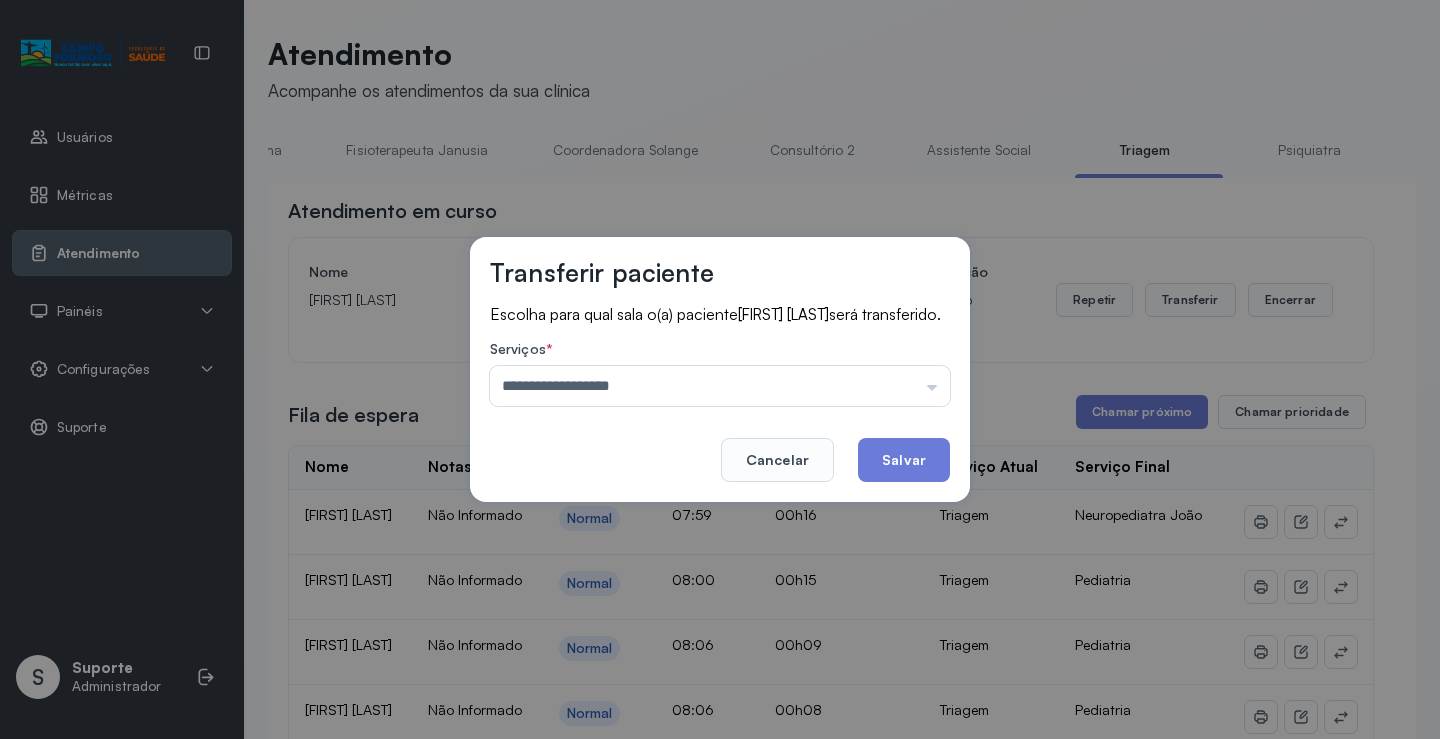 click on "**********" at bounding box center [720, 369] 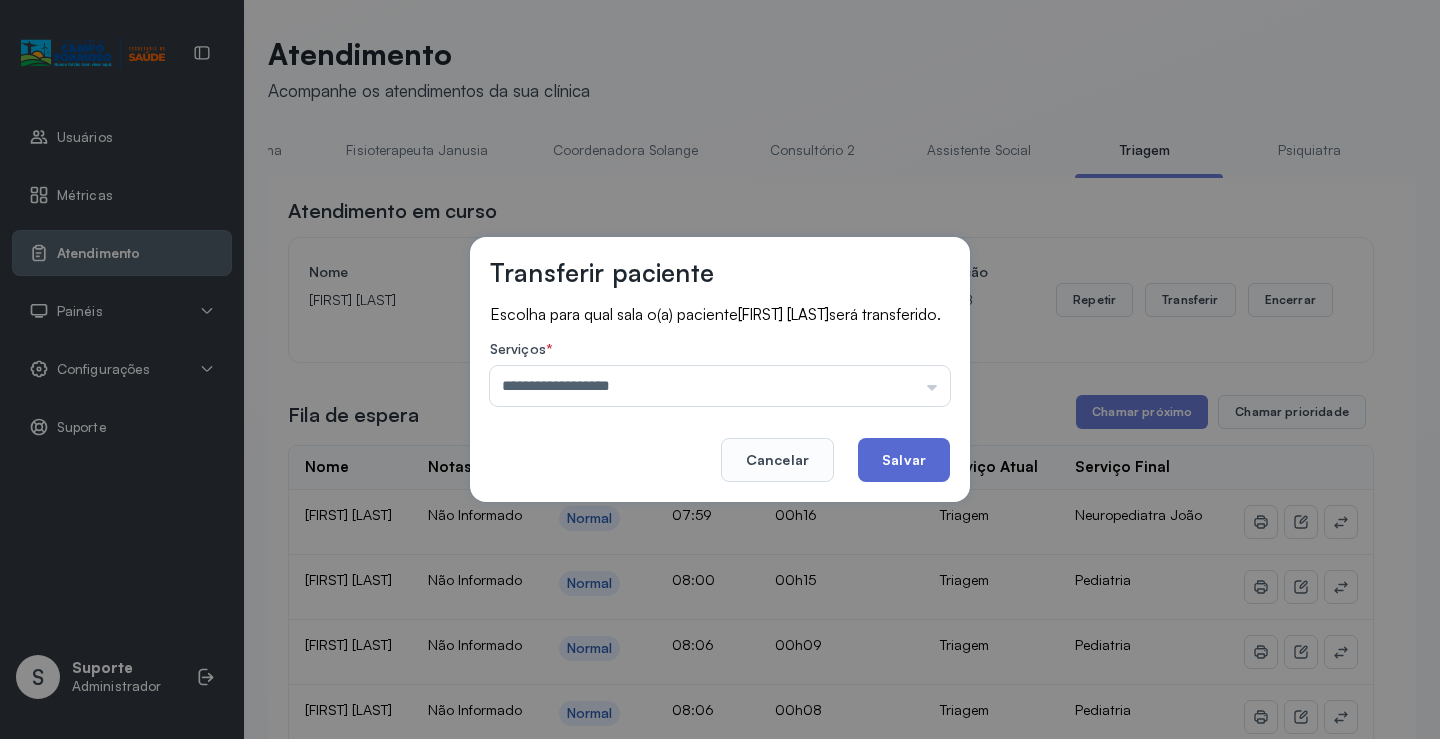 click on "Salvar" 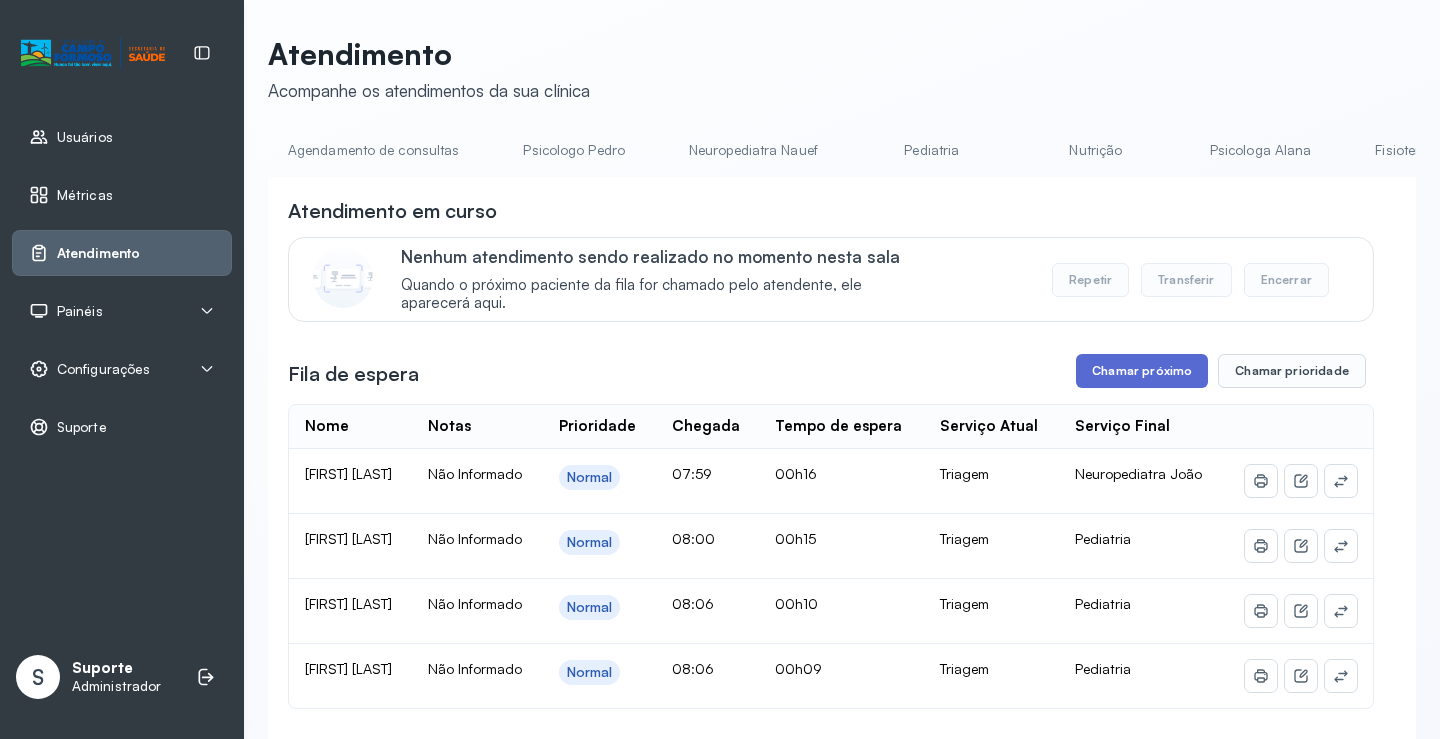 click on "Chamar próximo" at bounding box center [1142, 371] 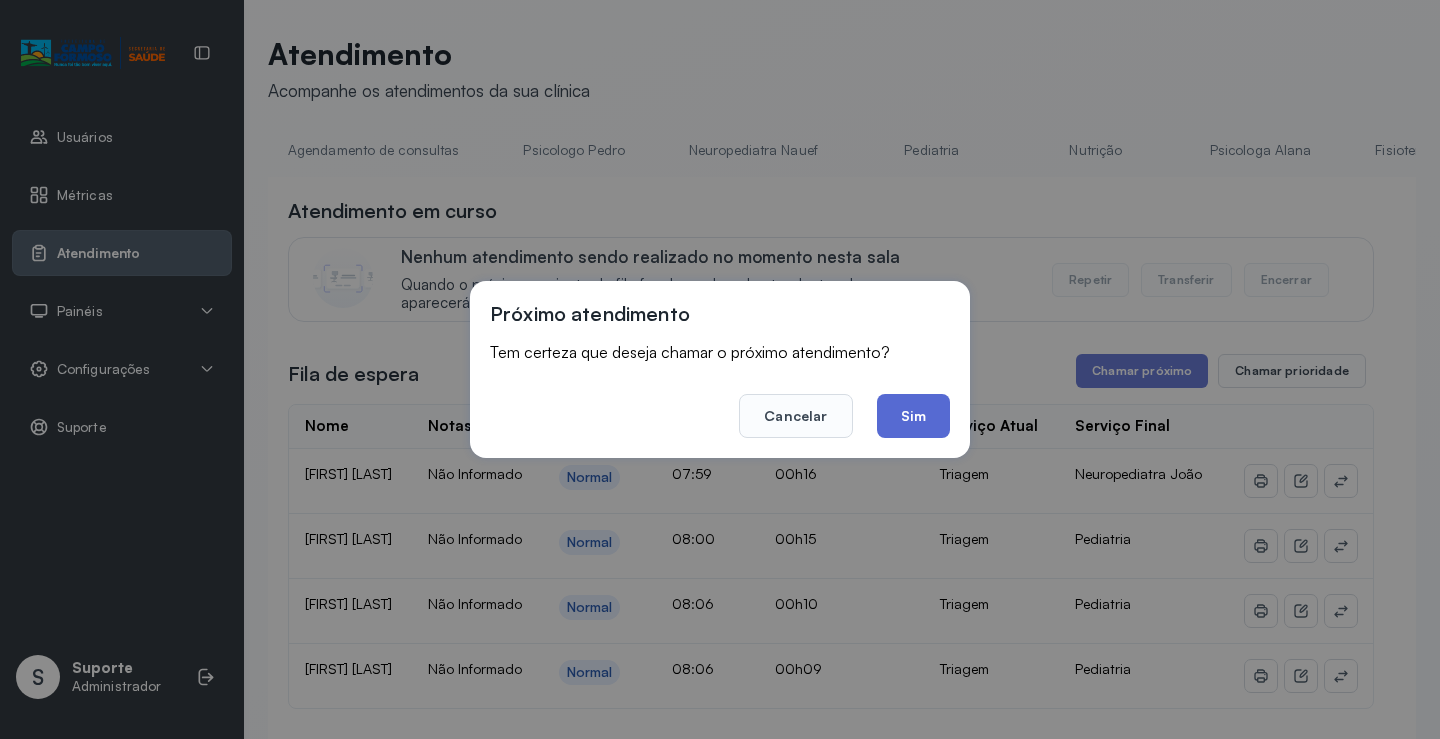 drag, startPoint x: 932, startPoint y: 425, endPoint x: 852, endPoint y: 332, distance: 122.67436 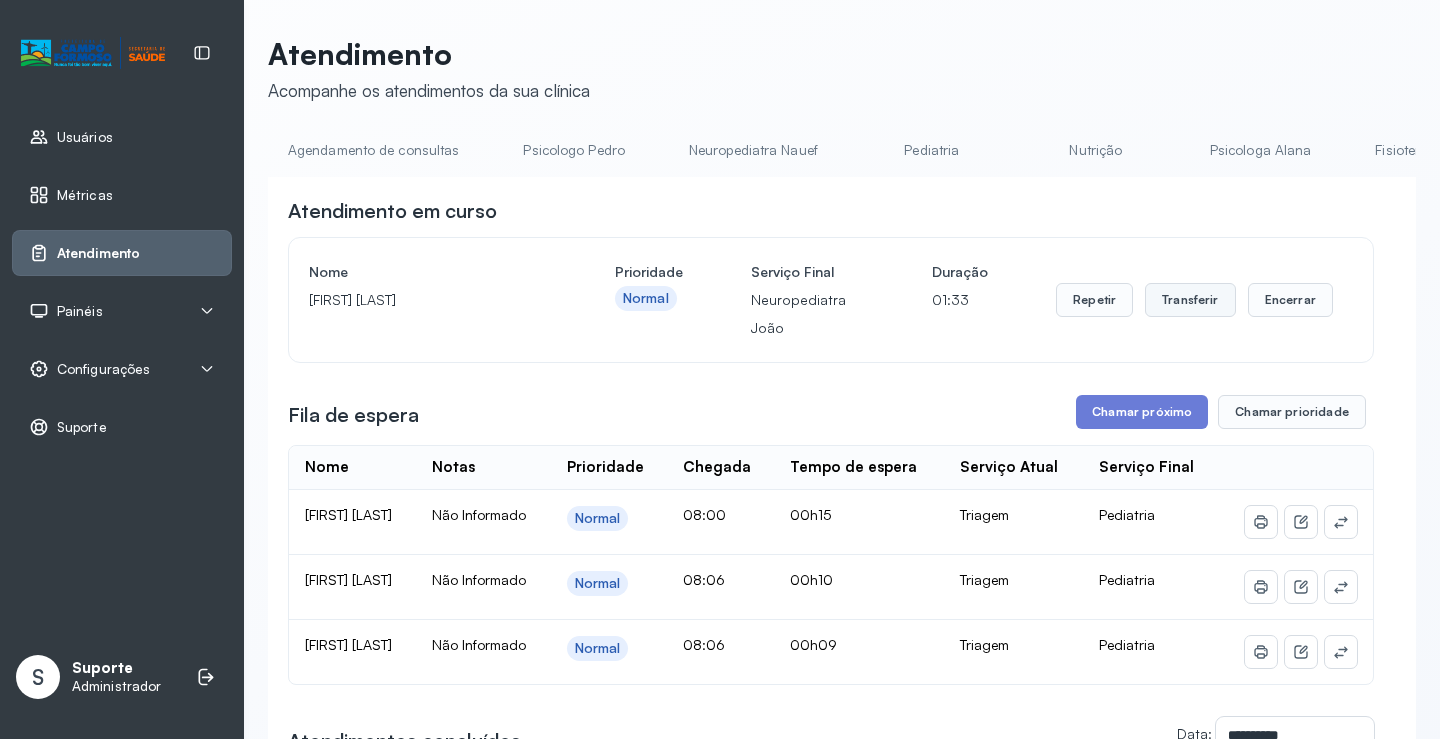 click on "Transferir" at bounding box center (1190, 300) 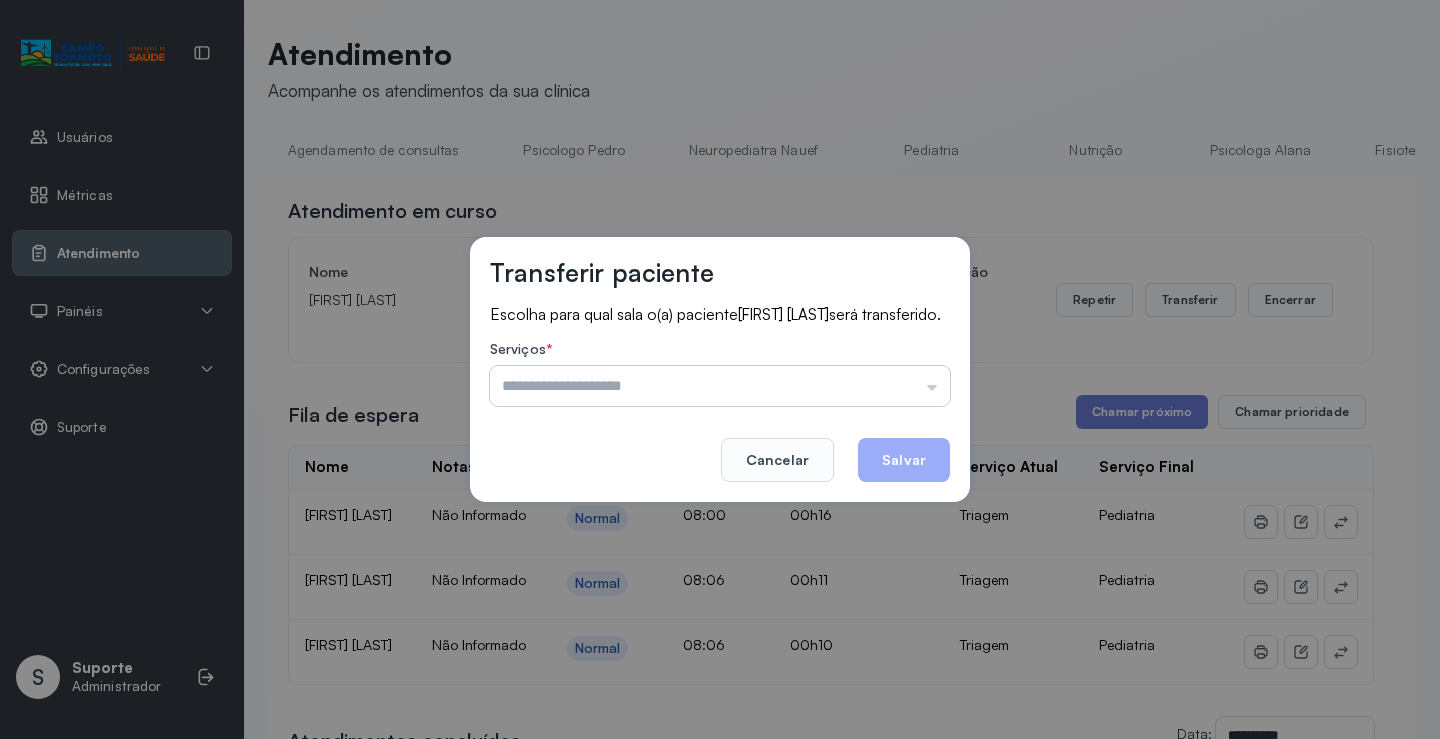 click at bounding box center (720, 386) 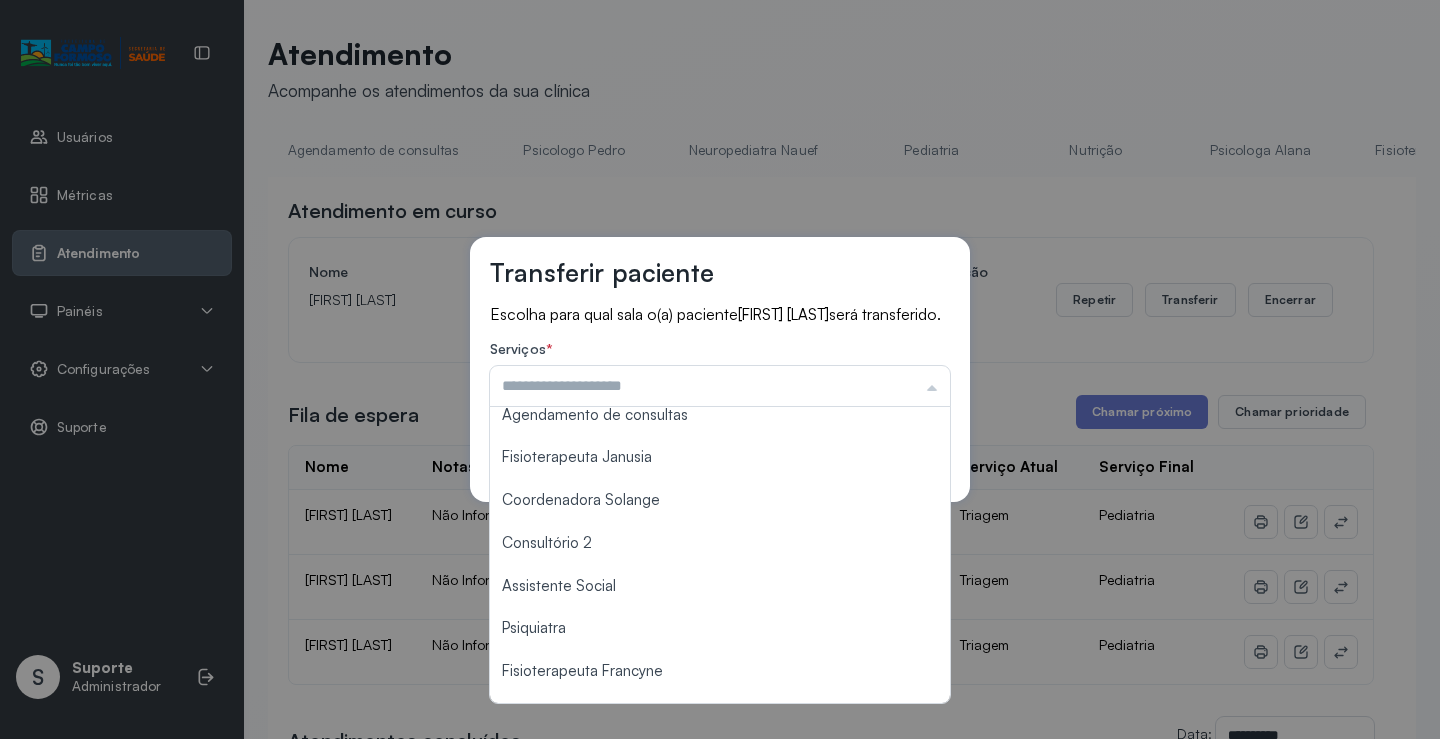 scroll, scrollTop: 303, scrollLeft: 0, axis: vertical 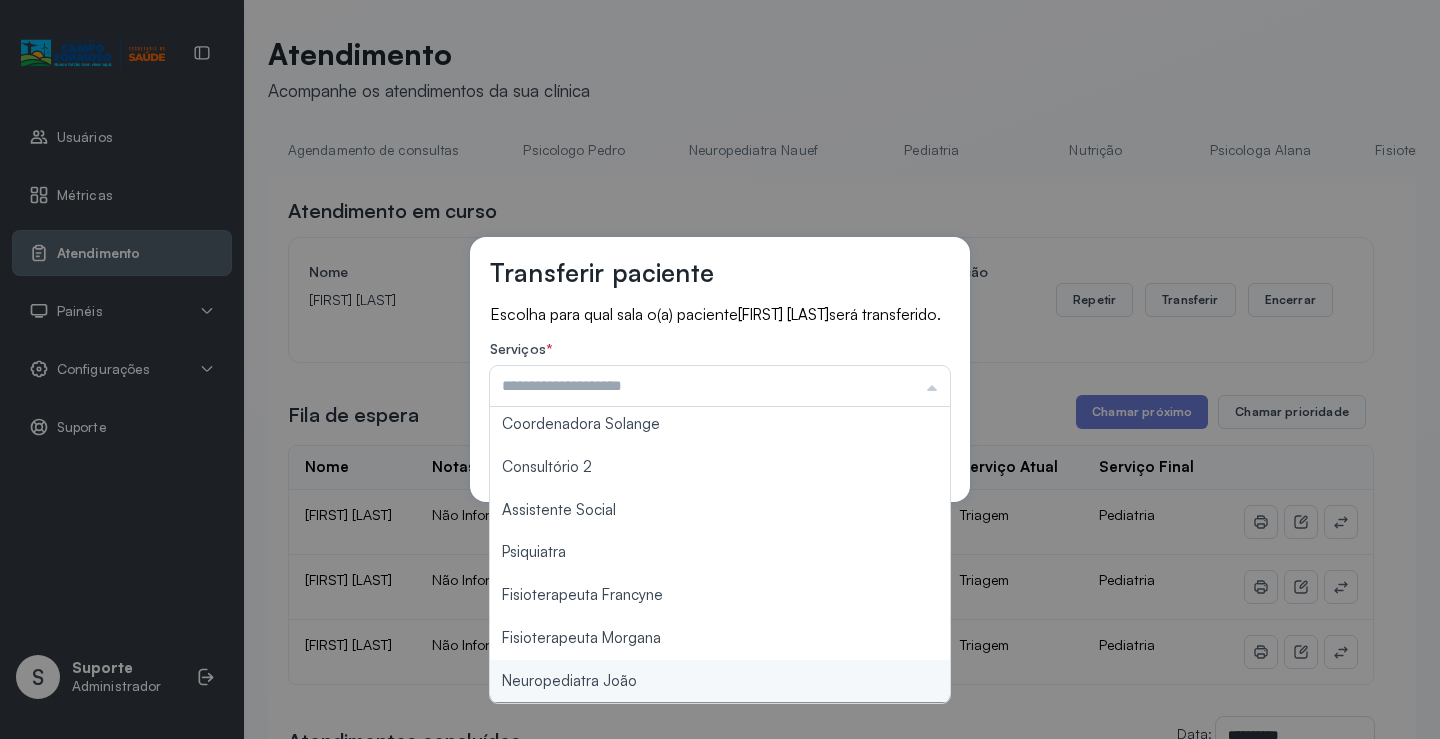 type on "**********" 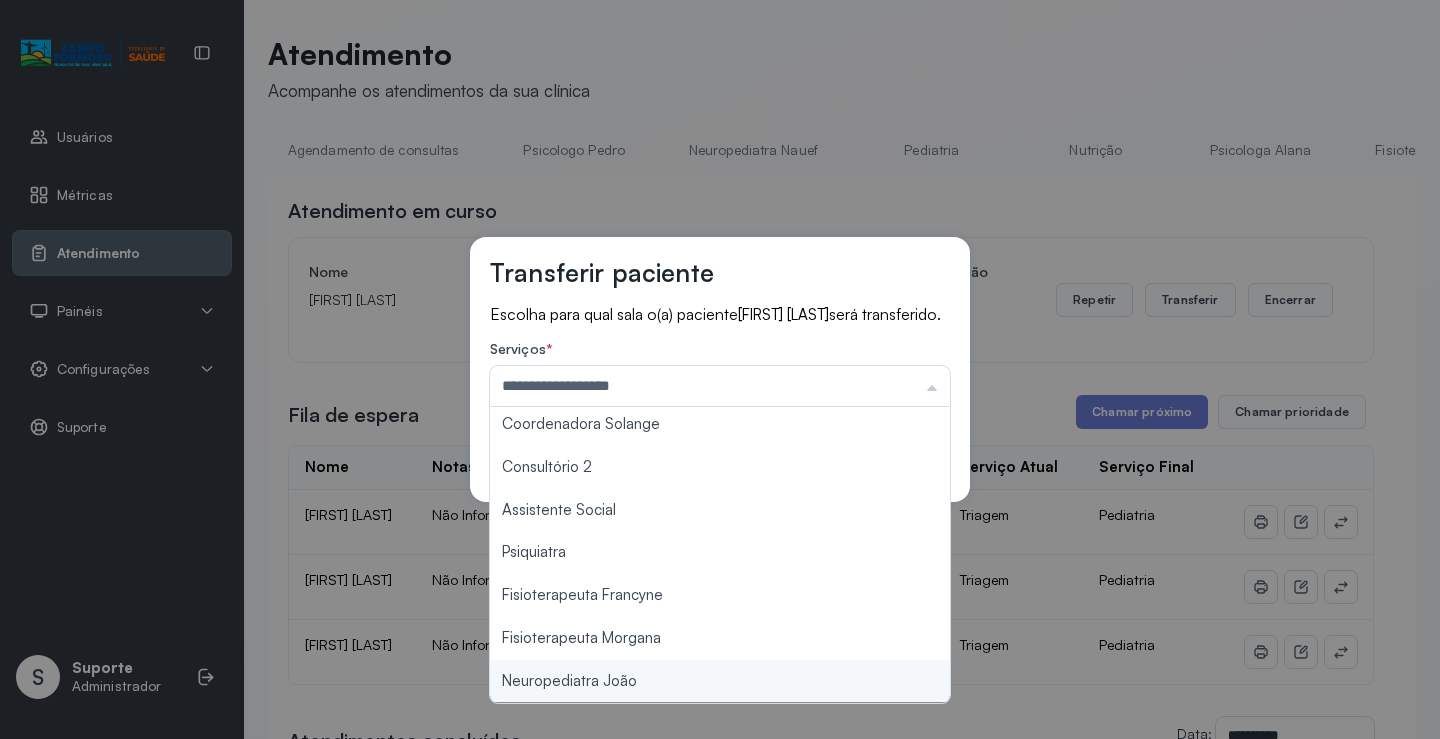 click on "**********" at bounding box center (720, 369) 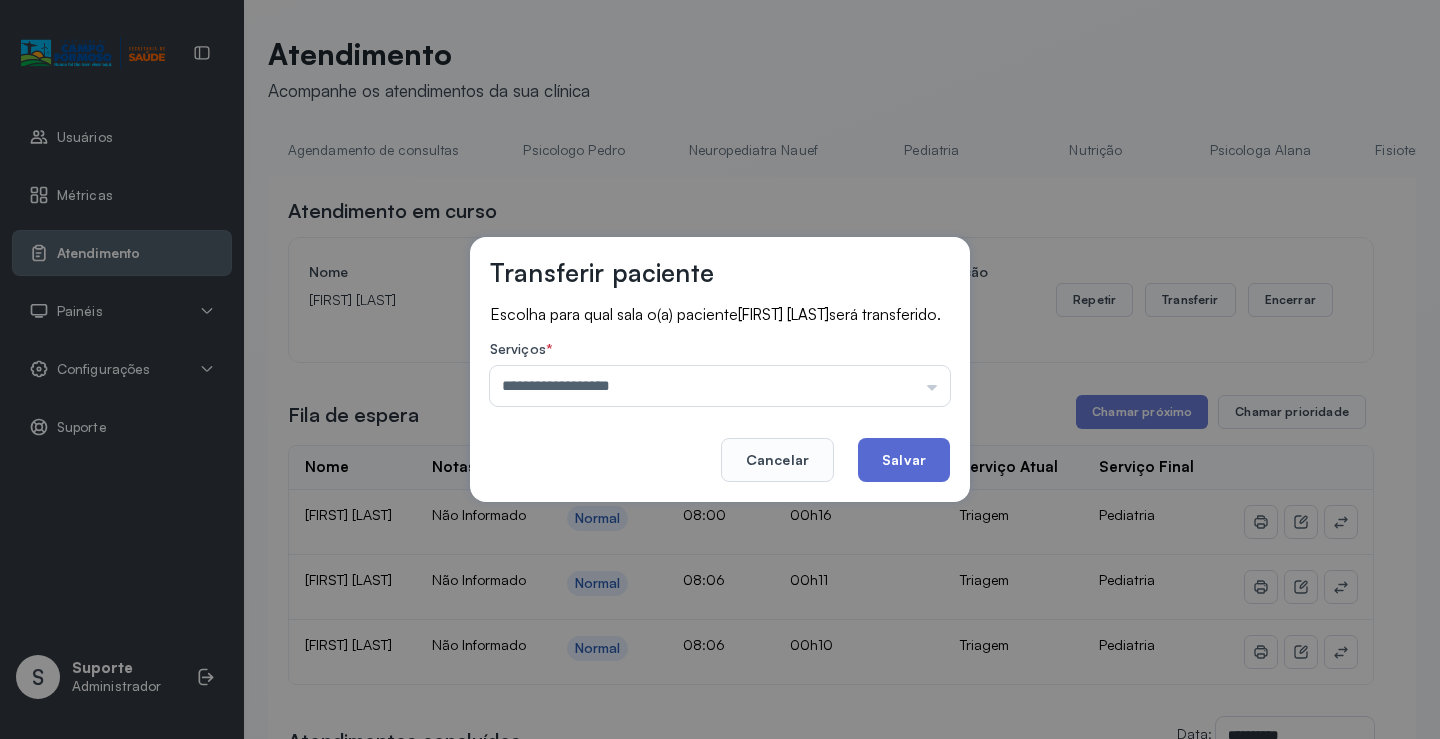 click on "Salvar" 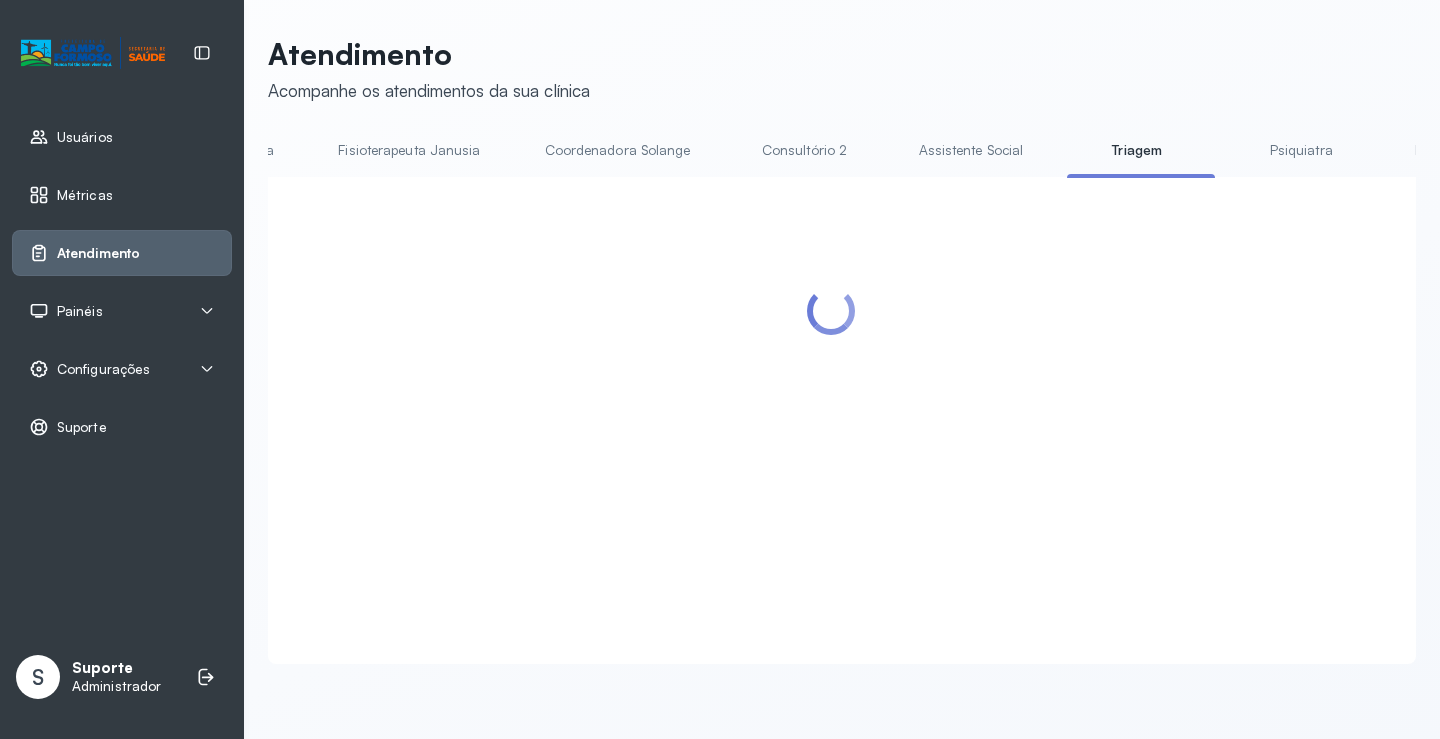 scroll, scrollTop: 0, scrollLeft: 1073, axis: horizontal 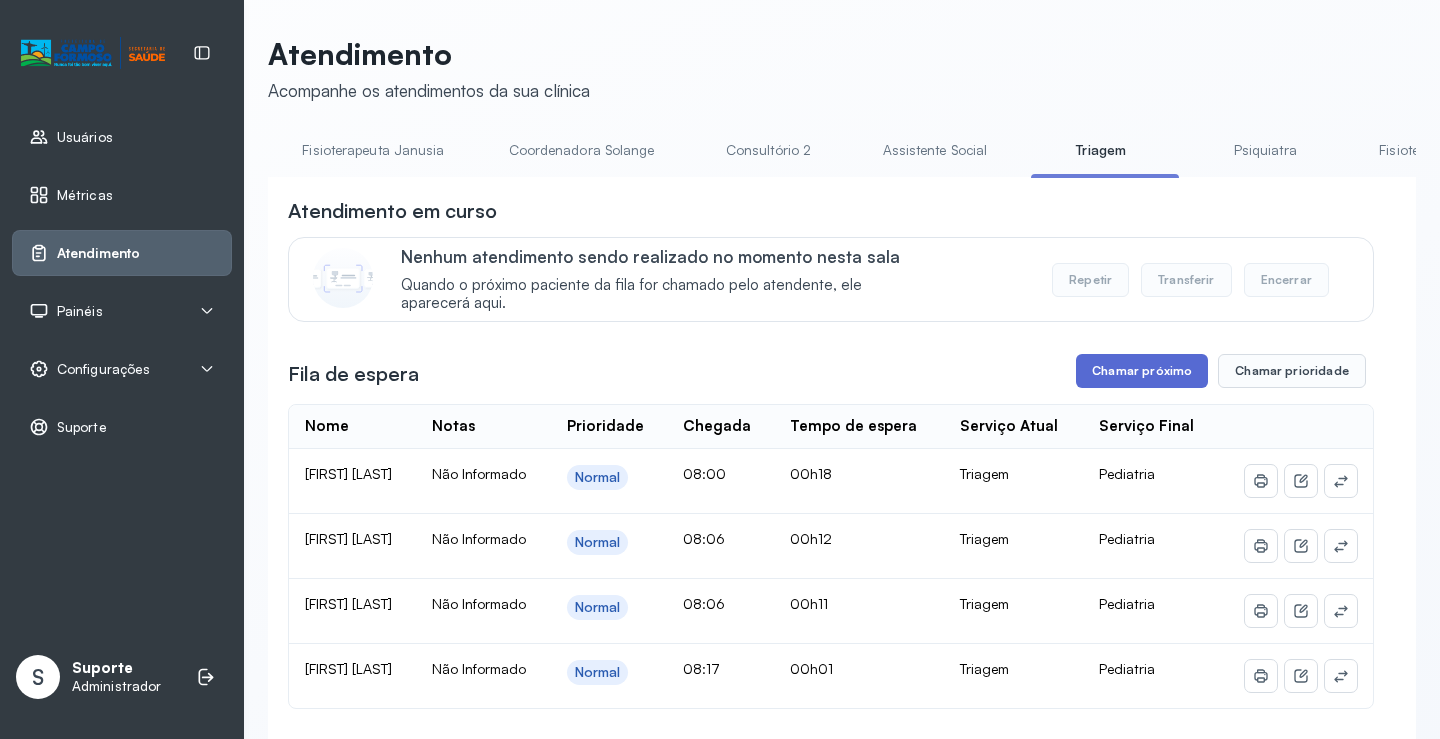 click on "Chamar próximo" at bounding box center [1142, 371] 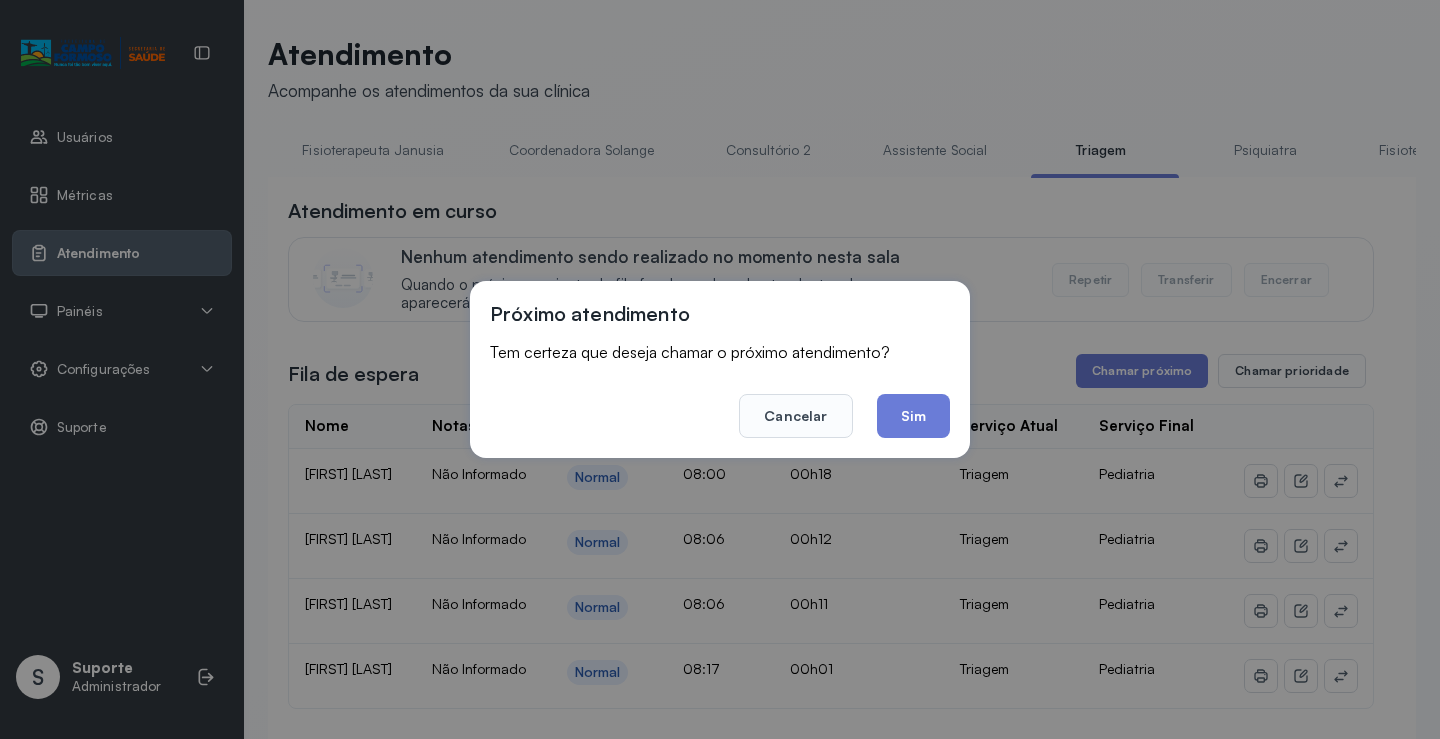 click on "Sim" 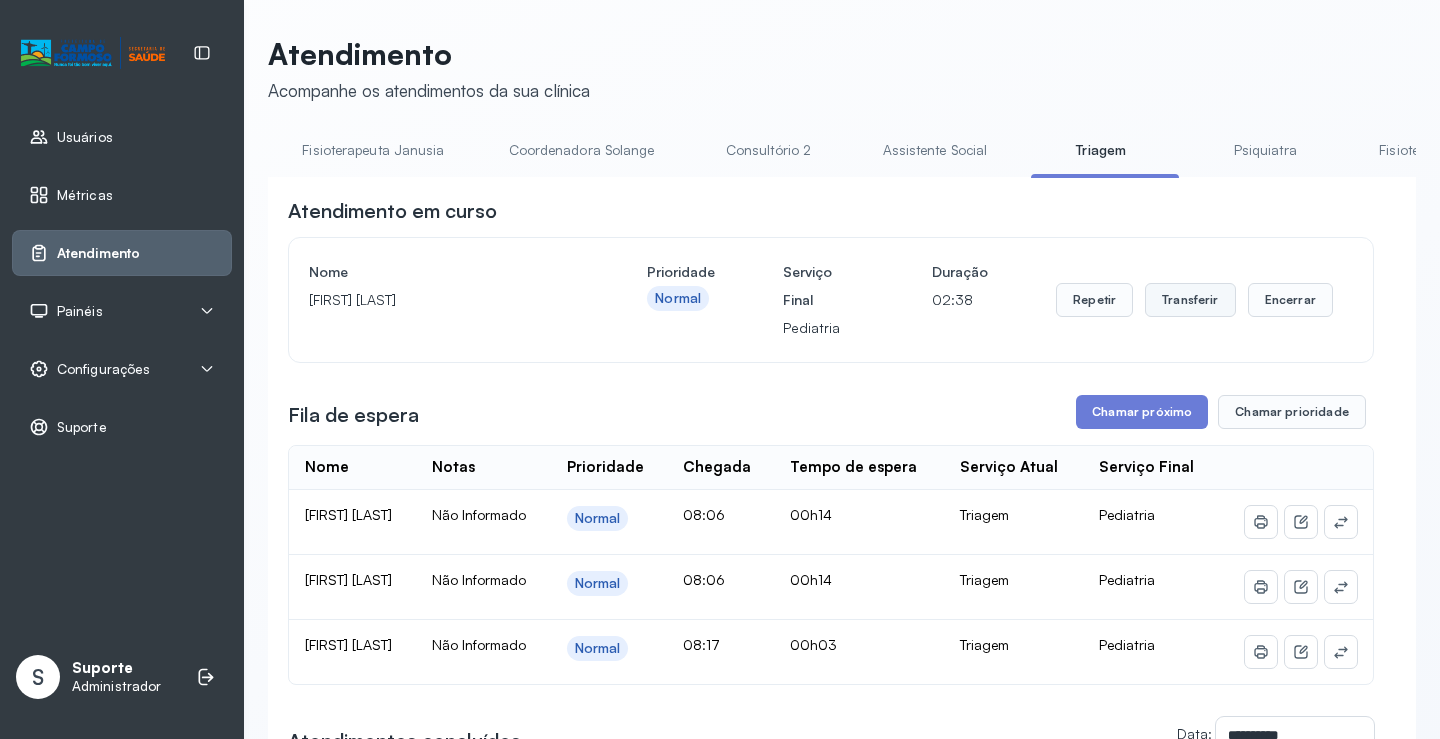 click on "Transferir" at bounding box center (1190, 300) 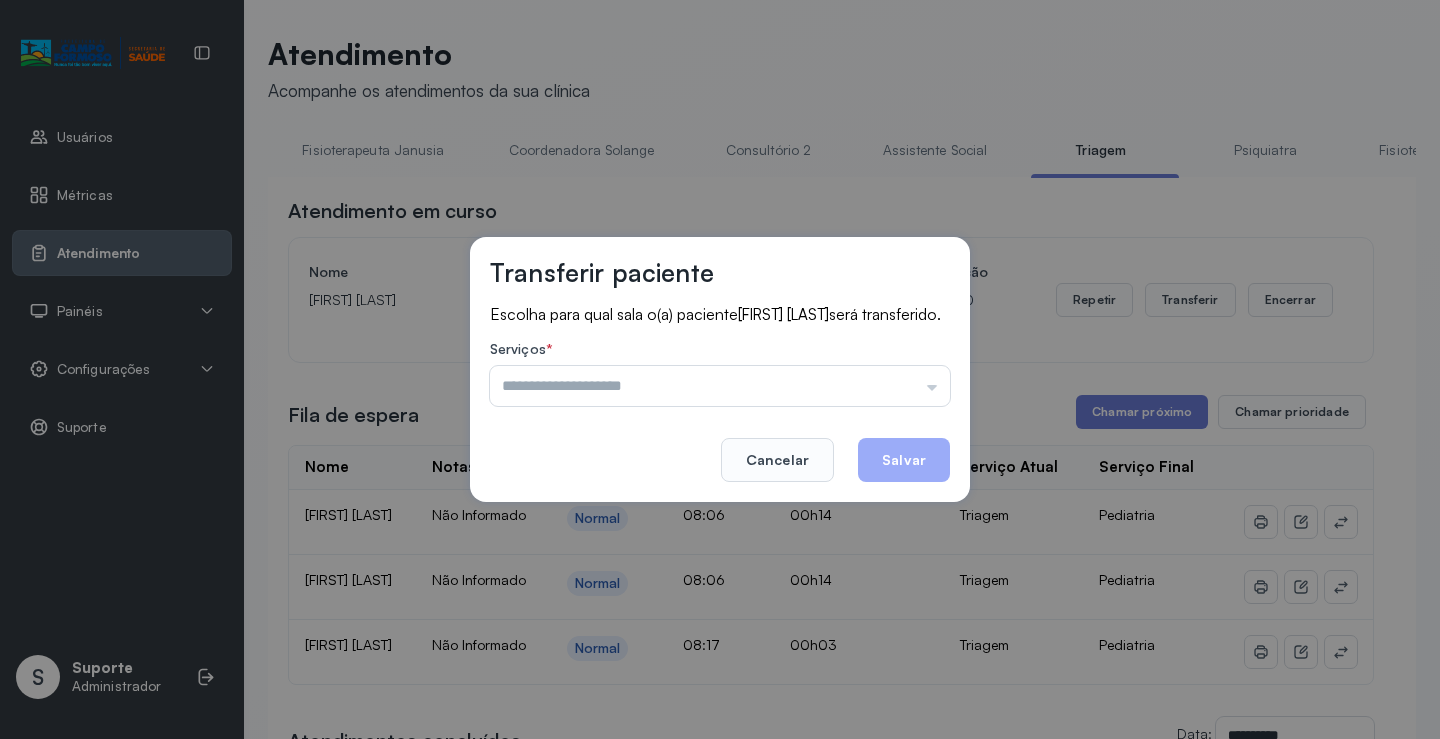 click at bounding box center (720, 386) 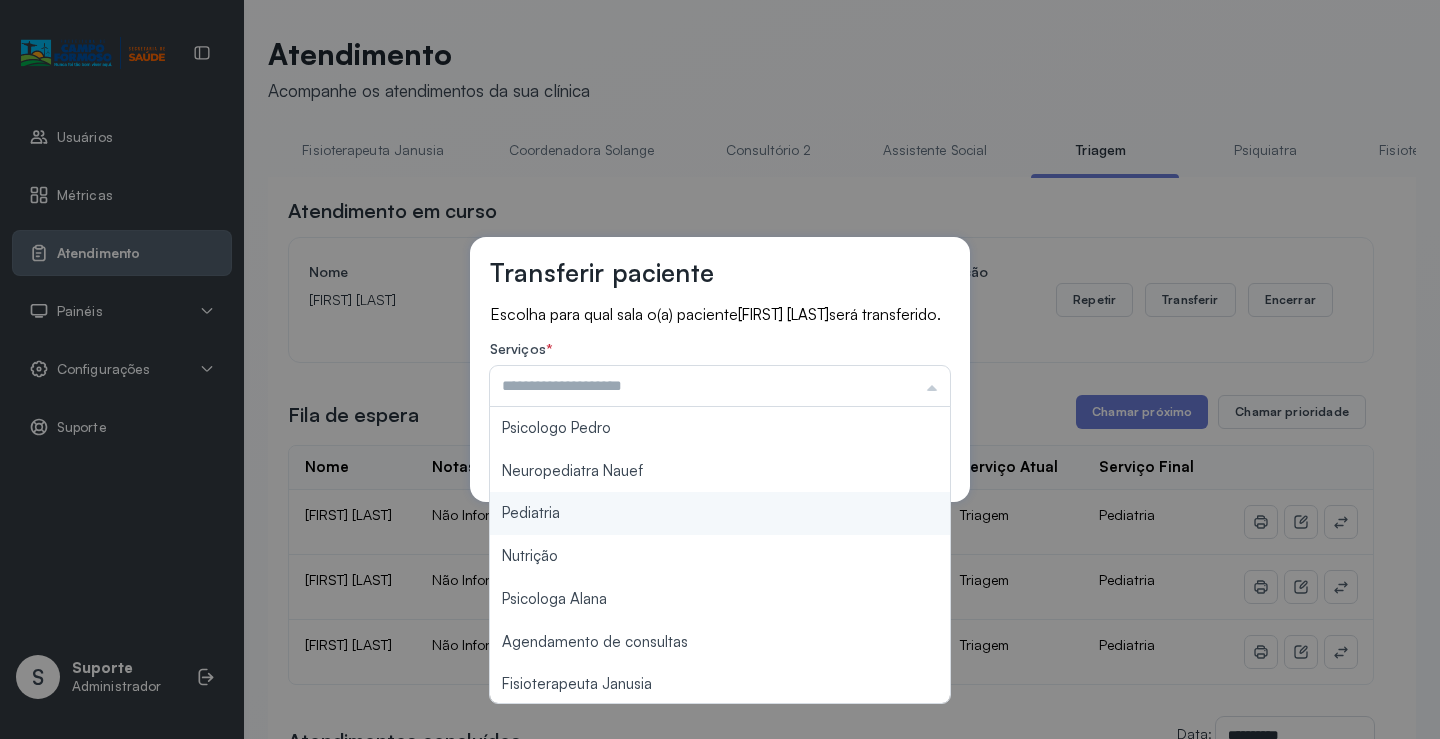 type on "*********" 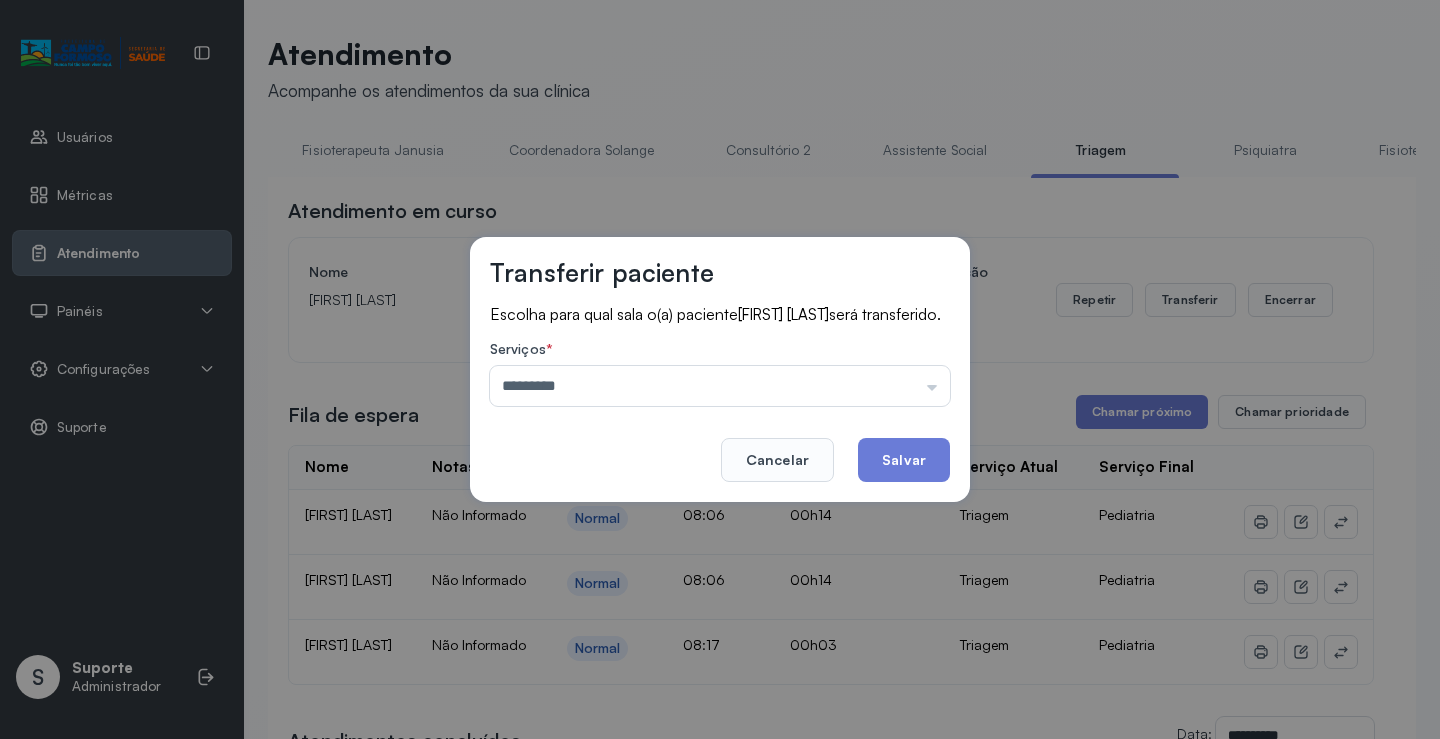 click on "Transferir paciente Escolha para qual sala o(a) paciente  [FIRST] [LAST]  será transferido.  Serviços  *  ********* Psicologo Pedro Neuropediatra Nauef Pediatria Nutrição Psicologa Alana Agendamento de consultas Fisioterapeuta Janusia Coordenadora Solange Consultório 2 Assistente Social Psiquiatra Fisioterapeuta Francyne Fisioterapeuta Morgana Neuropediatra João Cancelar Salvar" at bounding box center [720, 369] 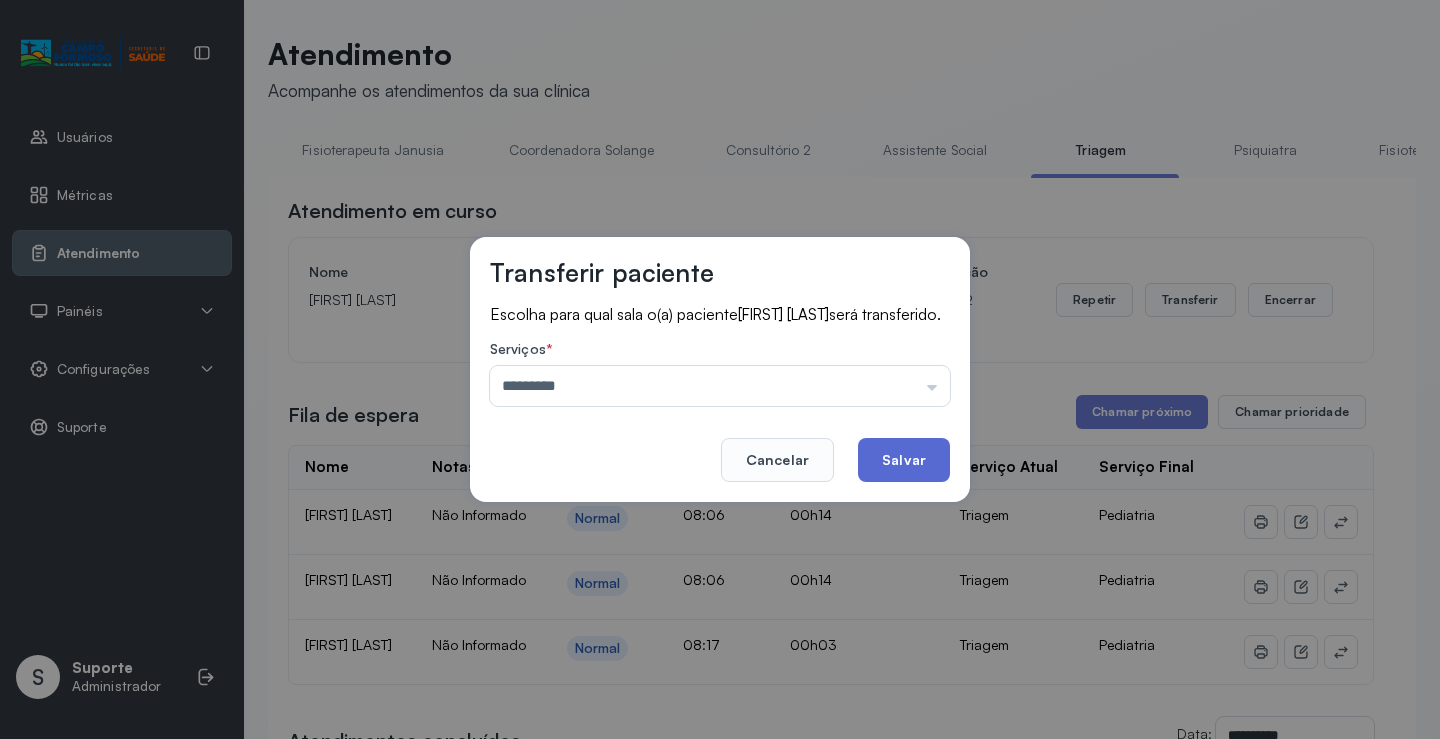 click on "Salvar" 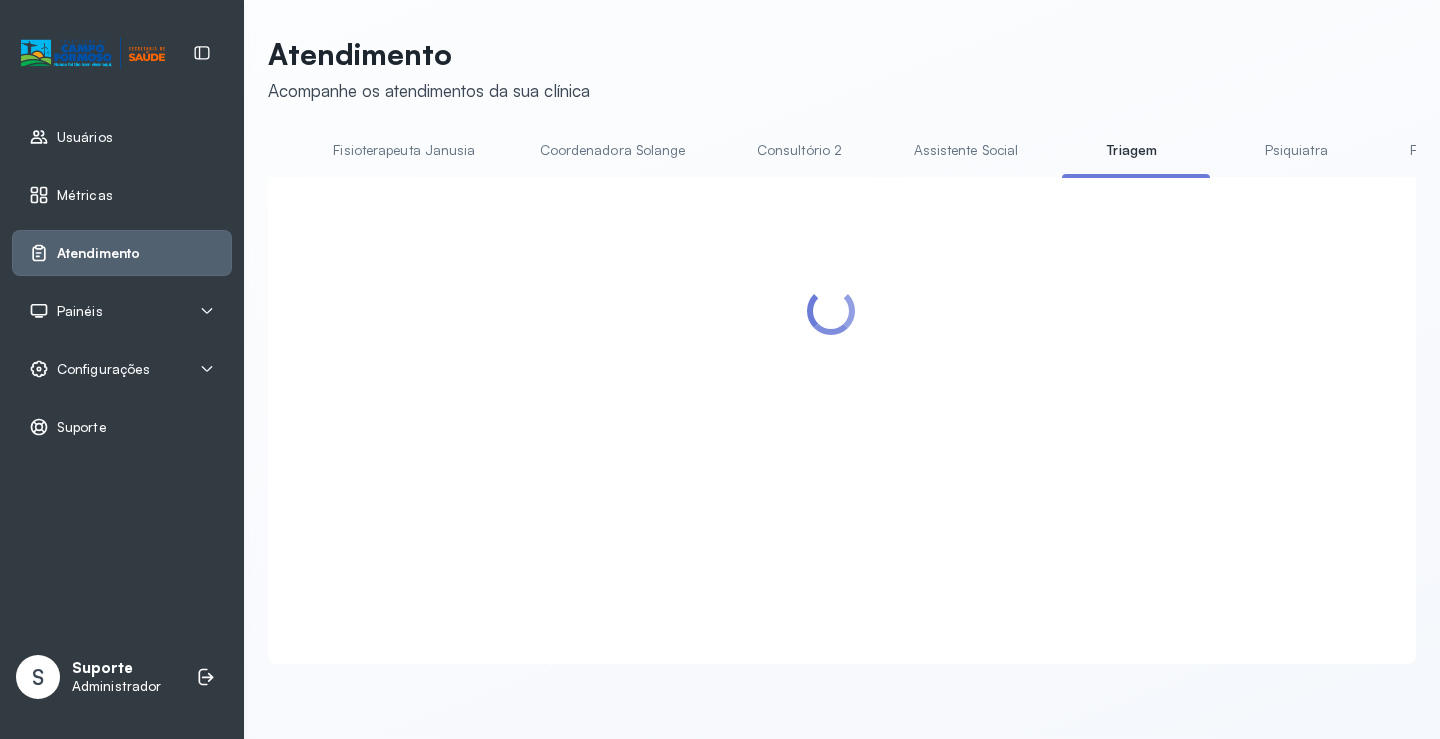 scroll, scrollTop: 0, scrollLeft: 1054, axis: horizontal 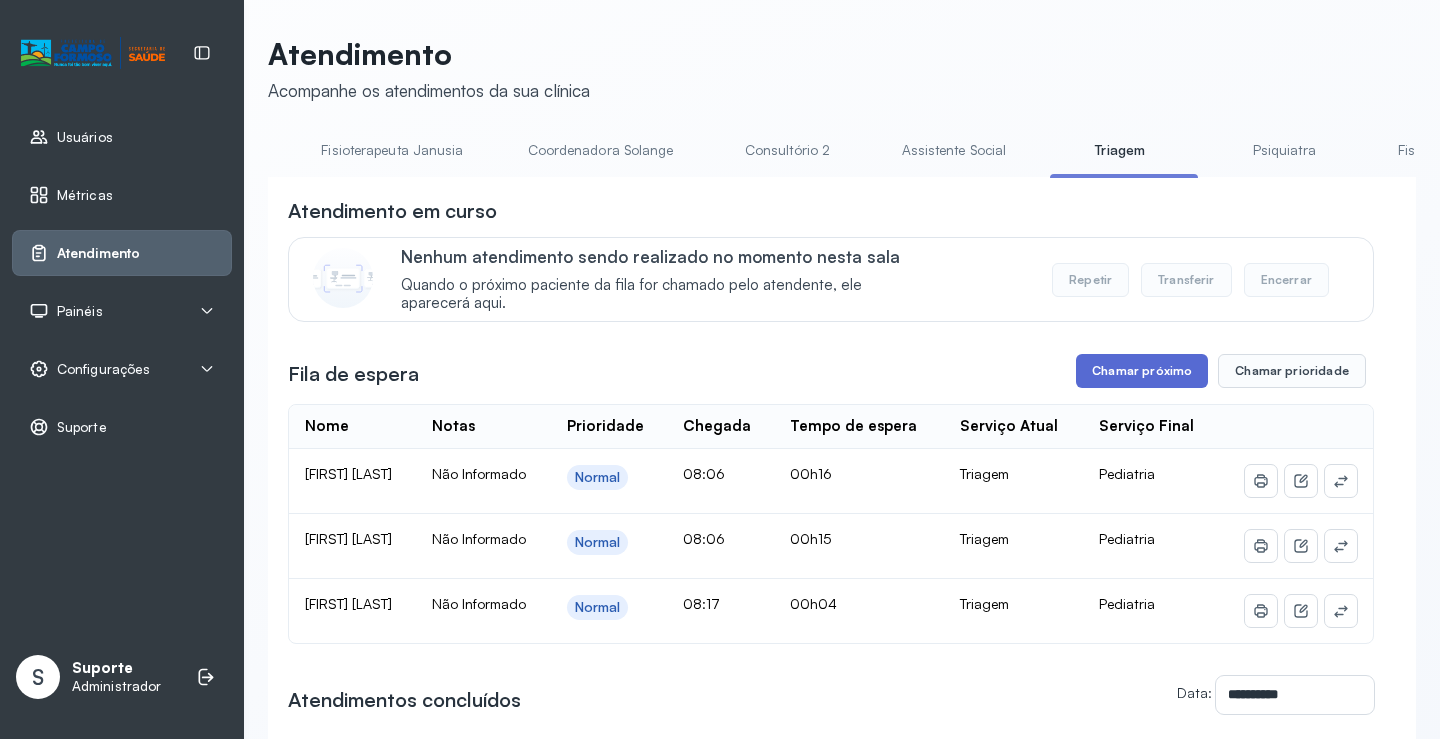 click on "Chamar próximo" at bounding box center (1142, 371) 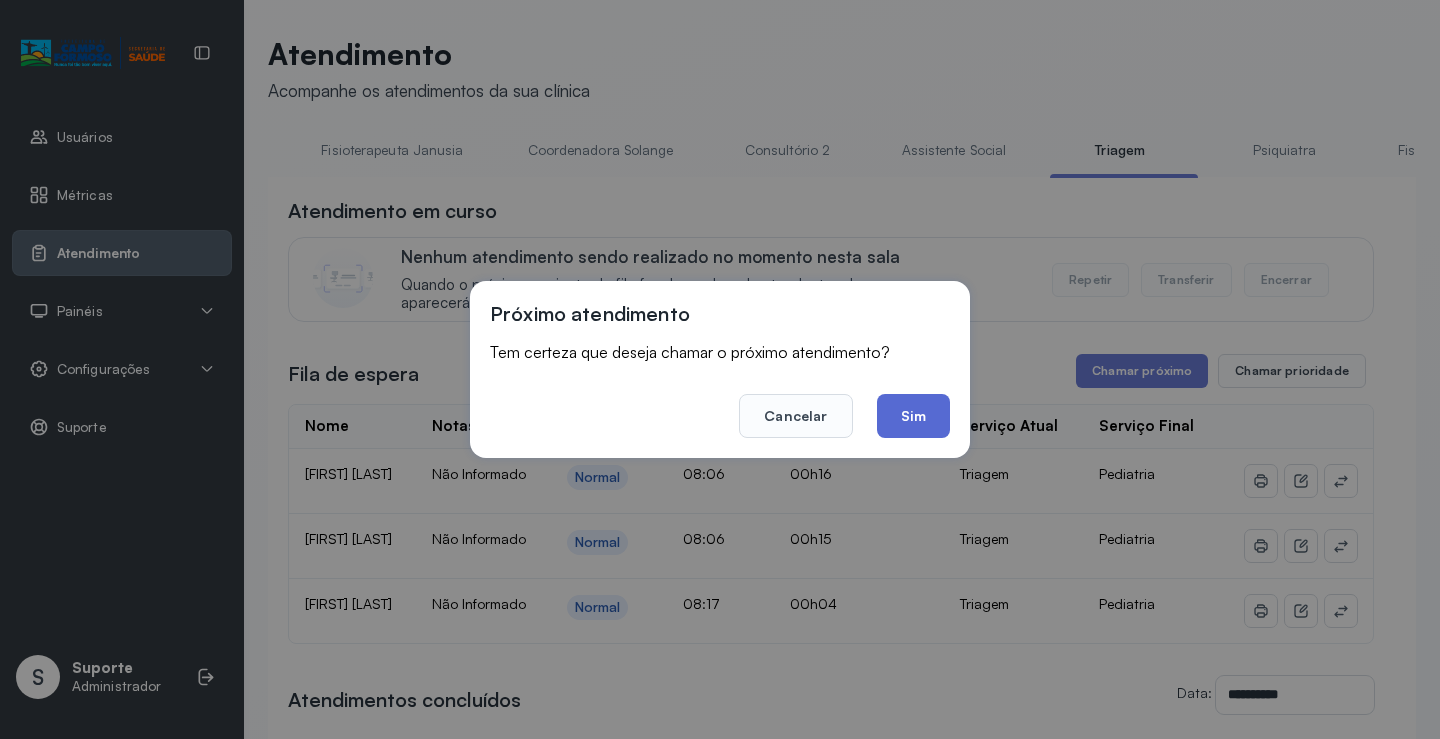 click on "Sim" 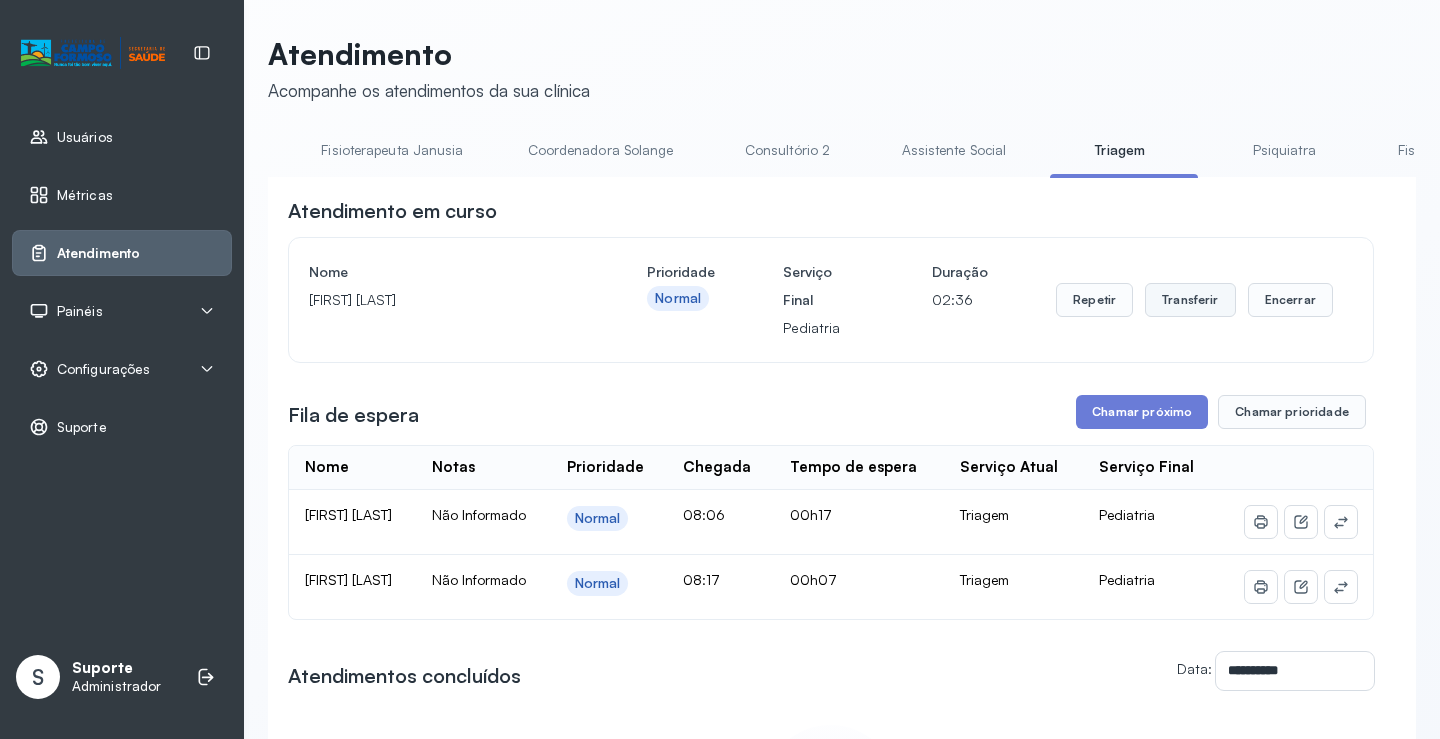 click on "Transferir" at bounding box center (1190, 300) 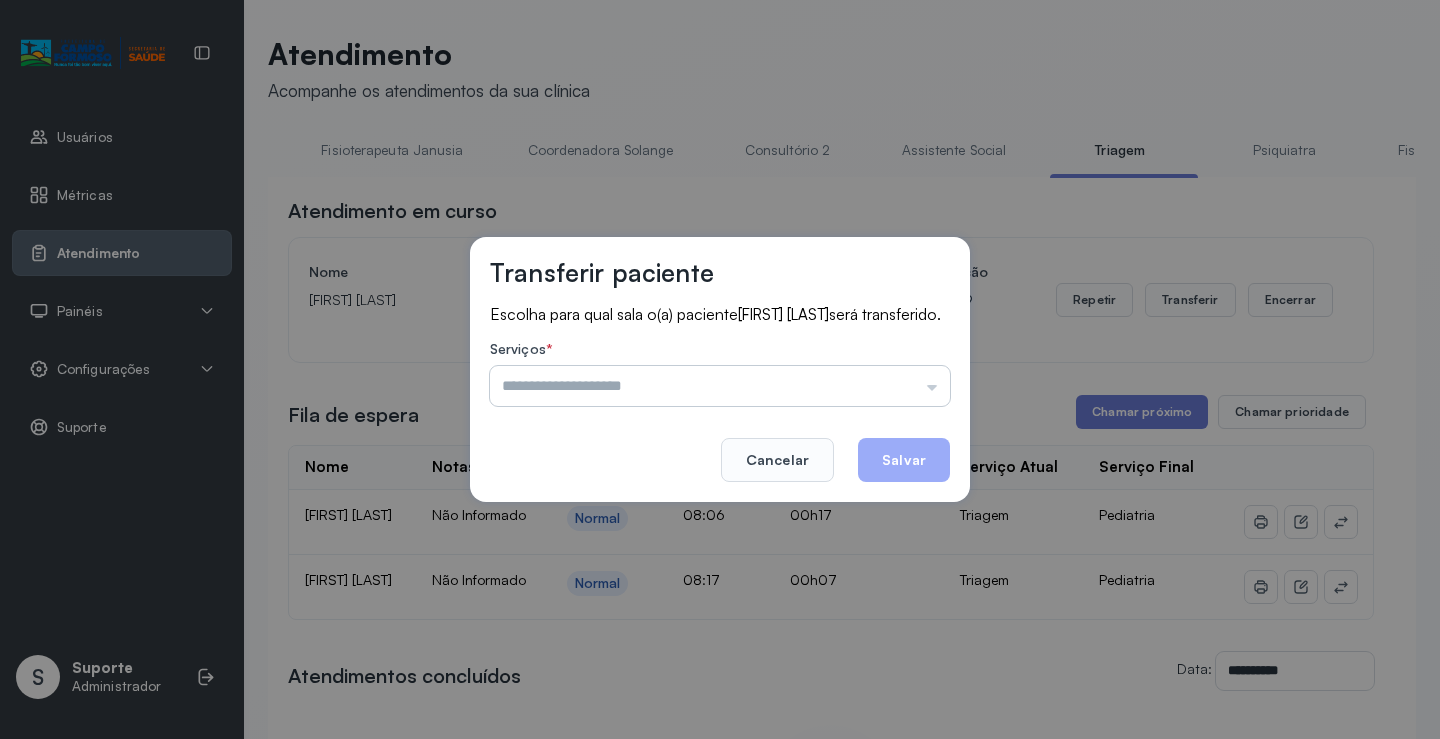 click at bounding box center [720, 386] 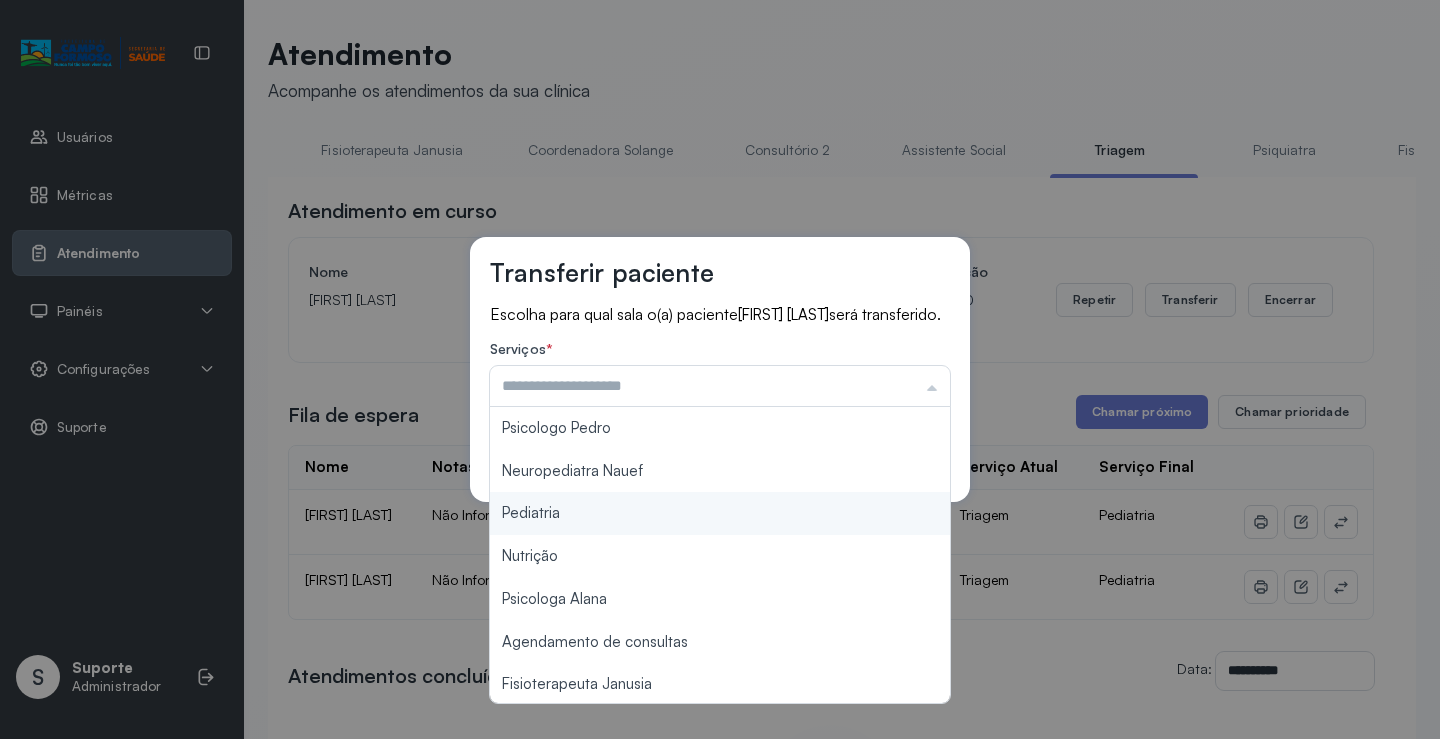 type on "*********" 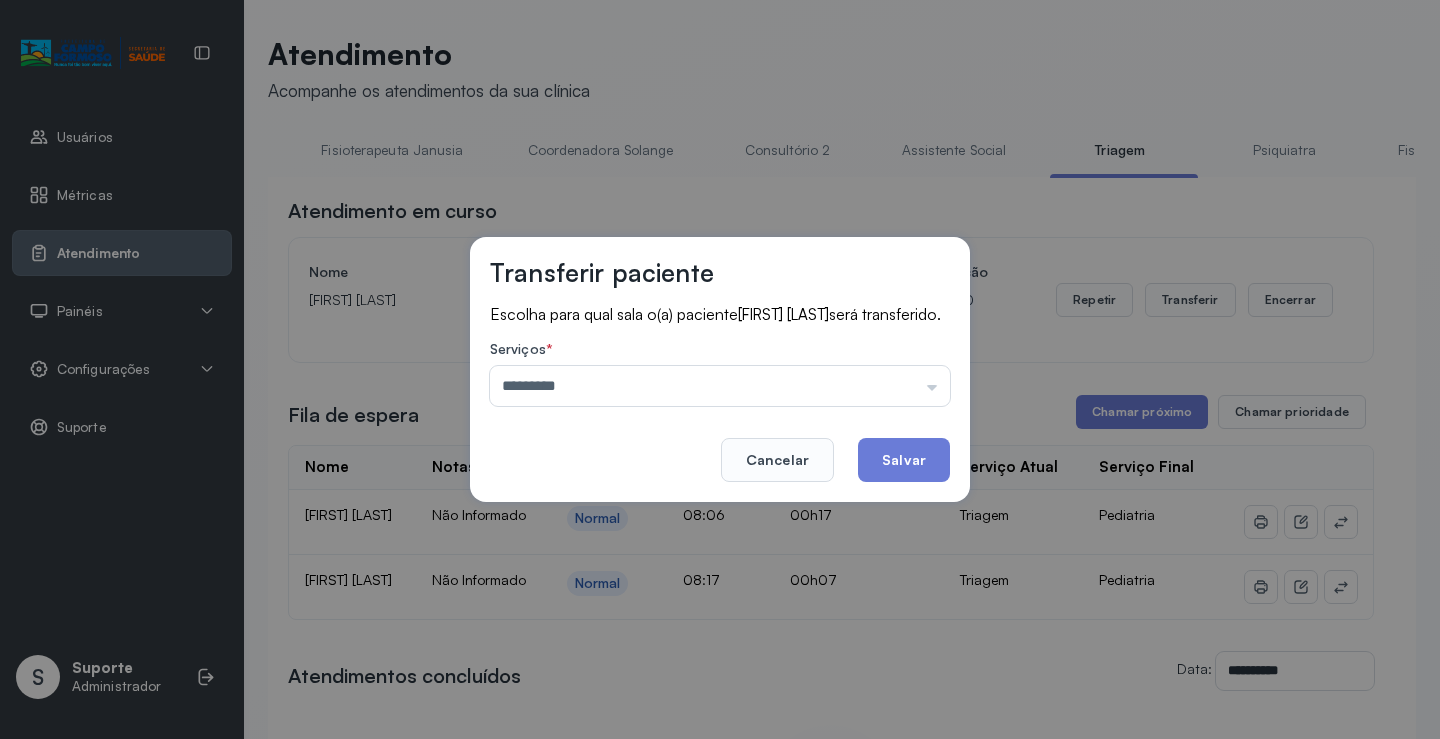 click on "Transferir paciente Escolha para qual sala o(a) paciente  [FIRST] [LAST]  será transferido.  Serviços  *  ********* Psicologo Pedro Neuropediatra Nauef Pediatria Nutrição Psicologa Alana Agendamento de consultas Fisioterapeuta Janusia Coordenadora Solange Consultório 2 Assistente Social Psiquiatra Fisioterapeuta Francyne Fisioterapeuta Morgana Neuropediatra João Cancelar Salvar" at bounding box center (720, 369) 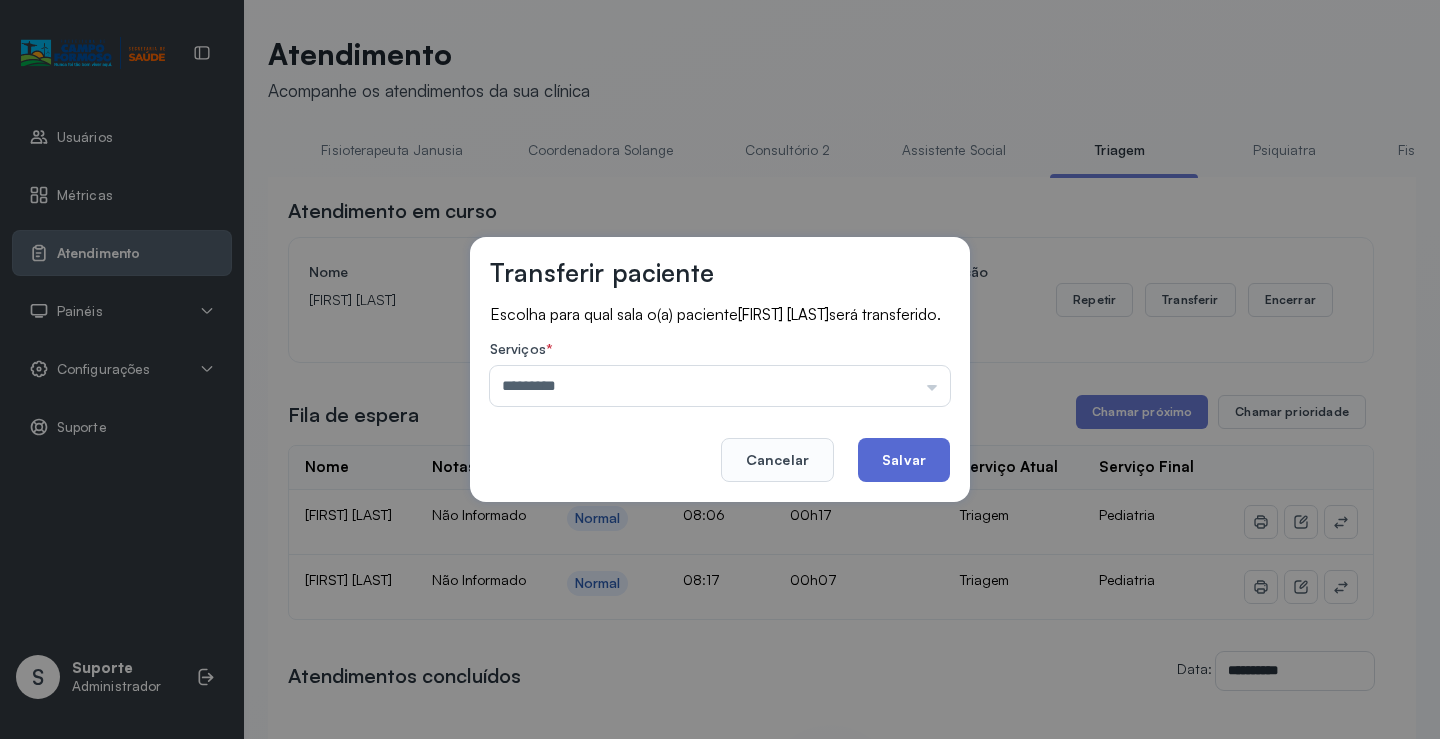 click on "Salvar" 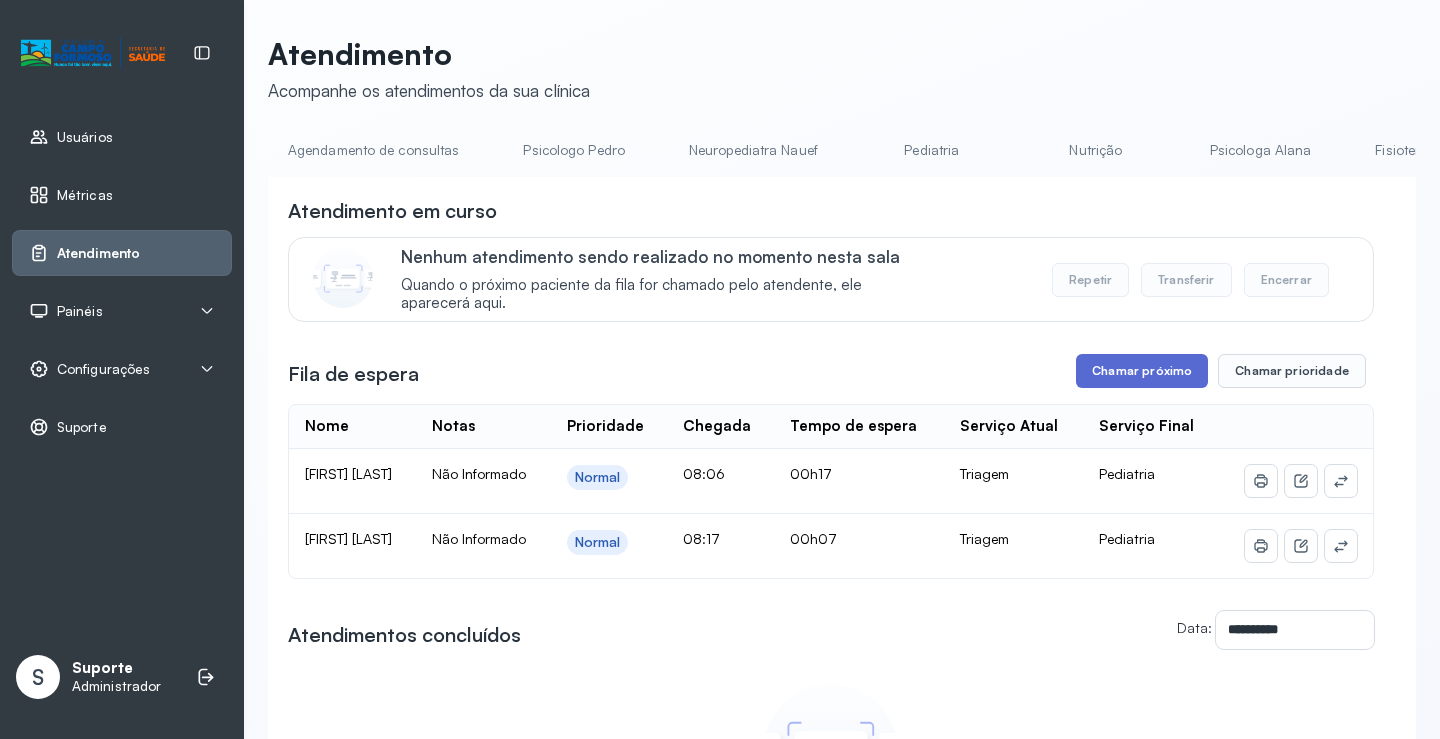 click on "Chamar próximo" at bounding box center (1142, 371) 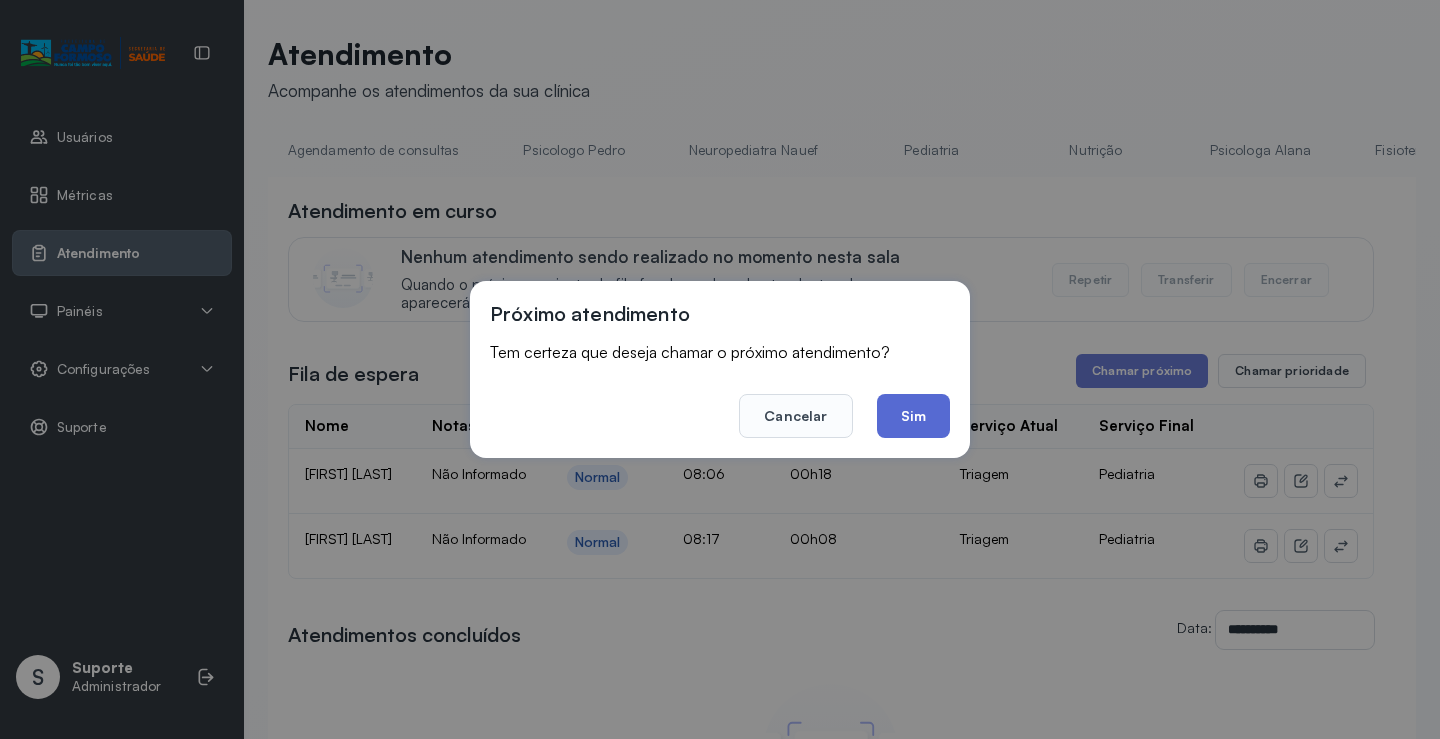 click on "Sim" 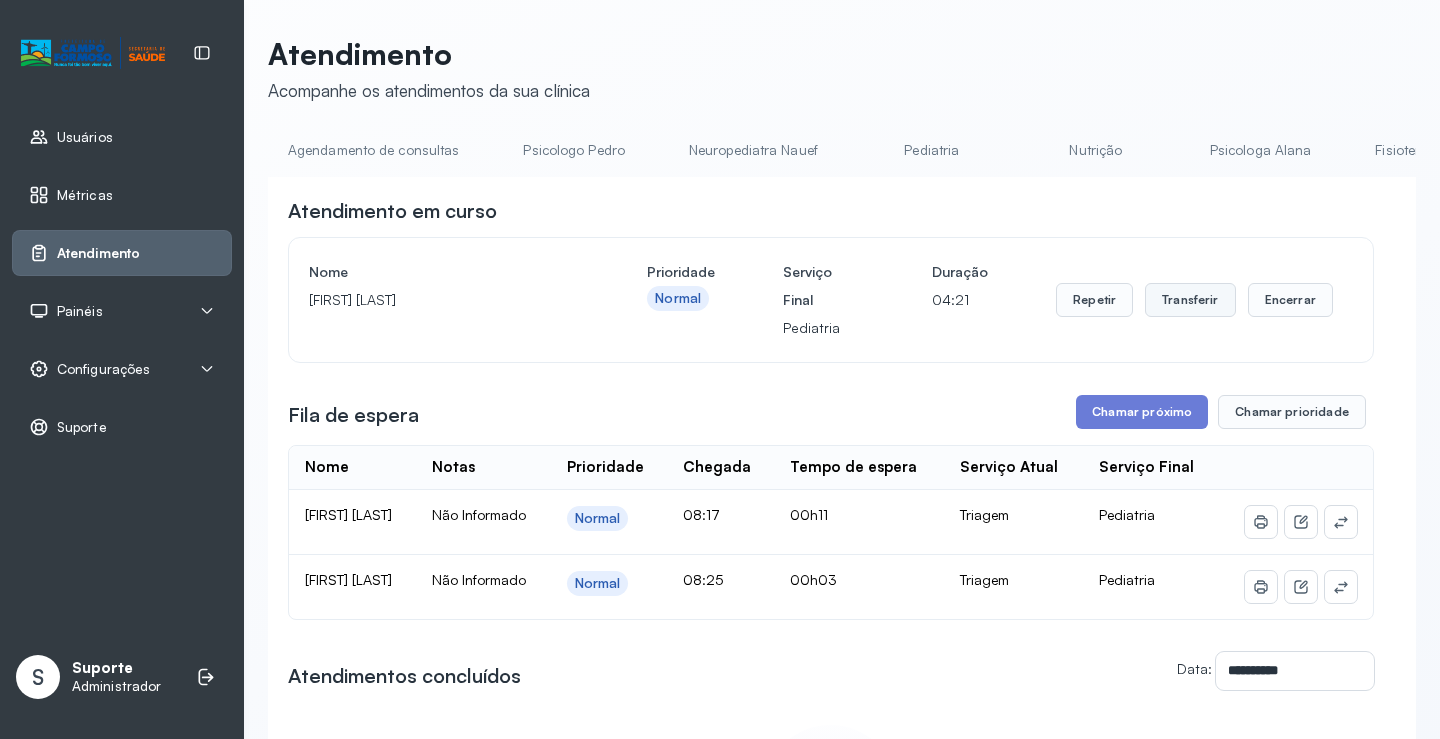 click on "Transferir" at bounding box center [1190, 300] 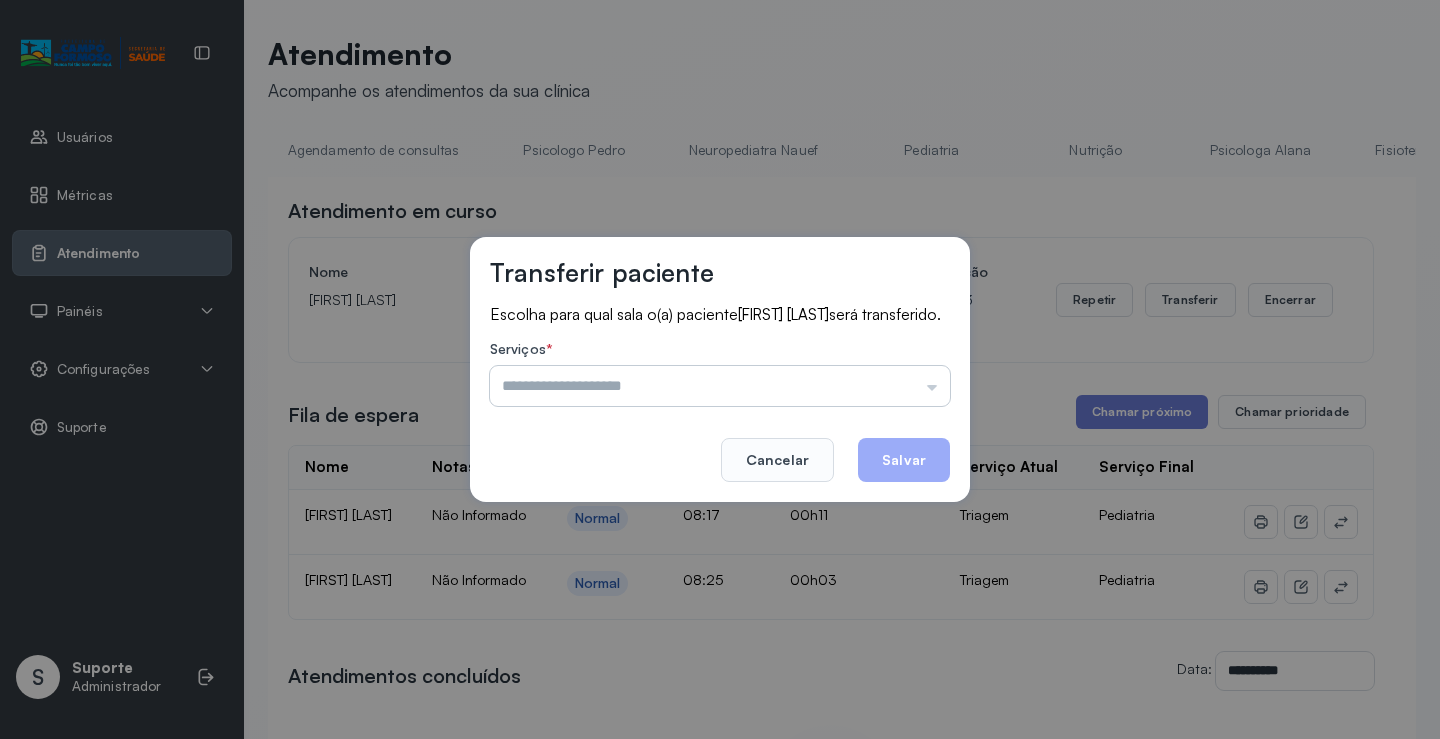 click at bounding box center (720, 386) 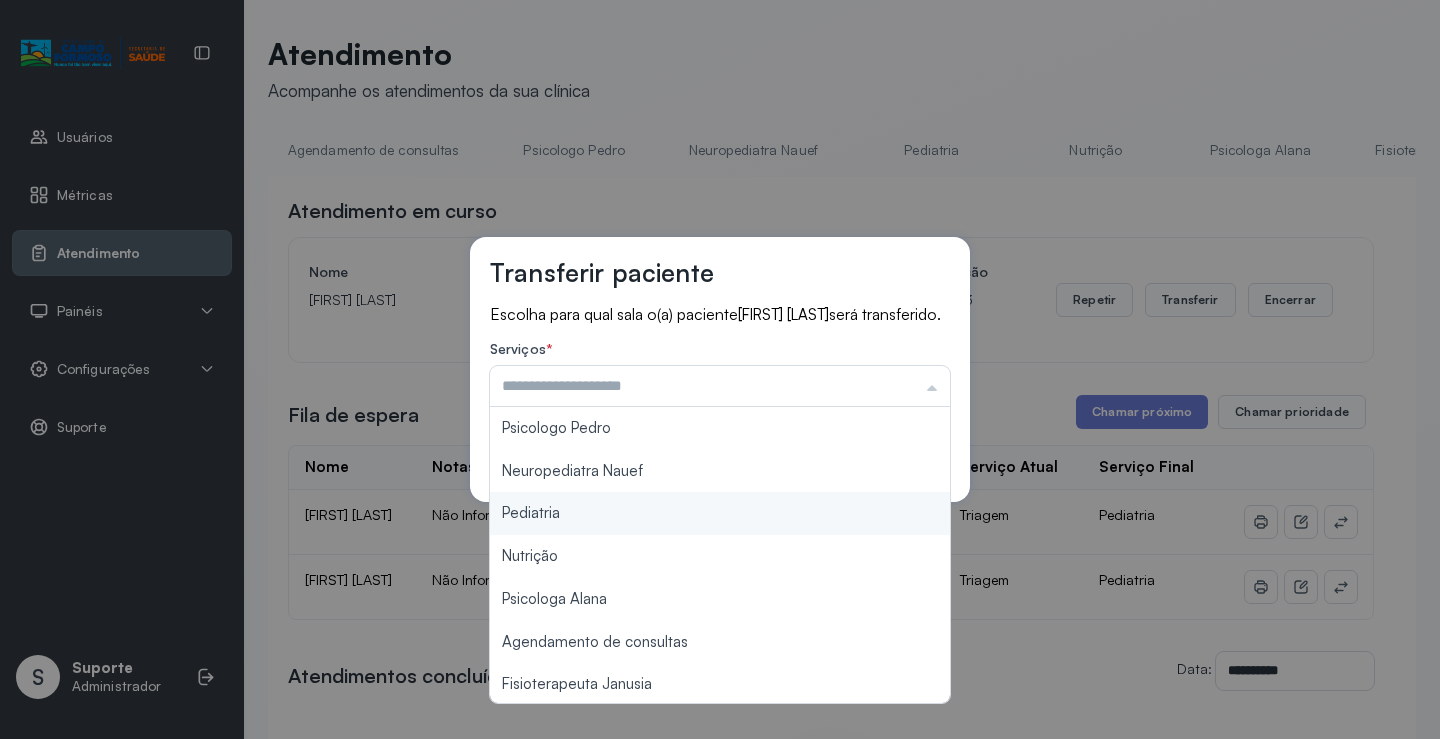 type on "*********" 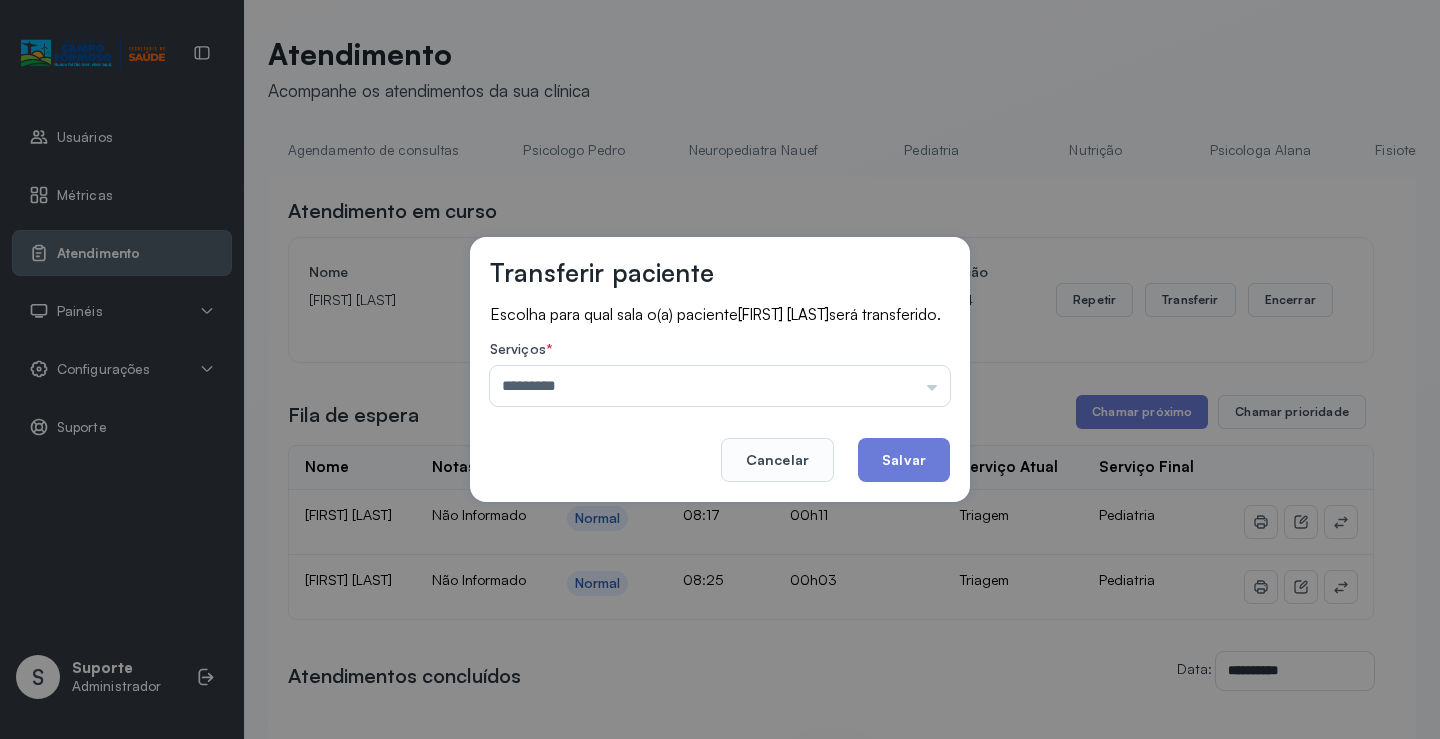 click on "Transferir paciente Escolha para qual sala o(a) paciente  [FIRST] [LAST]  será transferido.  Serviços  *  ********* Psicologo Pedro Neuropediatra Nauef Pediatria Nutrição Psicologa Alana Agendamento de consultas Fisioterapeuta Janusia Coordenadora Solange Consultório 2 Assistente Social Psiquiatra Fisioterapeuta Francyne Fisioterapeuta Morgana Neuropediatra João Cancelar Salvar" at bounding box center [720, 369] 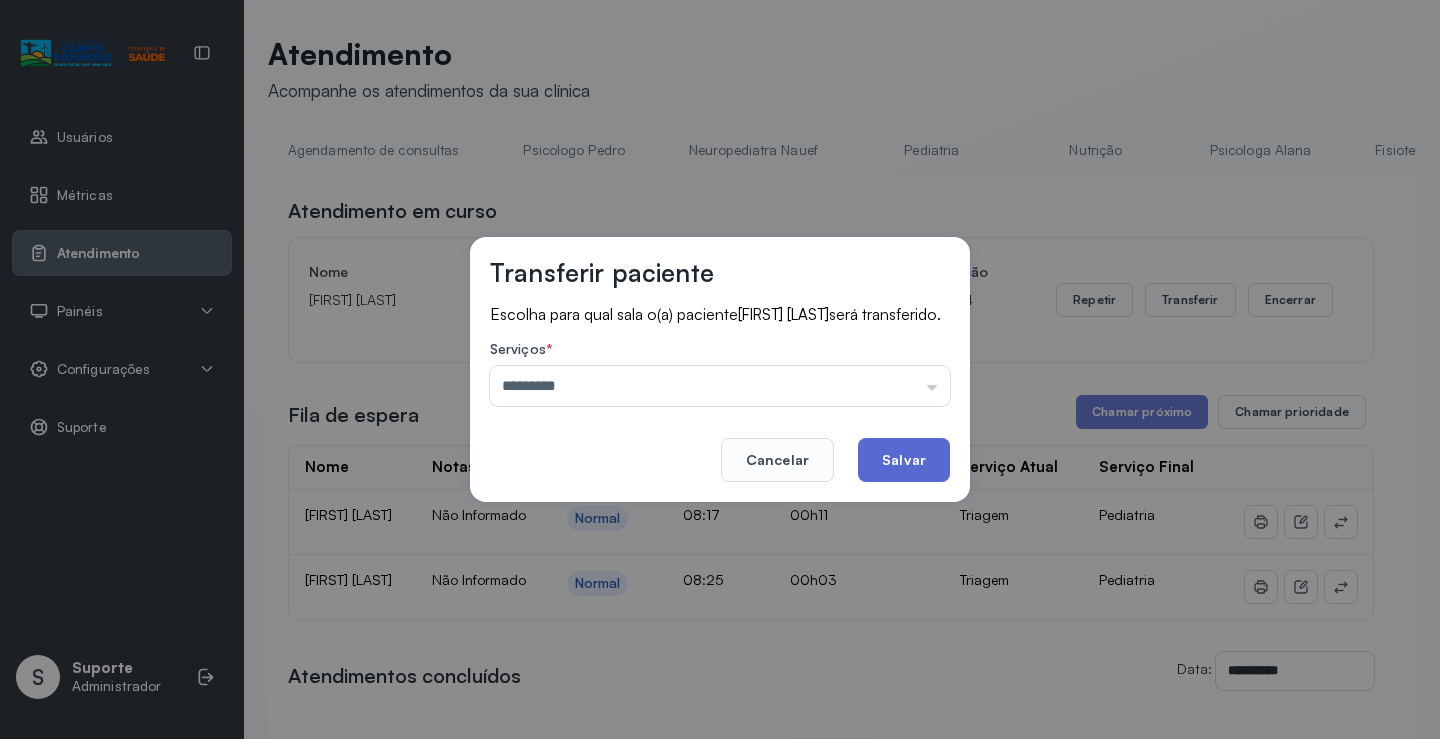 click on "Salvar" 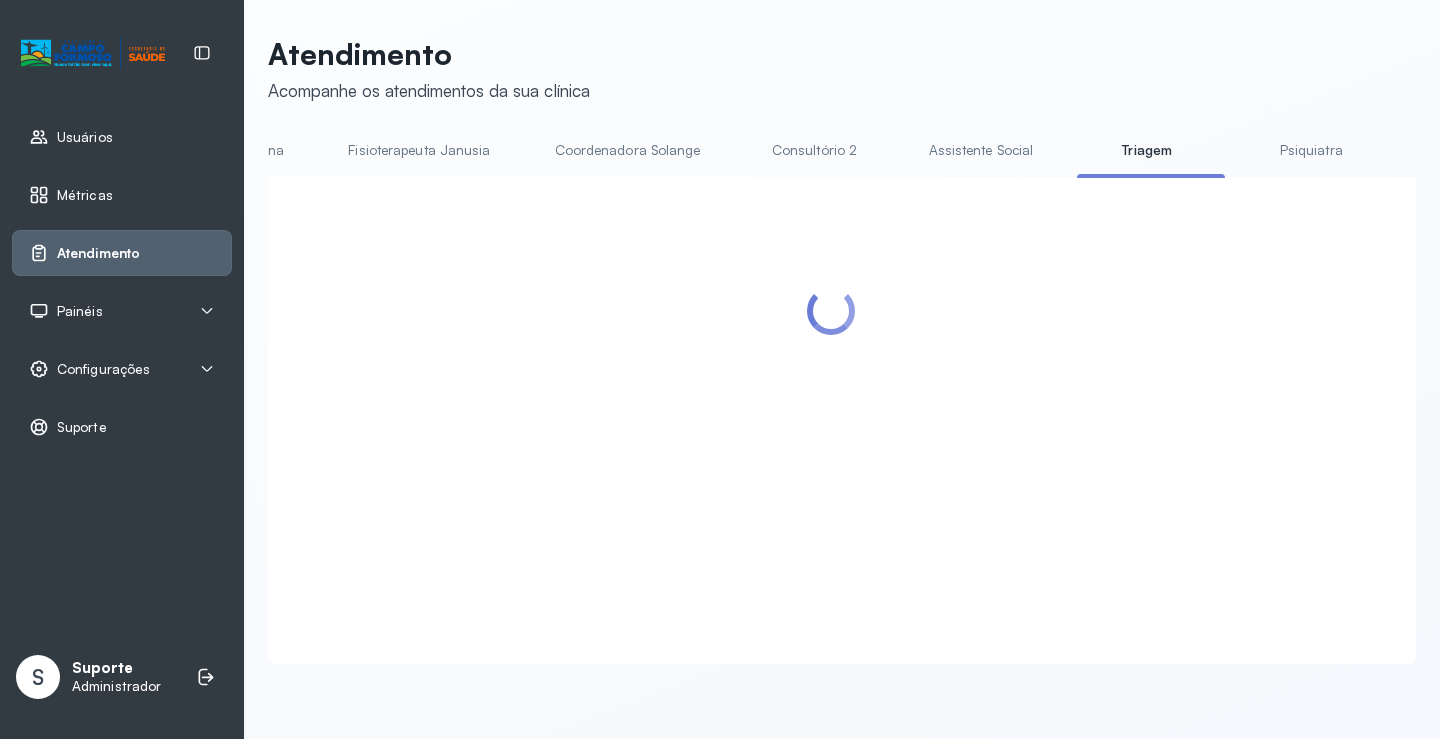 scroll, scrollTop: 0, scrollLeft: 1030, axis: horizontal 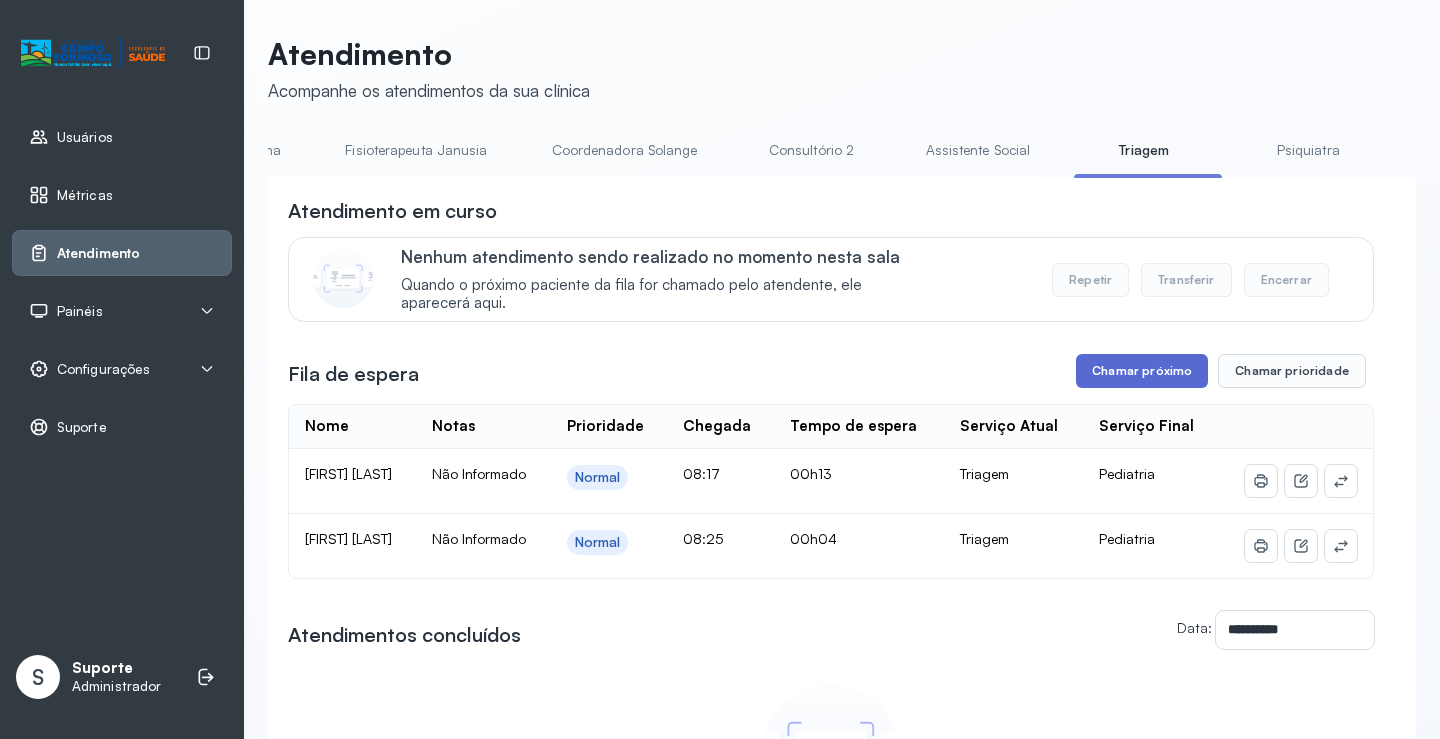 click on "Chamar próximo" at bounding box center (1142, 371) 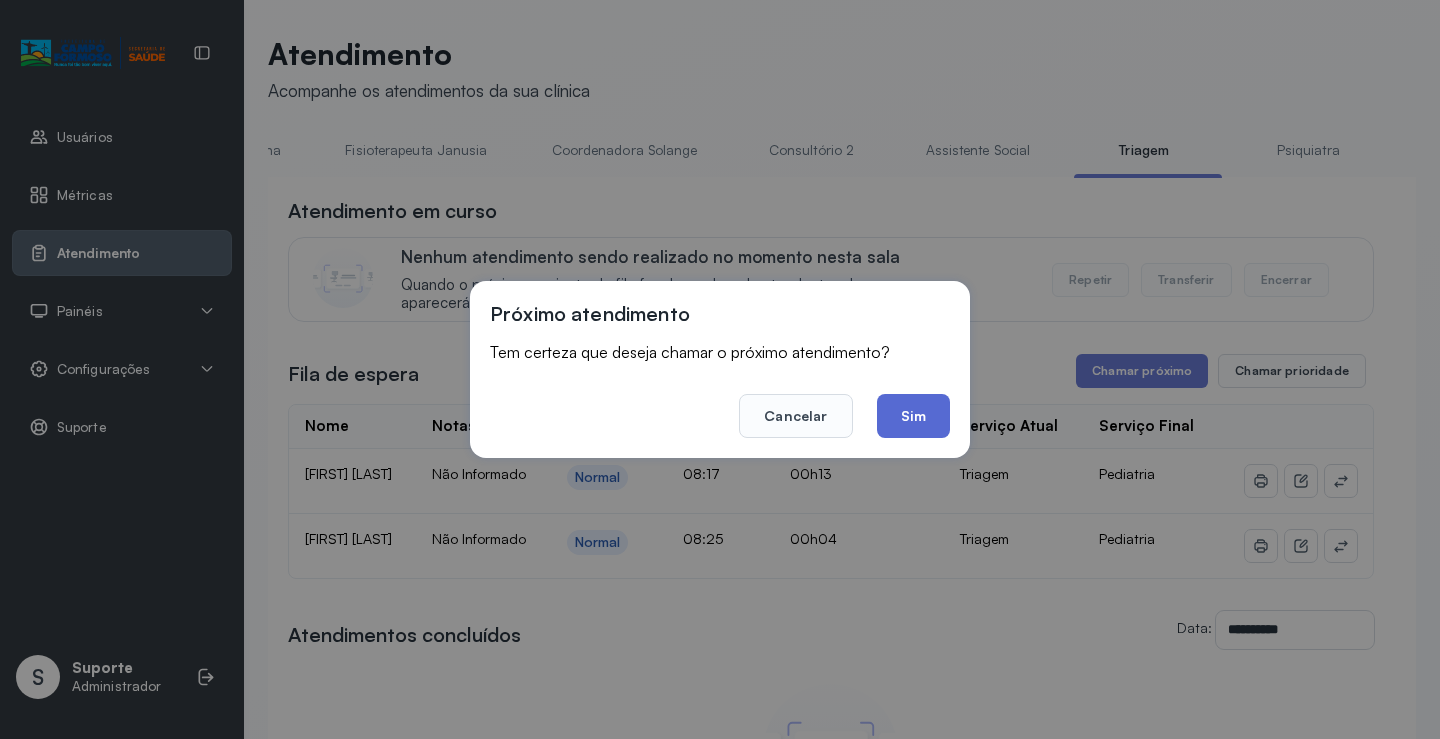 click on "Sim" 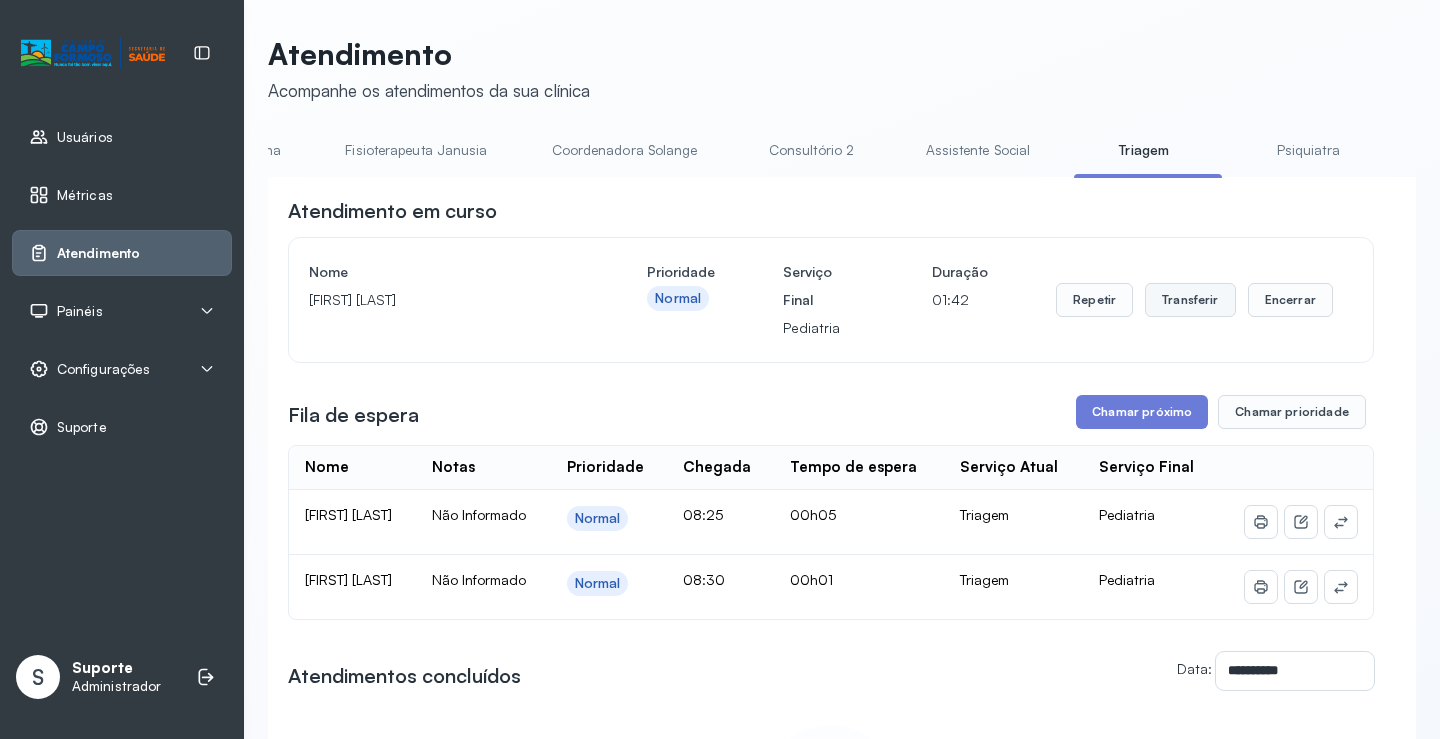 click on "Transferir" at bounding box center (1190, 300) 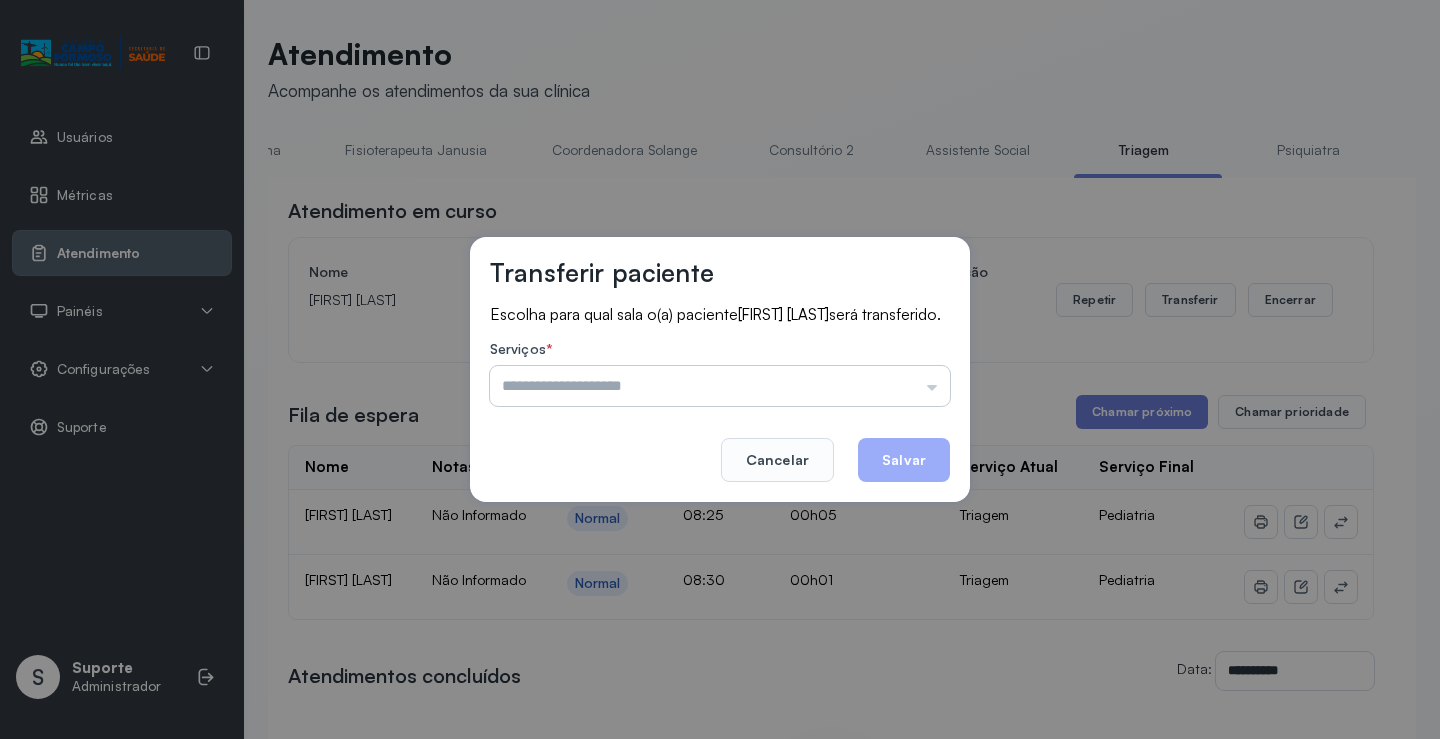 click at bounding box center (720, 386) 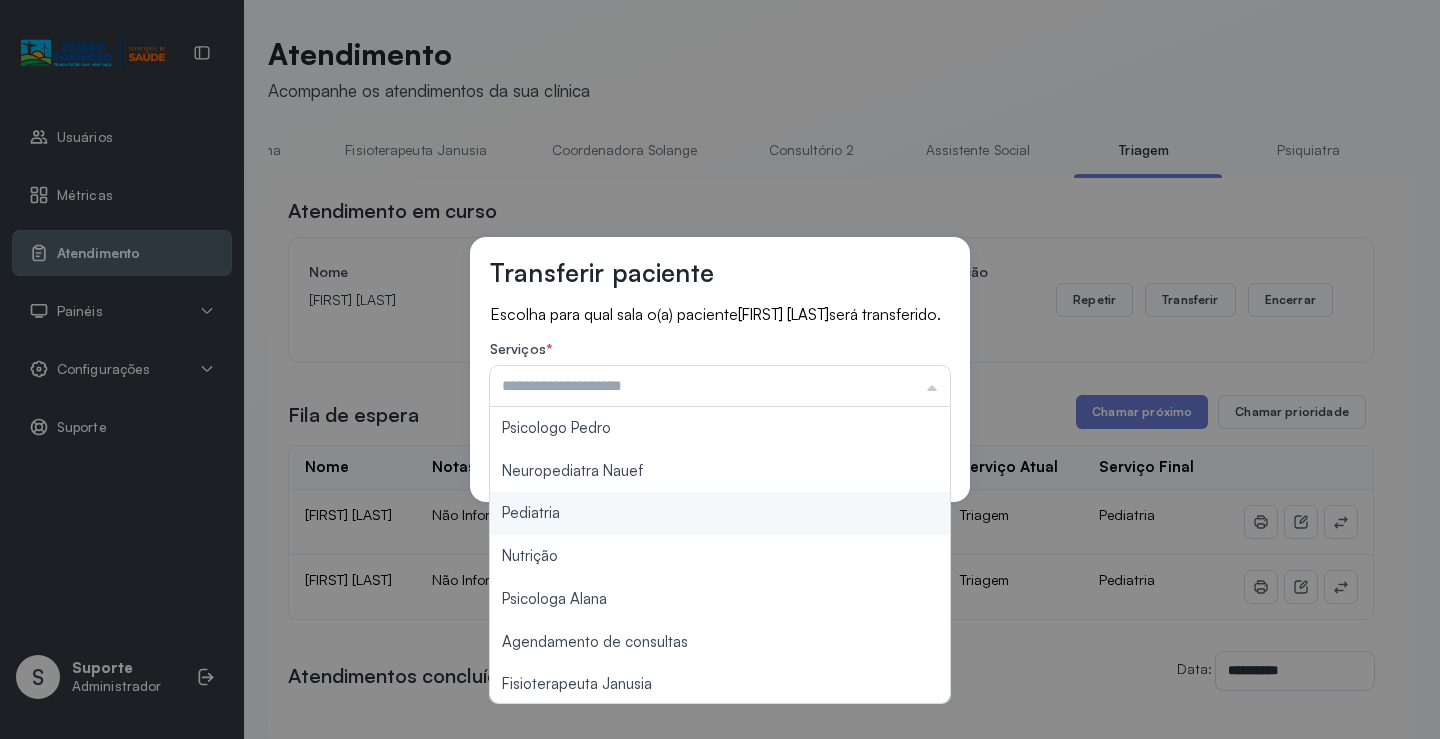 type on "*********" 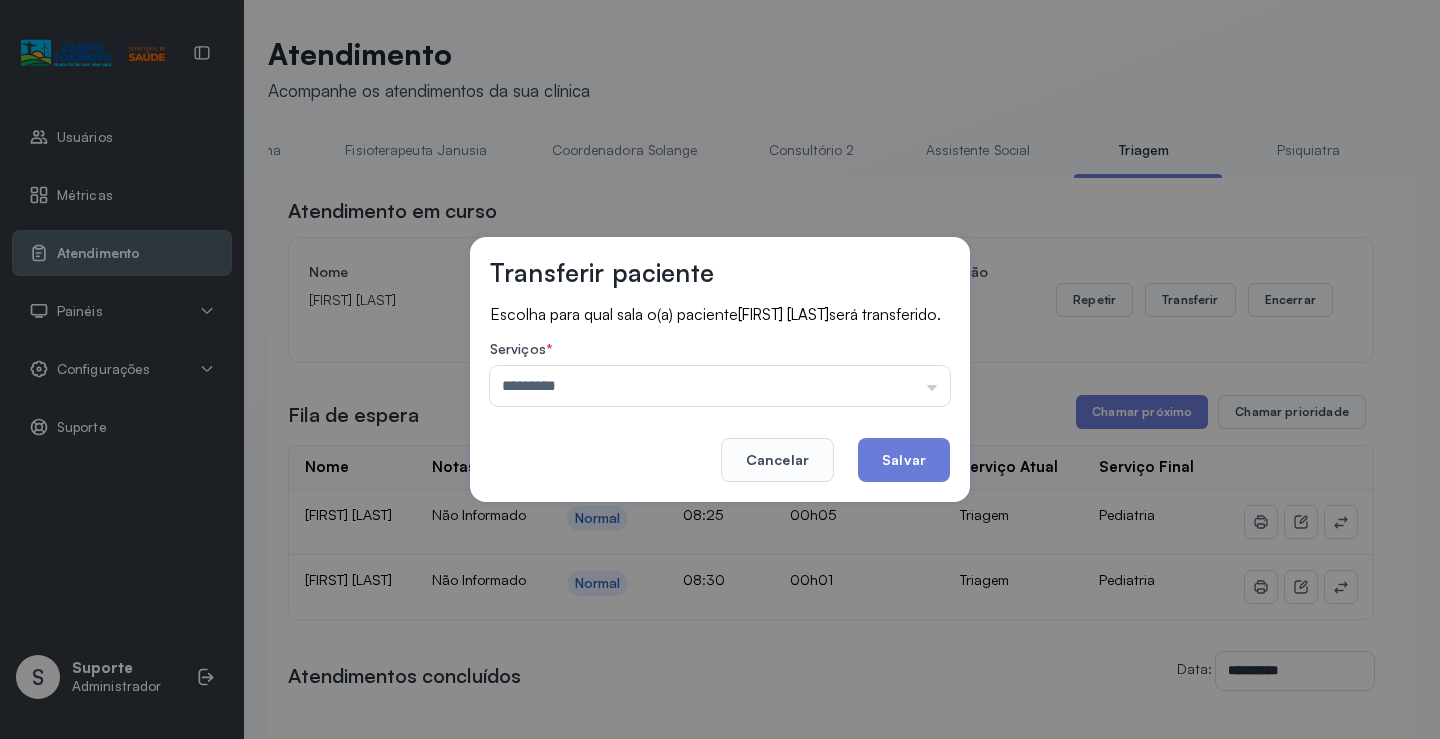 click on "Transferir paciente Escolha para qual sala o(a) paciente  [FIRST] [LAST]  será transferido.  Serviços  *  ********* Psicologo Pedro Neuropediatra Nauef Pediatria Nutrição Psicologa Alana Agendamento de consultas Fisioterapeuta Janusia Coordenadora Solange Consultório 2 Assistente Social Psiquiatra Fisioterapeuta Francyne Fisioterapeuta Morgana Neuropediatra João Cancelar Salvar" at bounding box center [720, 369] 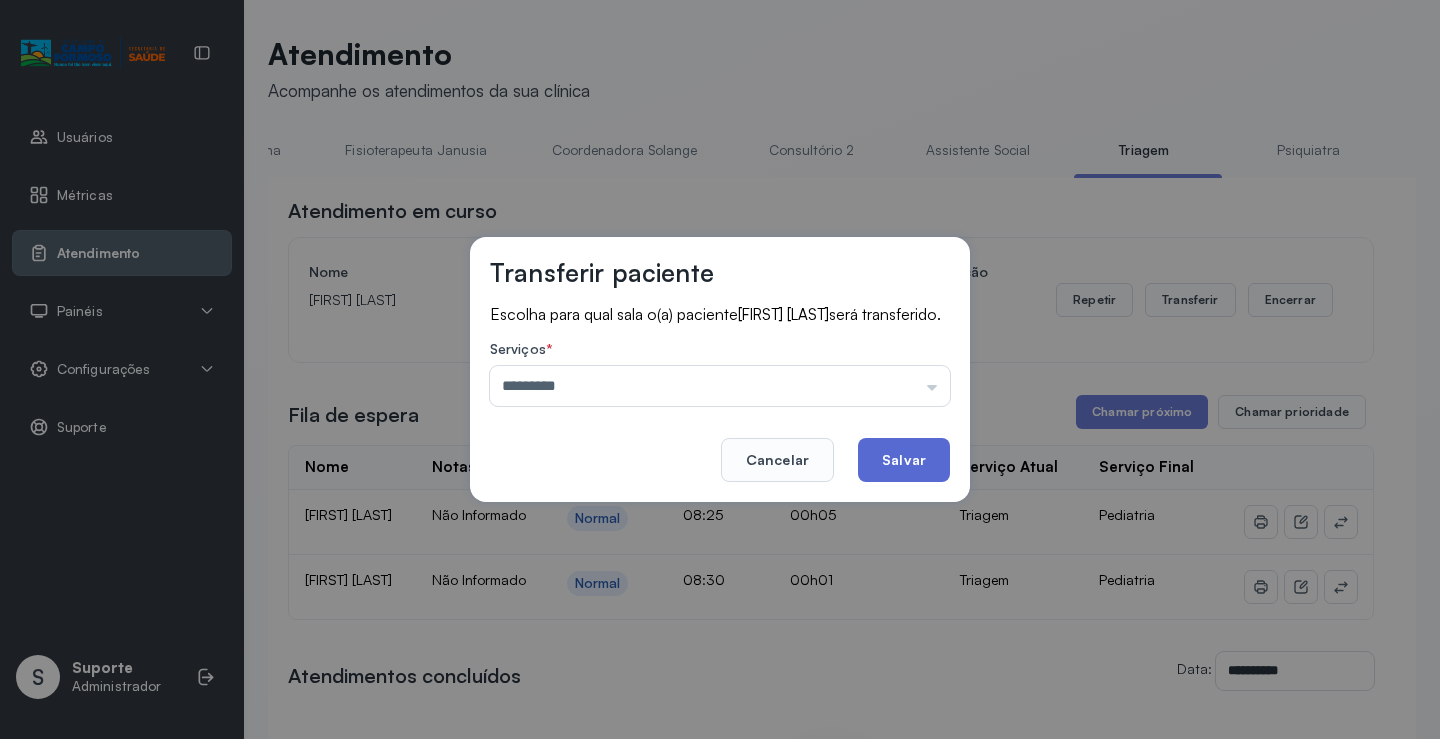 click on "Salvar" 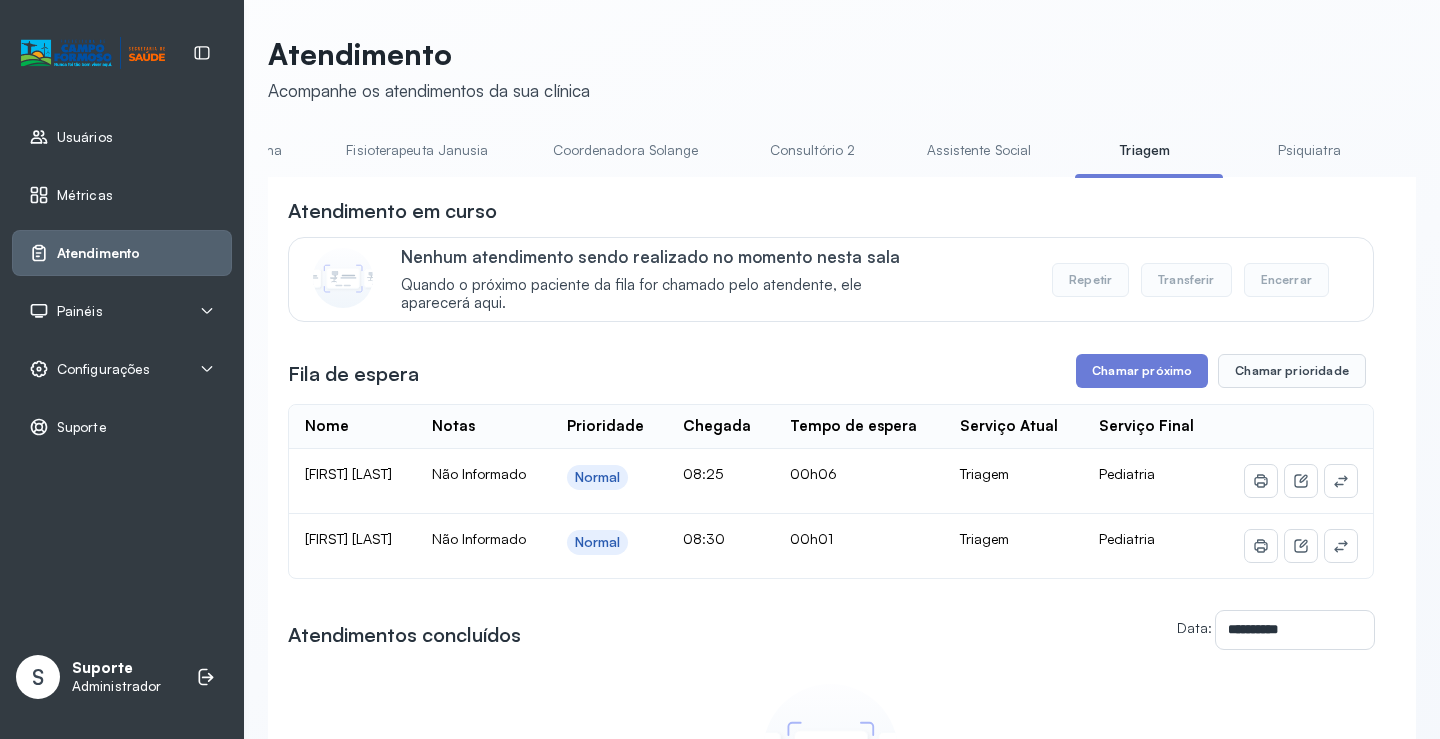 scroll, scrollTop: 0, scrollLeft: 1054, axis: horizontal 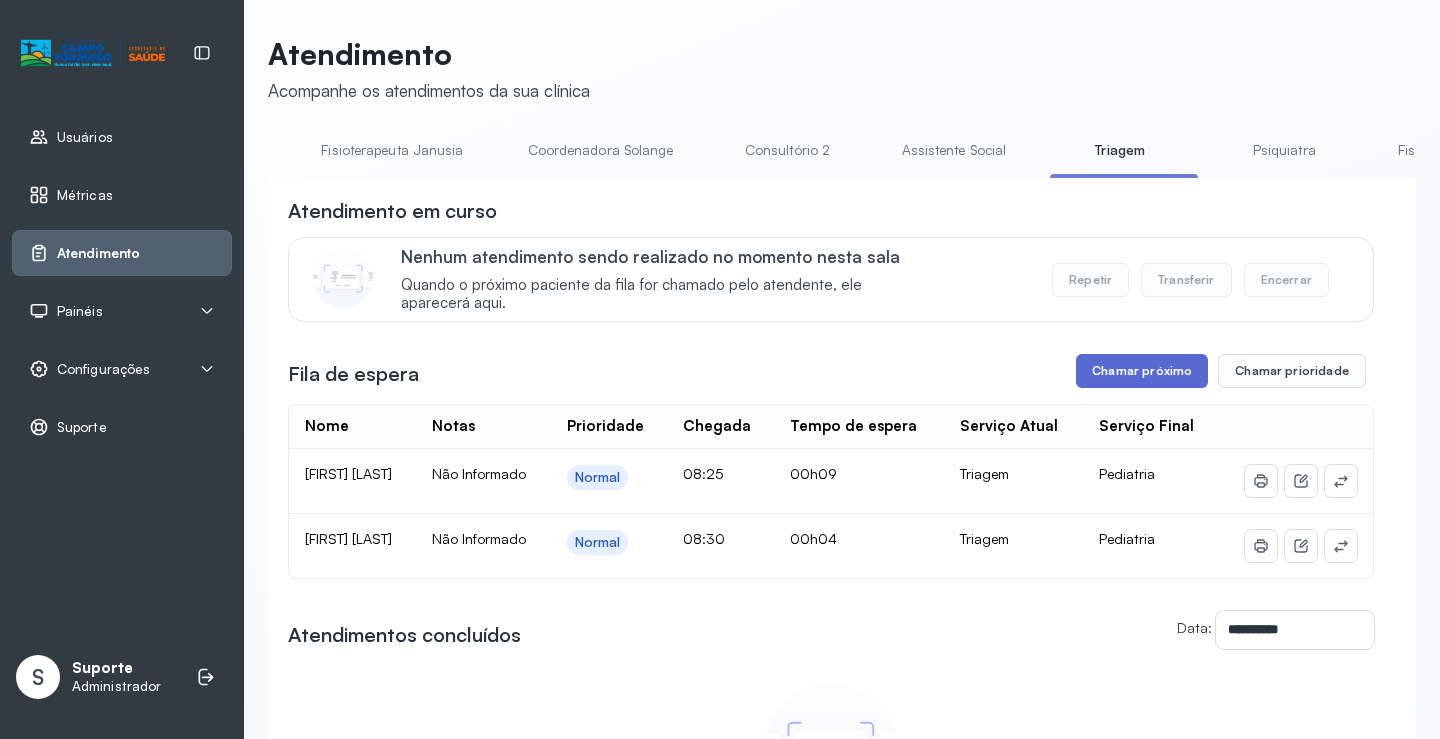 click on "Chamar próximo" at bounding box center [1142, 371] 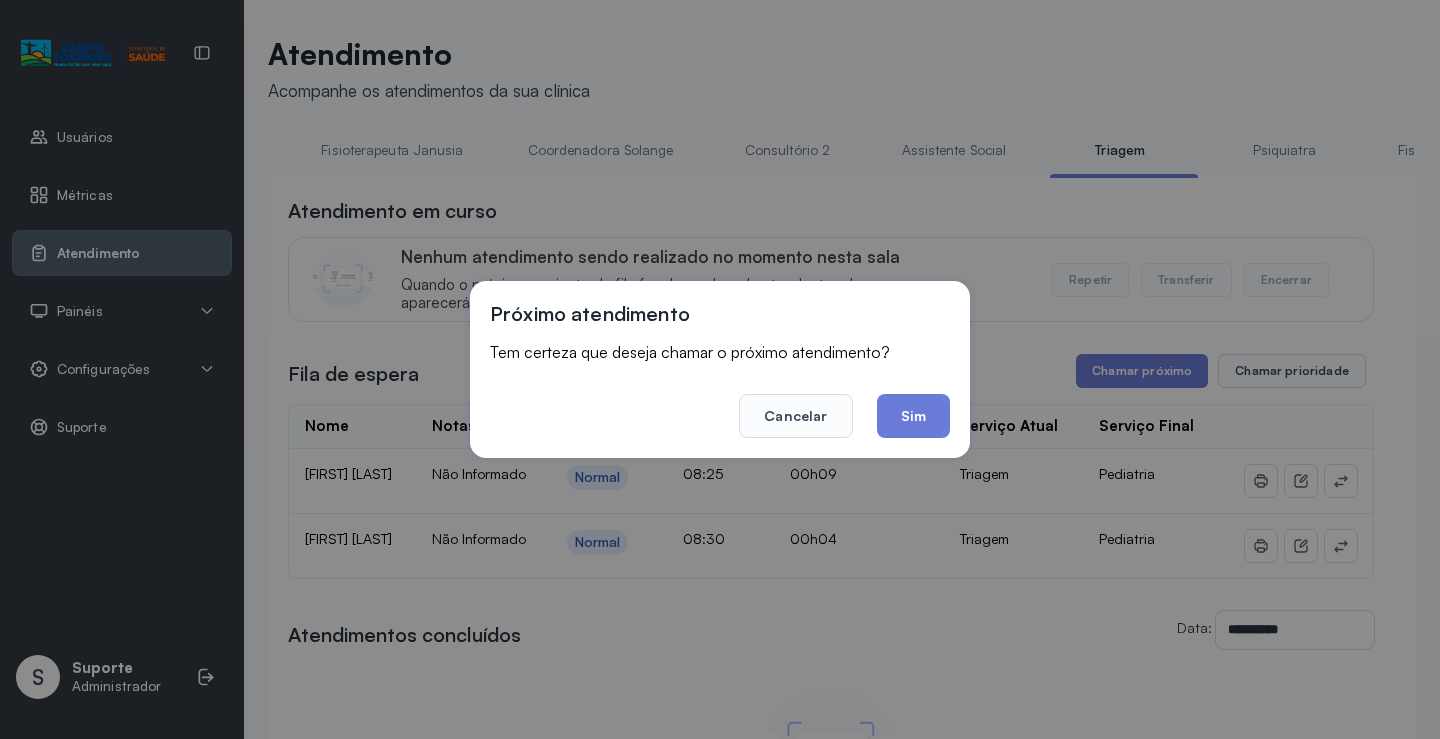 drag, startPoint x: 906, startPoint y: 400, endPoint x: 814, endPoint y: 340, distance: 109.83624 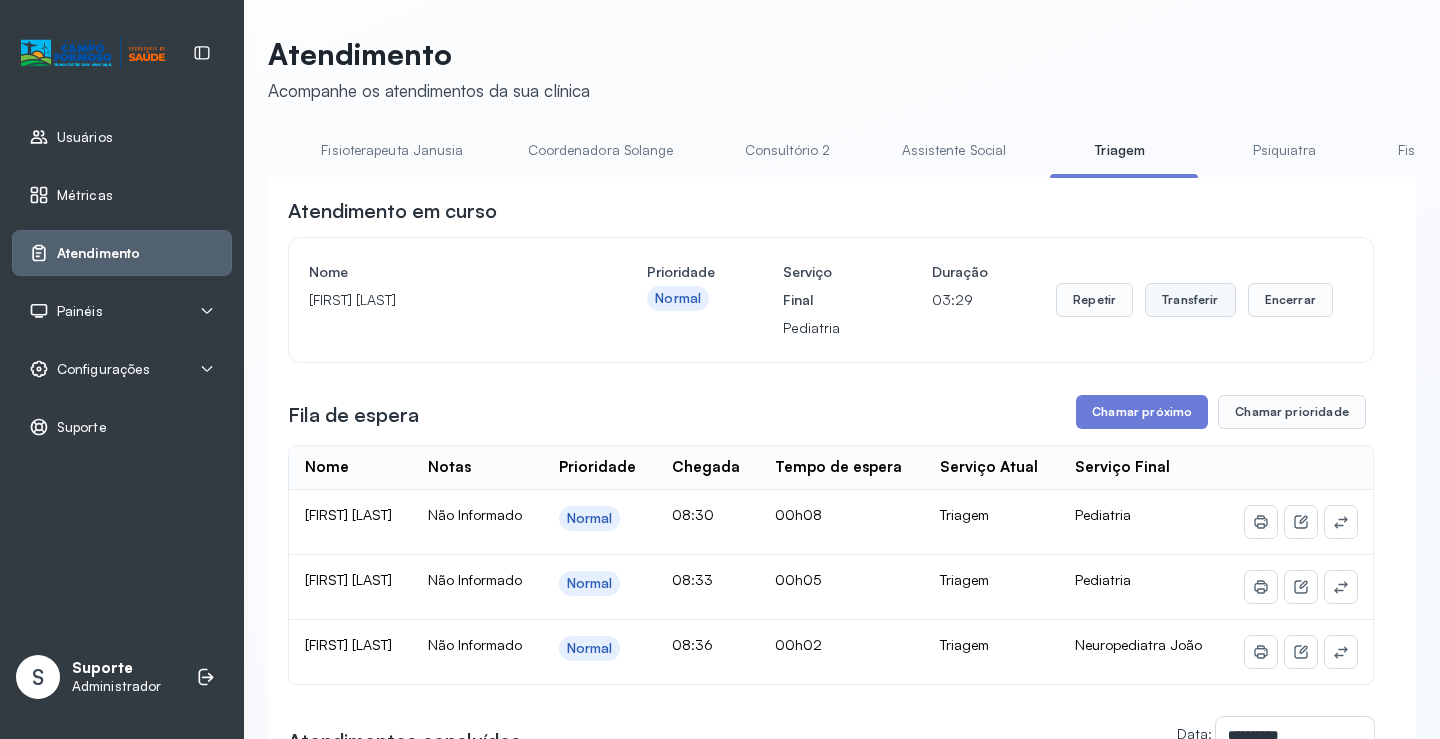 click on "Transferir" at bounding box center (1190, 300) 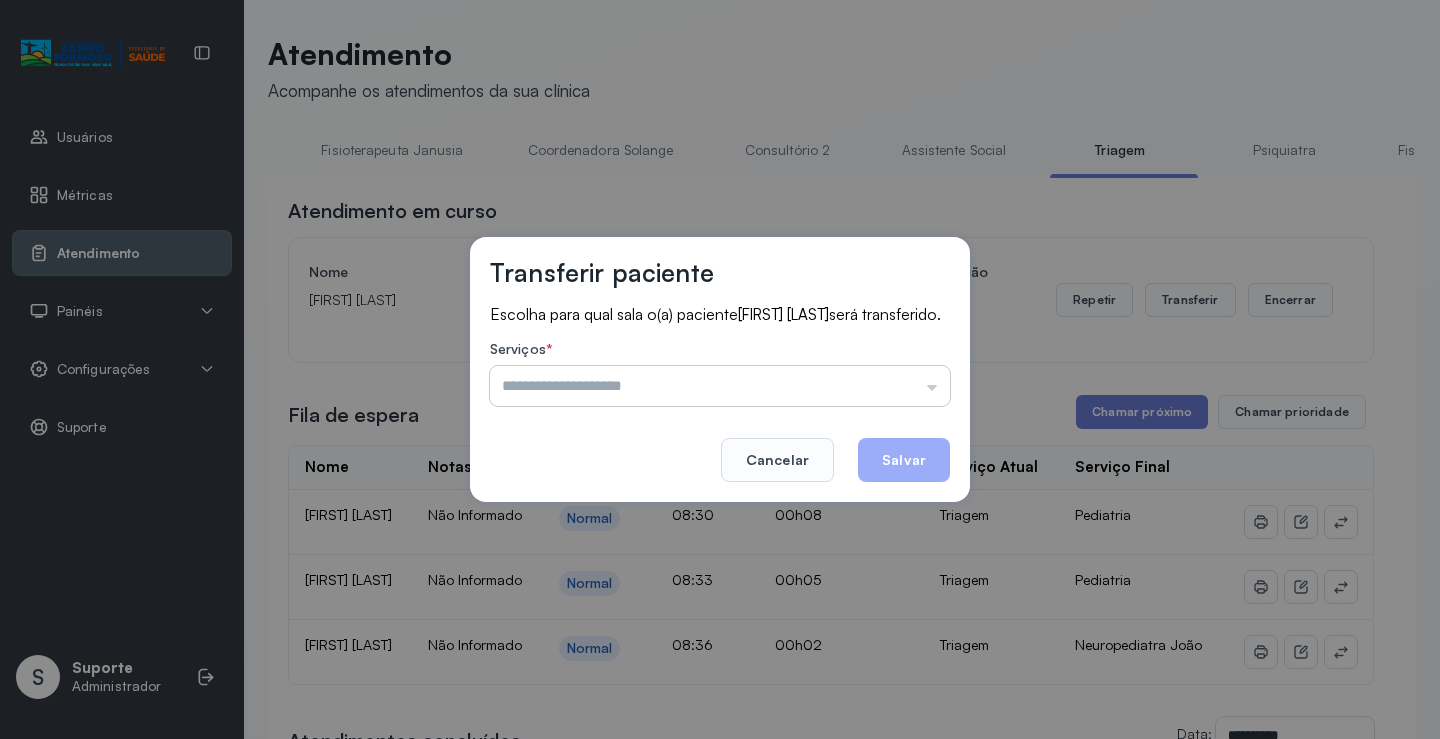 click at bounding box center [720, 386] 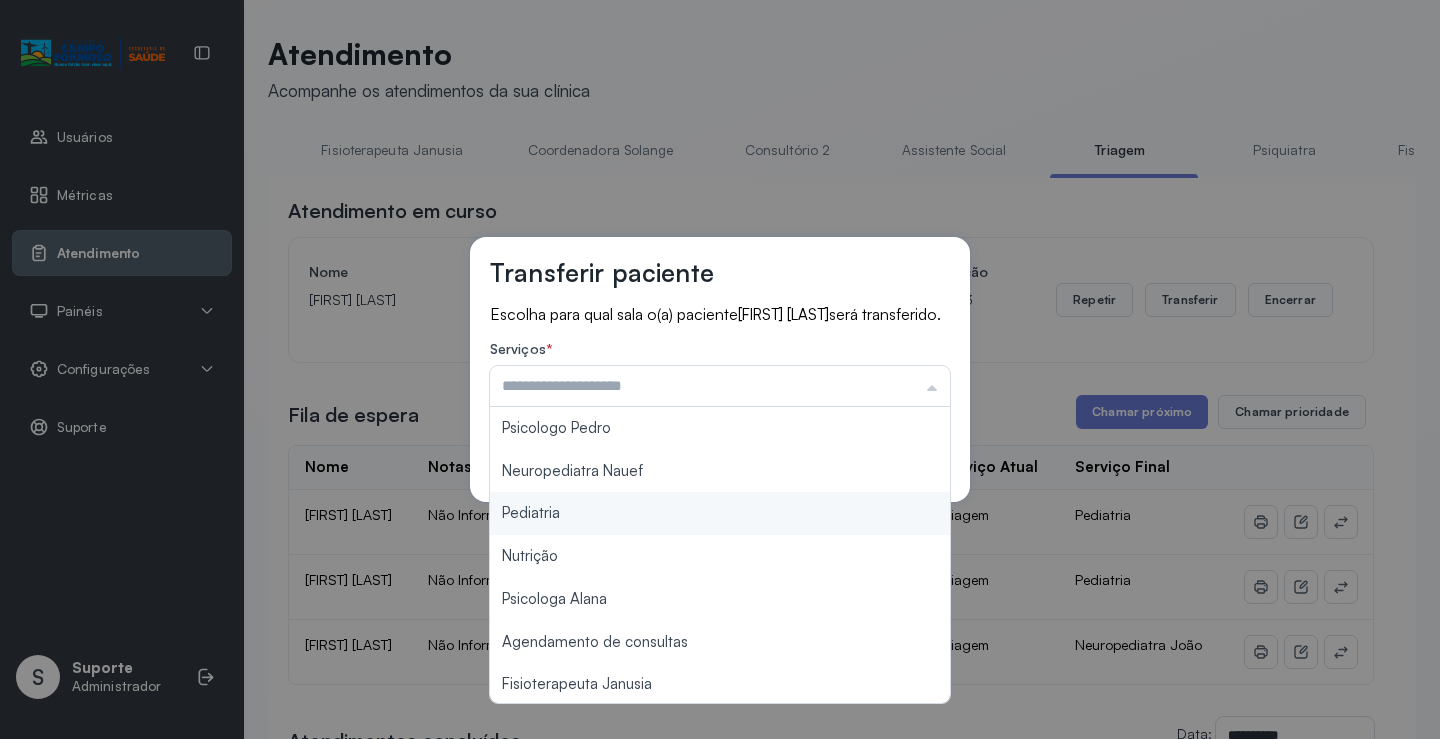 type on "*********" 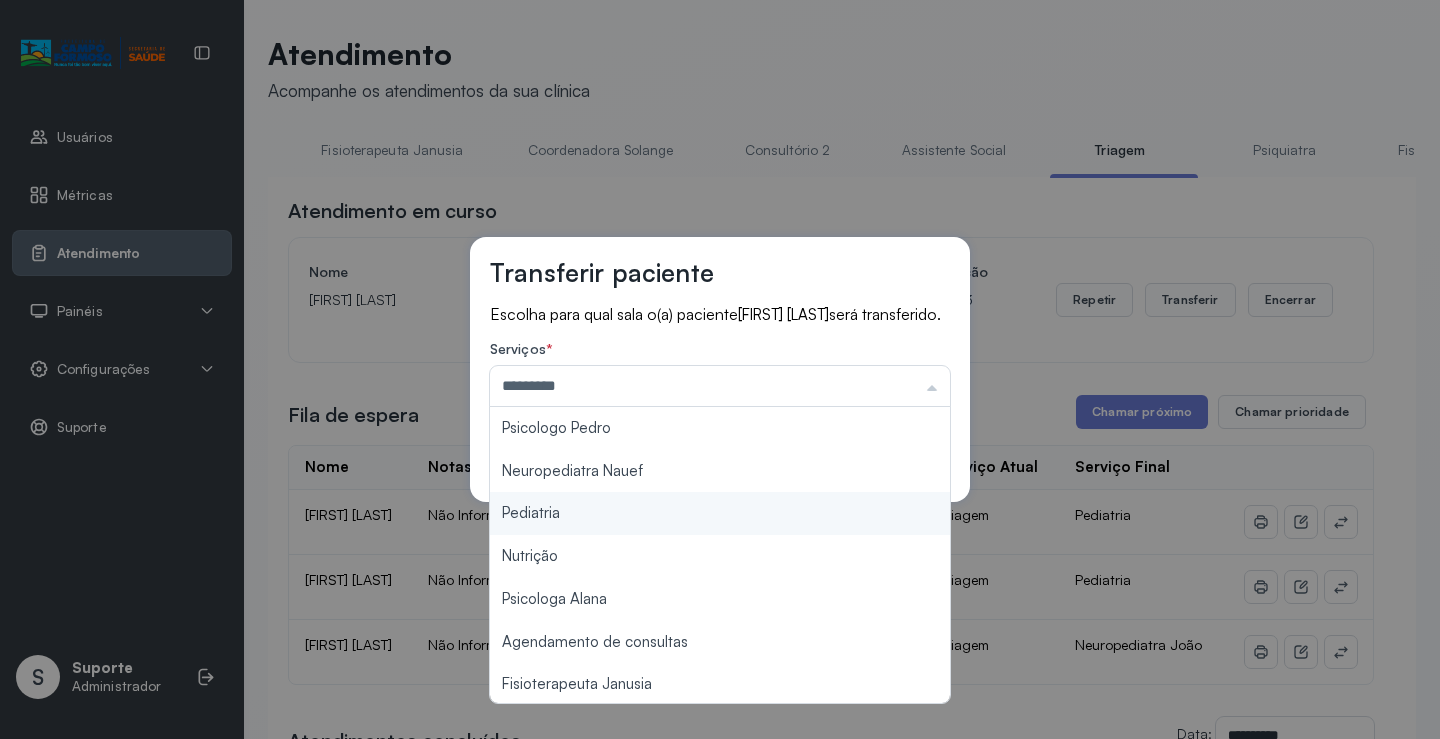 click on "Transferir paciente Escolha para qual sala o(a) paciente  [FIRST] [LAST]  será transferido.  Serviços  *  ********* Psicologo Pedro Neuropediatra Nauef Pediatria Nutrição Psicologa Alana Agendamento de consultas Fisioterapeuta Janusia Coordenadora Solange Consultório 2 Assistente Social Psiquiatra Fisioterapeuta Francyne Fisioterapeuta Morgana Neuropediatra João Cancelar Salvar" at bounding box center (720, 369) 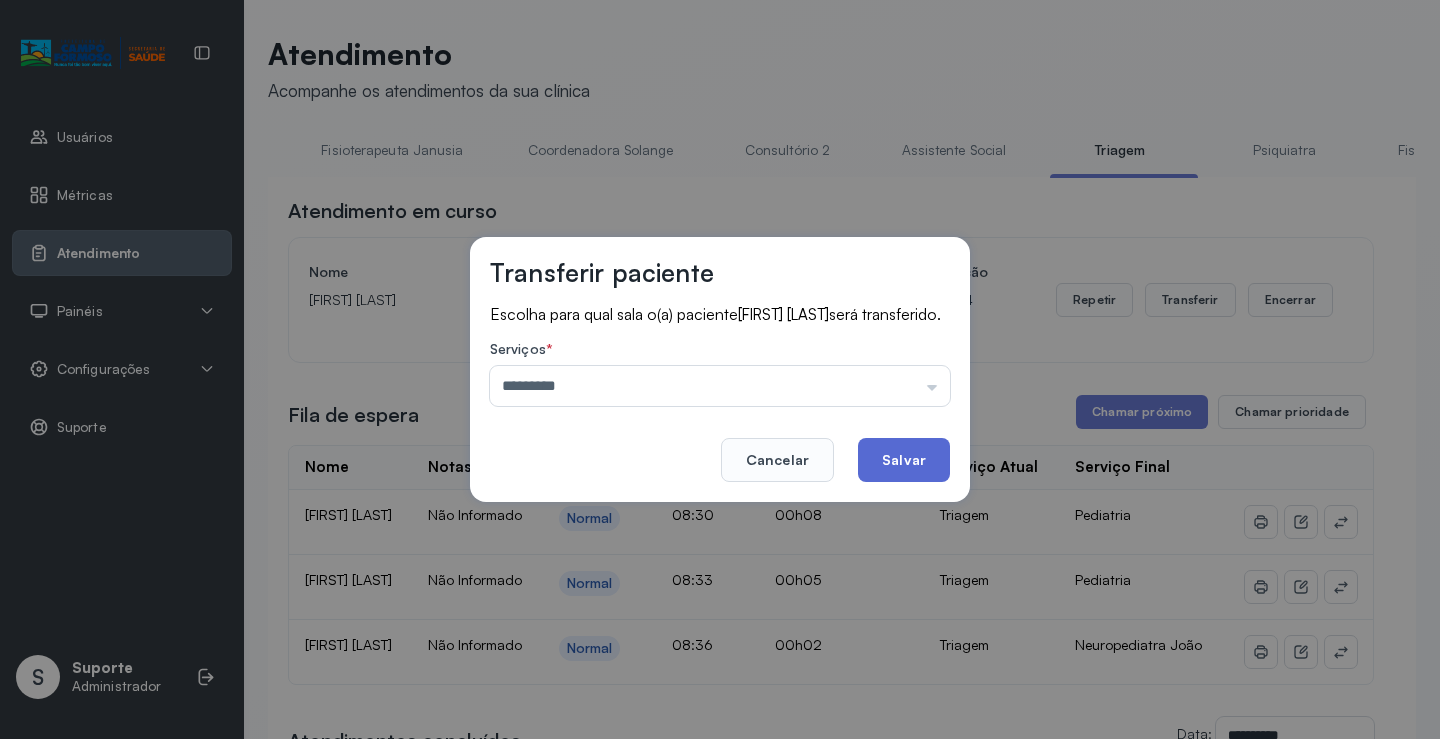 click on "Salvar" 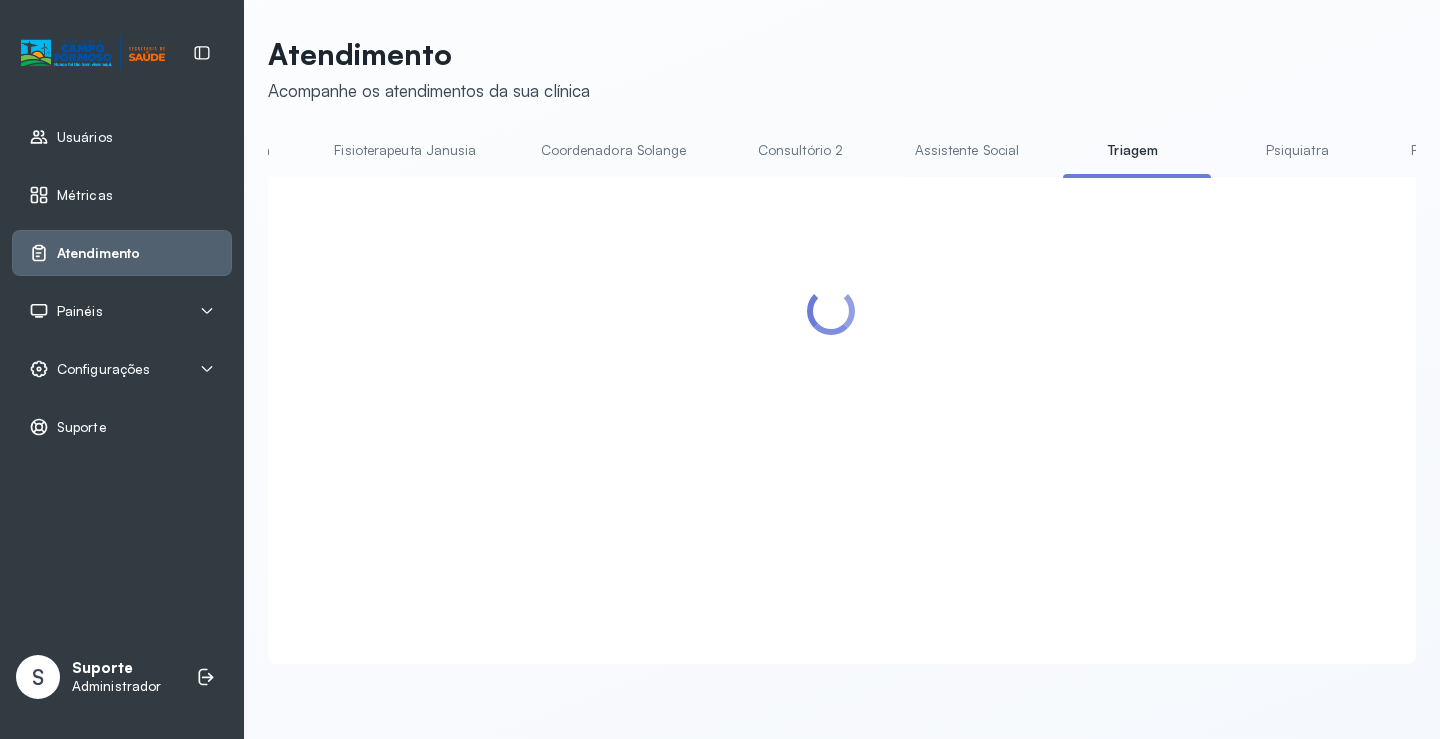 scroll, scrollTop: 0, scrollLeft: 1042, axis: horizontal 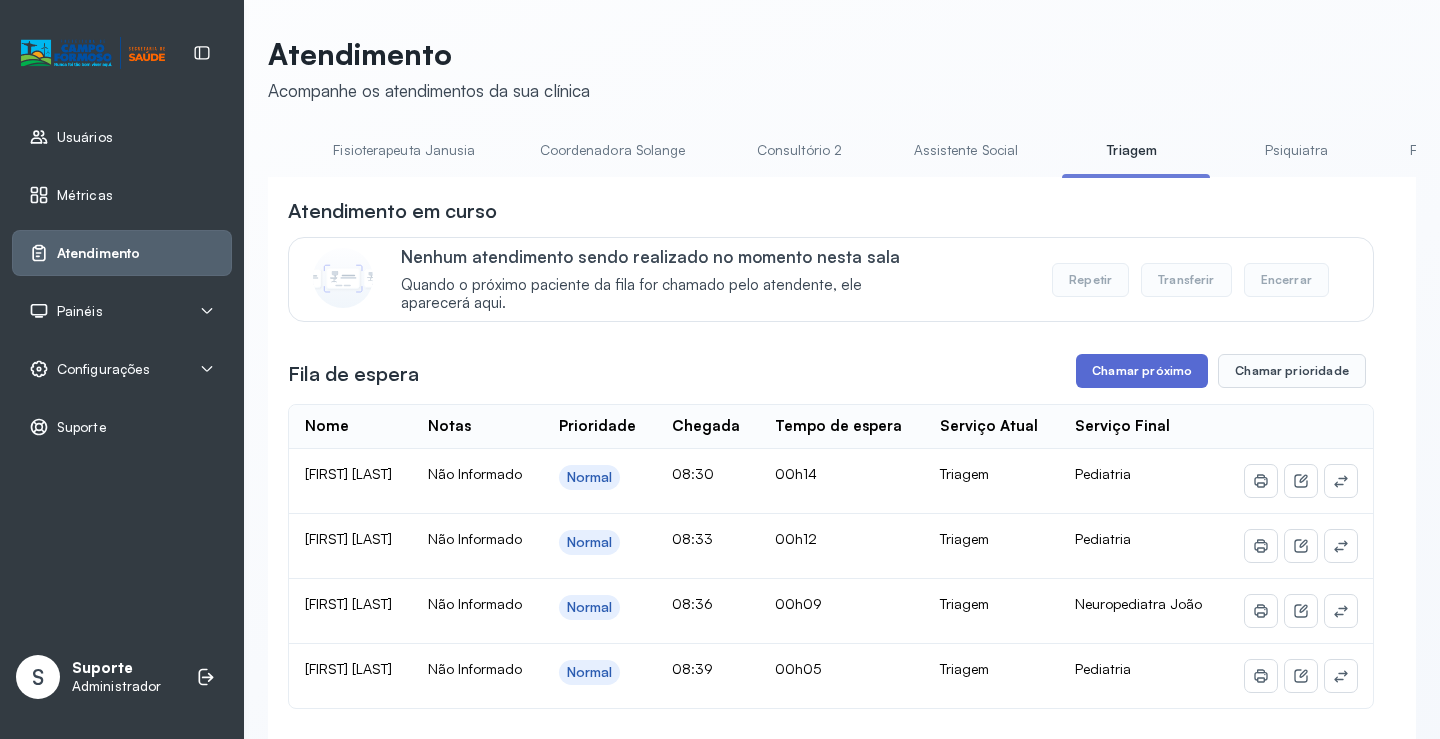 click on "Chamar próximo" at bounding box center (1142, 371) 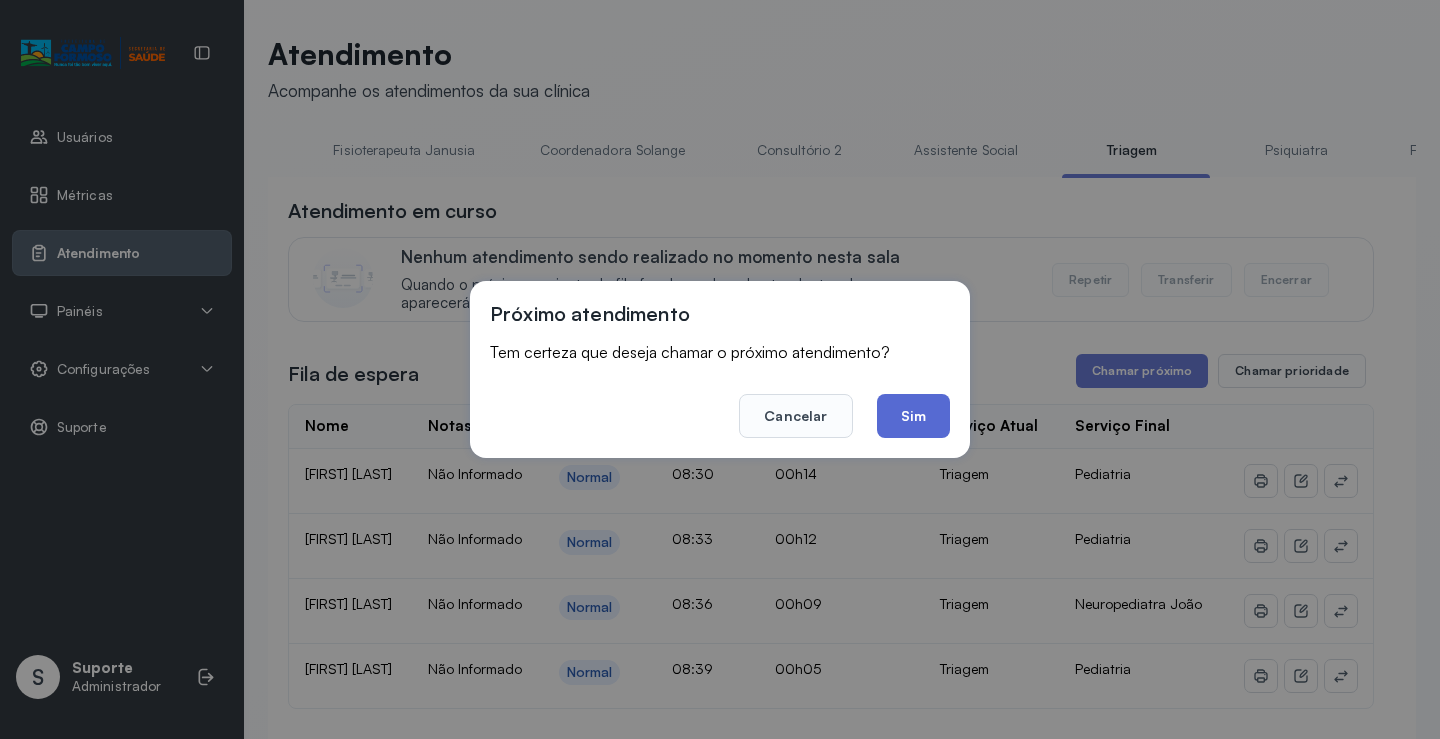 click on "Sim" 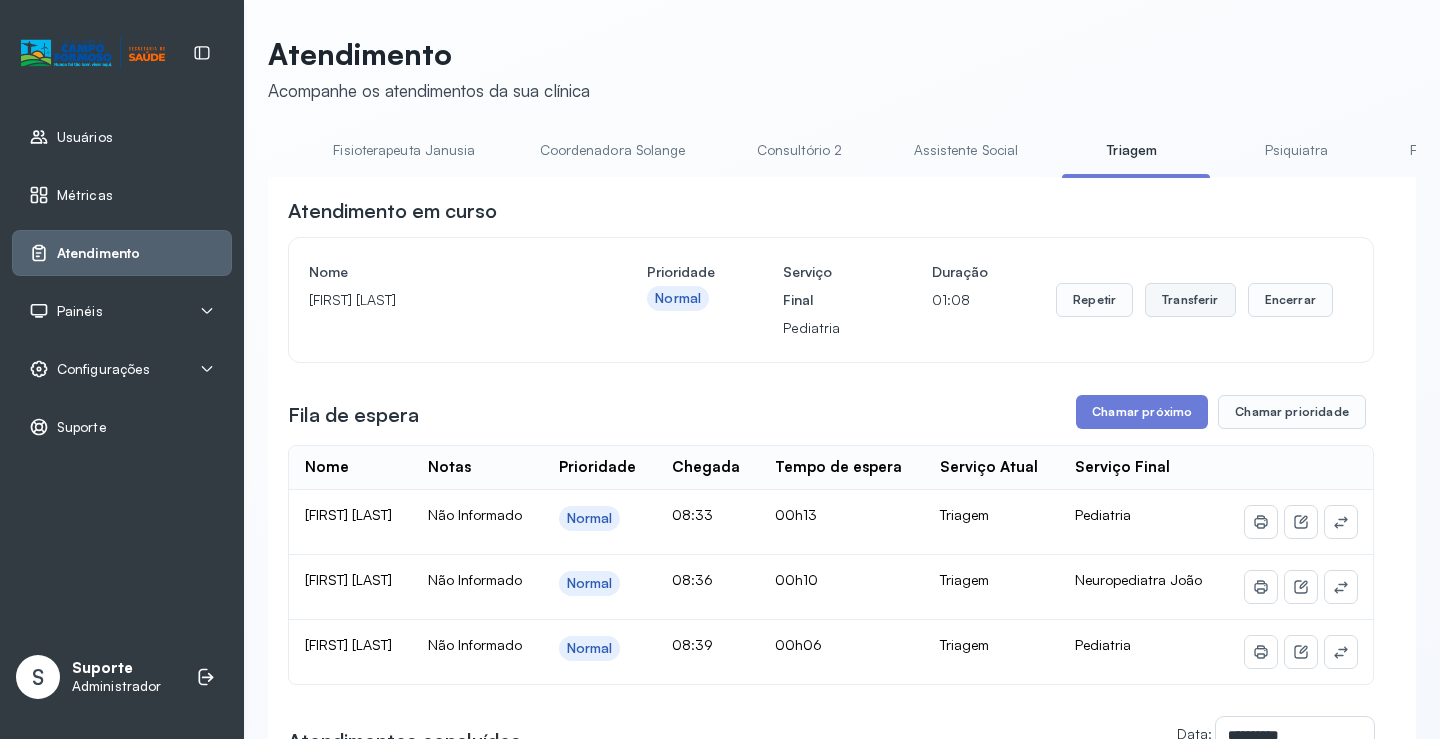 click on "Transferir" at bounding box center (1190, 300) 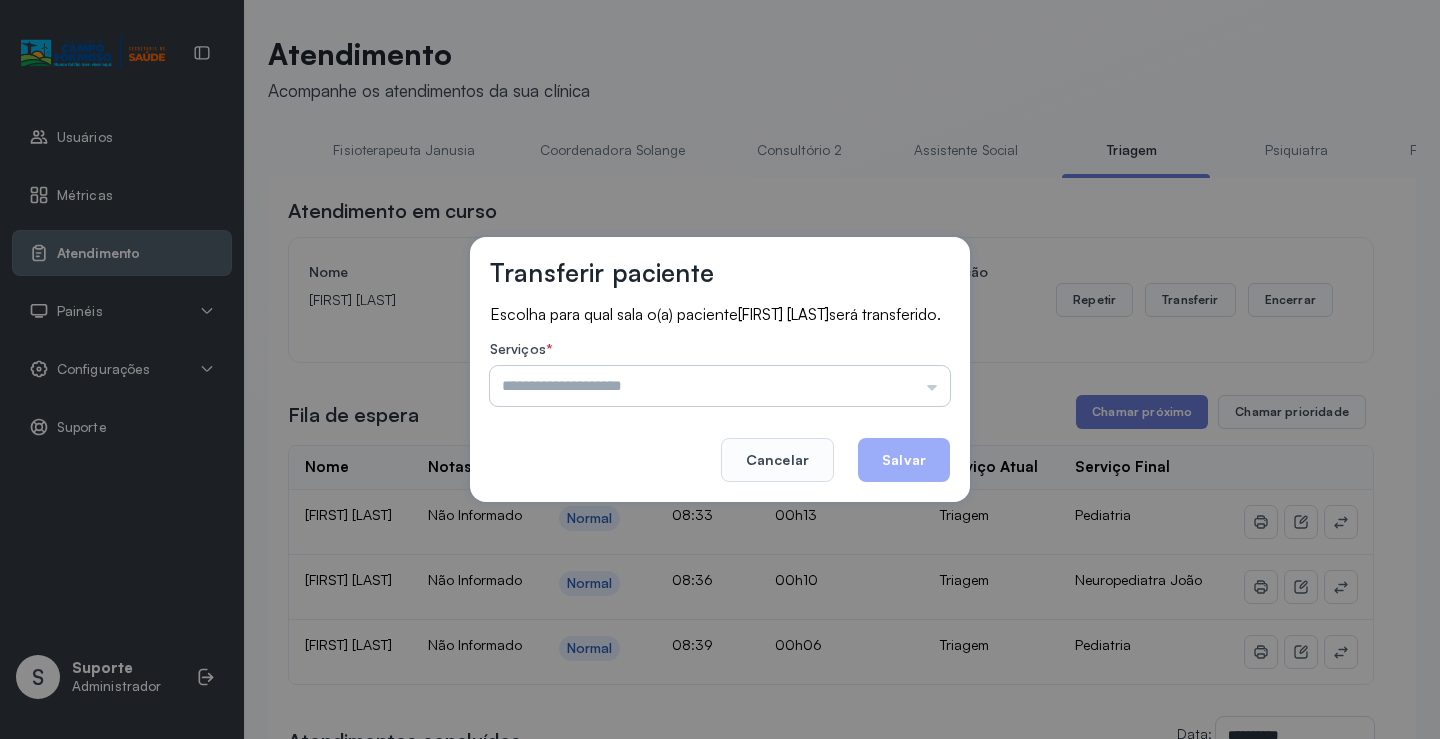 click at bounding box center [720, 386] 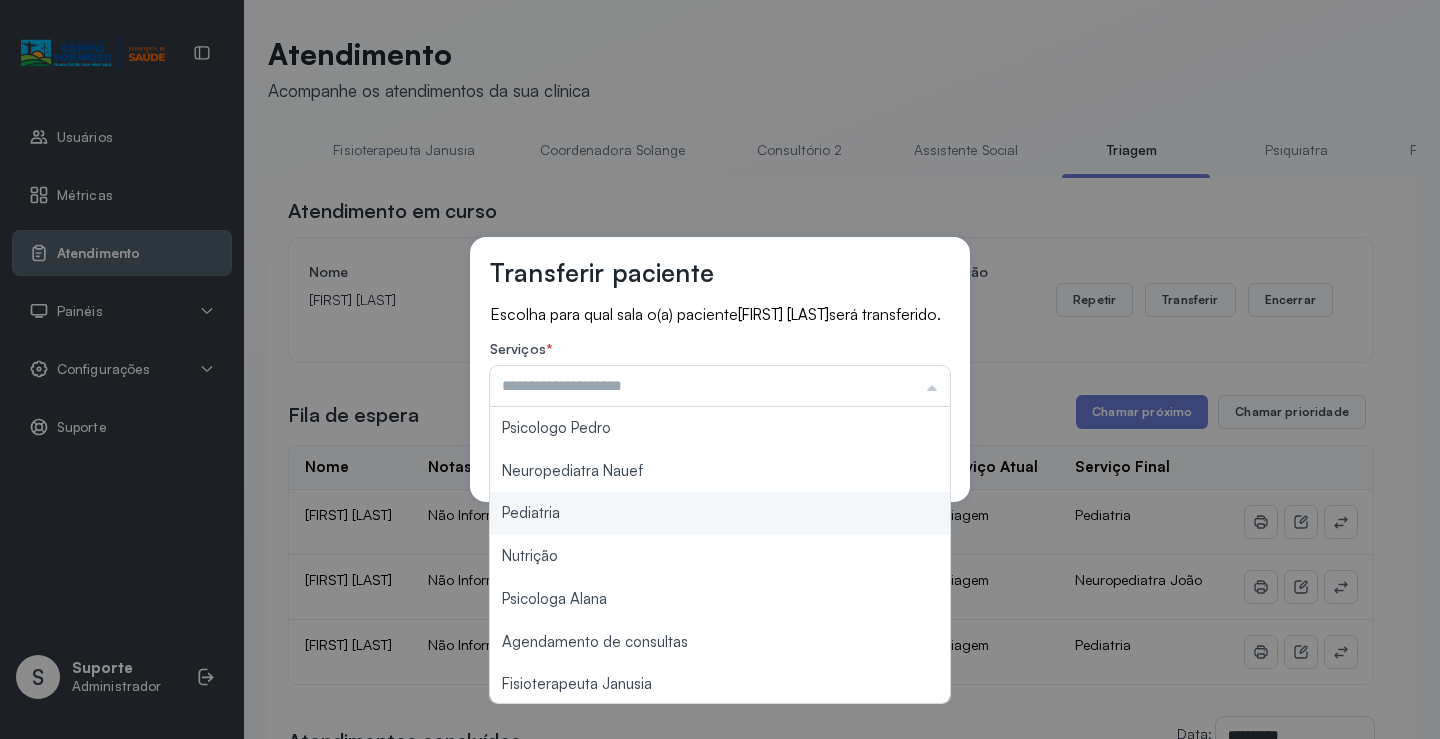 type on "*********" 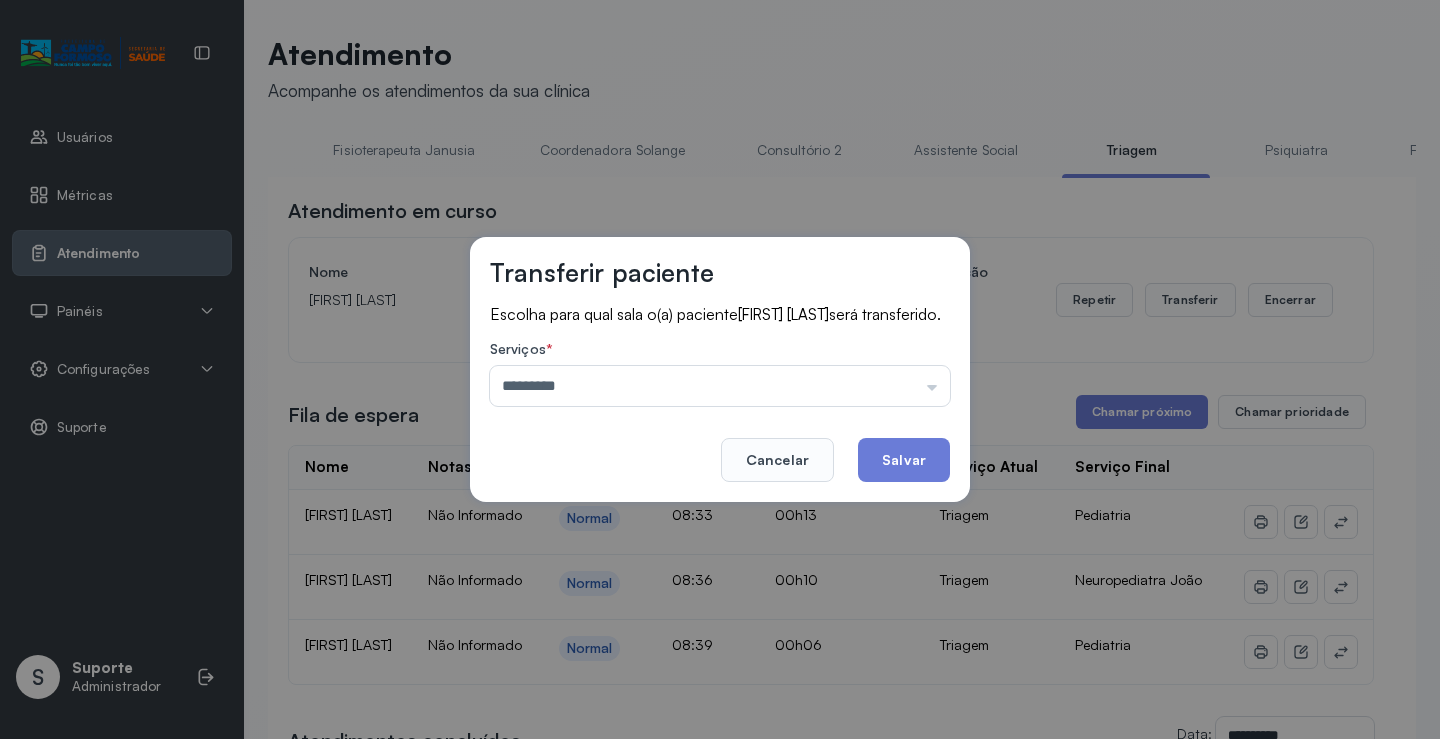 click on "Transferir paciente Escolha para qual sala o(a) paciente  [FIRST] [LAST]  será transferido.  Serviços  *  ********* Psicologo Pedro Neuropediatra Nauef Pediatria Nutrição Psicologa Alana Agendamento de consultas Fisioterapeuta Janusia Coordenadora Solange Consultório 2 Assistente Social Psiquiatra Fisioterapeuta Francyne Fisioterapeuta Morgana Neuropediatra João Cancelar Salvar" at bounding box center [720, 369] 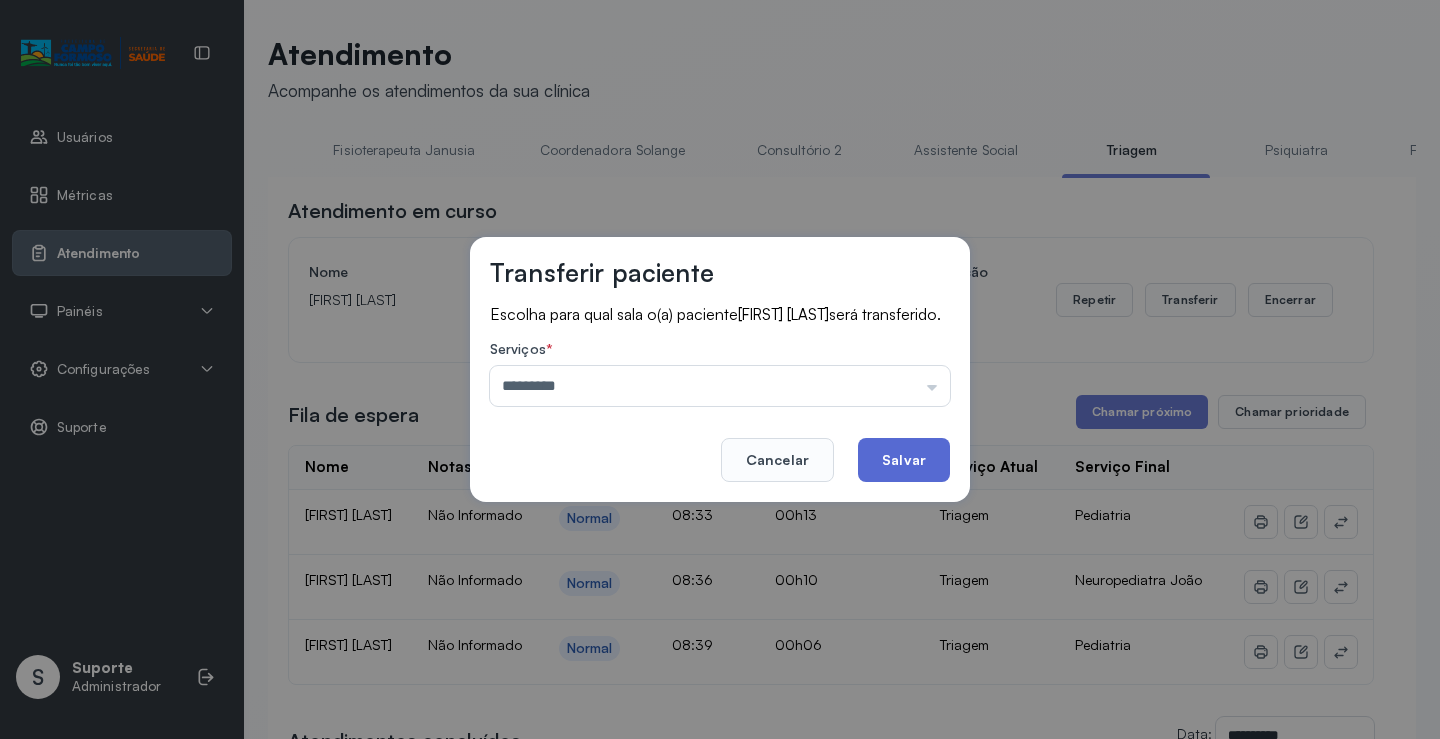 click on "Salvar" 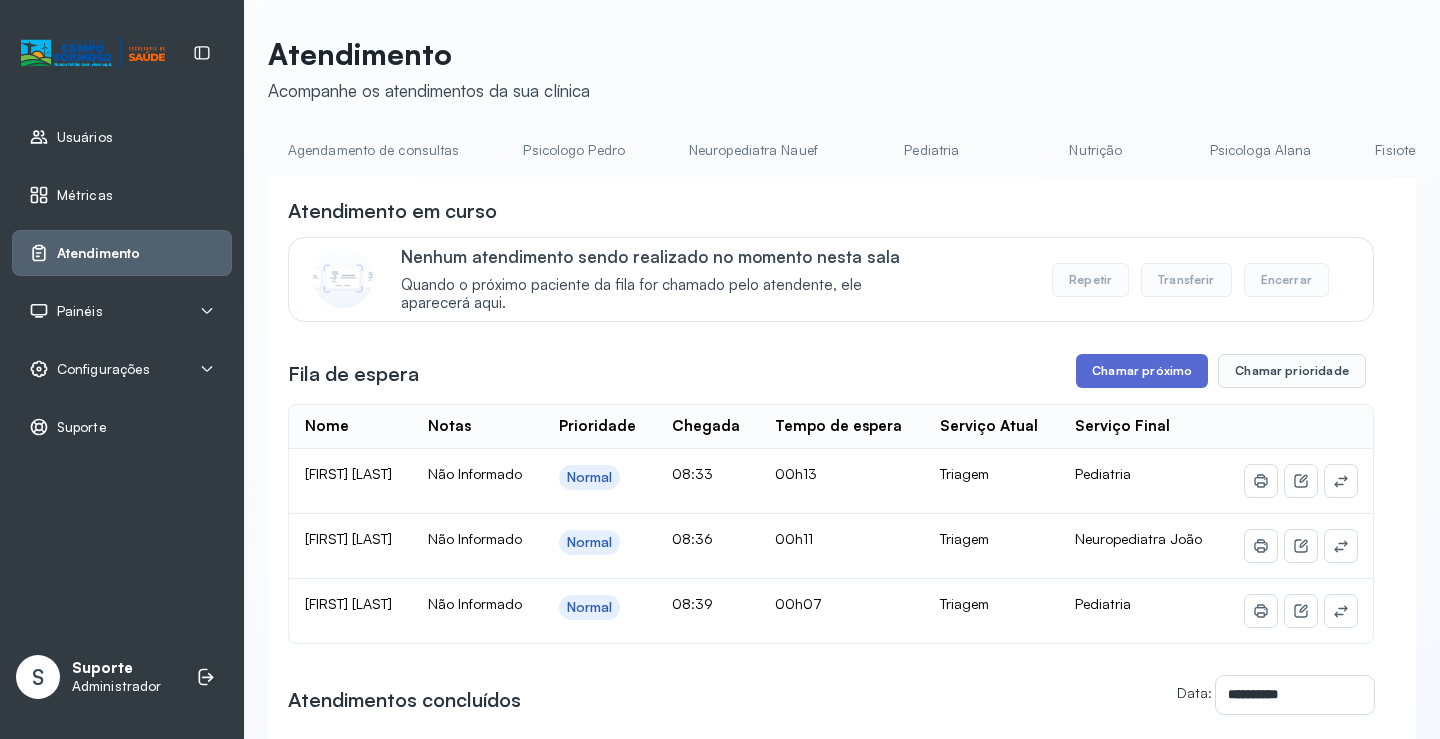click on "Chamar próximo" at bounding box center (1142, 371) 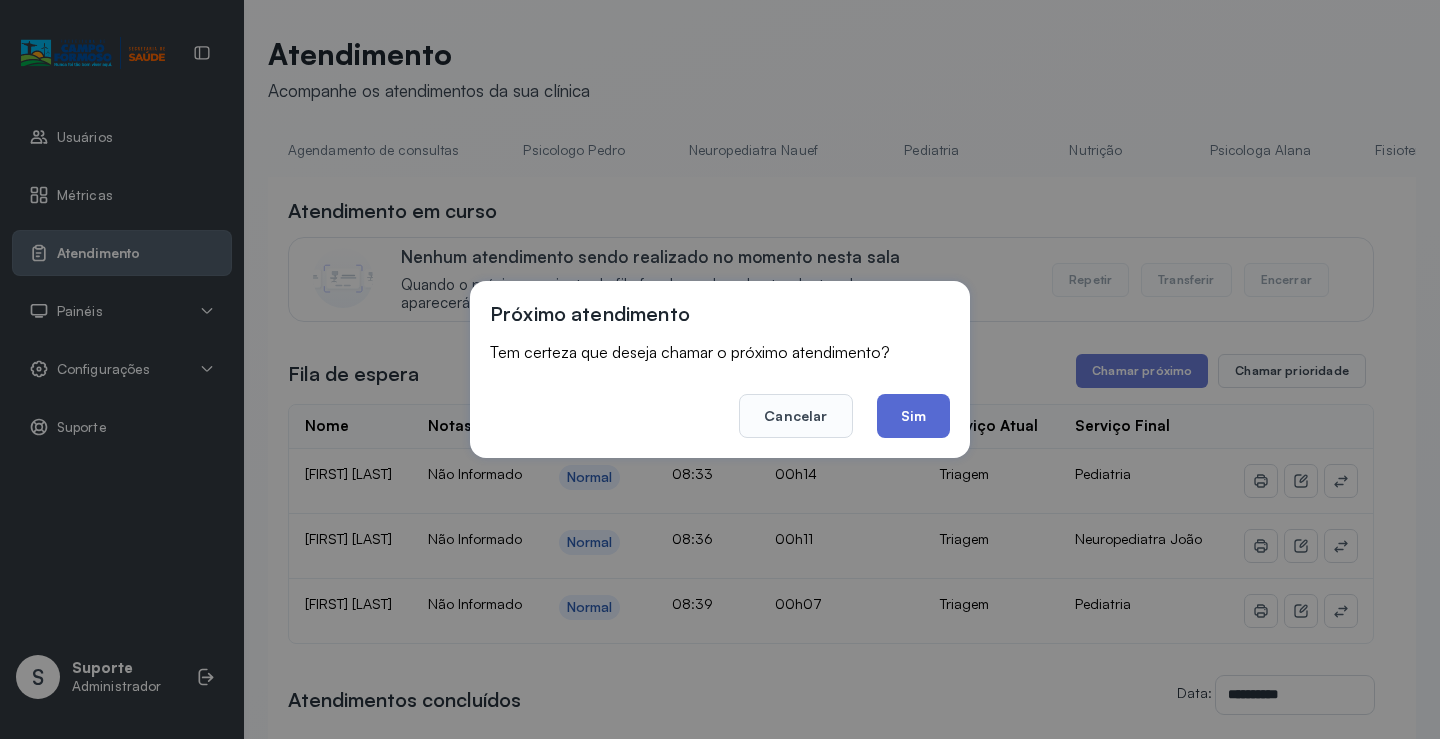 click on "Sim" 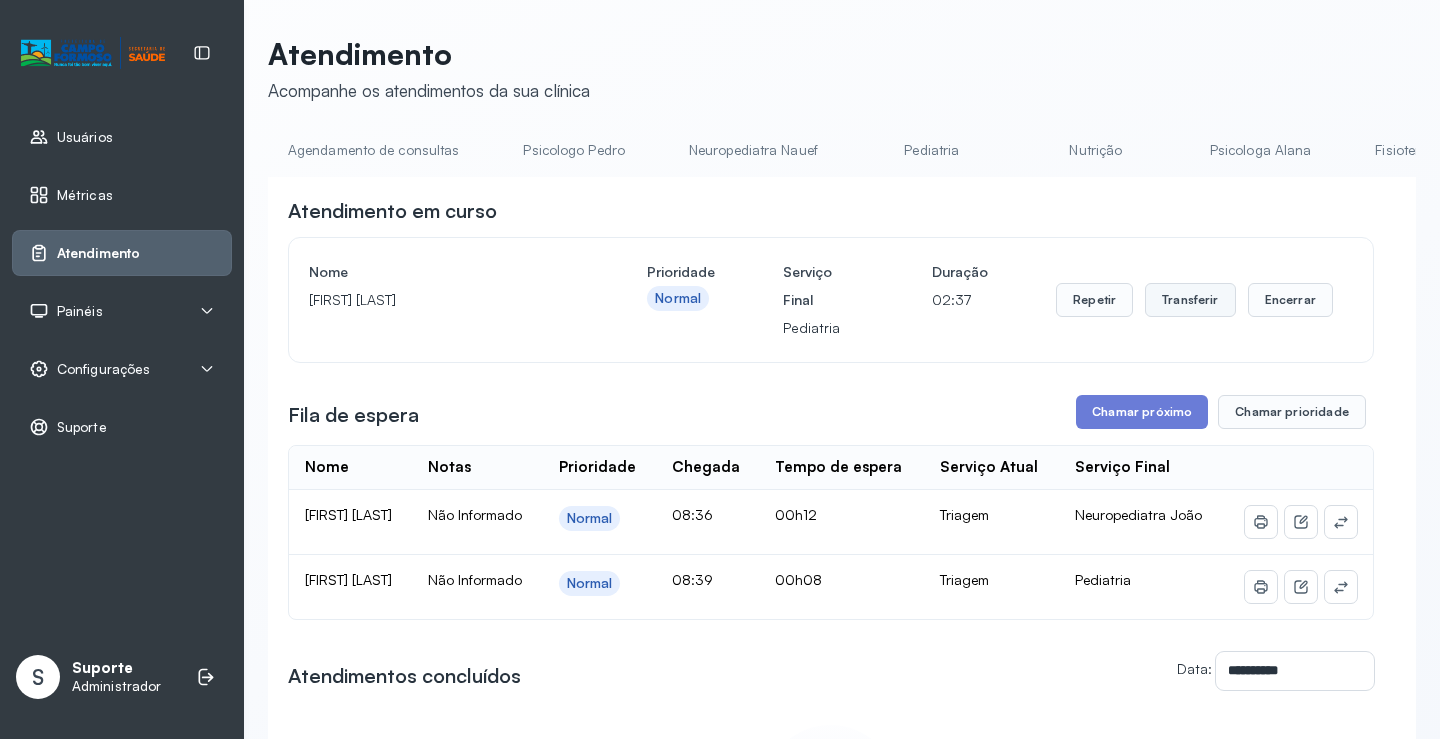 click on "Transferir" at bounding box center [1190, 300] 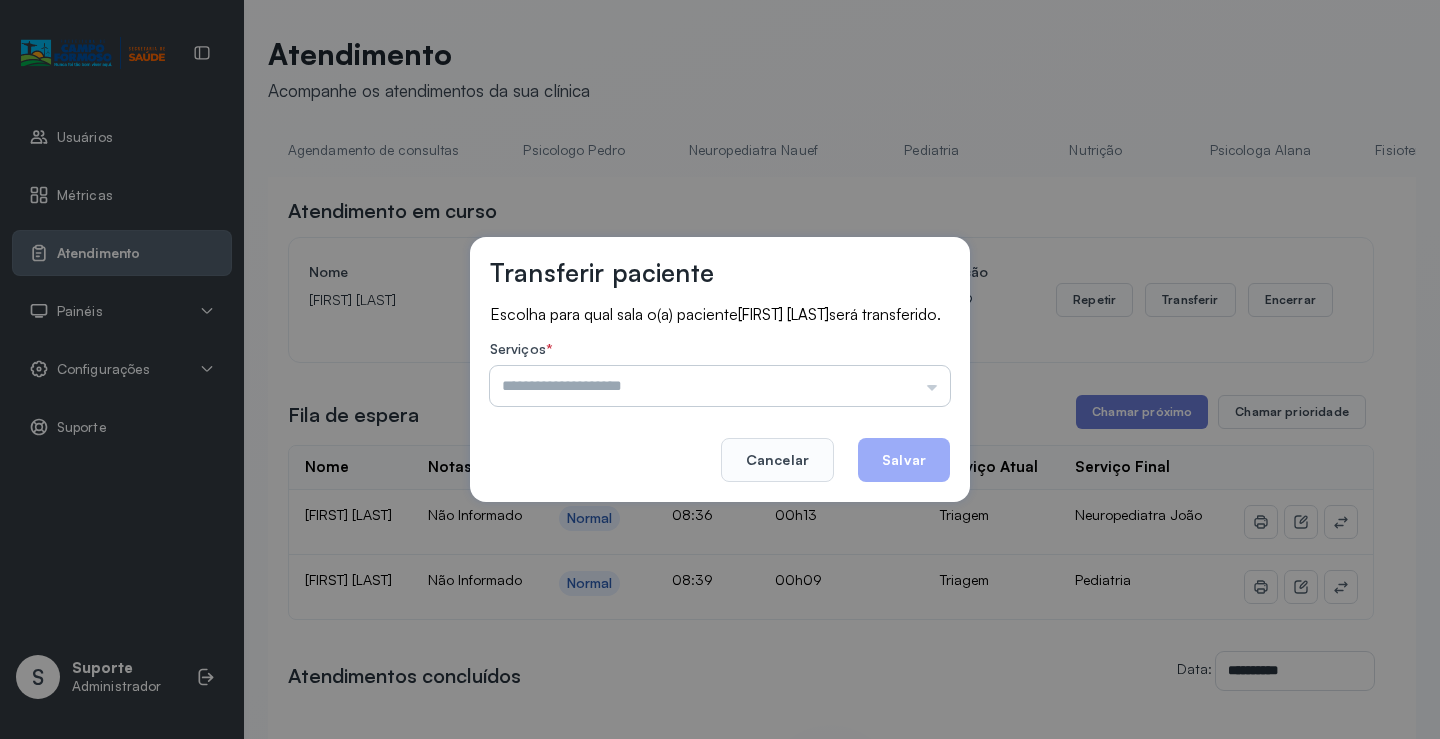 click at bounding box center (720, 386) 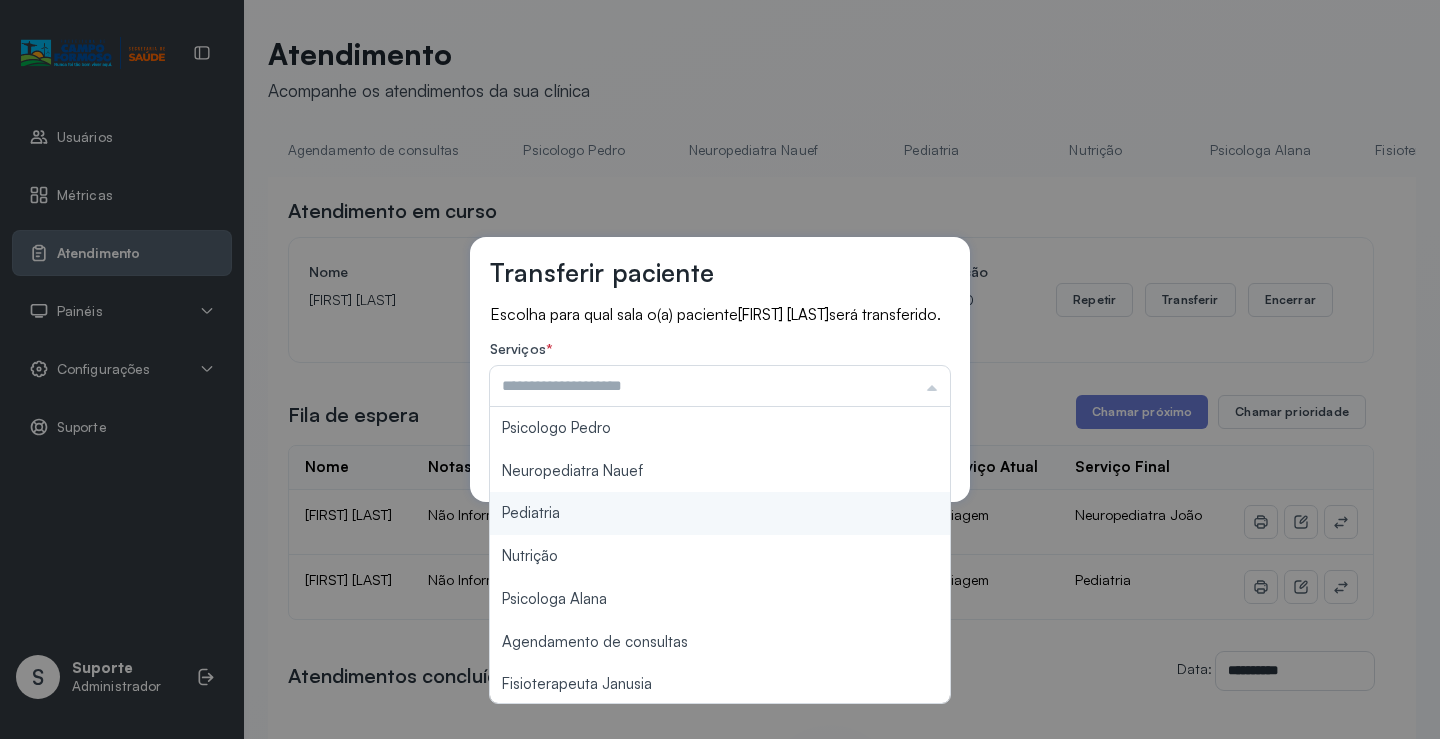 type on "*********" 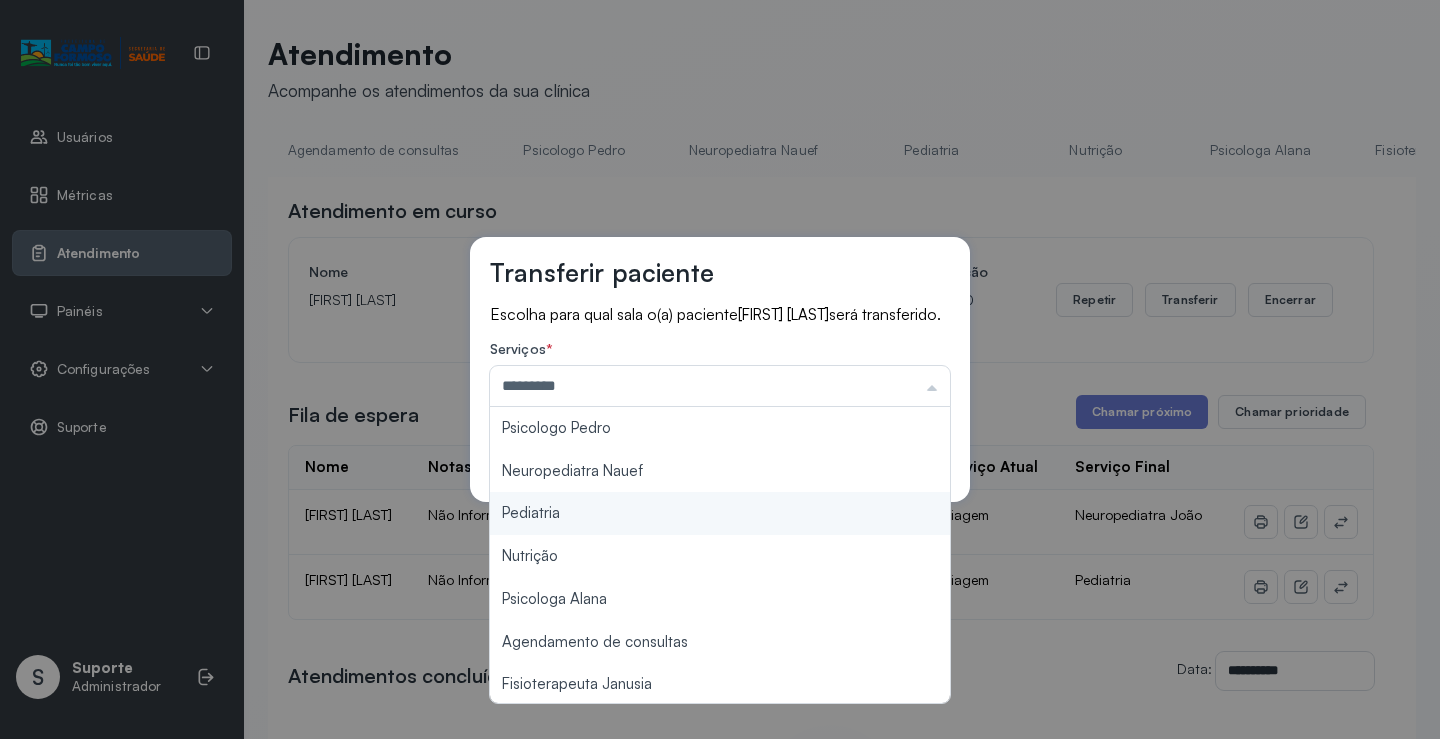 click on "Transferir paciente Escolha para qual sala o(a) paciente  [FIRST] [LAST]  será transferido.  Serviços  *  ********* Psicologo Pedro Neuropediatra Nauef Pediatria Nutrição Psicologa Alana Agendamento de consultas Fisioterapeuta Janusia Coordenadora Solange Consultório 2 Assistente Social Psiquiatra Fisioterapeuta Francyne Fisioterapeuta Morgana Neuropediatra João Cancelar Salvar" at bounding box center (720, 369) 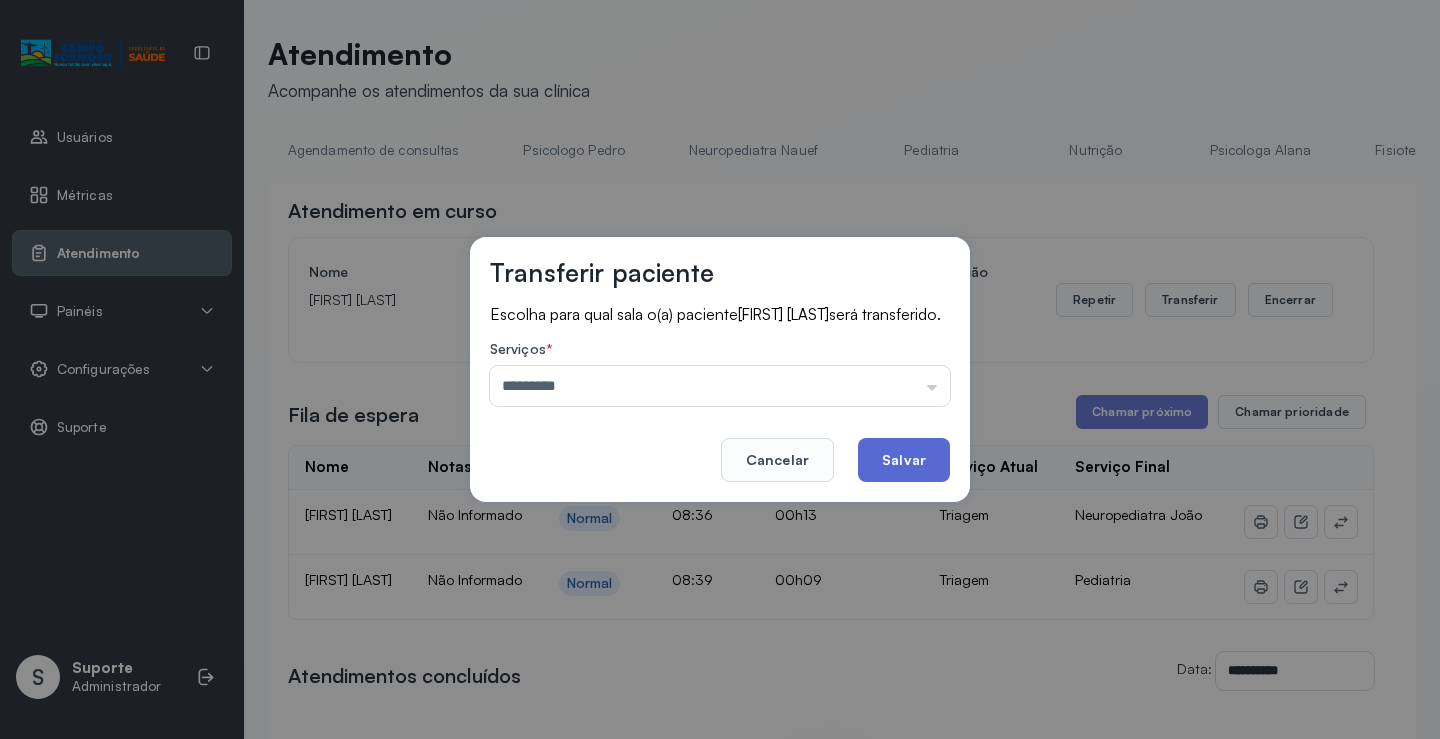 click on "Salvar" 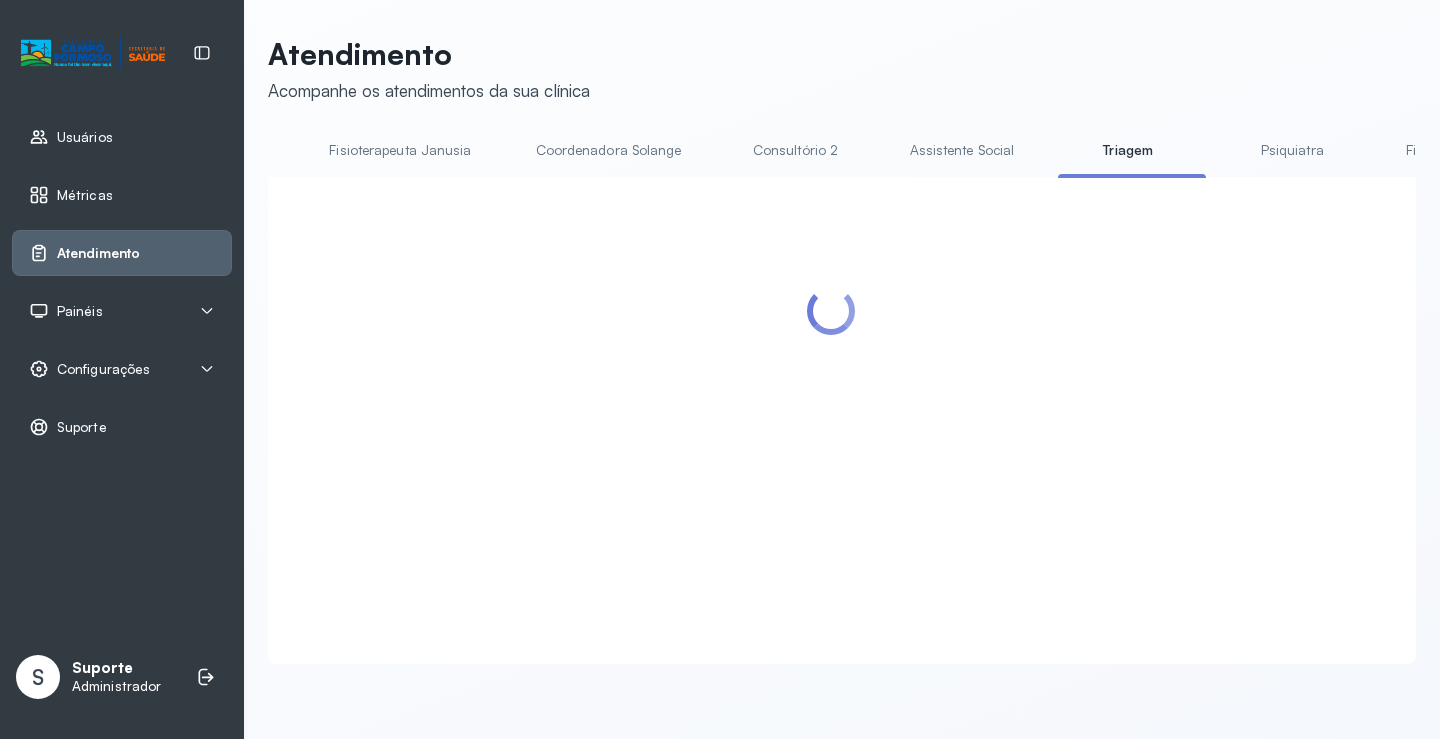 scroll, scrollTop: 0, scrollLeft: 1049, axis: horizontal 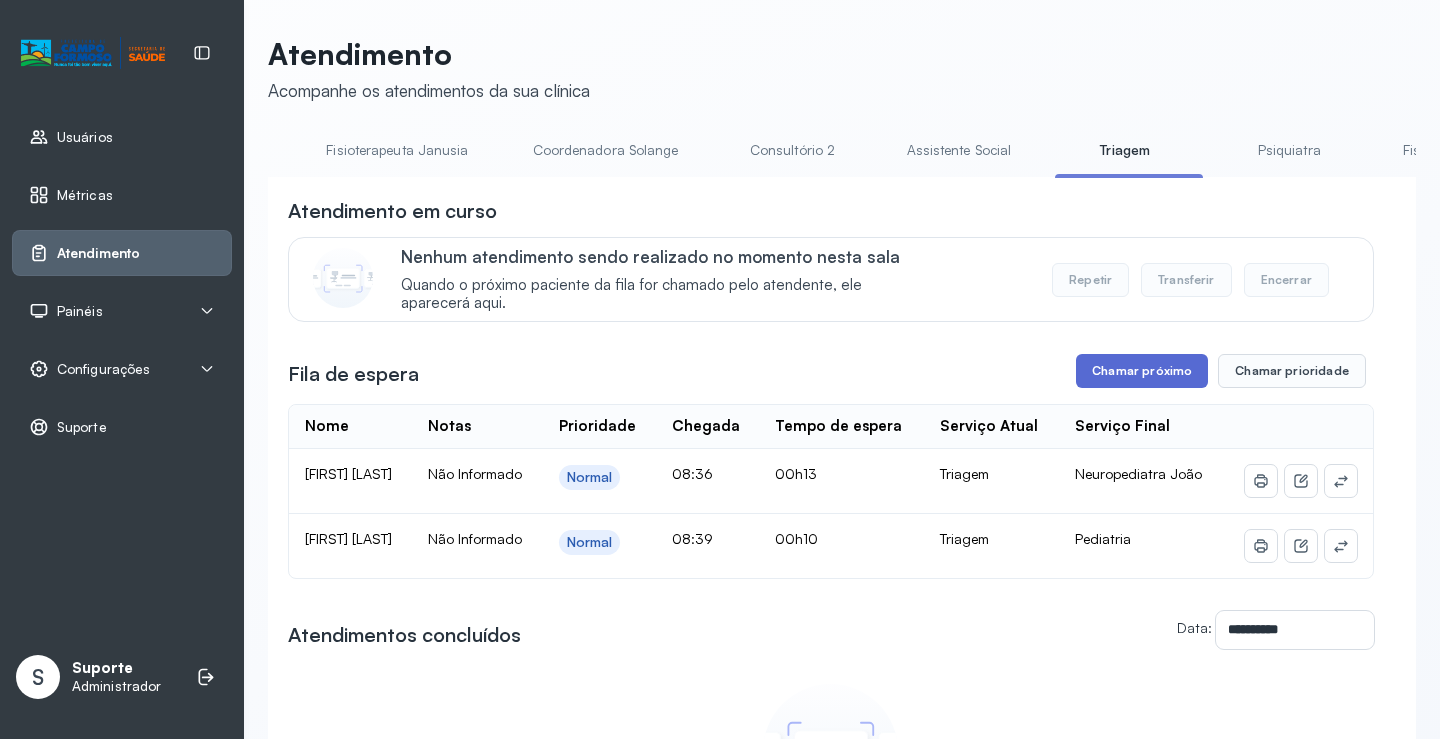 click on "Chamar próximo" at bounding box center [1142, 371] 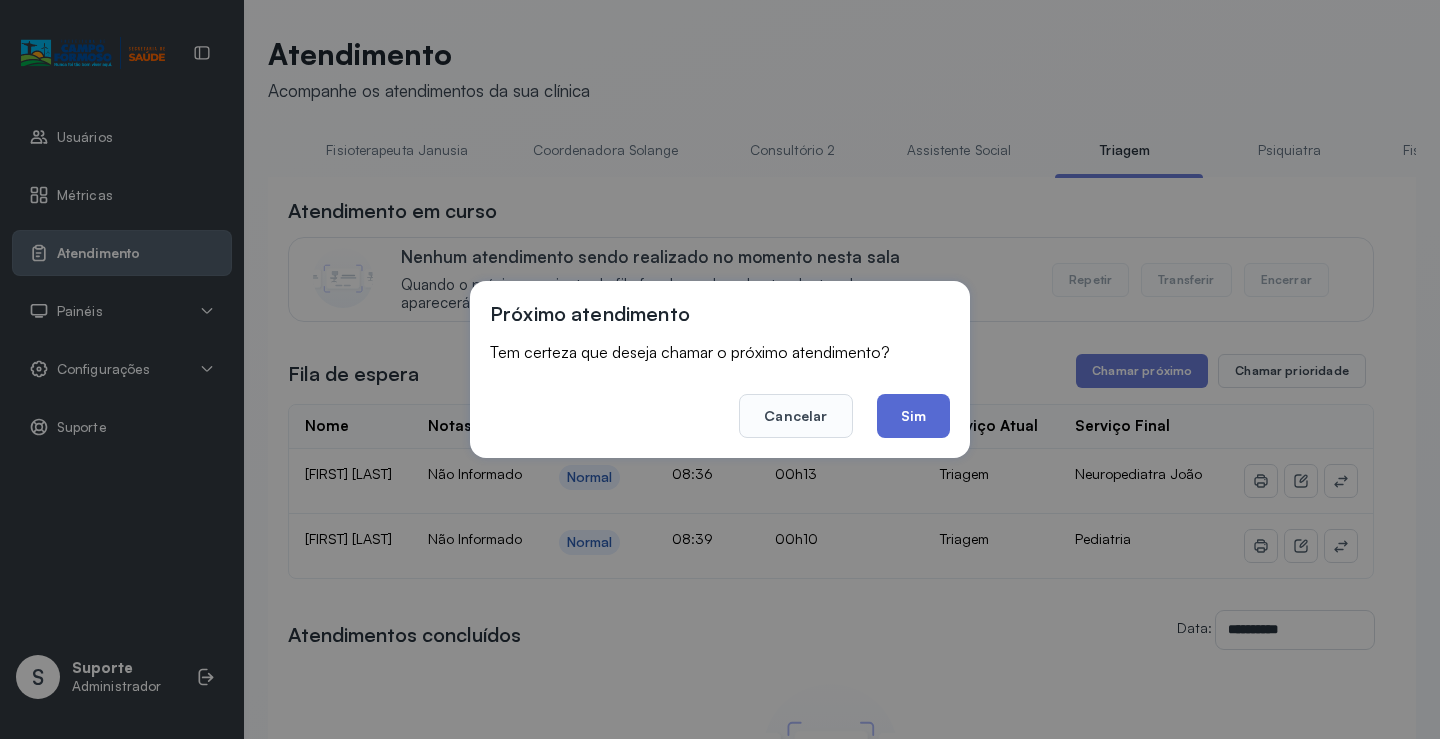 click on "Sim" 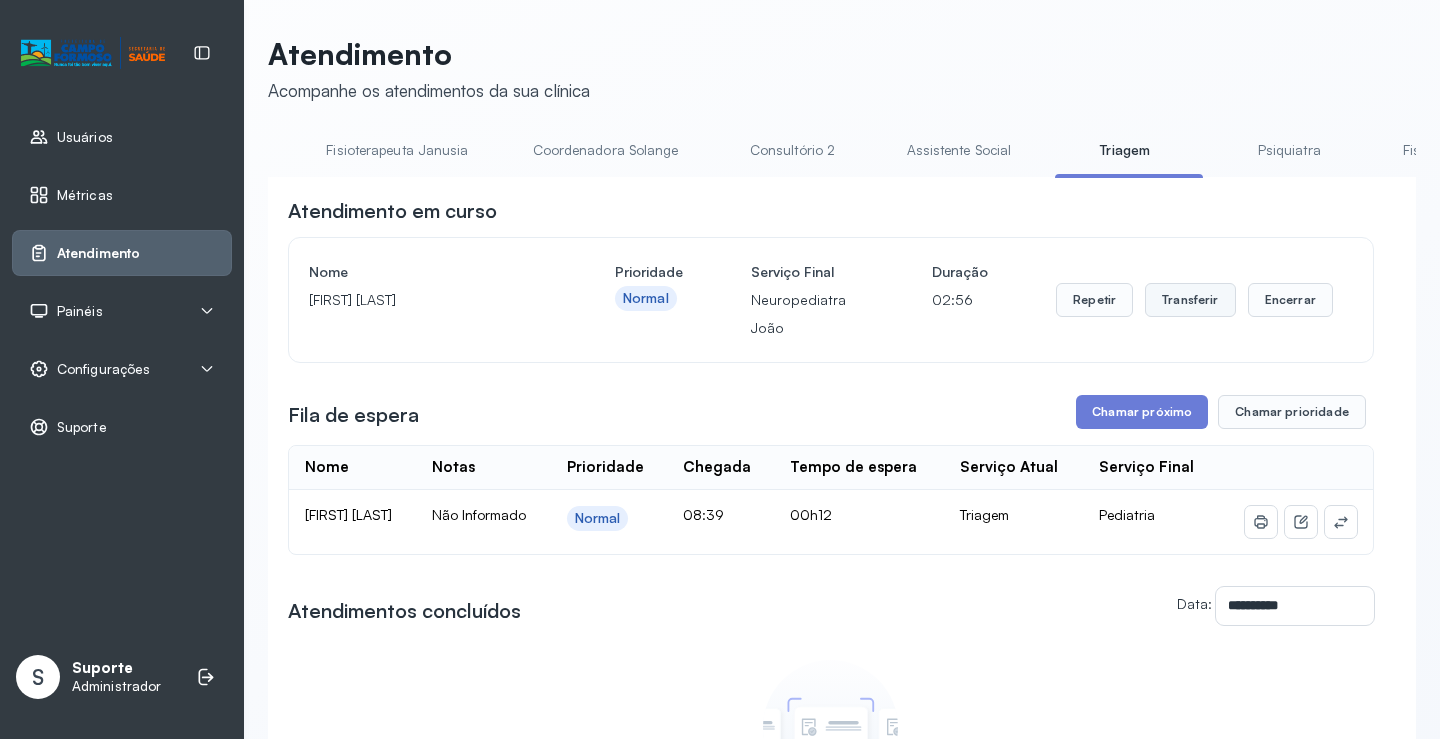 click on "Transferir" at bounding box center (1190, 300) 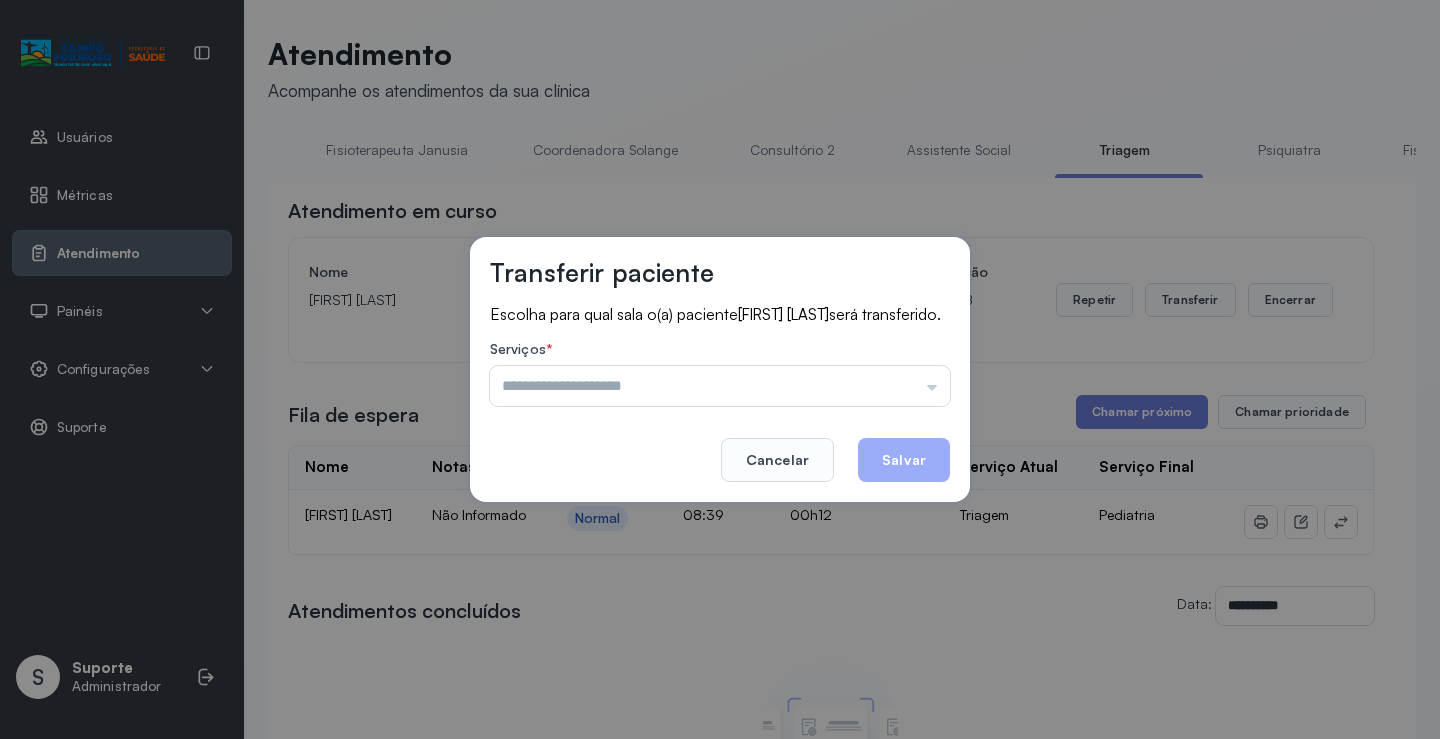 click at bounding box center (720, 386) 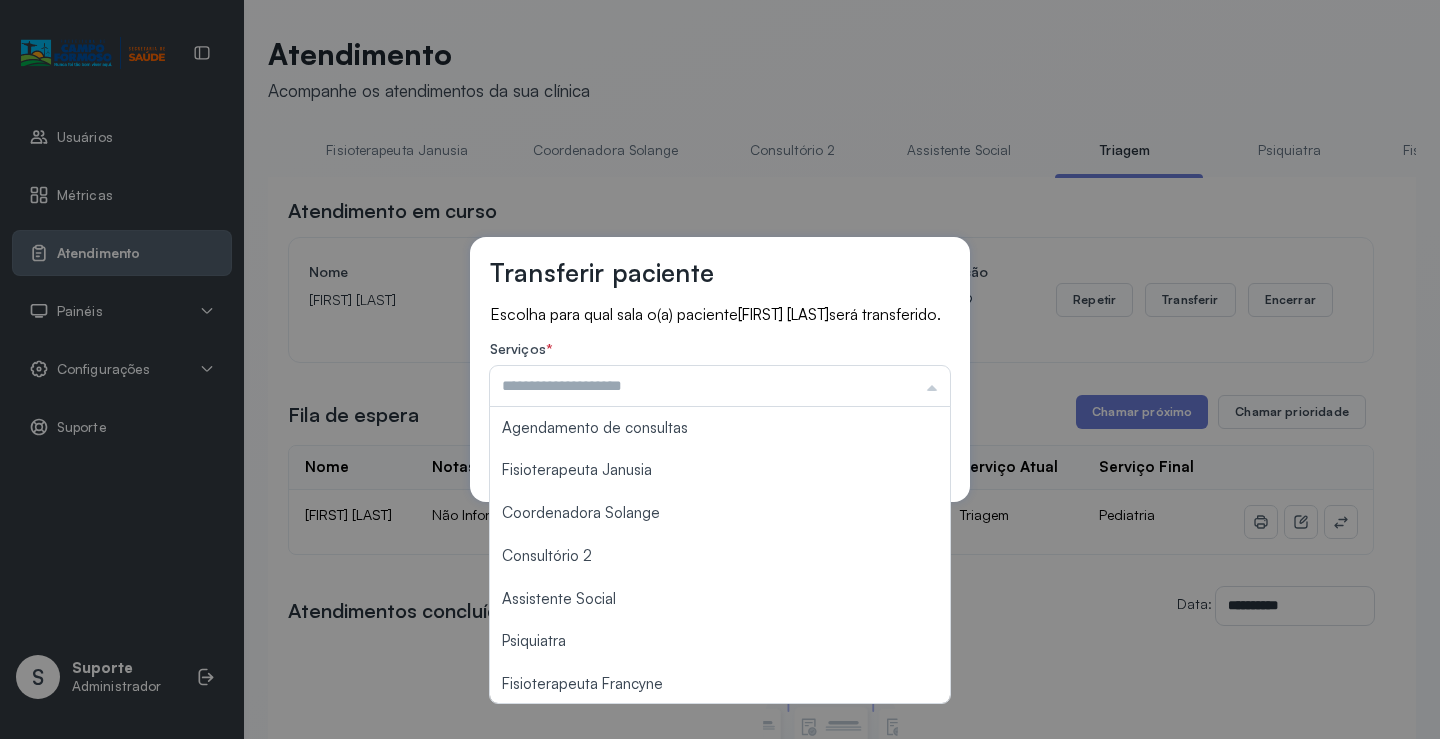 scroll, scrollTop: 303, scrollLeft: 0, axis: vertical 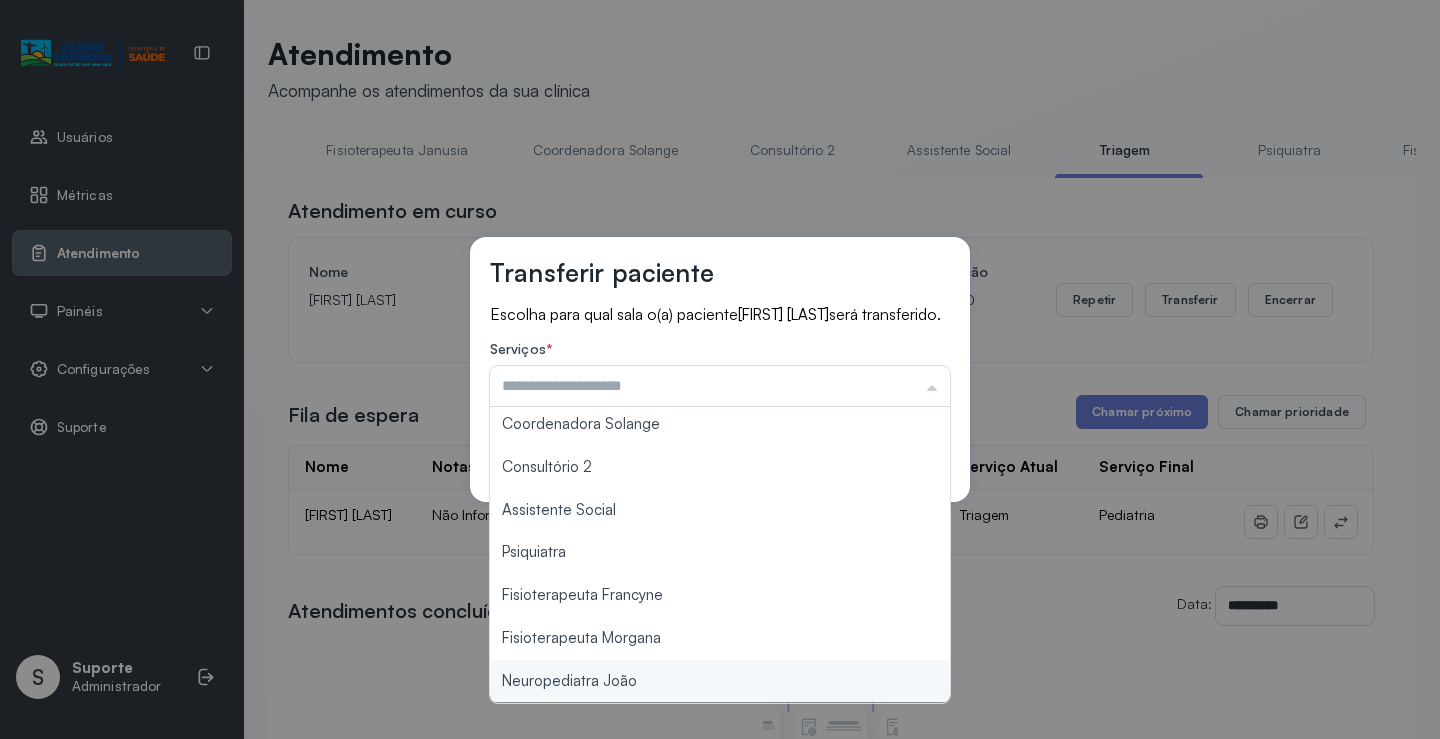 type on "**********" 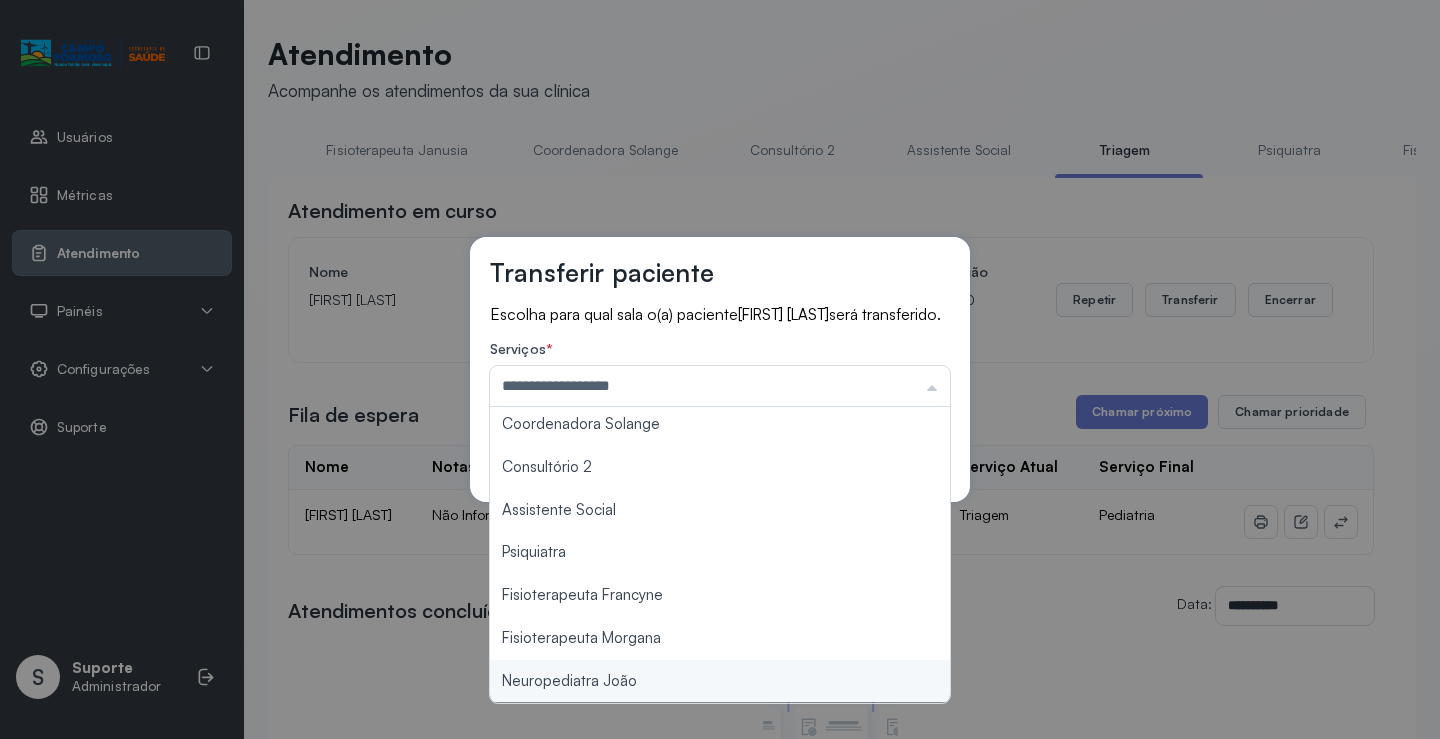 click on "**********" at bounding box center (720, 369) 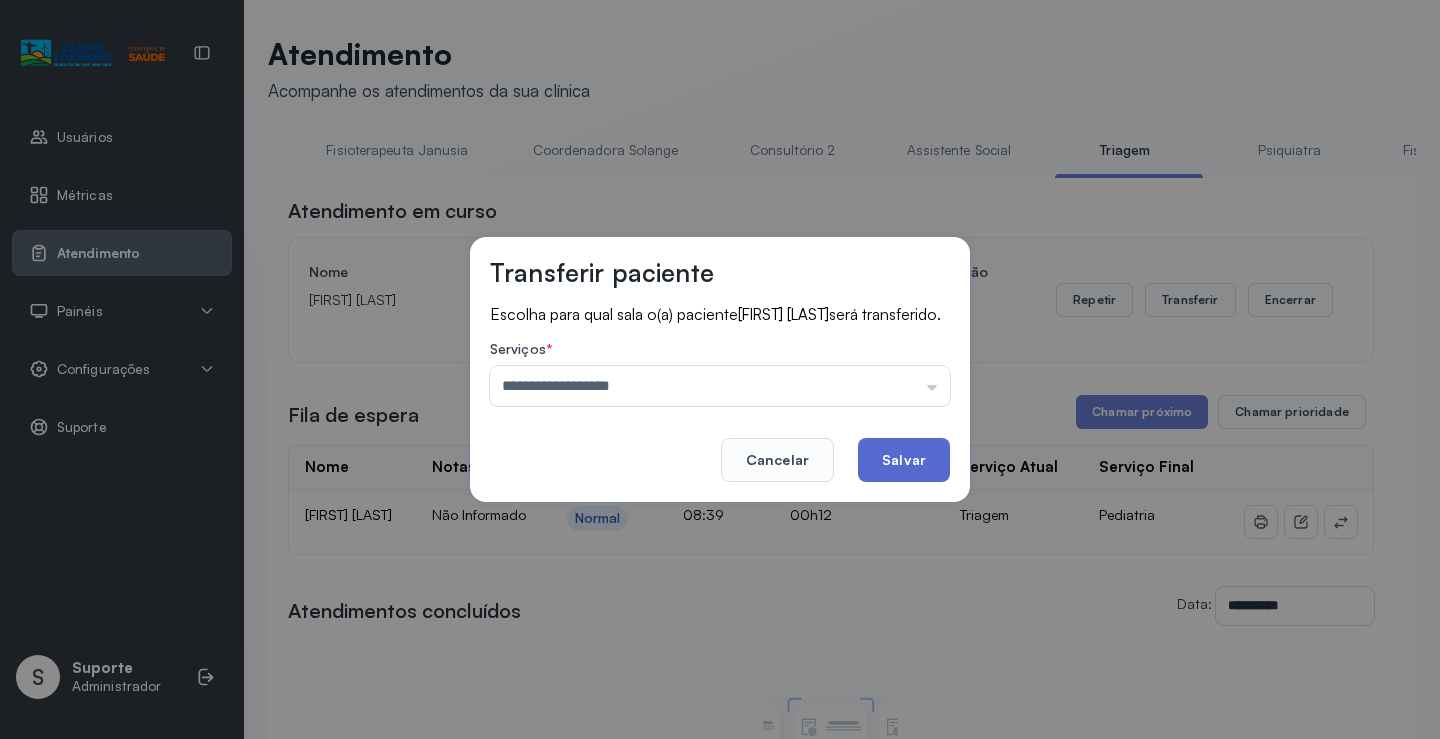 click on "Salvar" 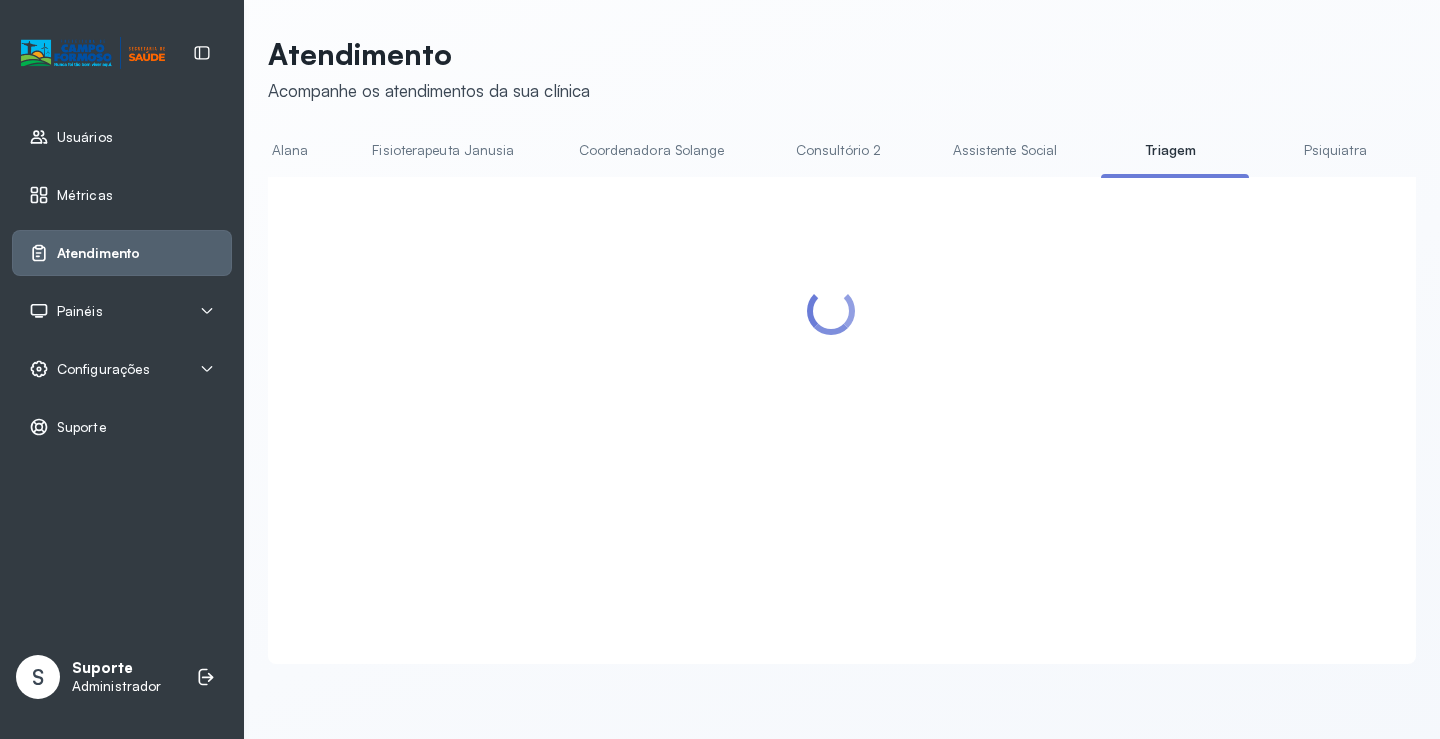 scroll, scrollTop: 0, scrollLeft: 1017, axis: horizontal 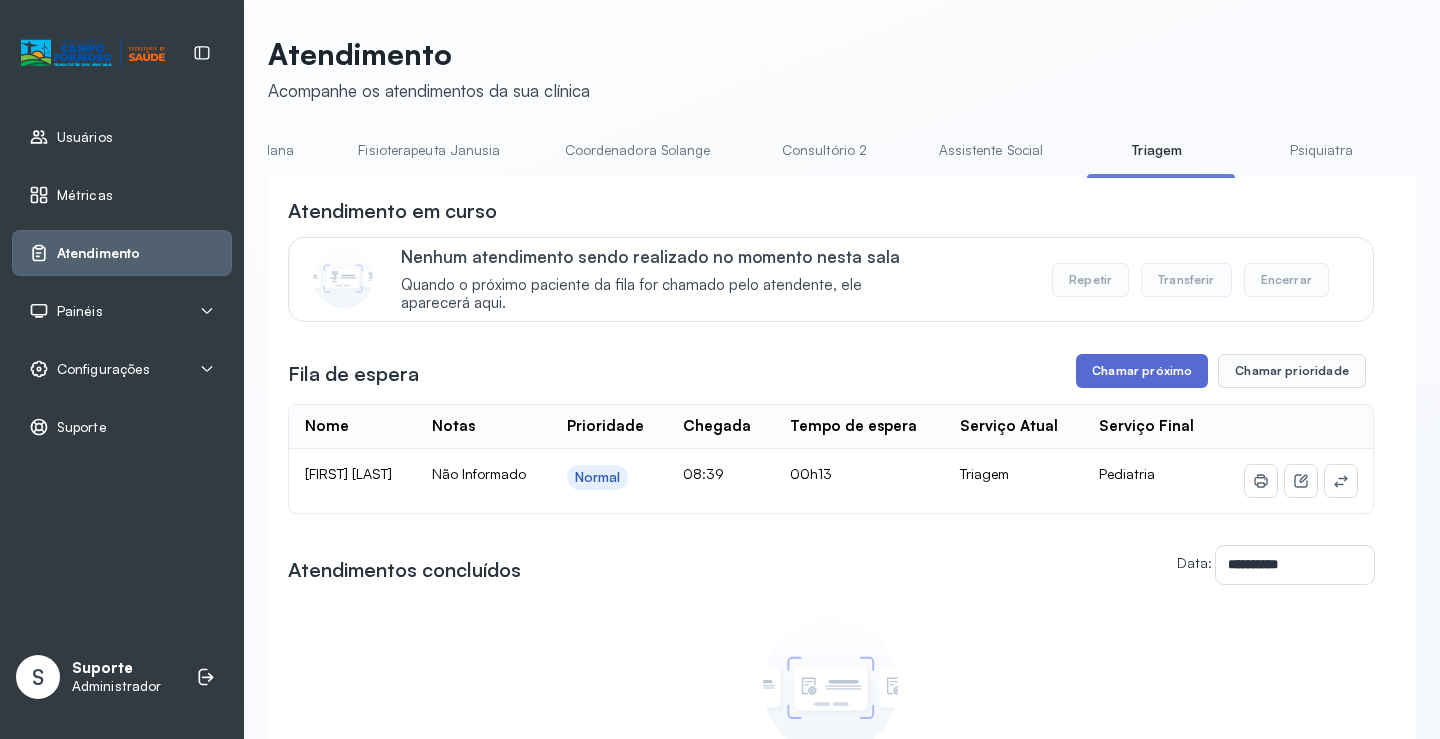 click on "Chamar próximo" at bounding box center (1142, 371) 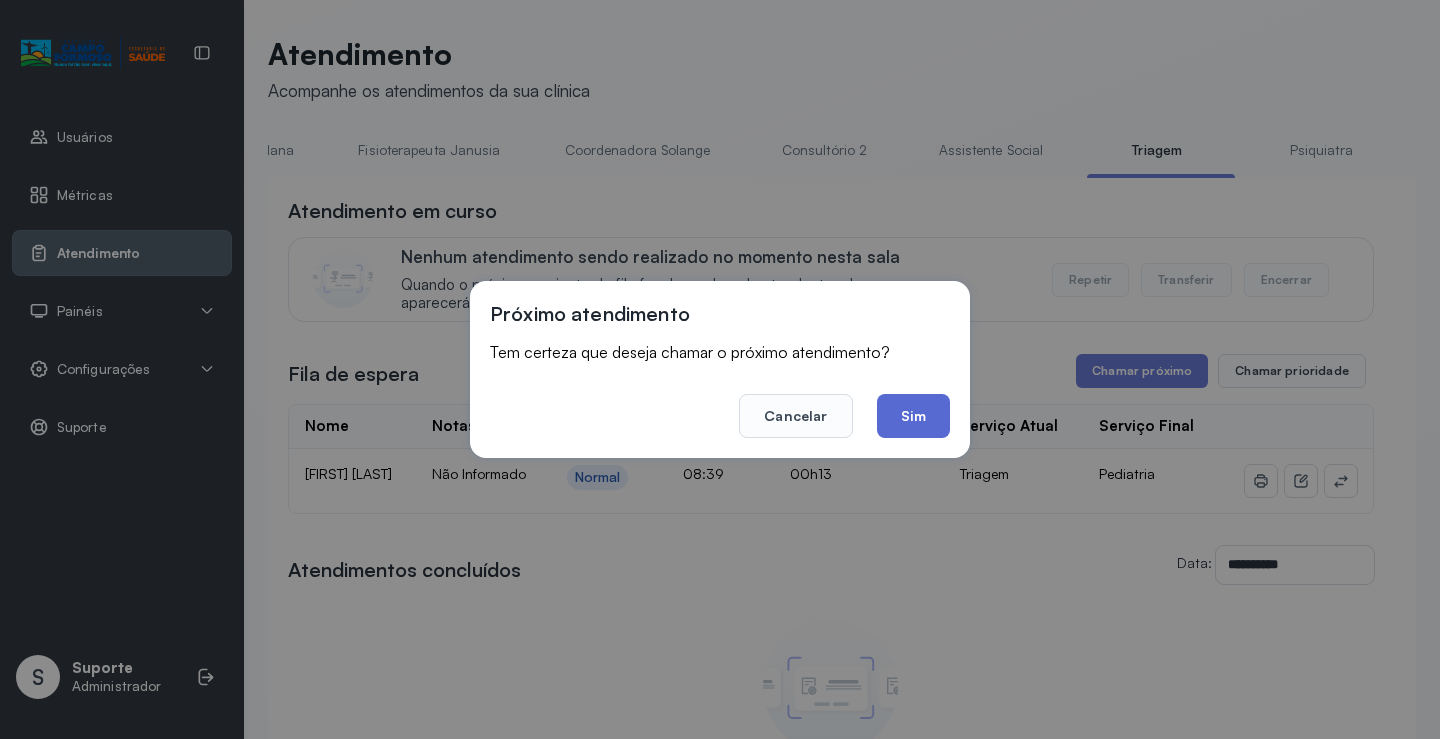 click on "Sim" 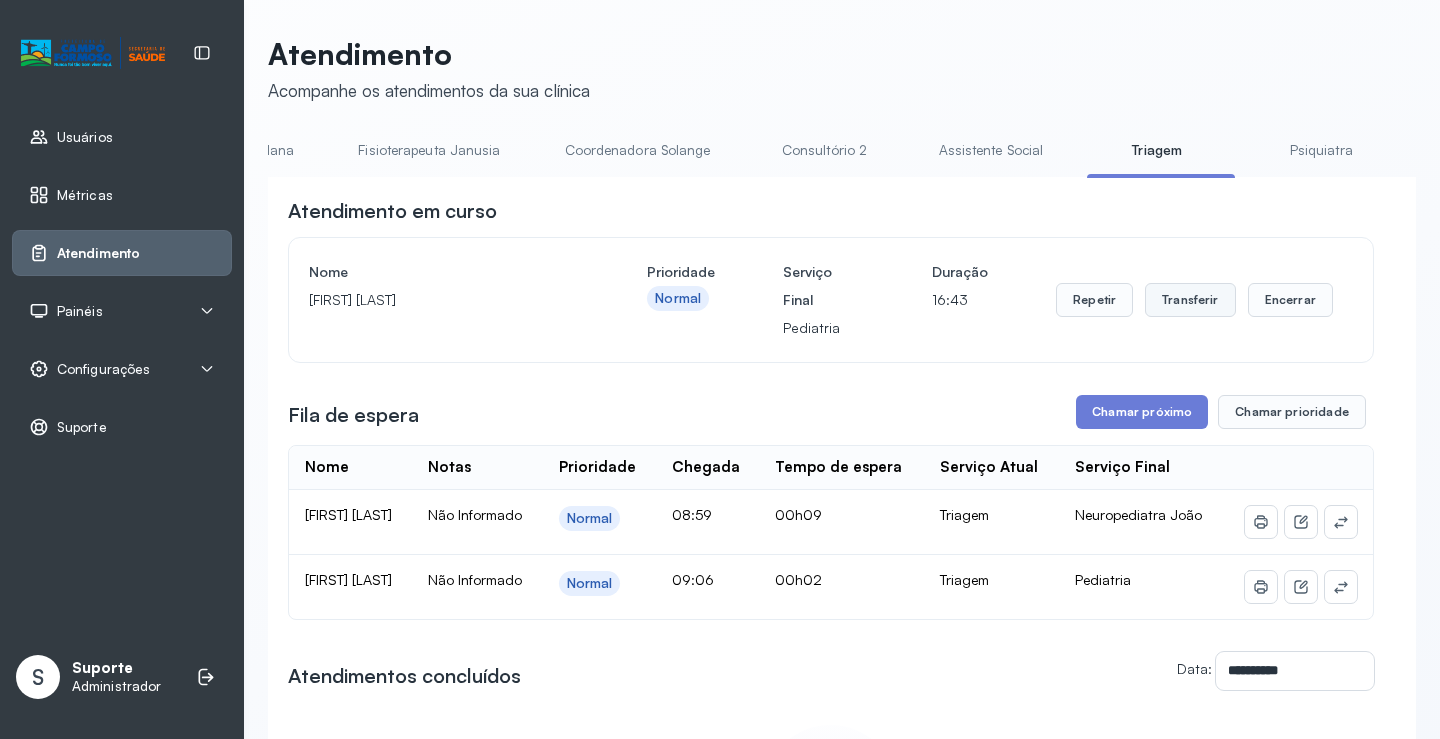 click on "Transferir" at bounding box center [1190, 300] 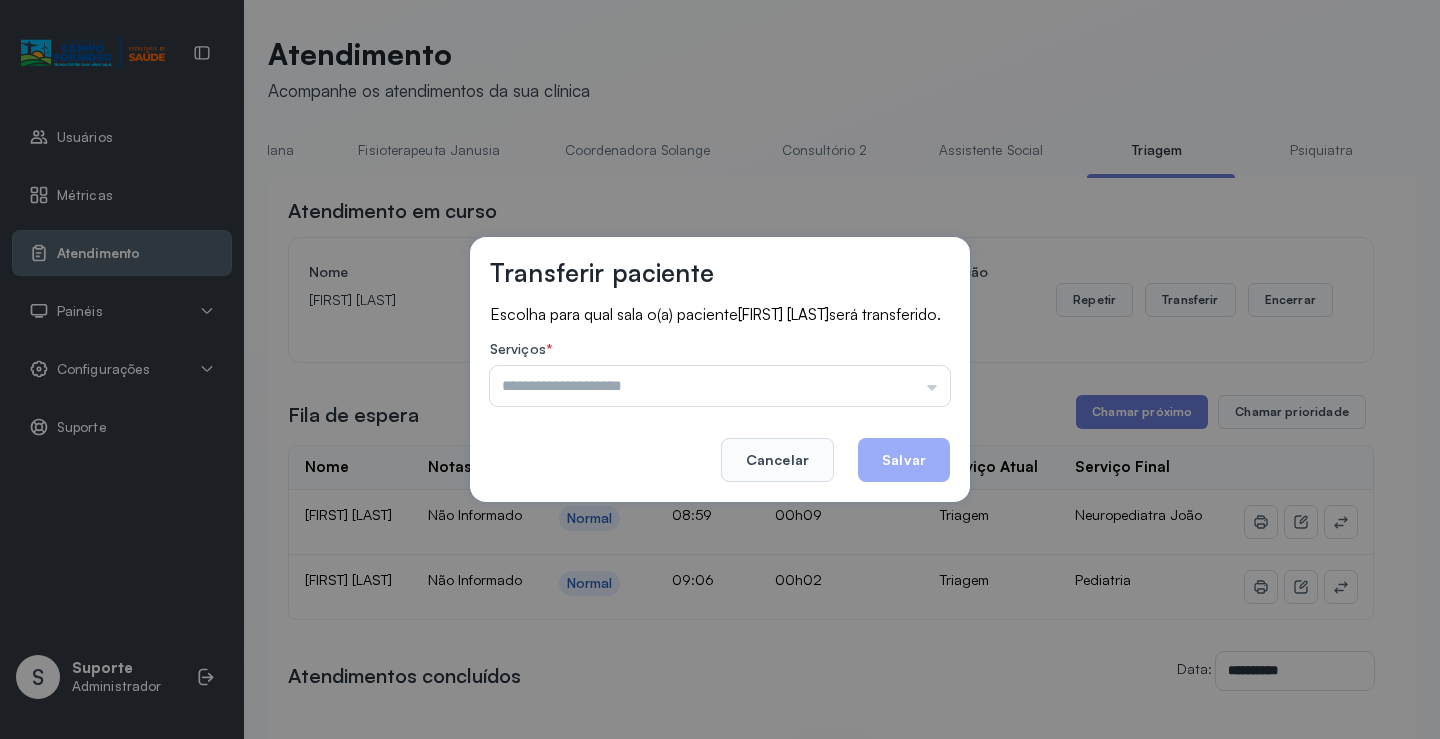click at bounding box center [720, 386] 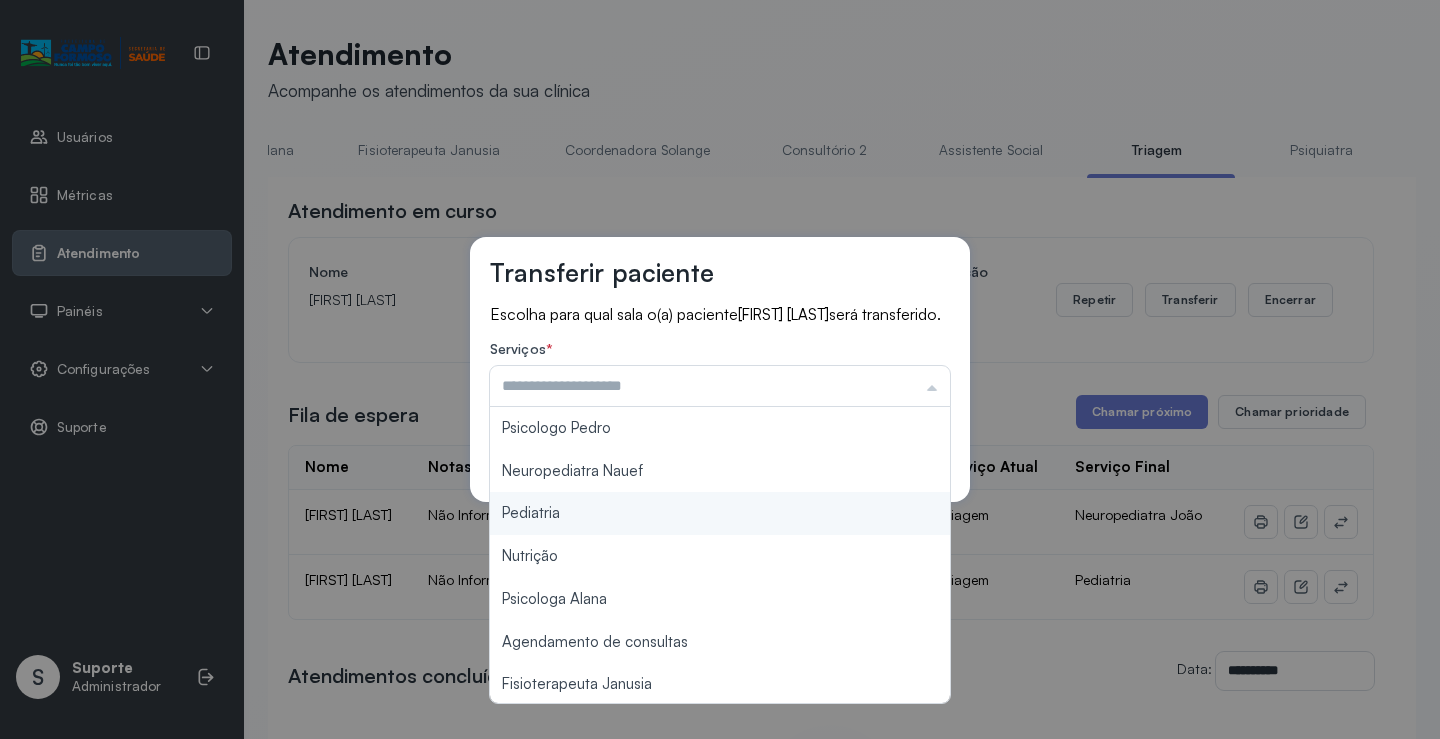 type on "*********" 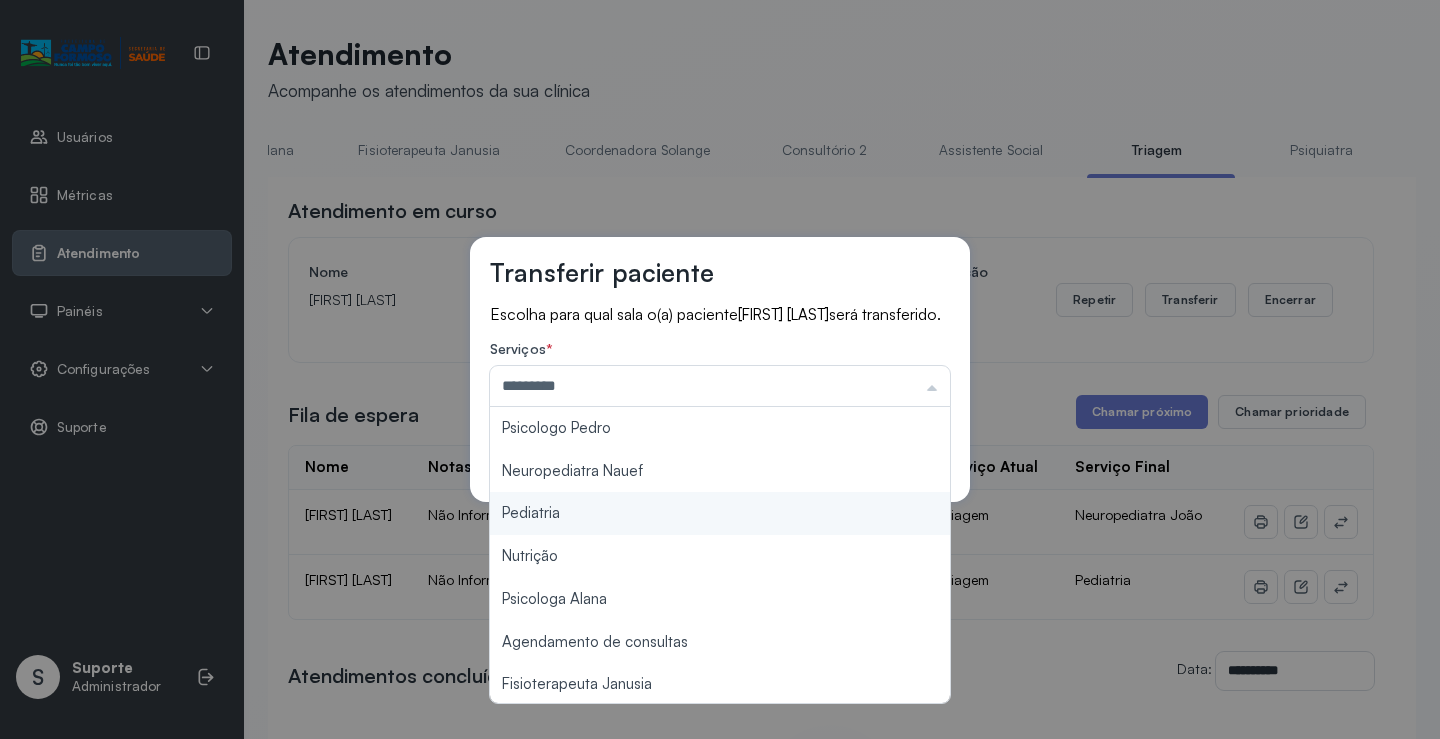 click on "Transferir paciente Escolha para qual sala o(a) paciente  [FIRST] [LAST]  será transferido.  Serviços  *  ********* Psicologo Pedro Neuropediatra Nauef Pediatria Nutrição Psicologa Alana Agendamento de consultas Fisioterapeuta Janusia Coordenadora Solange Consultório 2 Assistente Social Psiquiatra Fisioterapeuta Francyne Fisioterapeuta Morgana Neuropediatra João Cancelar Salvar" at bounding box center (720, 369) 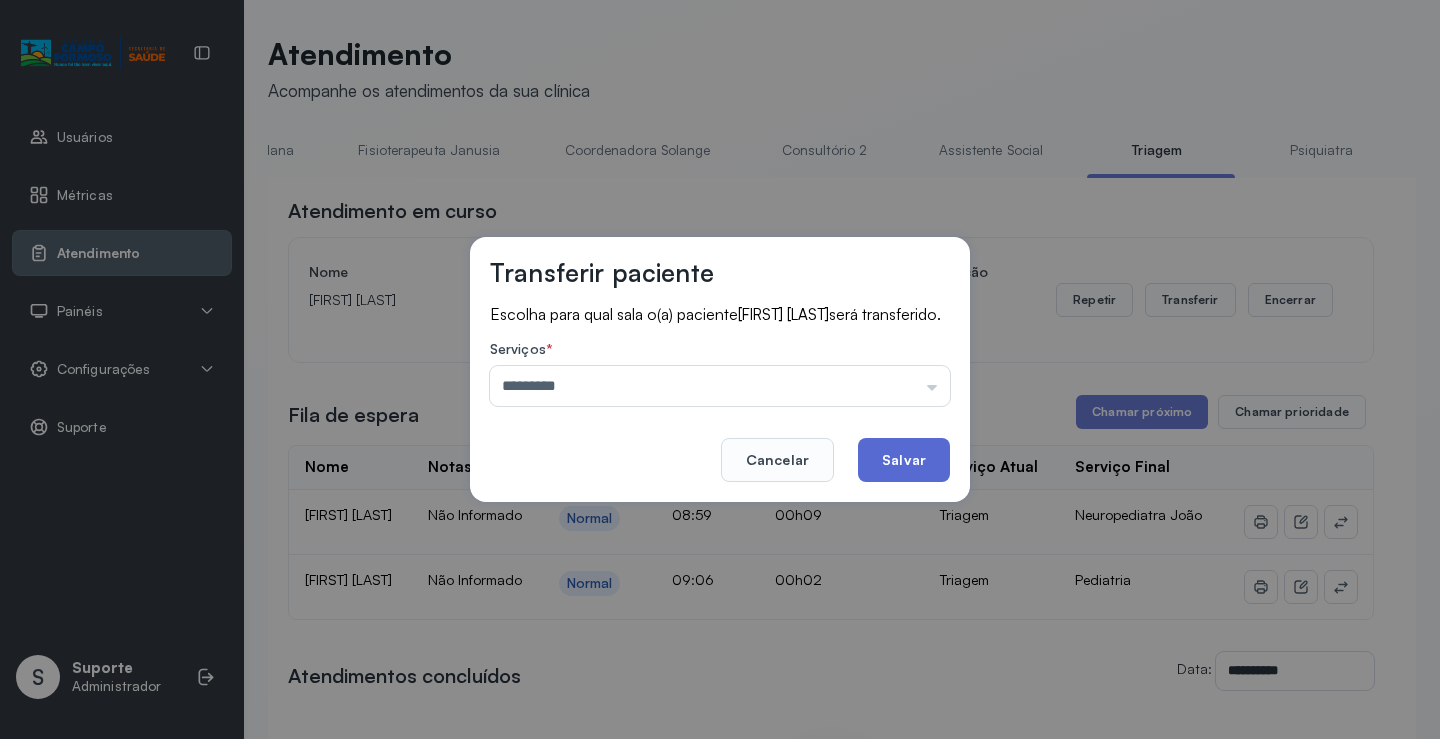 click on "Salvar" 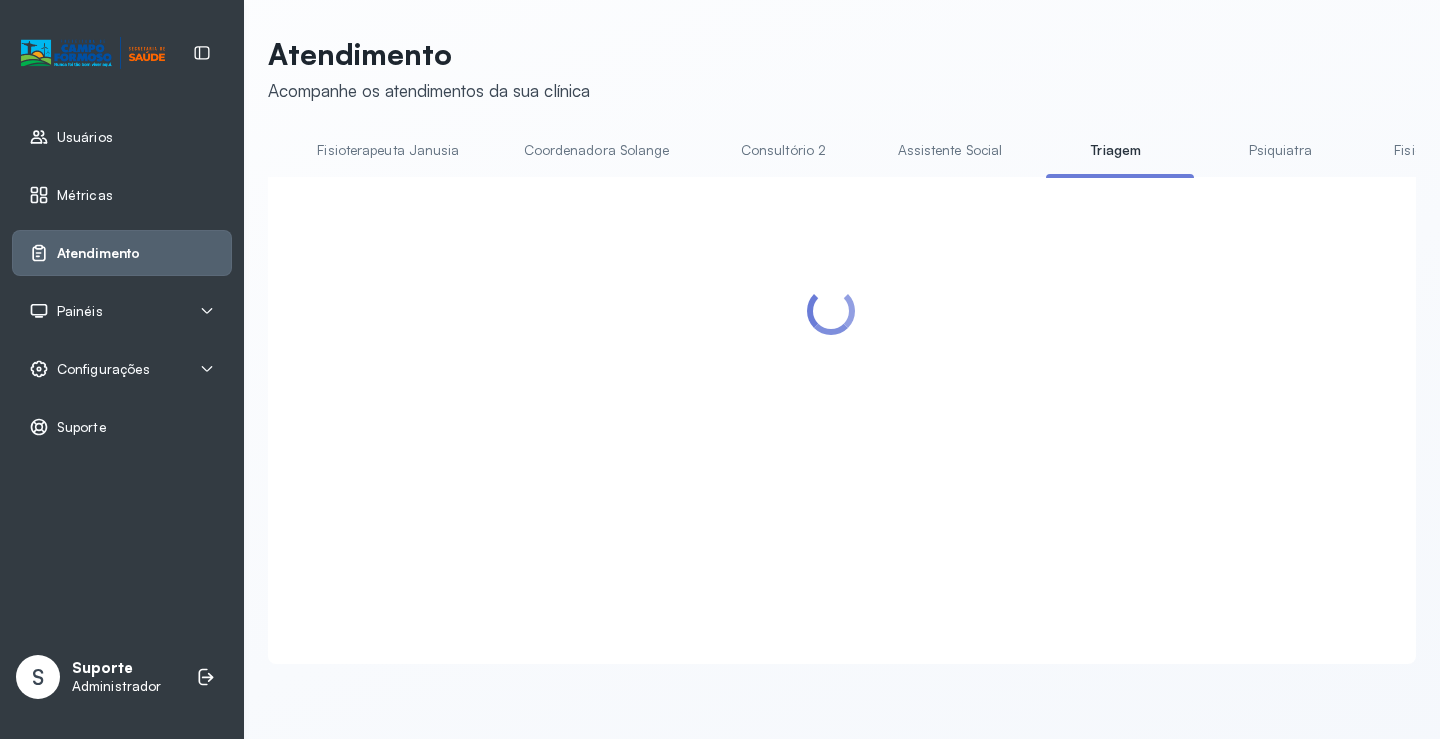 scroll, scrollTop: 0, scrollLeft: 1109, axis: horizontal 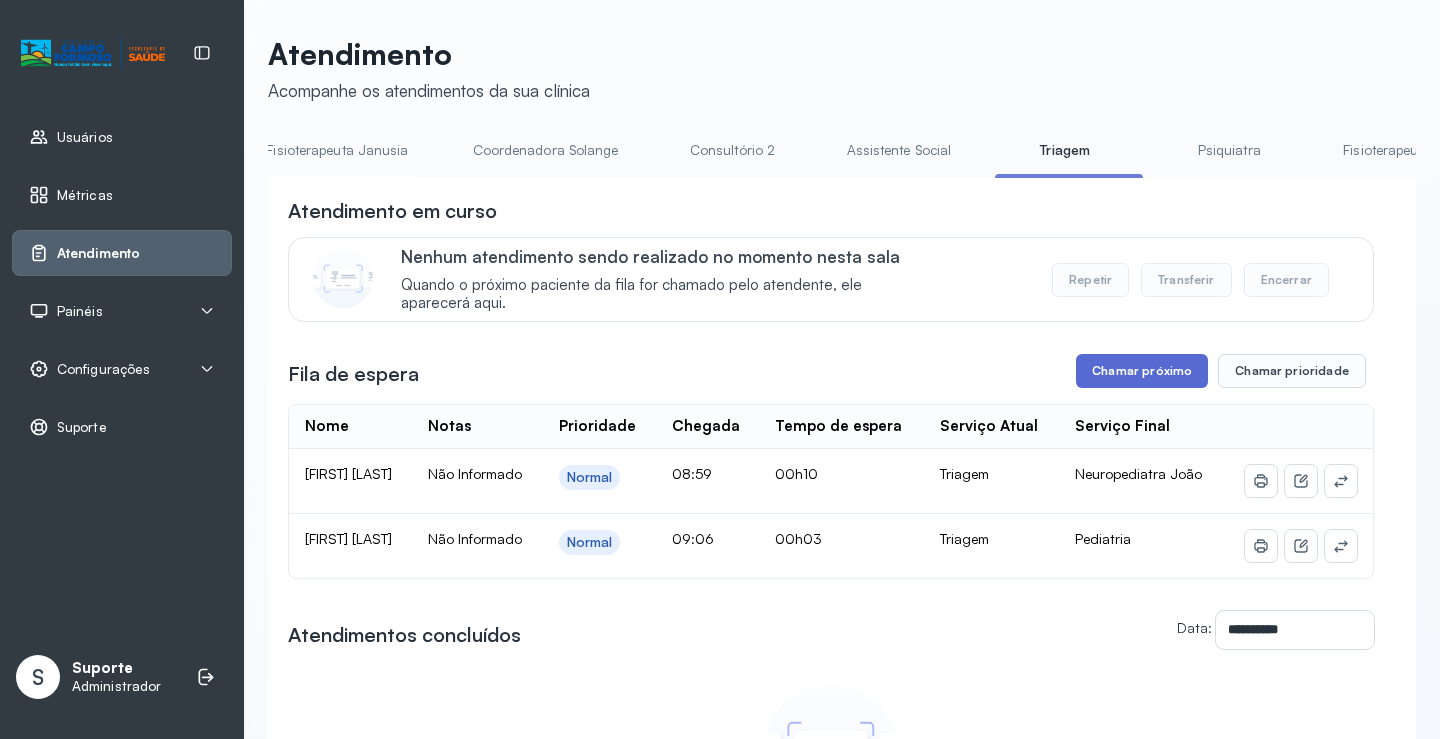 click on "Chamar próximo" at bounding box center (1142, 371) 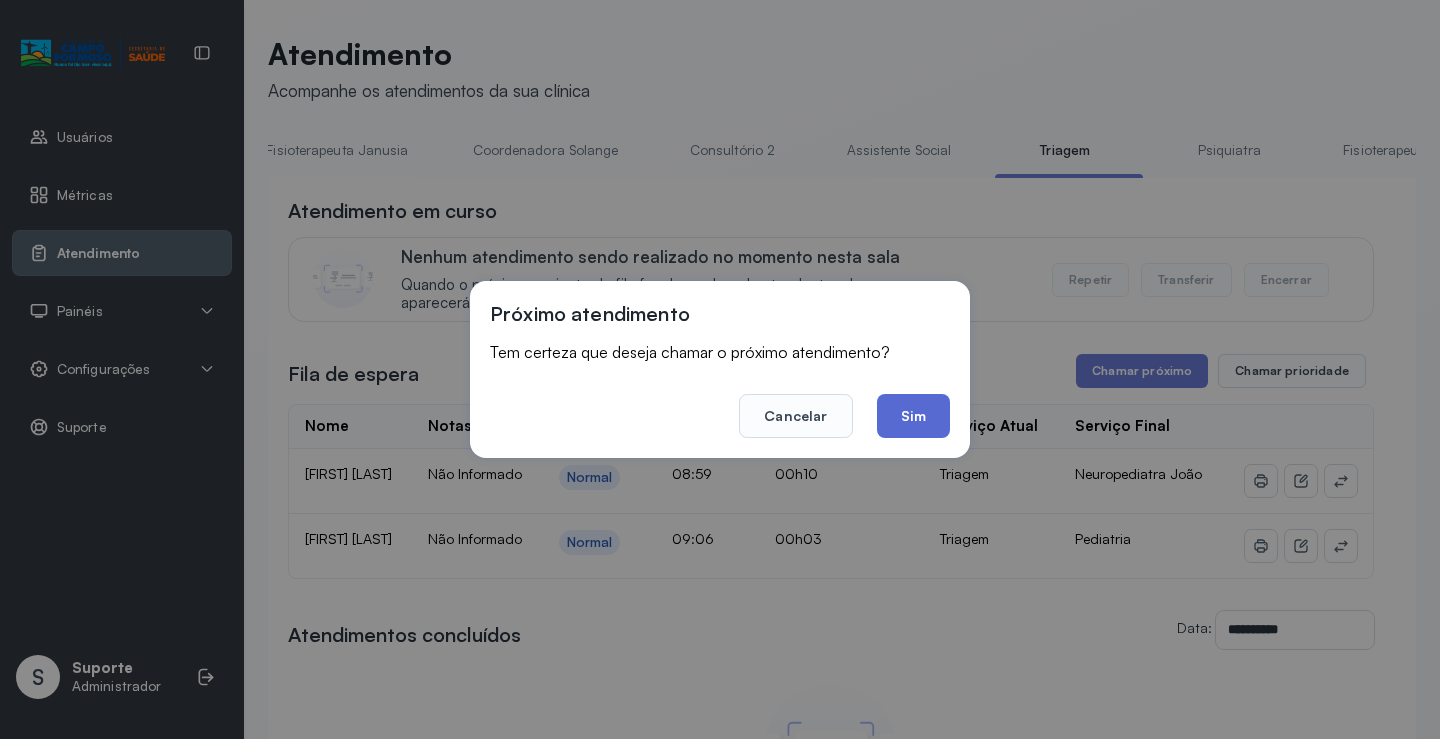 click on "Sim" 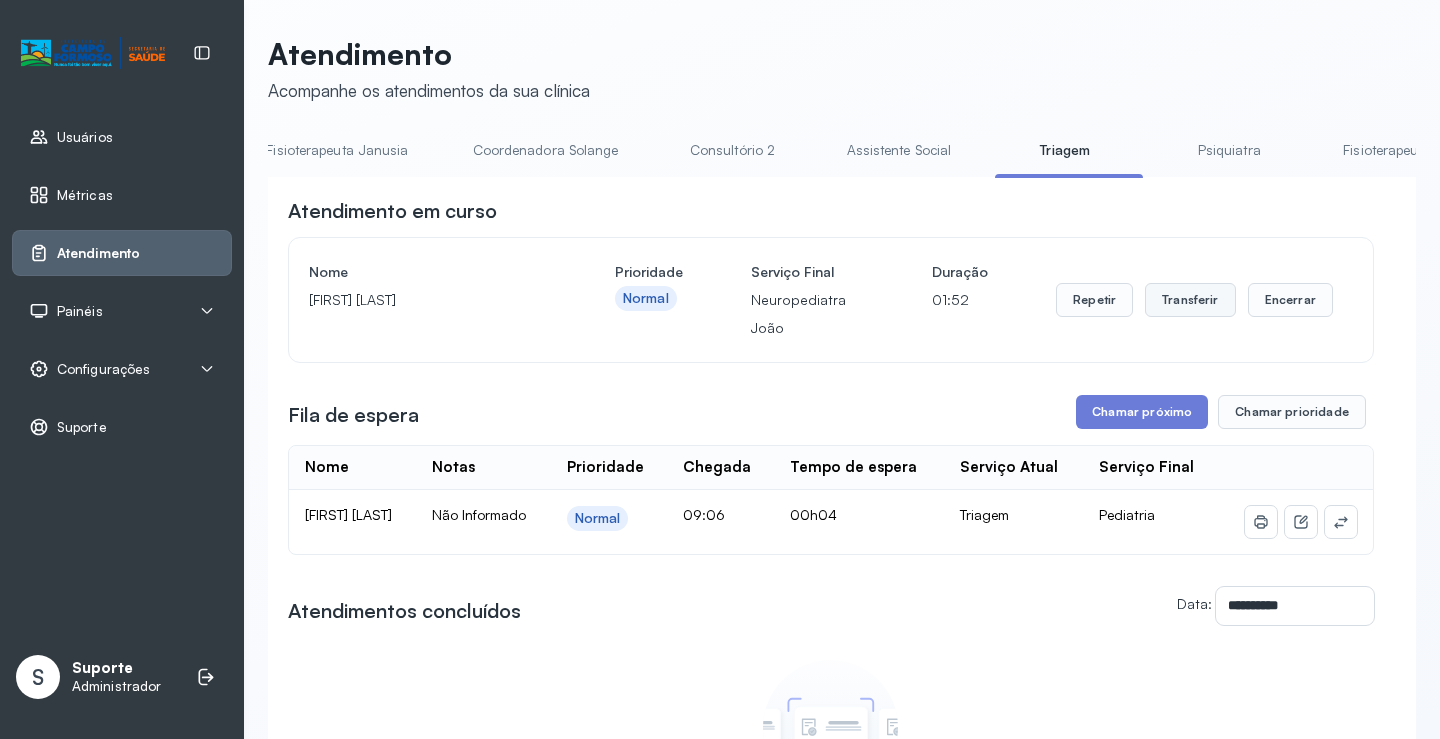 click on "Transferir" at bounding box center [1190, 300] 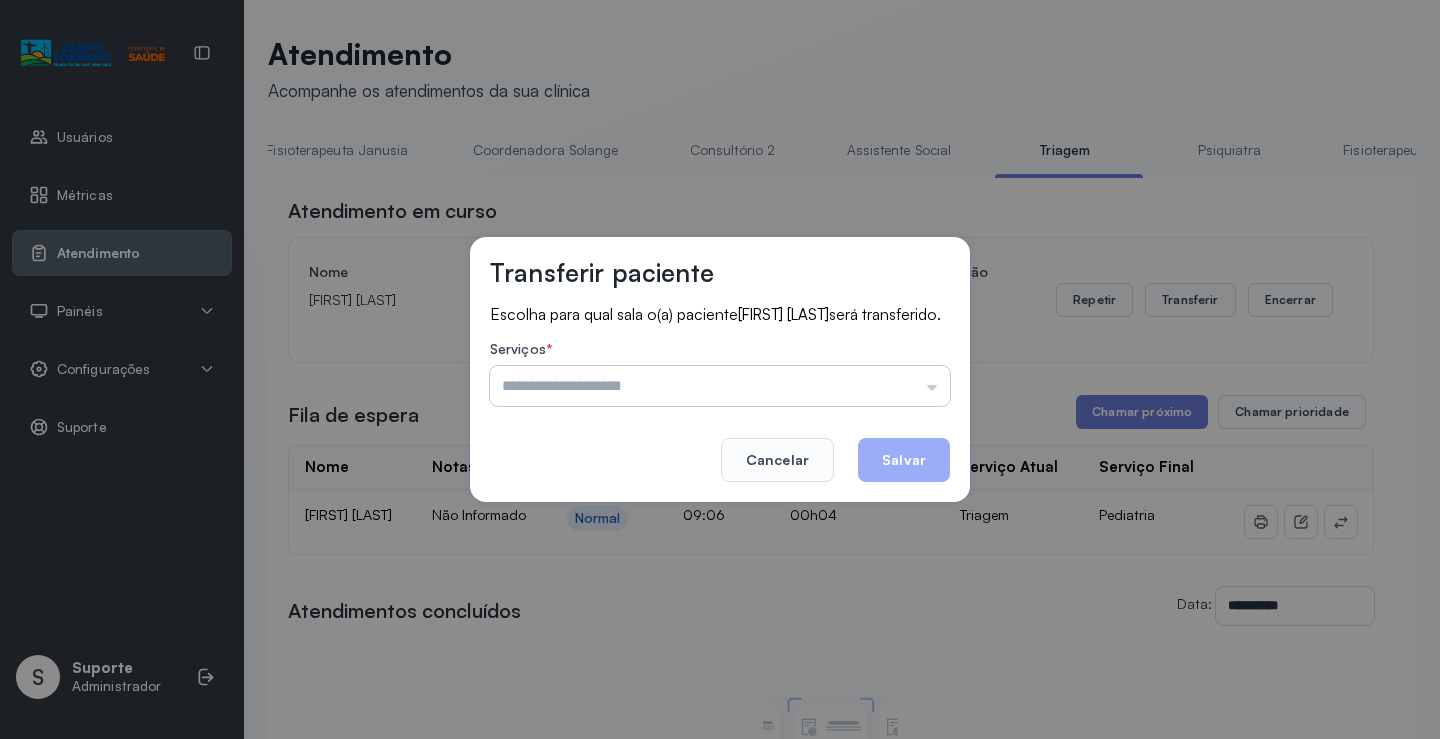 click at bounding box center [720, 386] 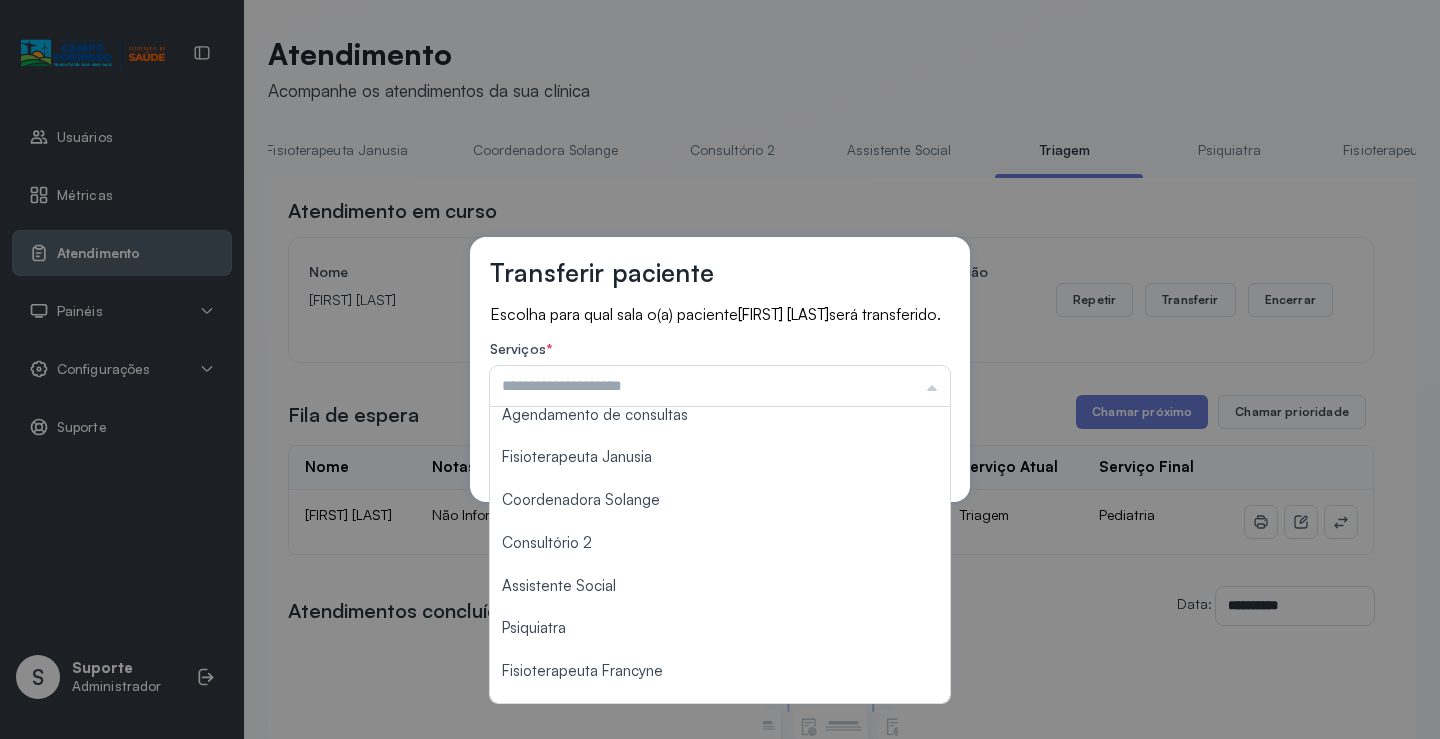 scroll, scrollTop: 302, scrollLeft: 0, axis: vertical 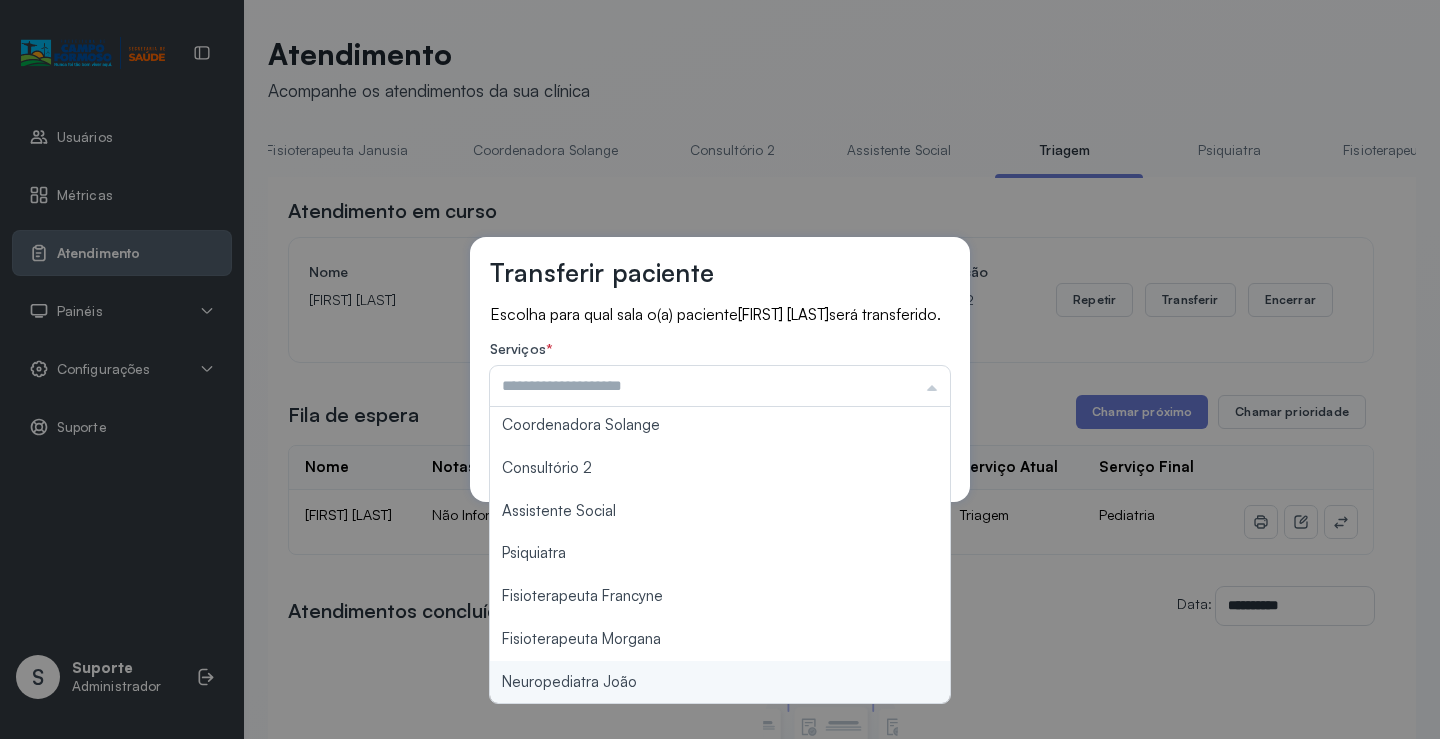 type on "**********" 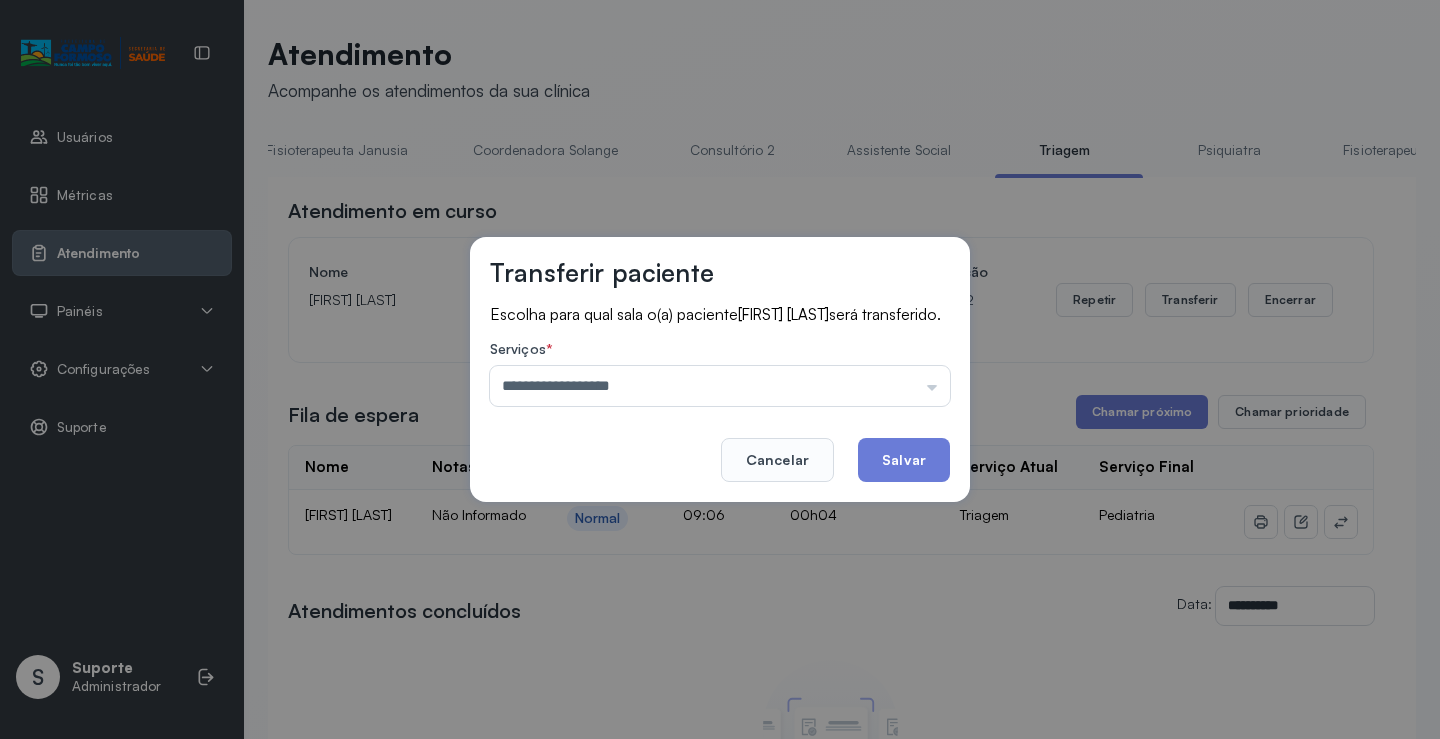 click on "**********" at bounding box center (720, 369) 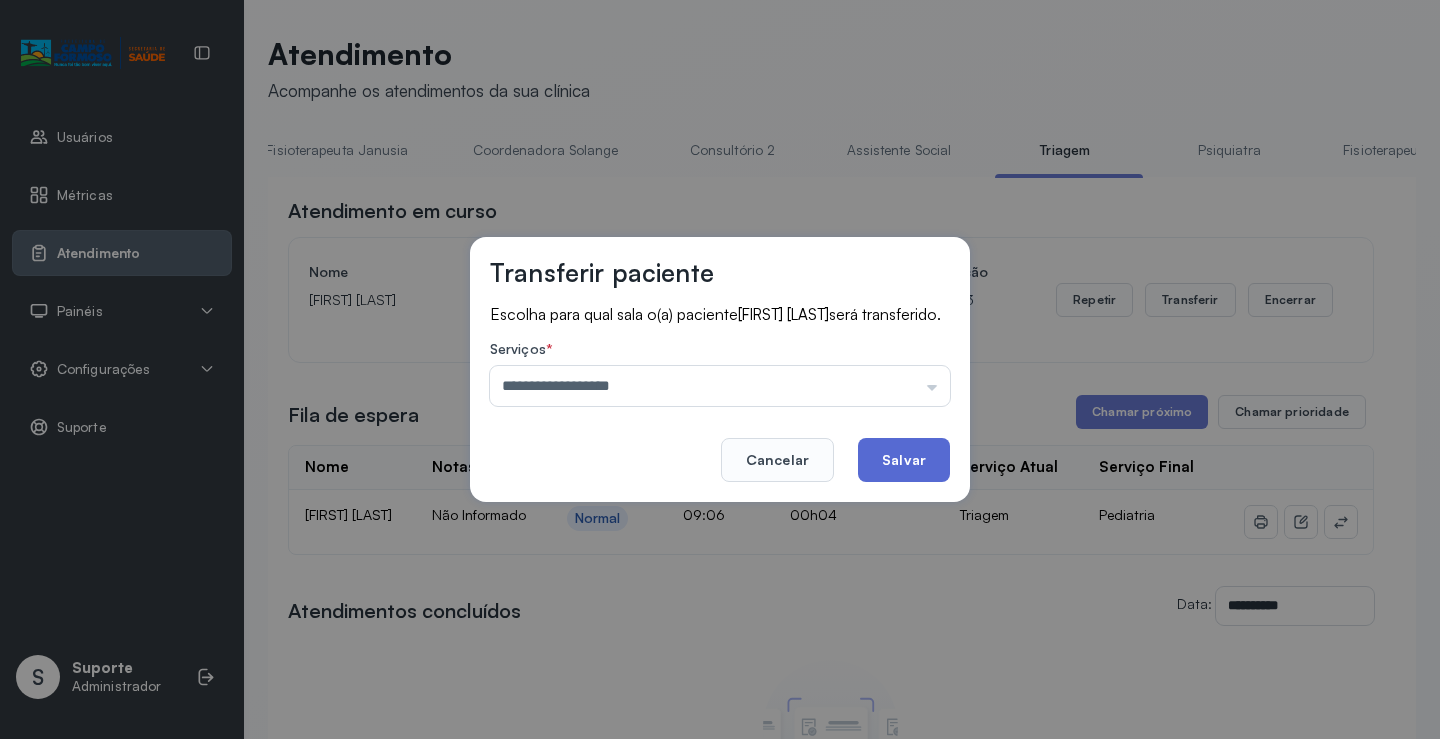 click on "Salvar" 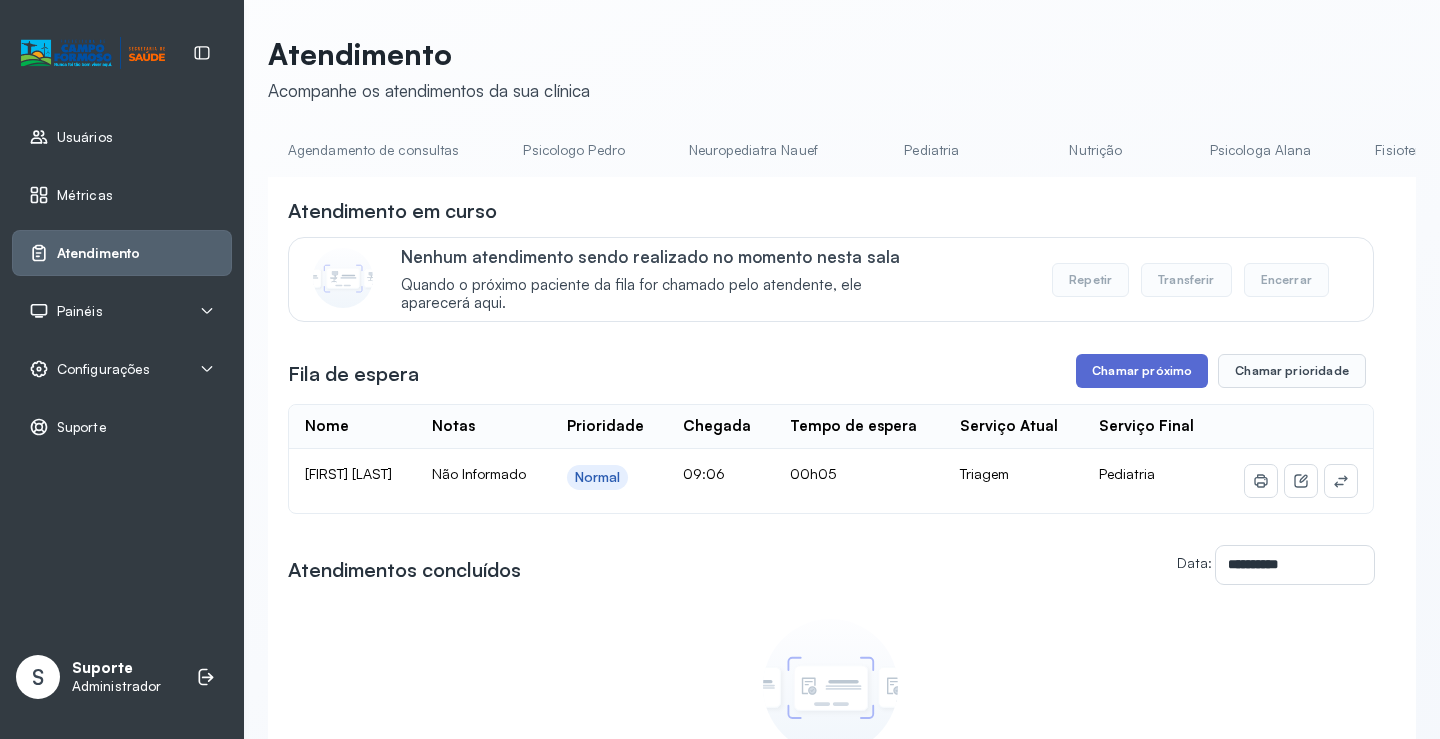 click on "Chamar próximo" at bounding box center (1142, 371) 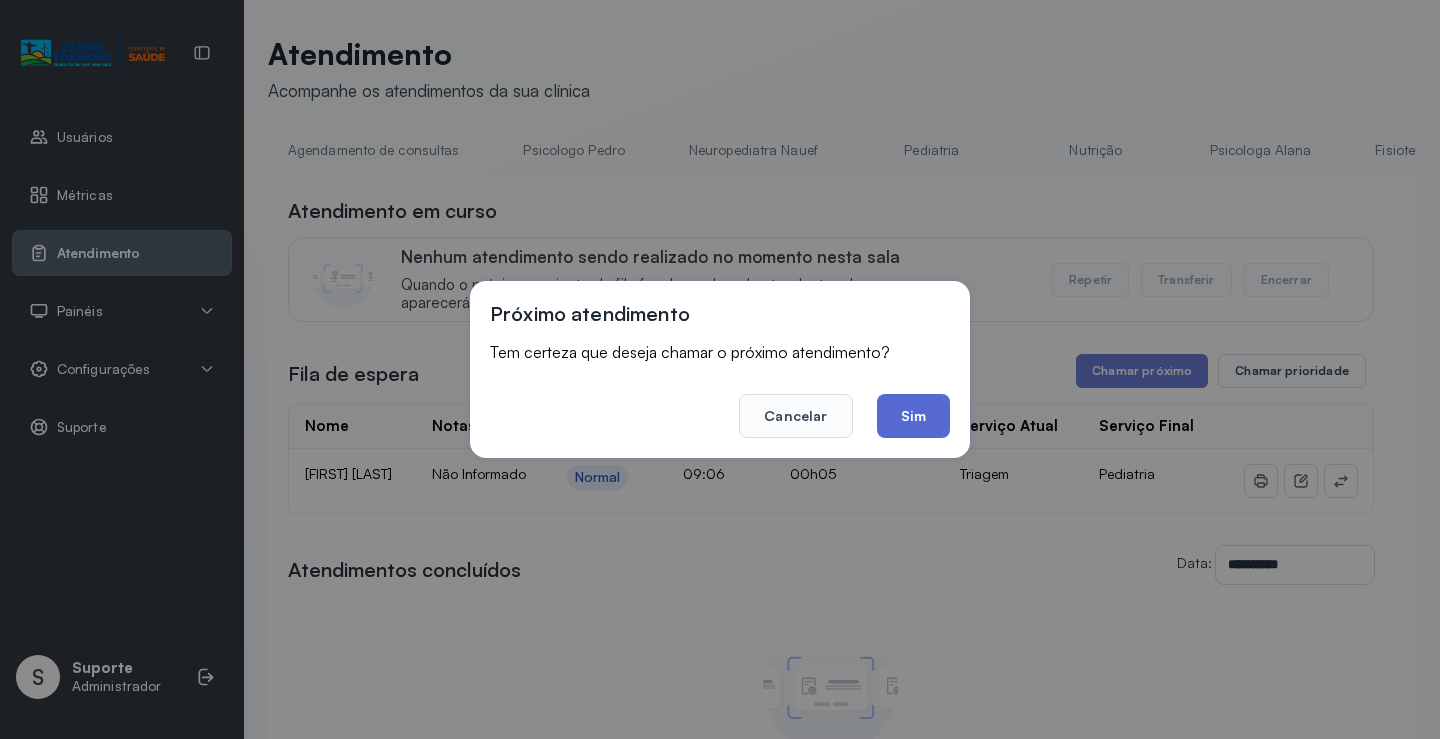 click on "Sim" 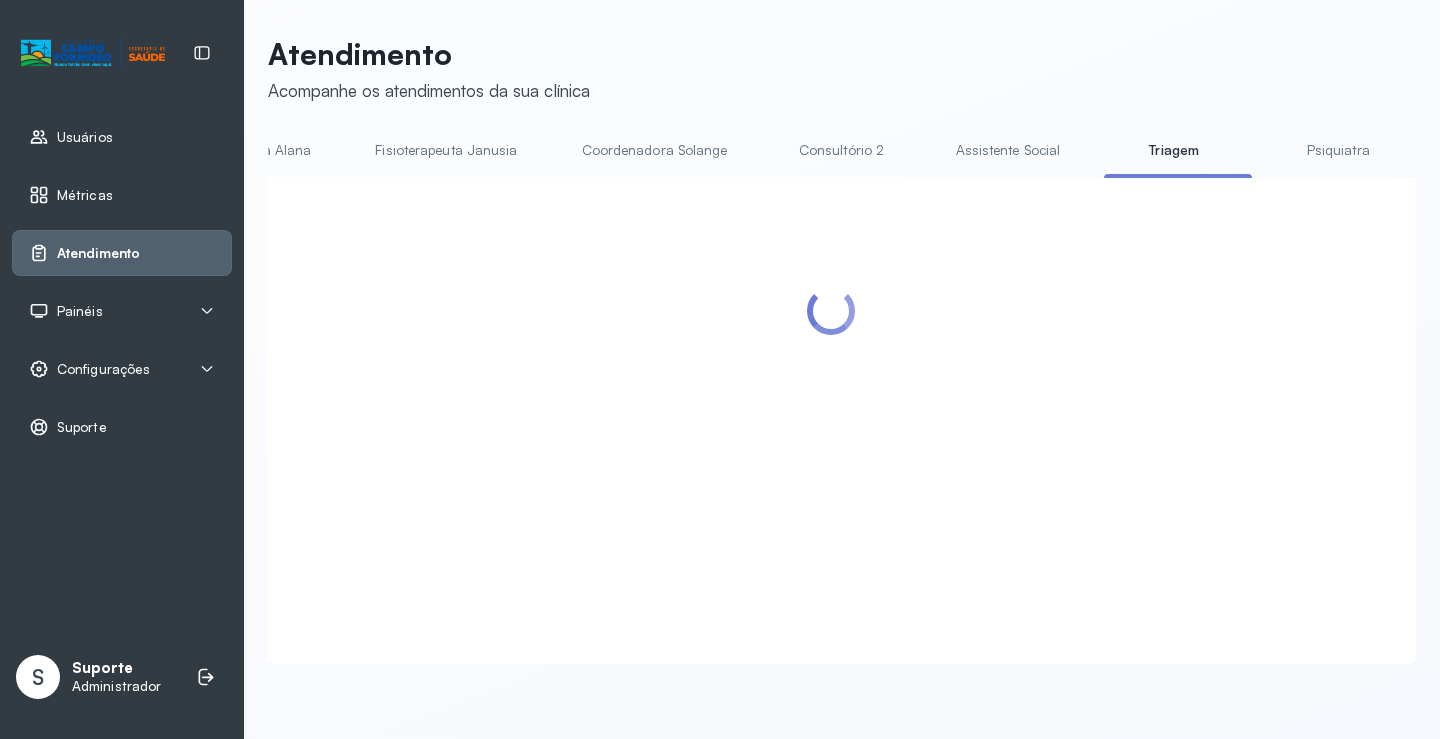 scroll, scrollTop: 0, scrollLeft: 1058, axis: horizontal 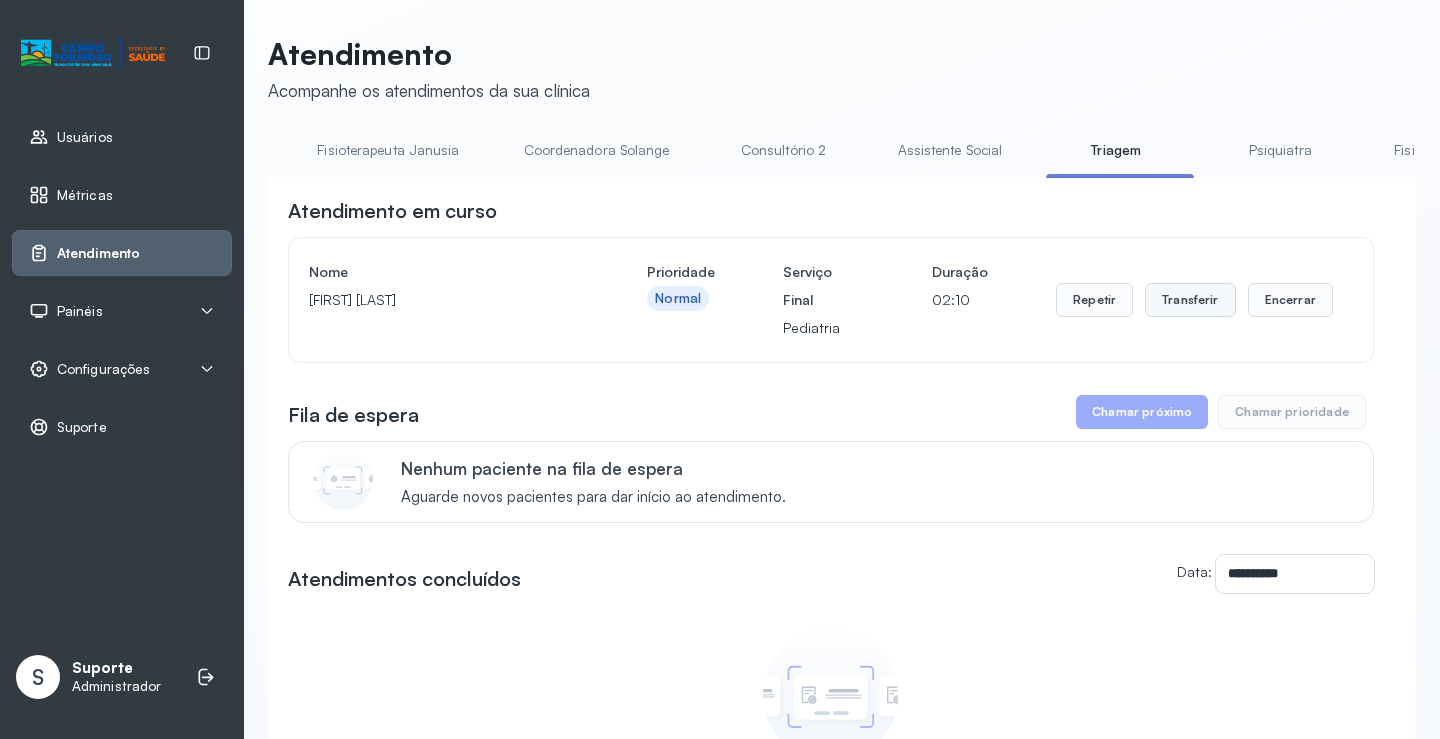 click on "Transferir" at bounding box center [1190, 300] 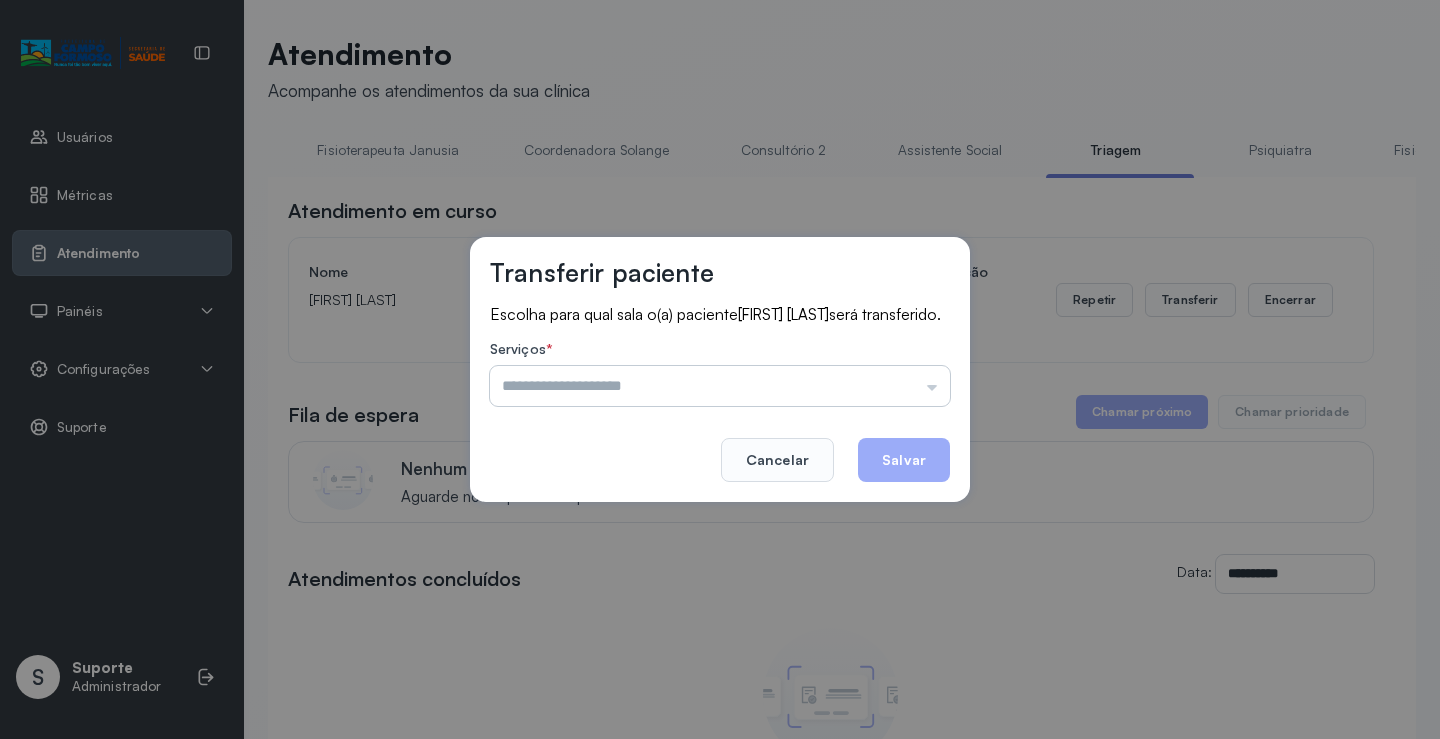 click at bounding box center (720, 386) 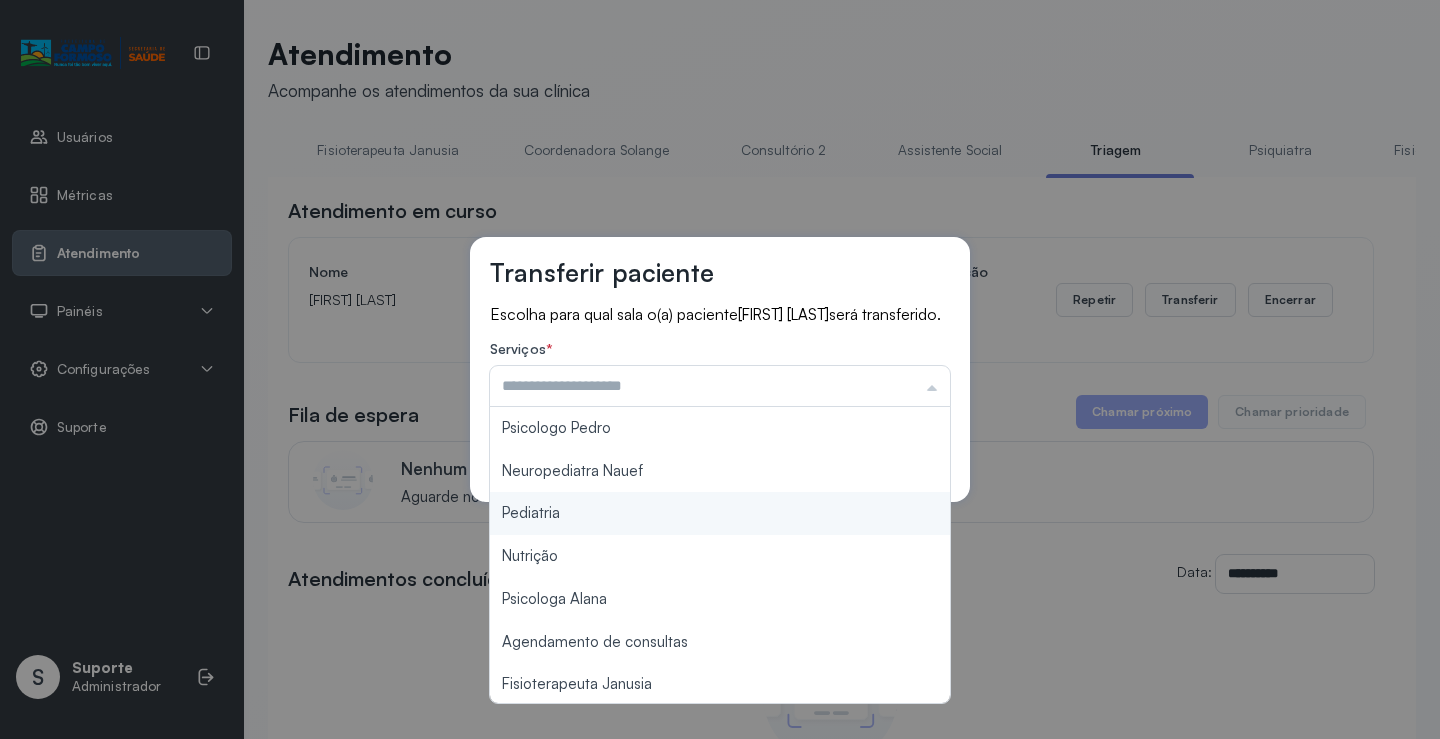 type on "*********" 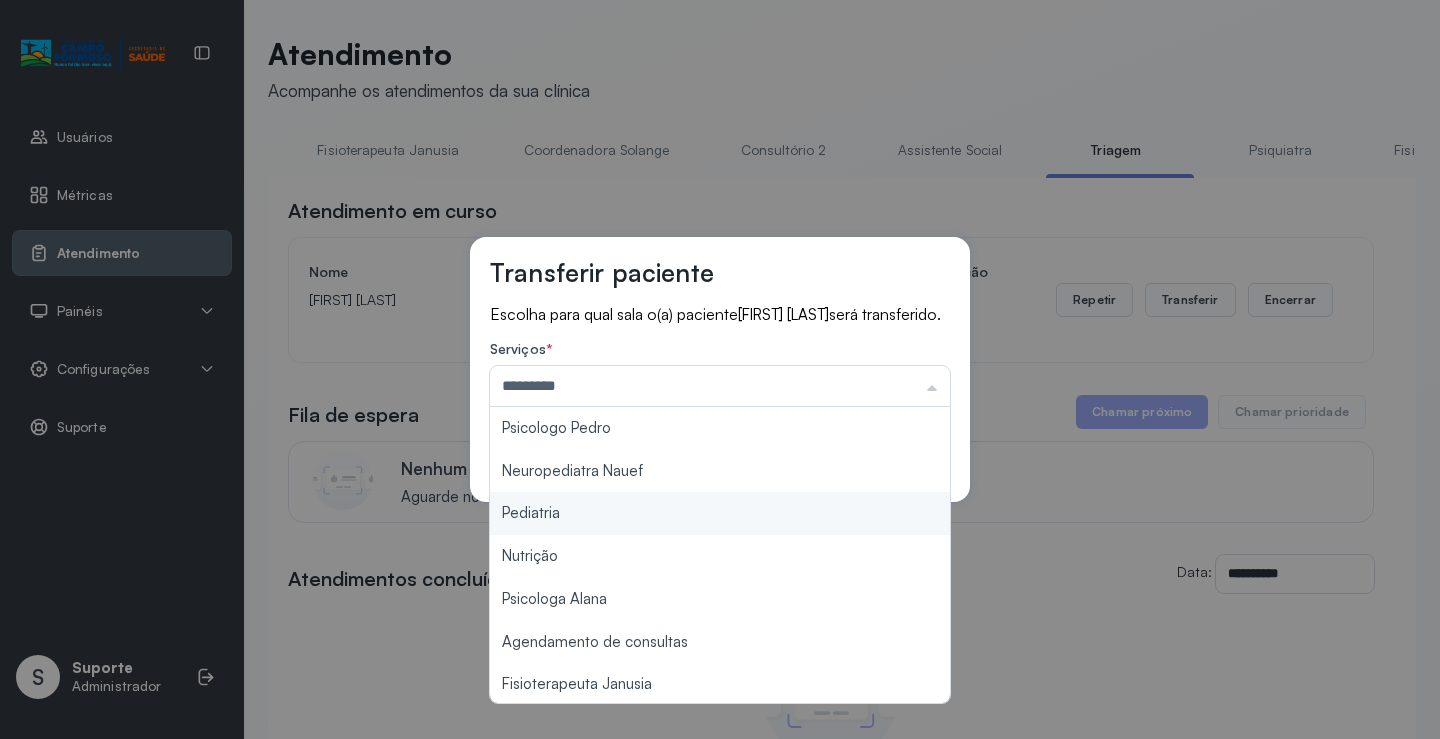 click on "Transferir paciente Escolha para qual sala o(a) paciente  [FIRST] [LAST]  será transferido.  Serviços  *  ********* Psicologo Pedro Neuropediatra Nauef Pediatria Nutrição Psicologa Alana Agendamento de consultas Fisioterapeuta Janusia Coordenadora Solange Consultório 2 Assistente Social Psiquiatra Fisioterapeuta Francyne Fisioterapeuta Morgana Neuropediatra João Cancelar Salvar" at bounding box center [720, 369] 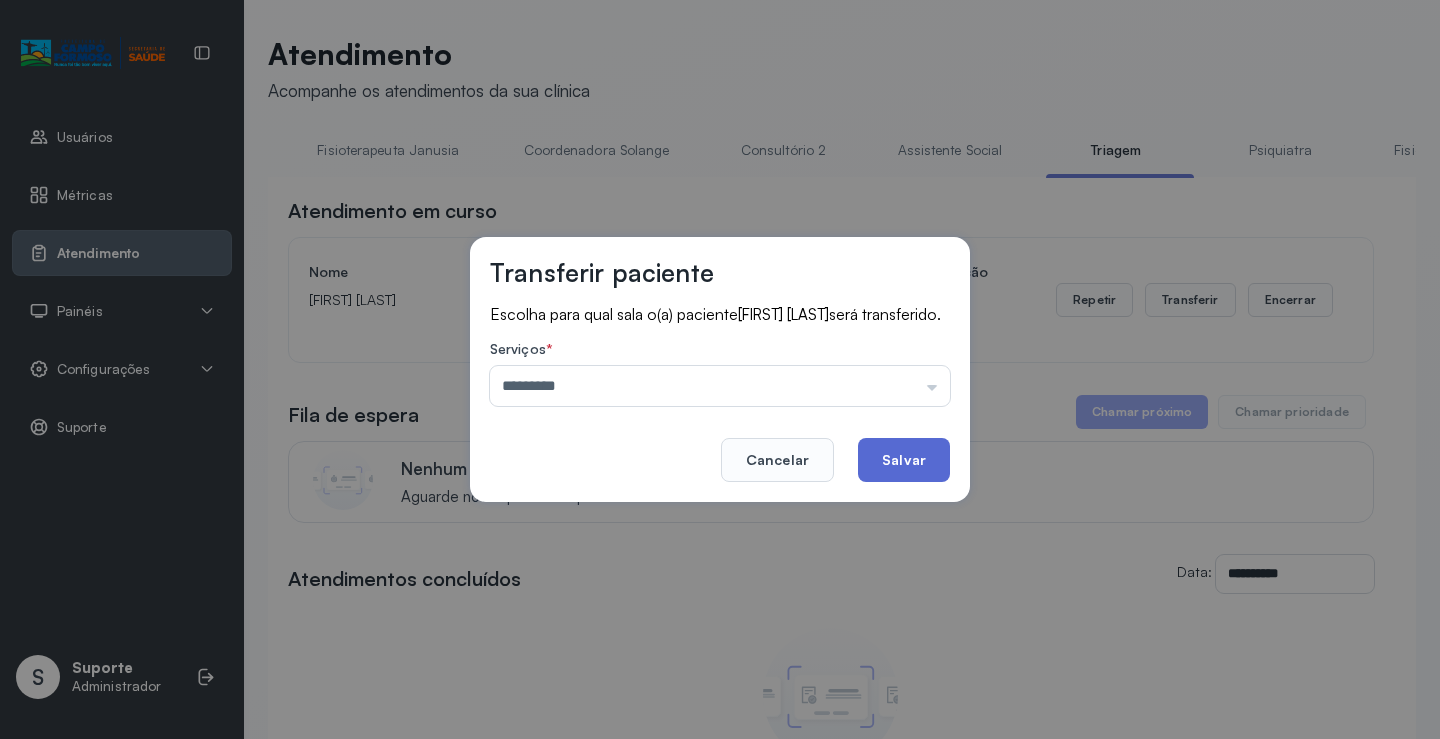 click on "Salvar" 